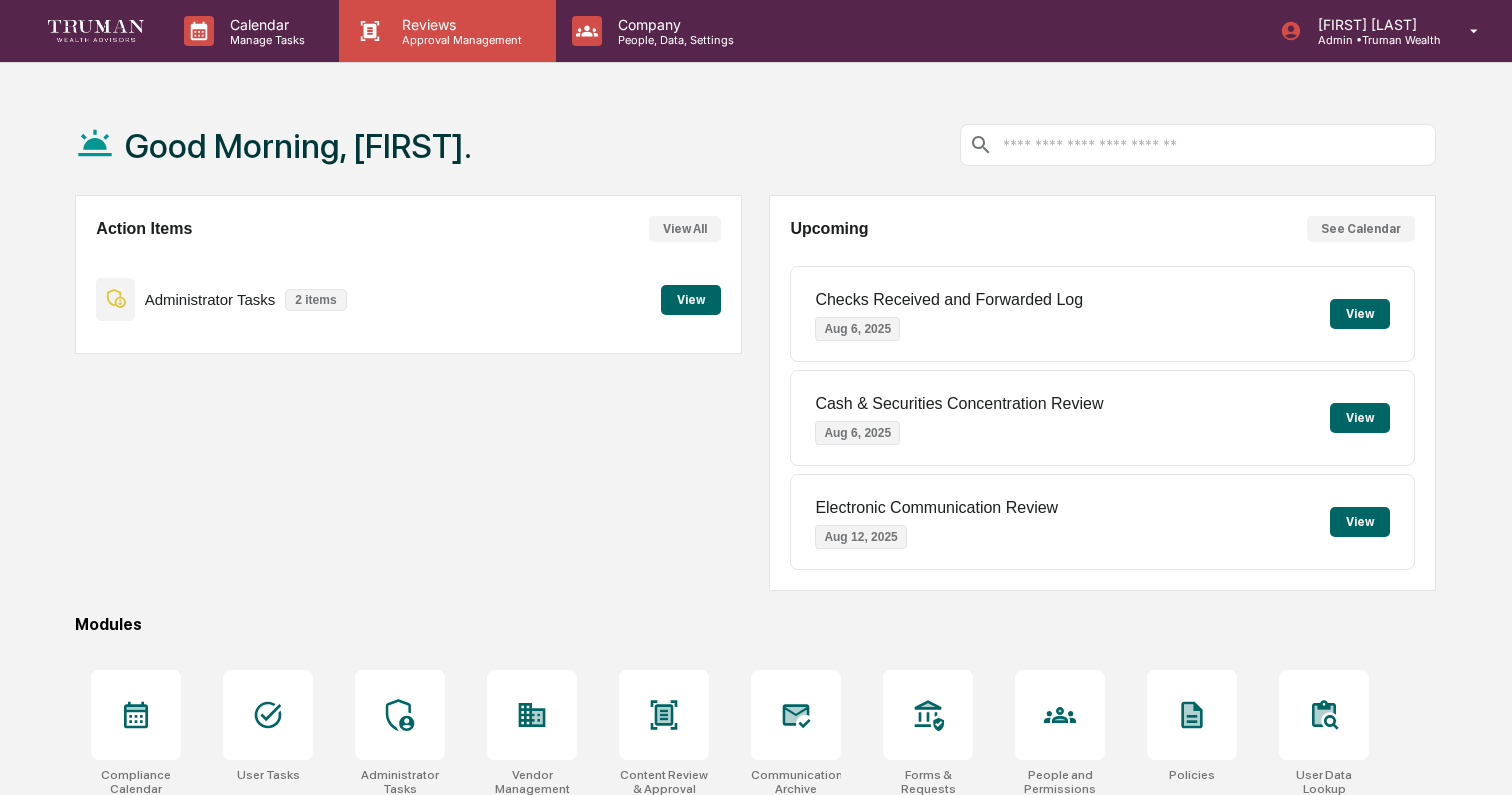 scroll, scrollTop: 0, scrollLeft: 0, axis: both 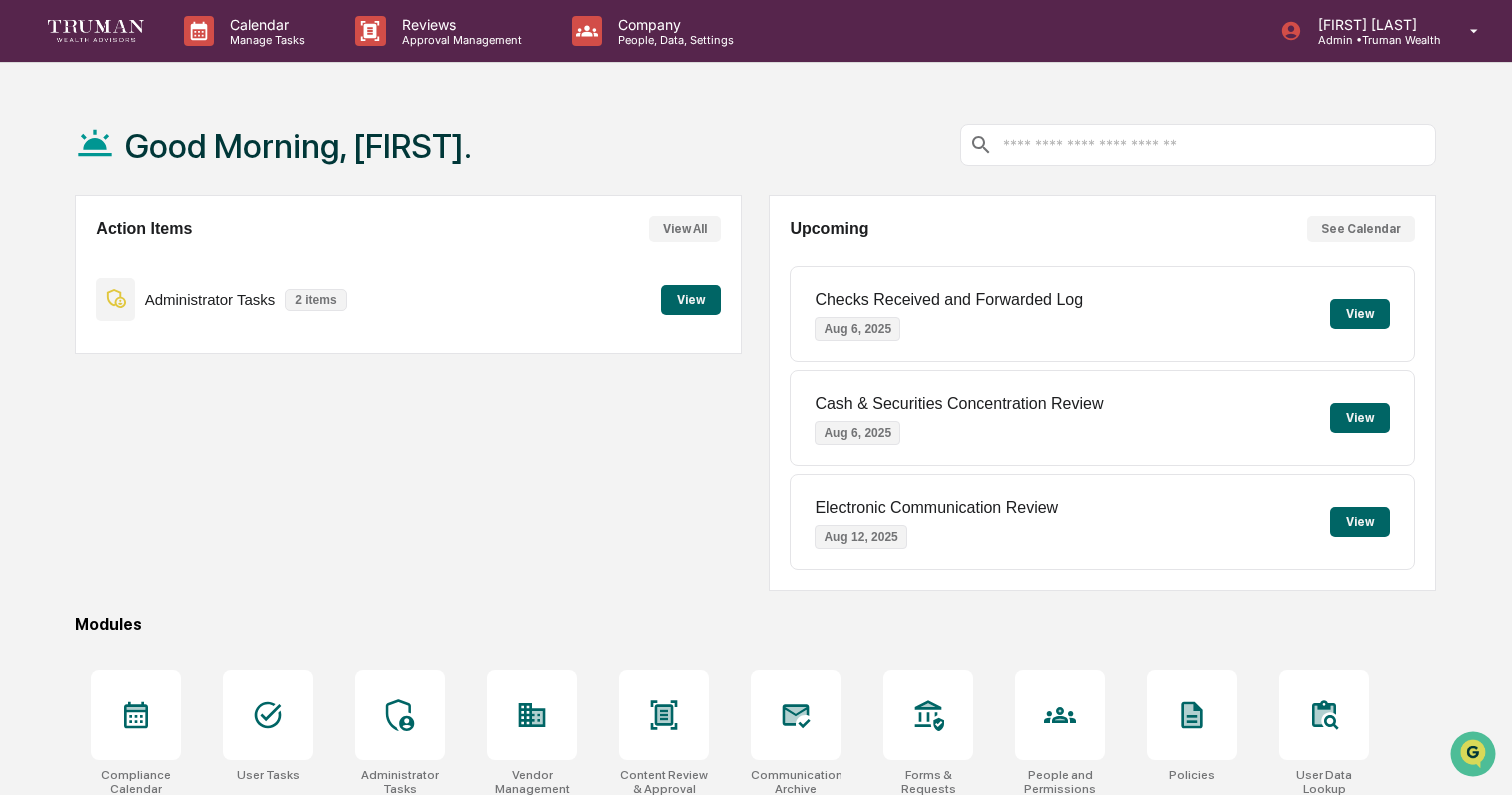 click on "View" at bounding box center [691, 300] 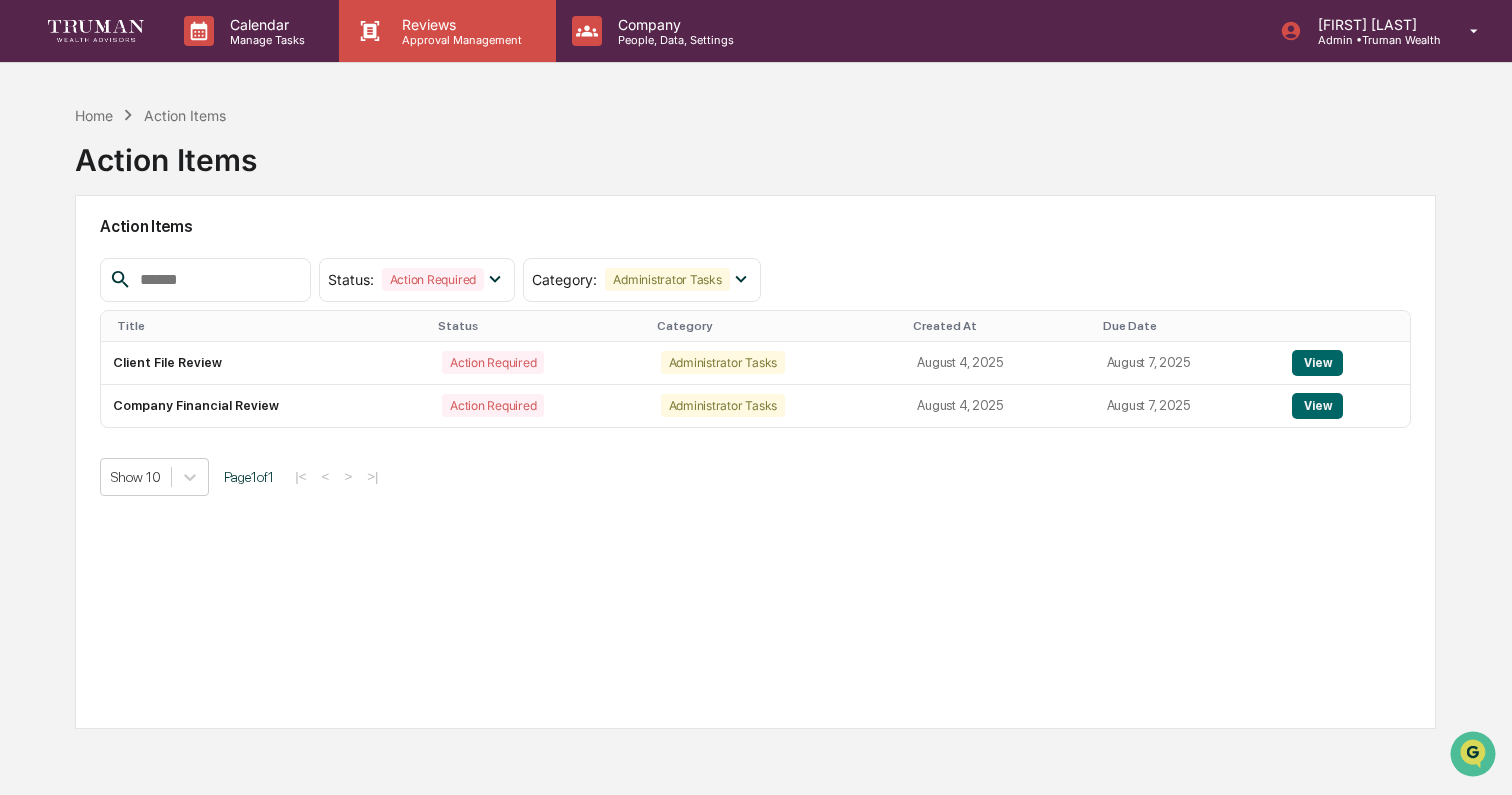 click on "Approval Management" at bounding box center (459, 40) 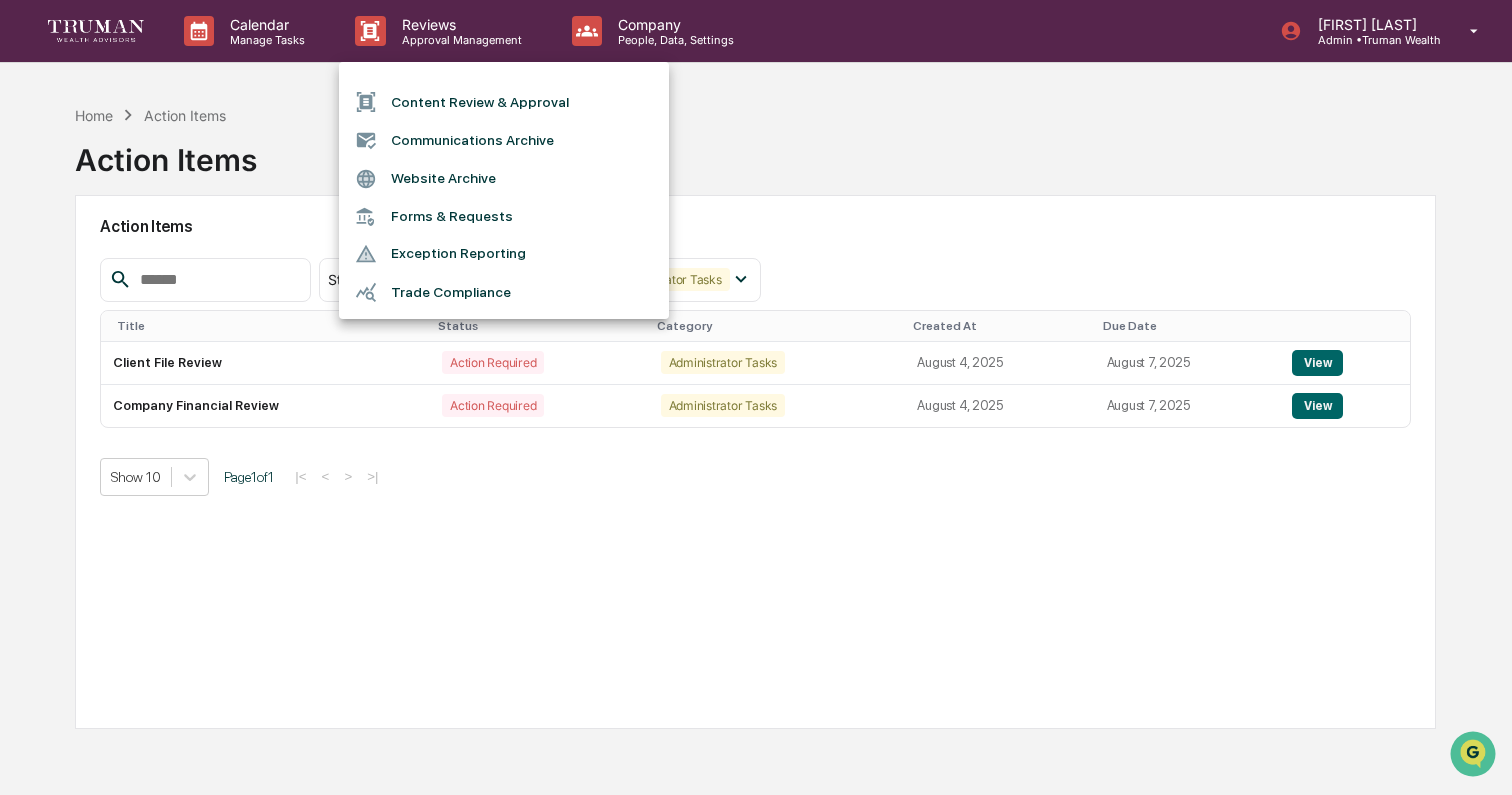 click at bounding box center [756, 397] 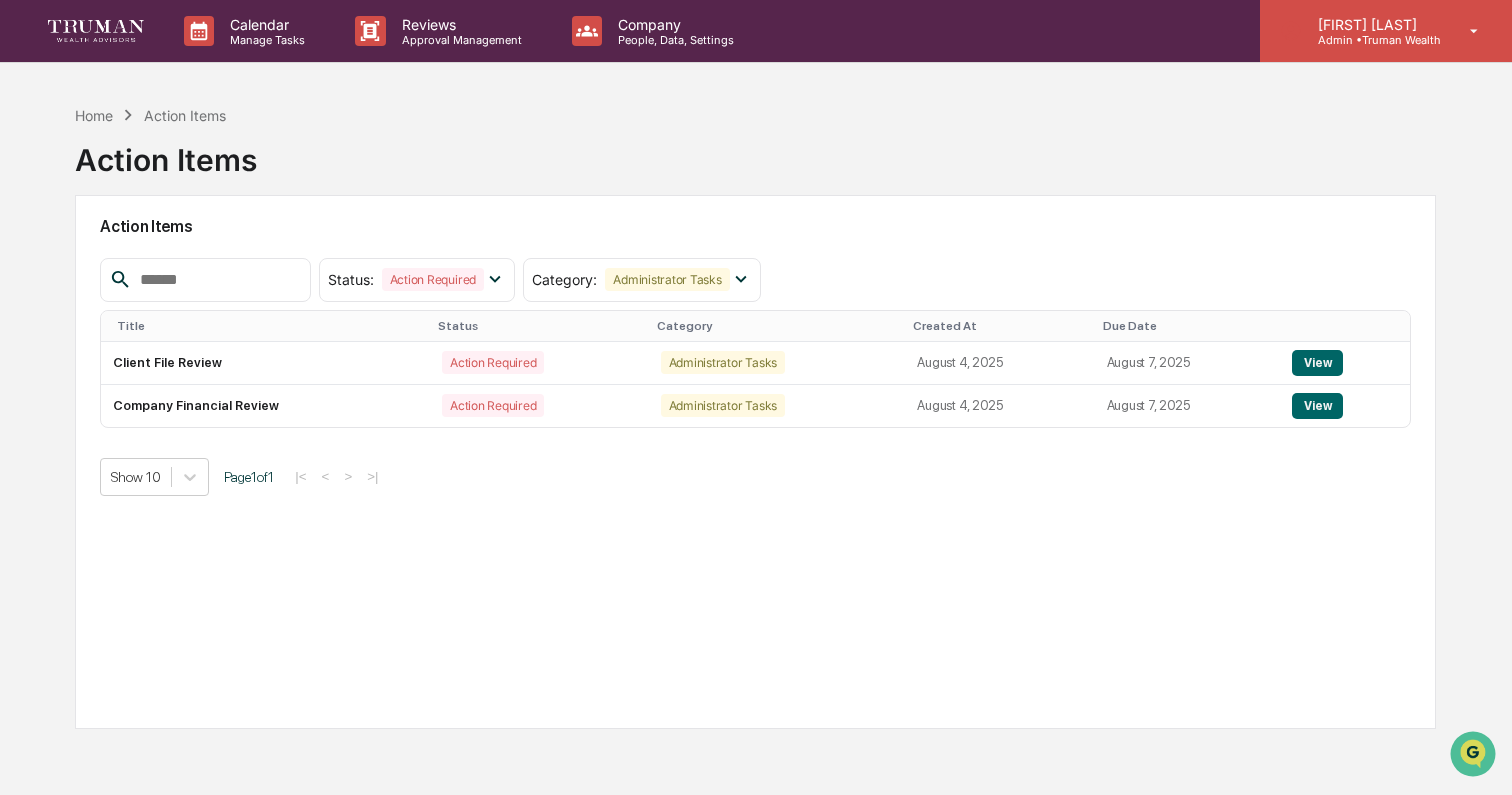 click on "Admin •  Truman Wealth" at bounding box center [1371, 40] 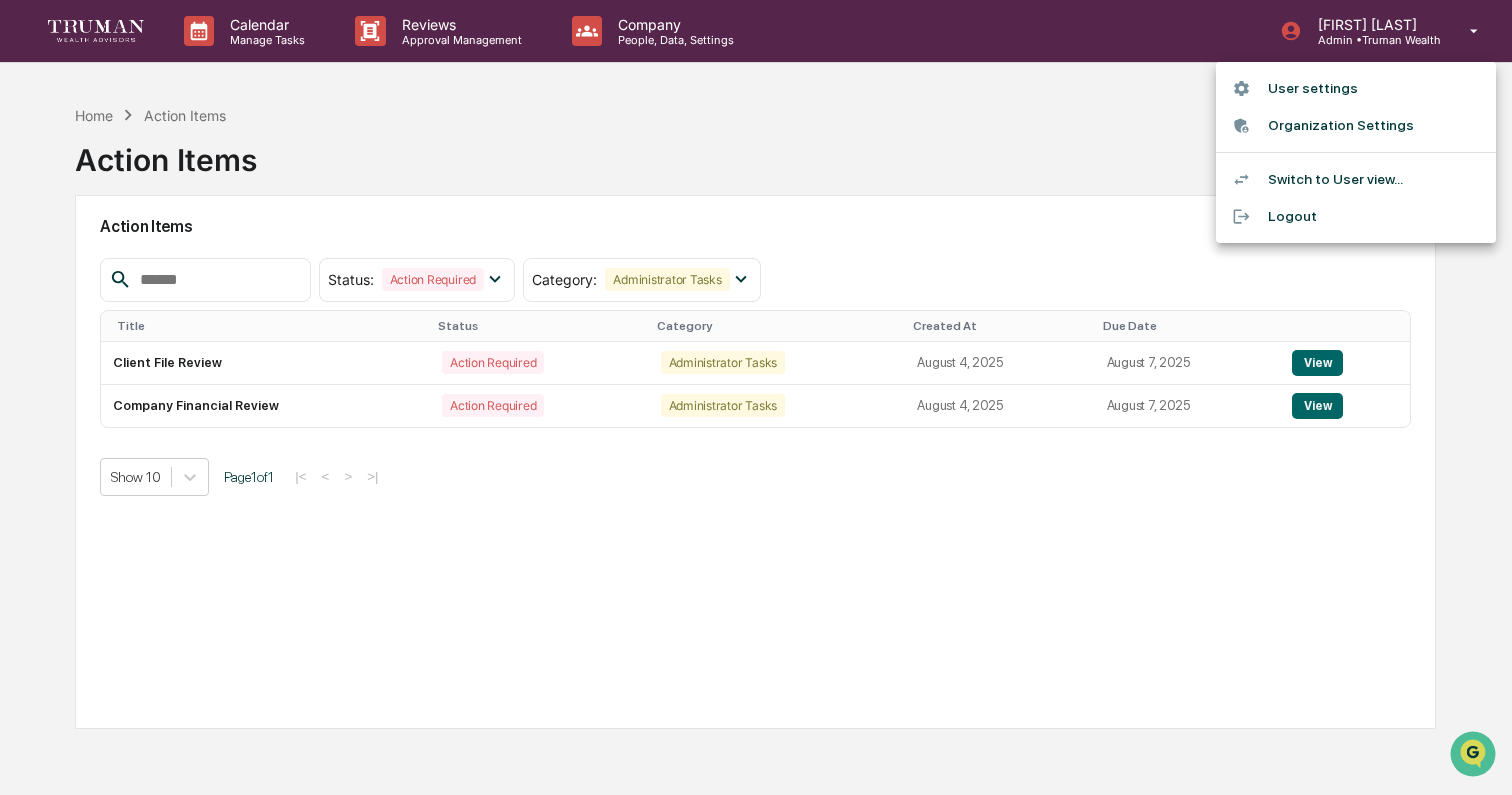 click at bounding box center (756, 397) 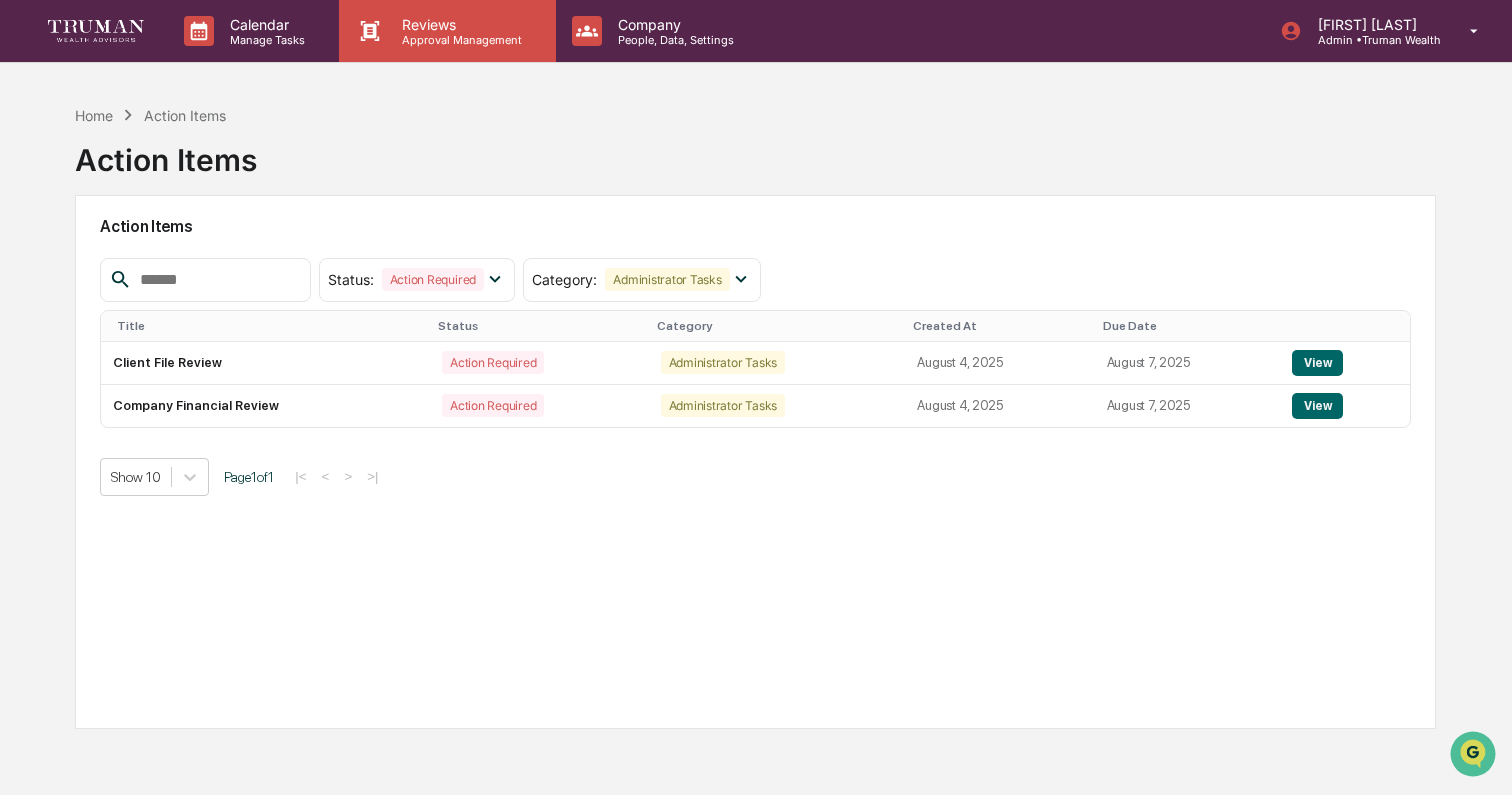click on "Reviews" at bounding box center (459, 24) 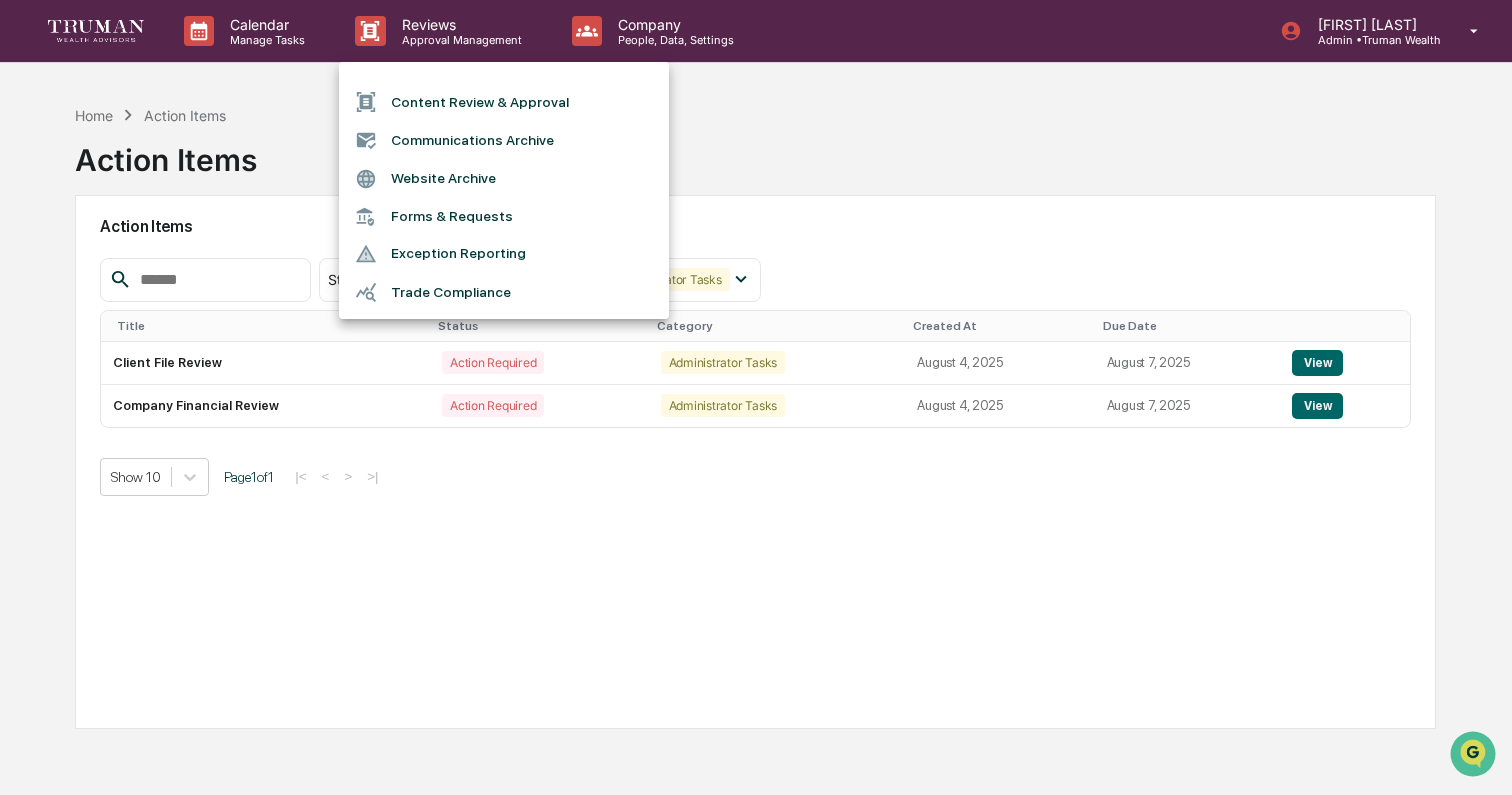 click at bounding box center (756, 397) 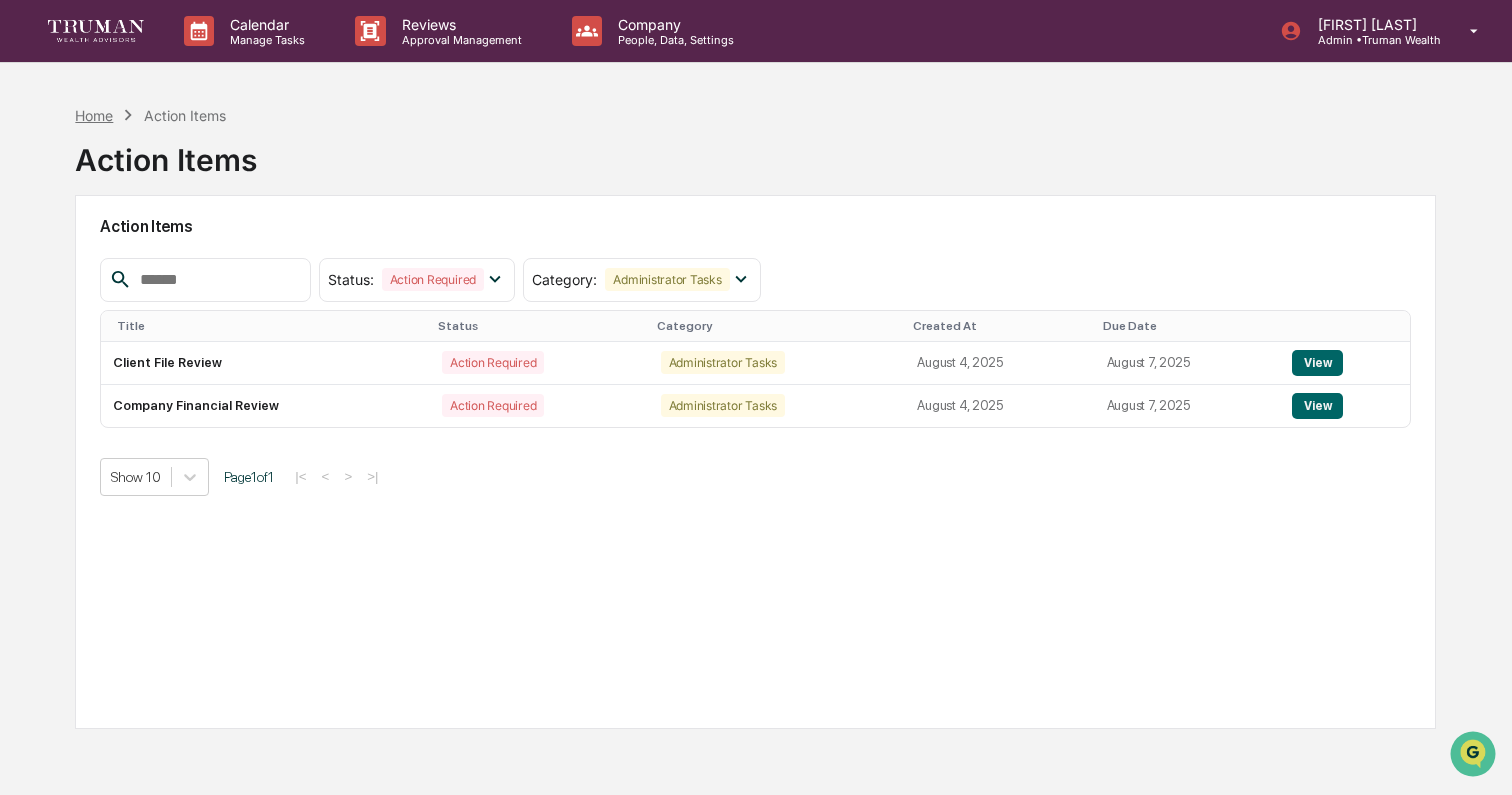 click on "Home" at bounding box center (94, 115) 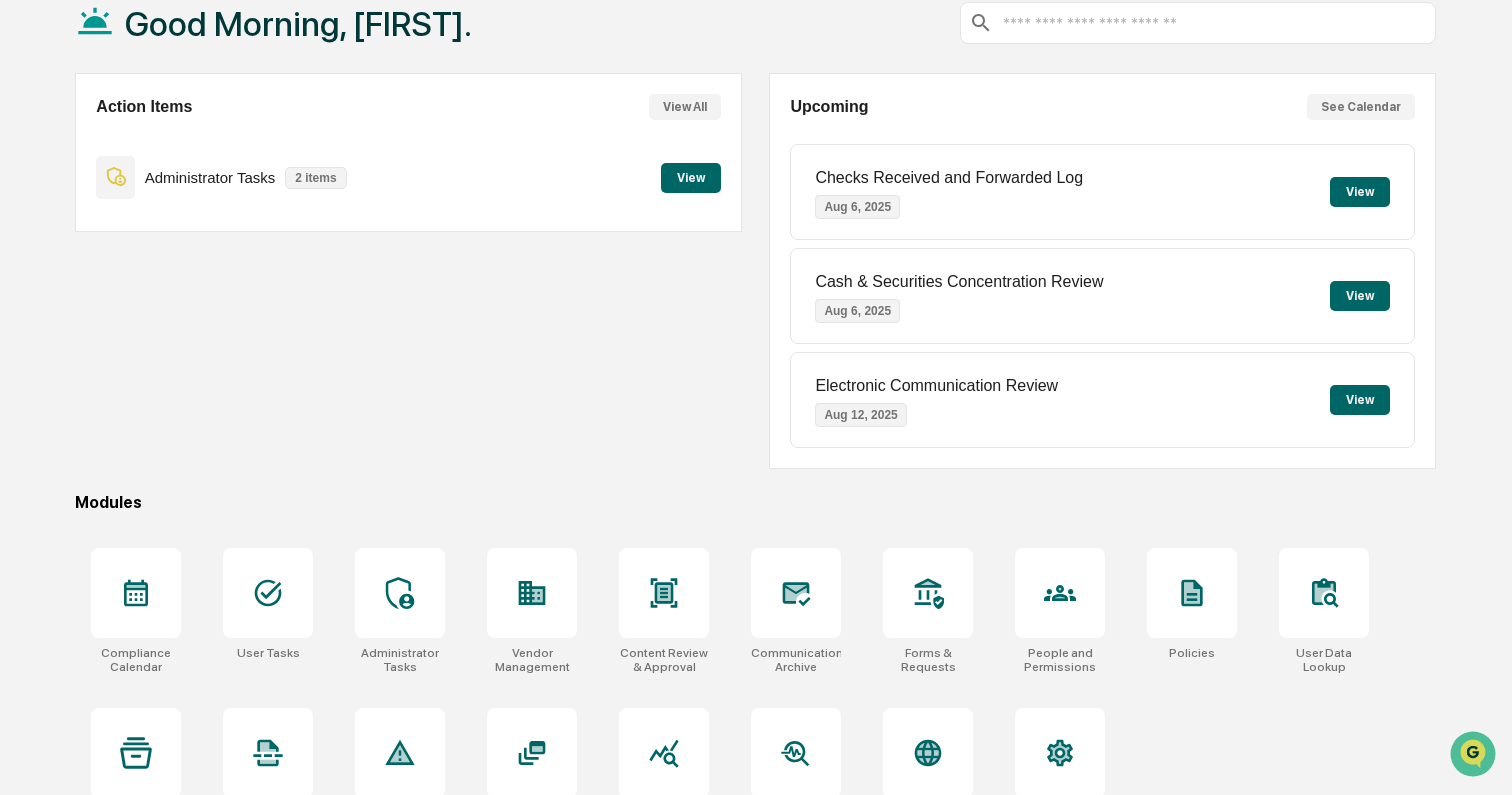 scroll, scrollTop: 174, scrollLeft: 0, axis: vertical 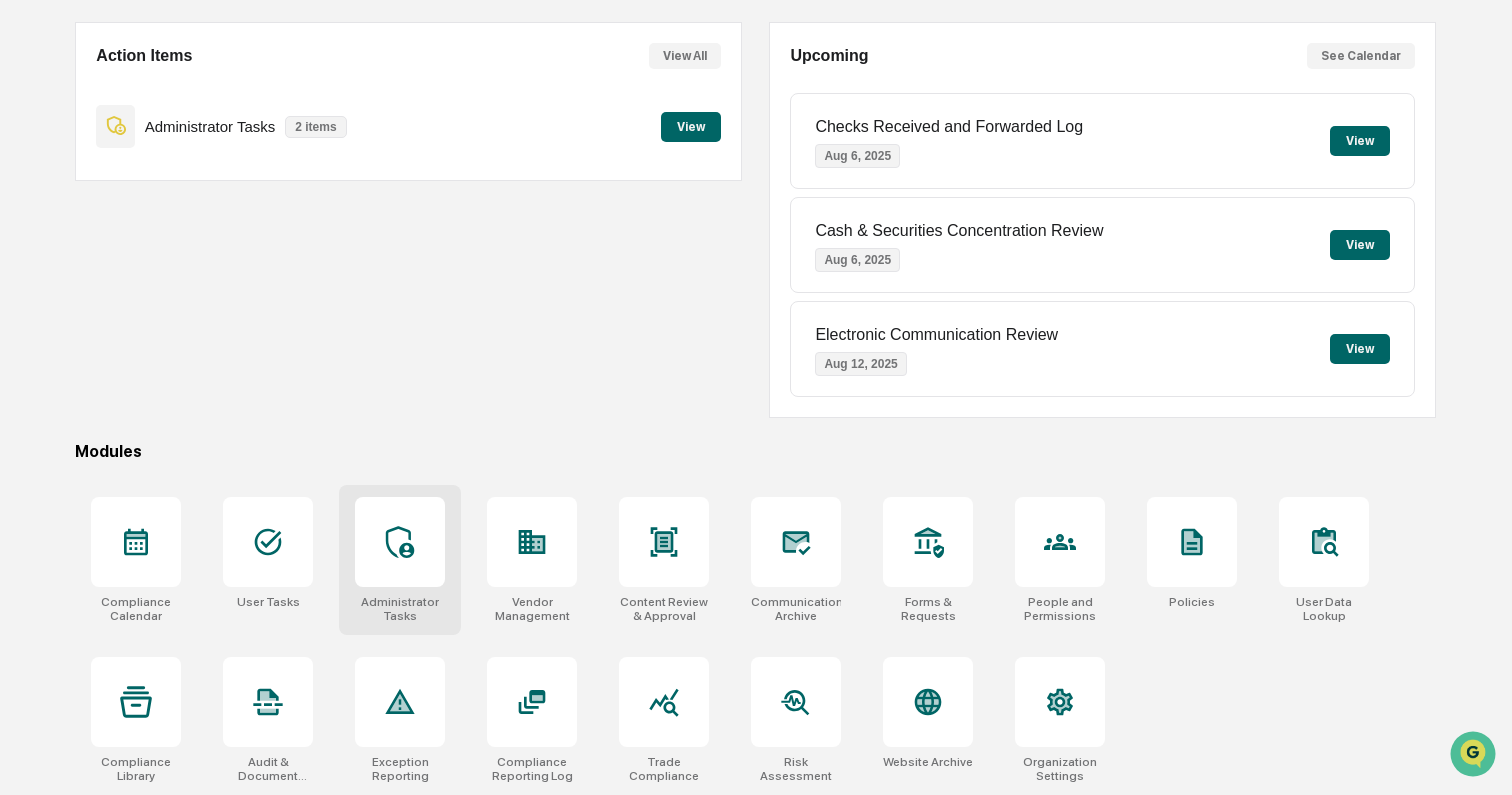 click 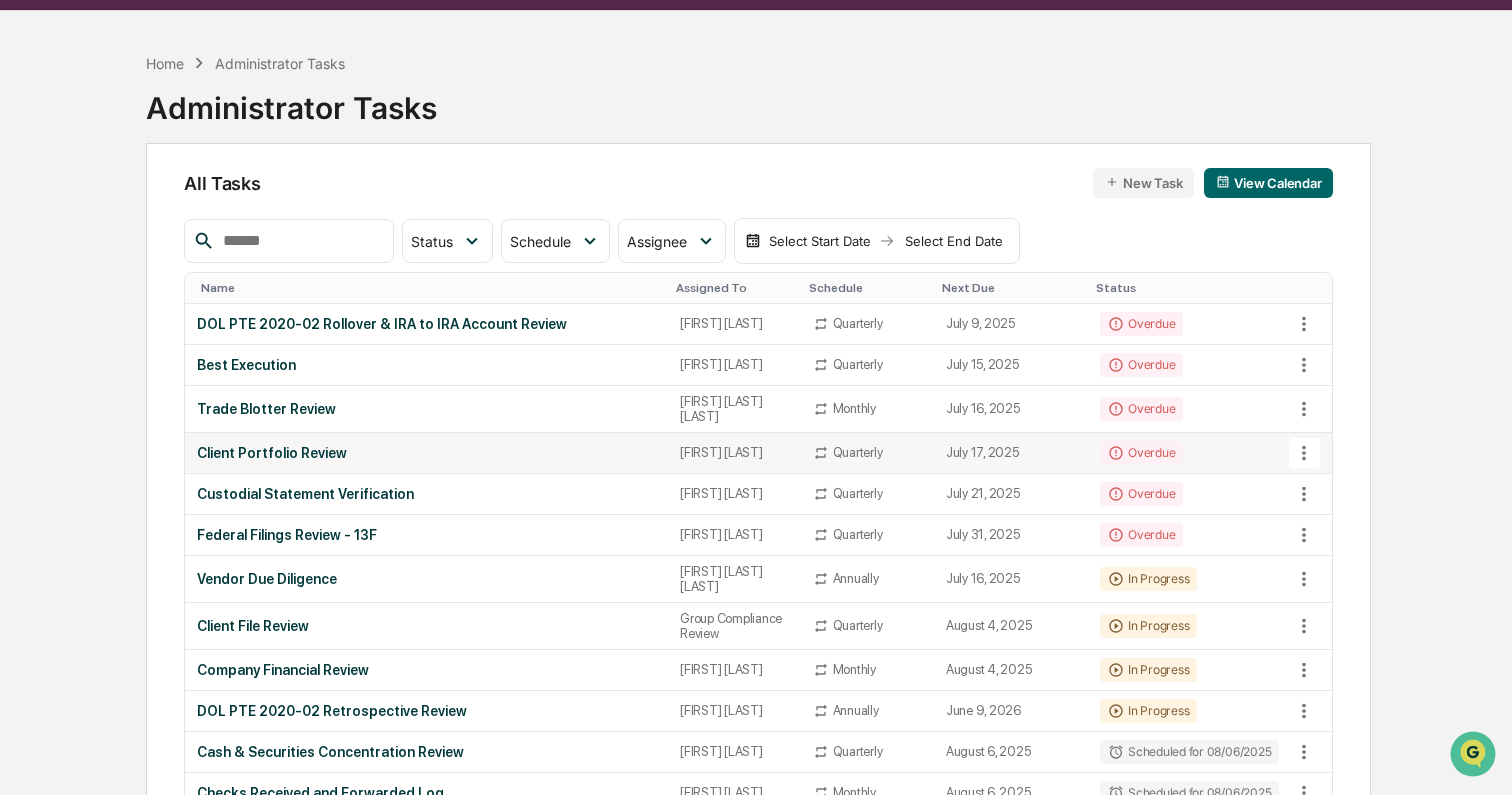 scroll, scrollTop: 54, scrollLeft: 0, axis: vertical 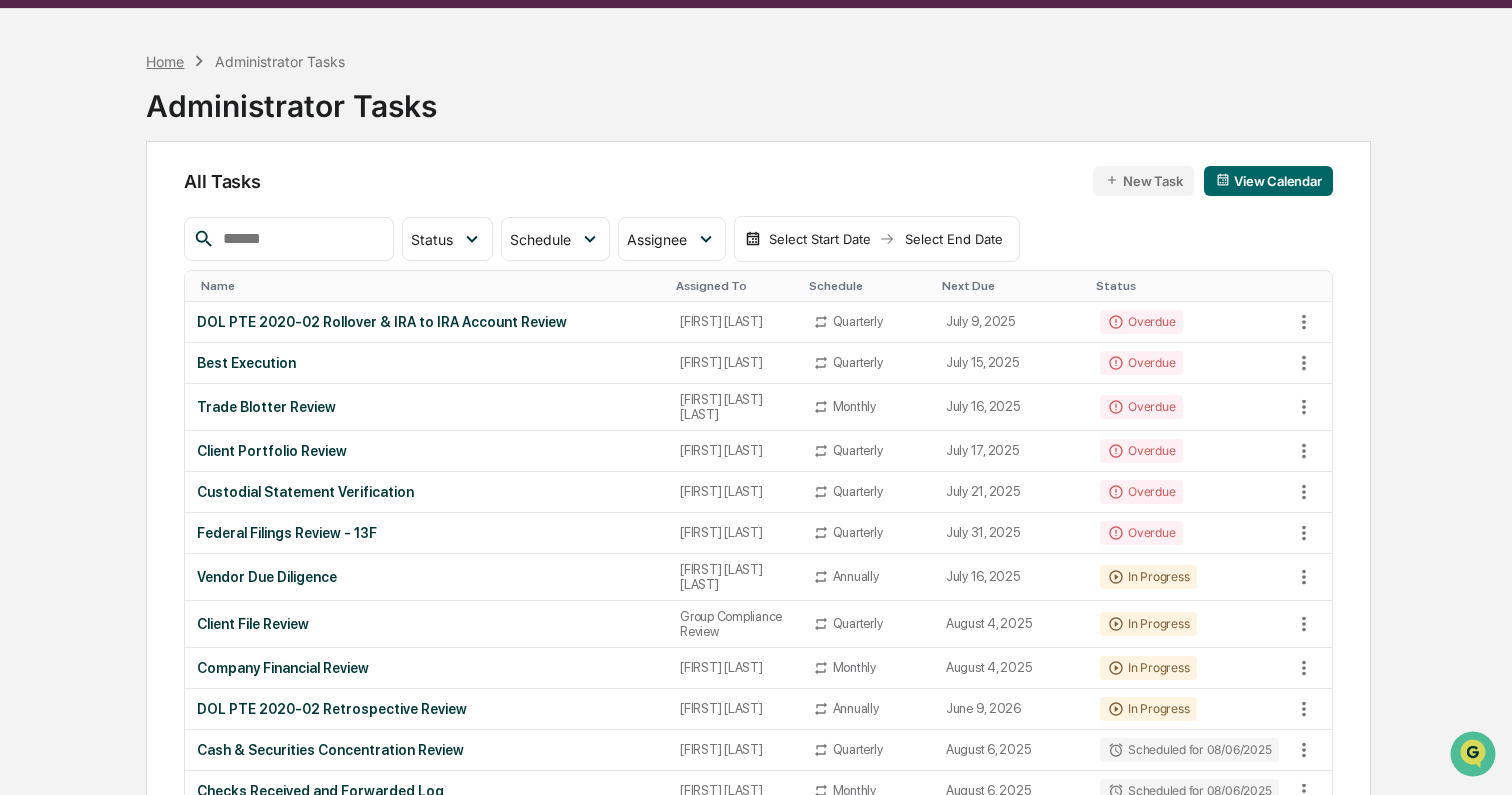 click on "Home" at bounding box center [165, 61] 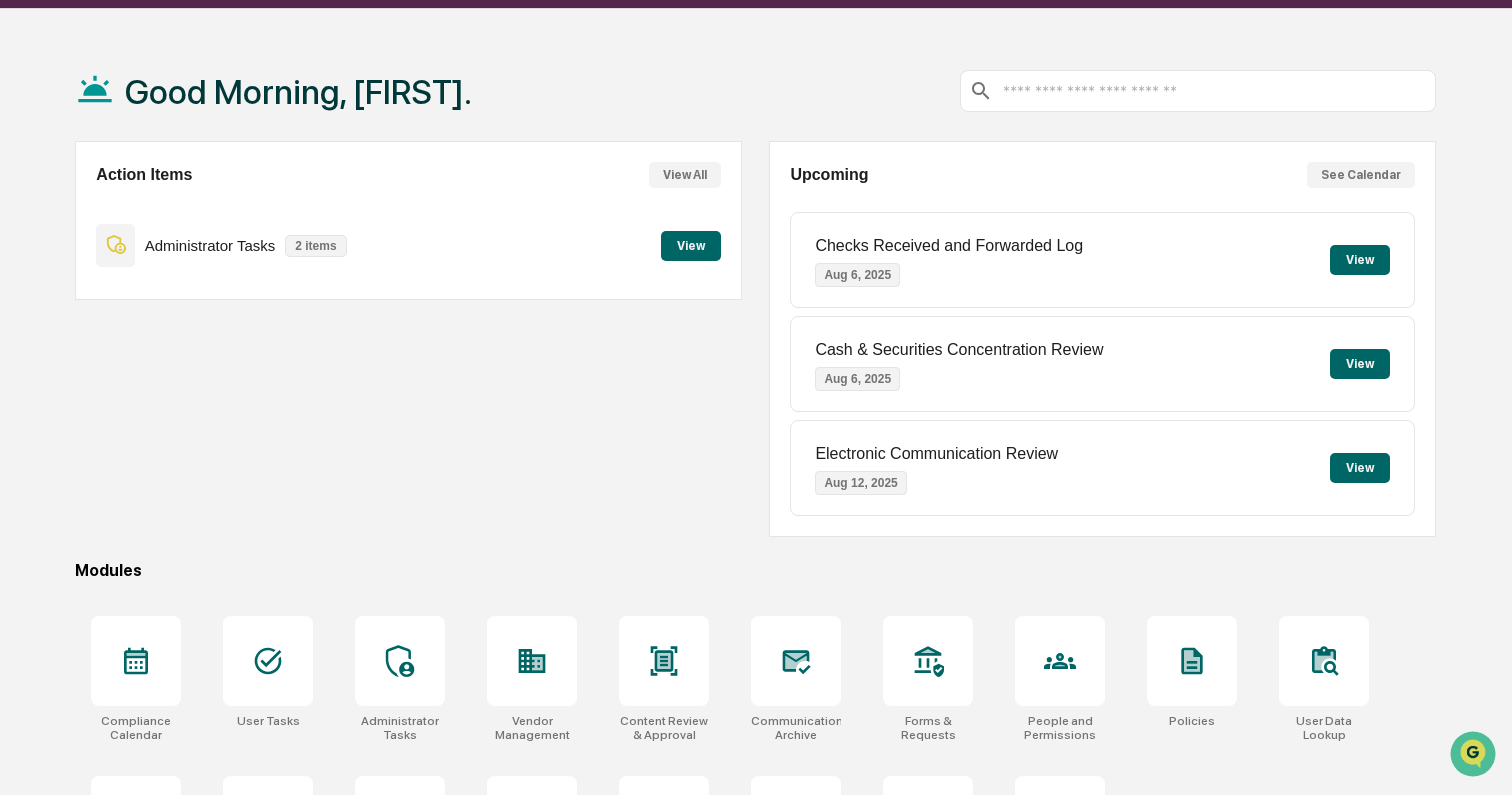 scroll, scrollTop: 0, scrollLeft: 0, axis: both 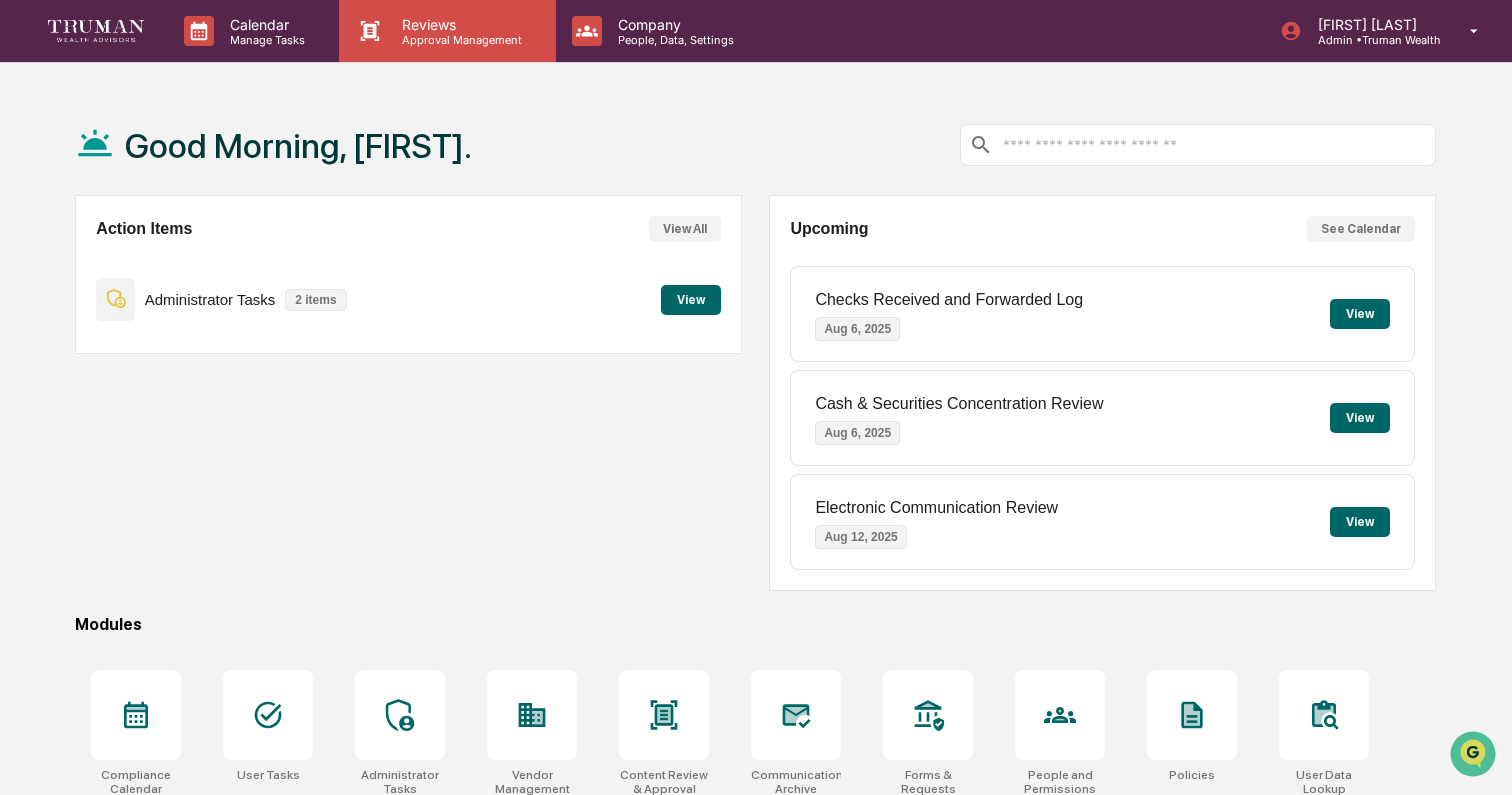 click on "Reviews Approval Management" at bounding box center (447, 31) 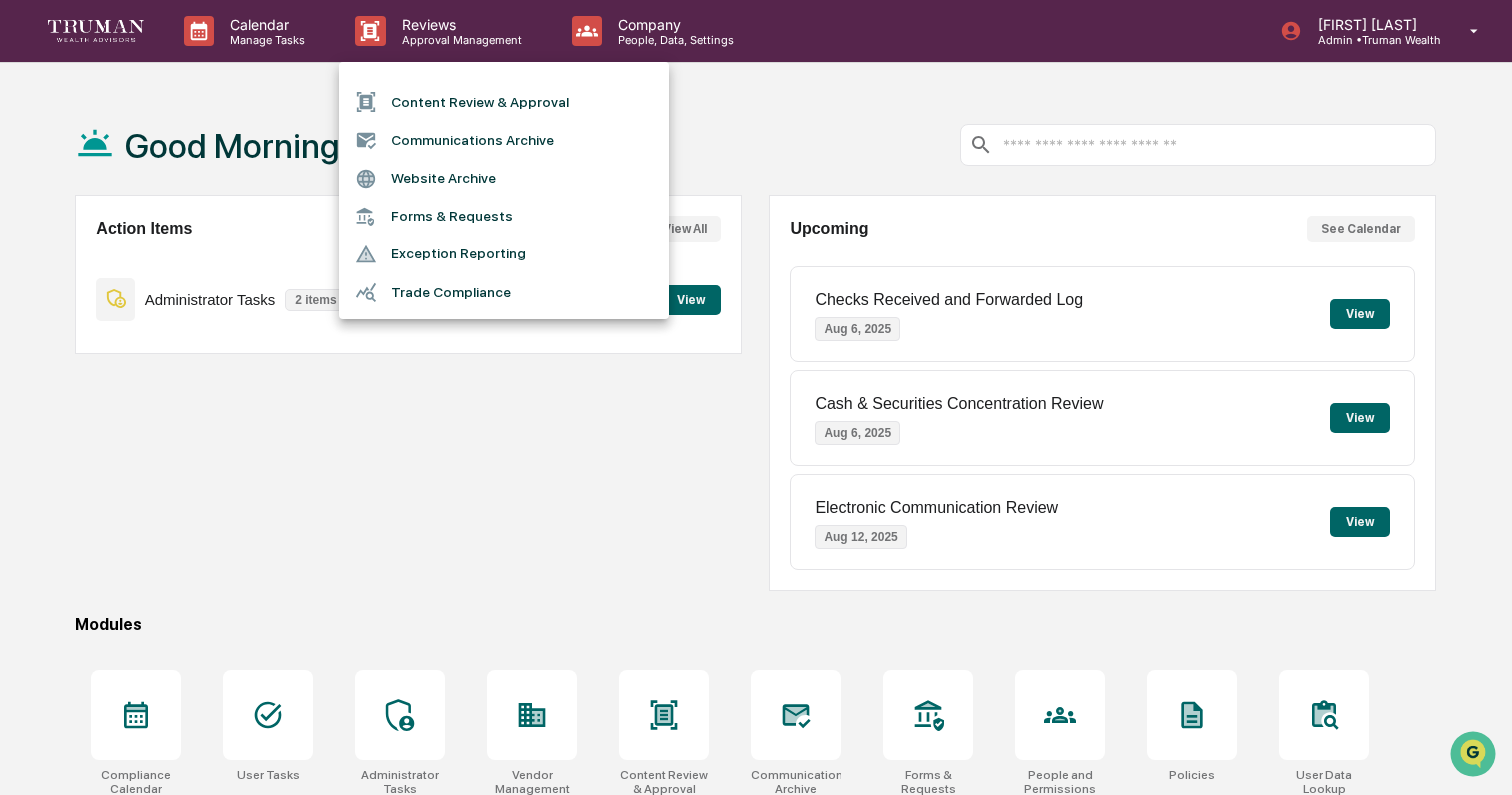 click on "Content Review & Approval" at bounding box center [504, 102] 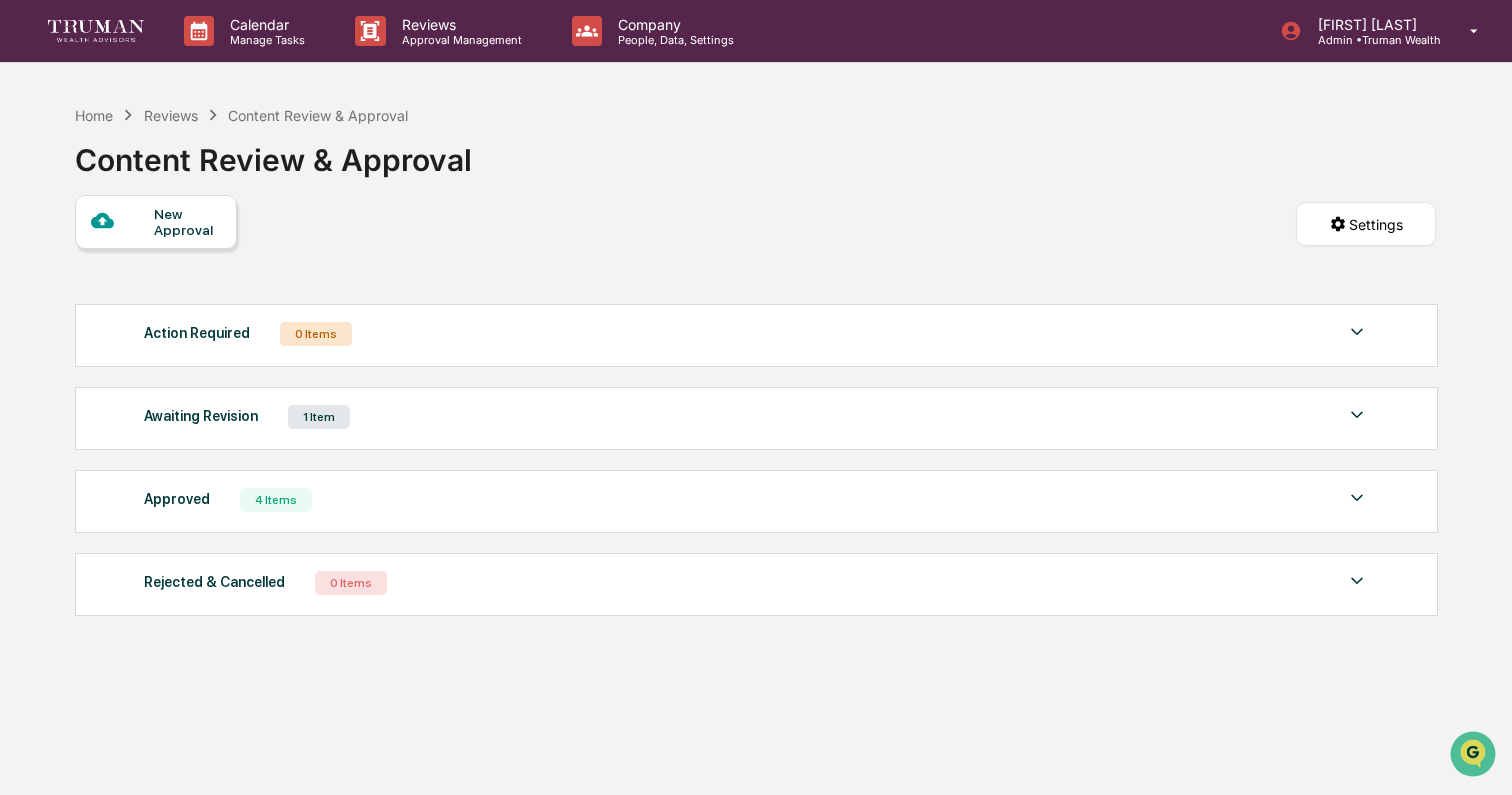 click on "Awaiting Revision 1 Item" at bounding box center (756, 417) 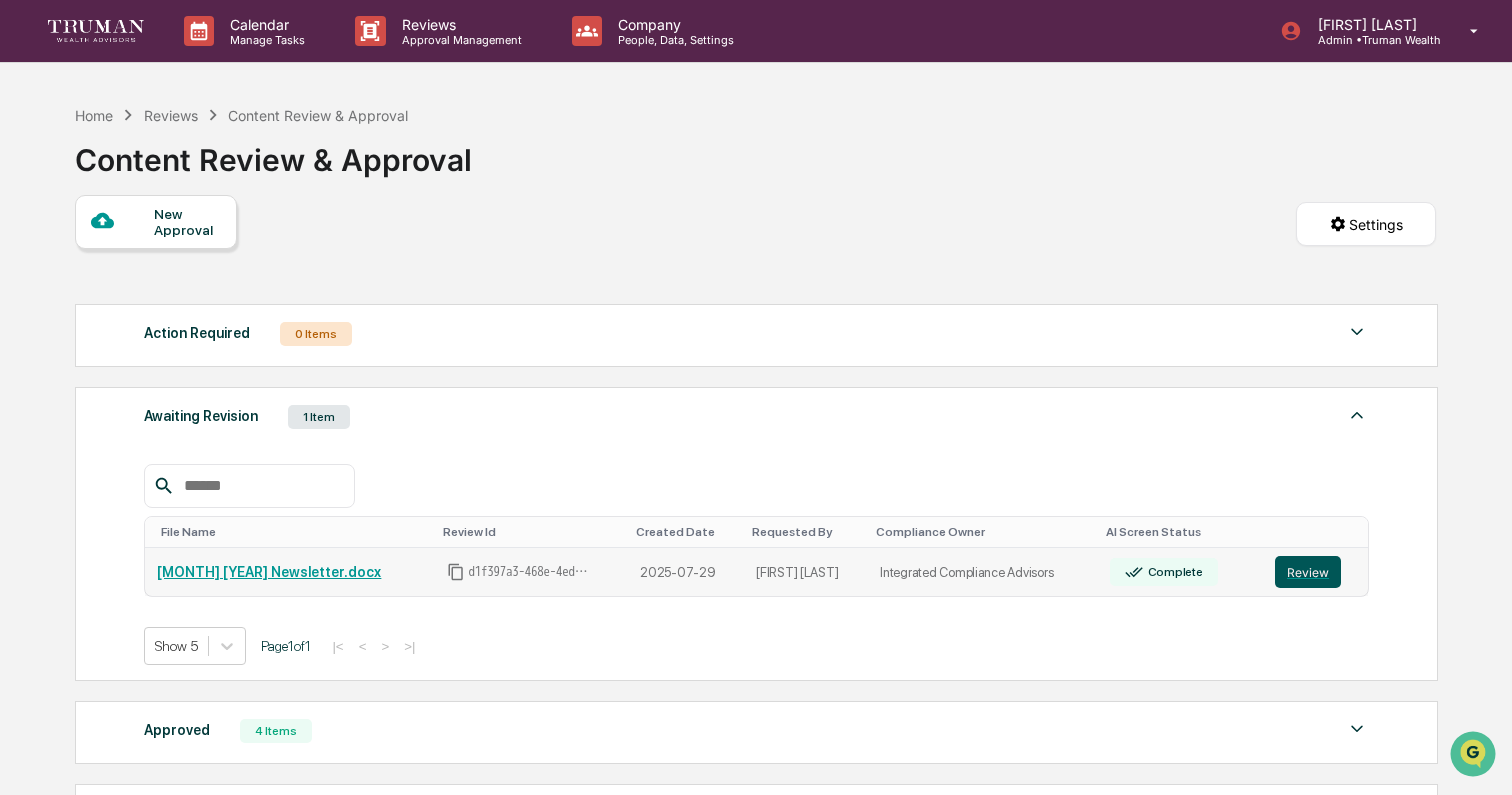 click on "Review" at bounding box center (1308, 572) 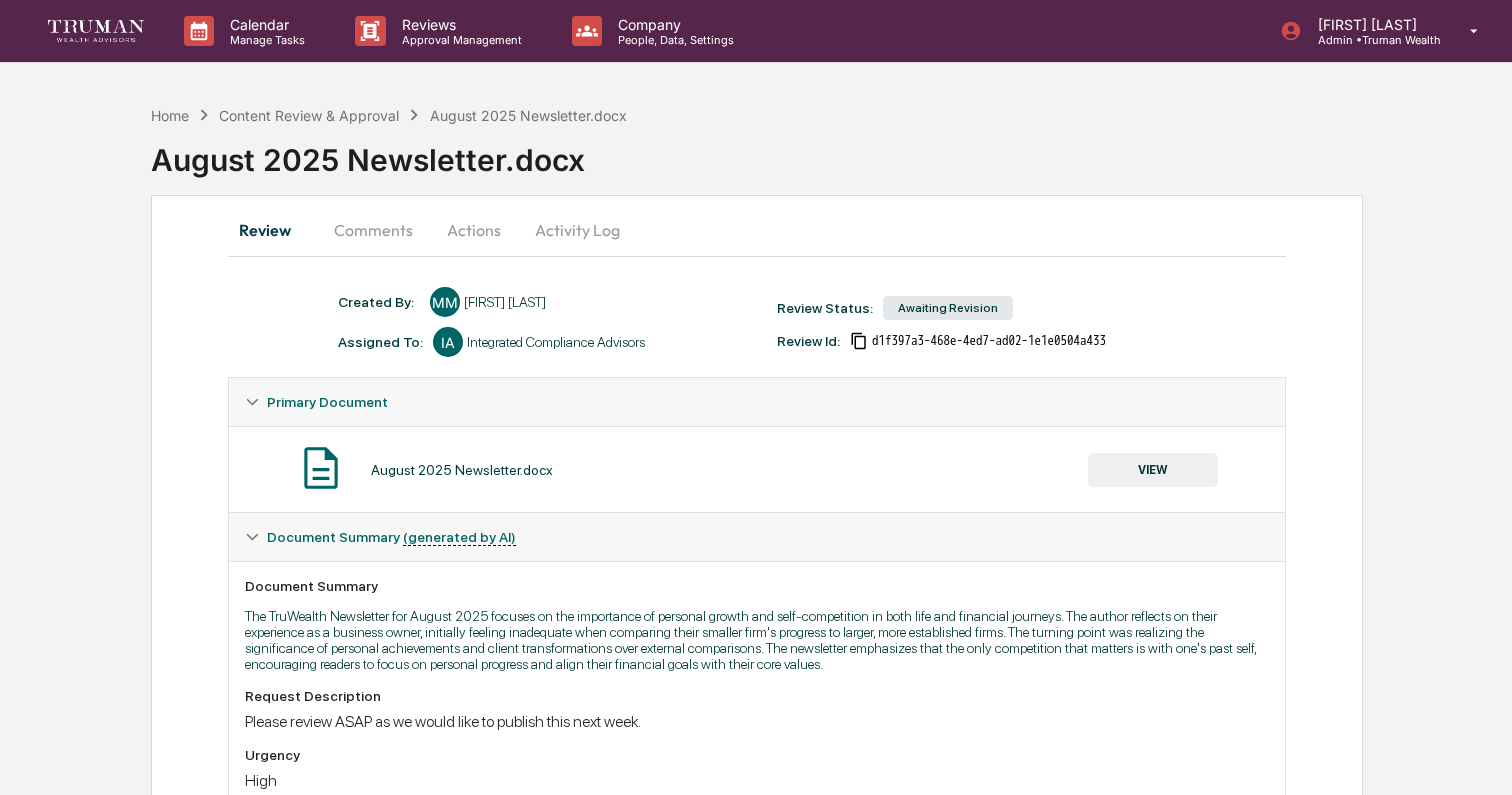scroll, scrollTop: 0, scrollLeft: 0, axis: both 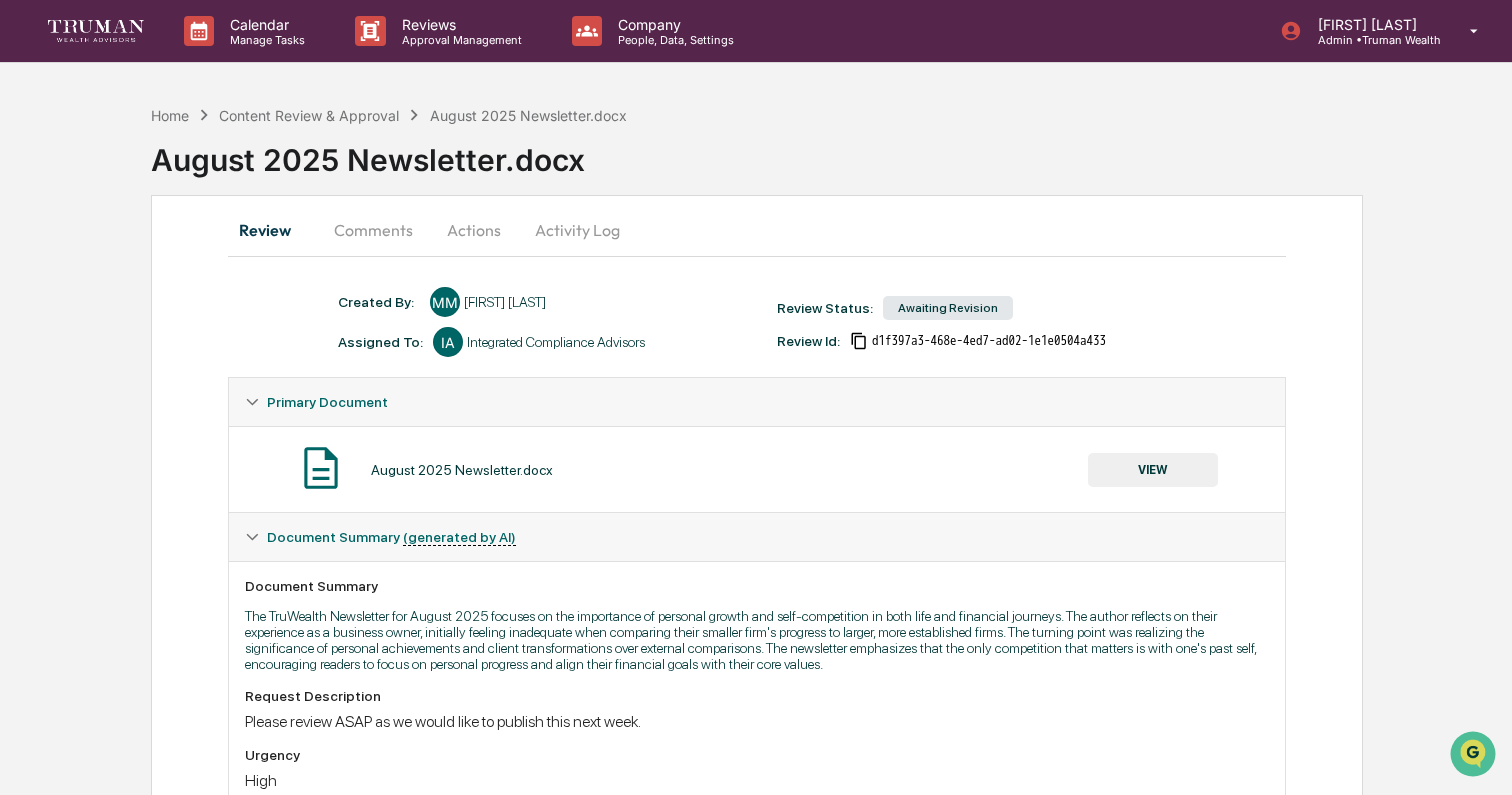 click on "Comments" at bounding box center (373, 230) 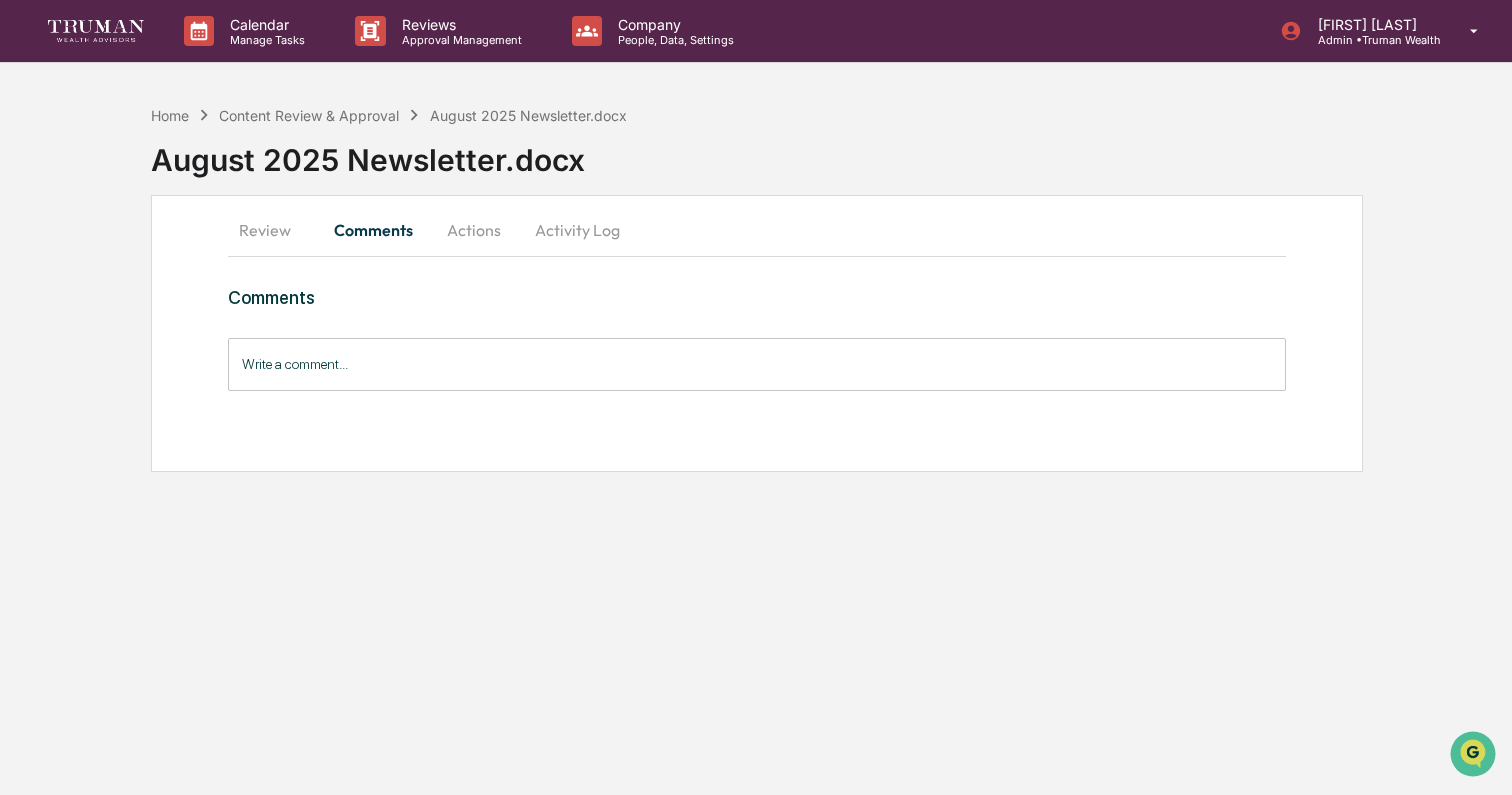 click on "Actions" at bounding box center [474, 230] 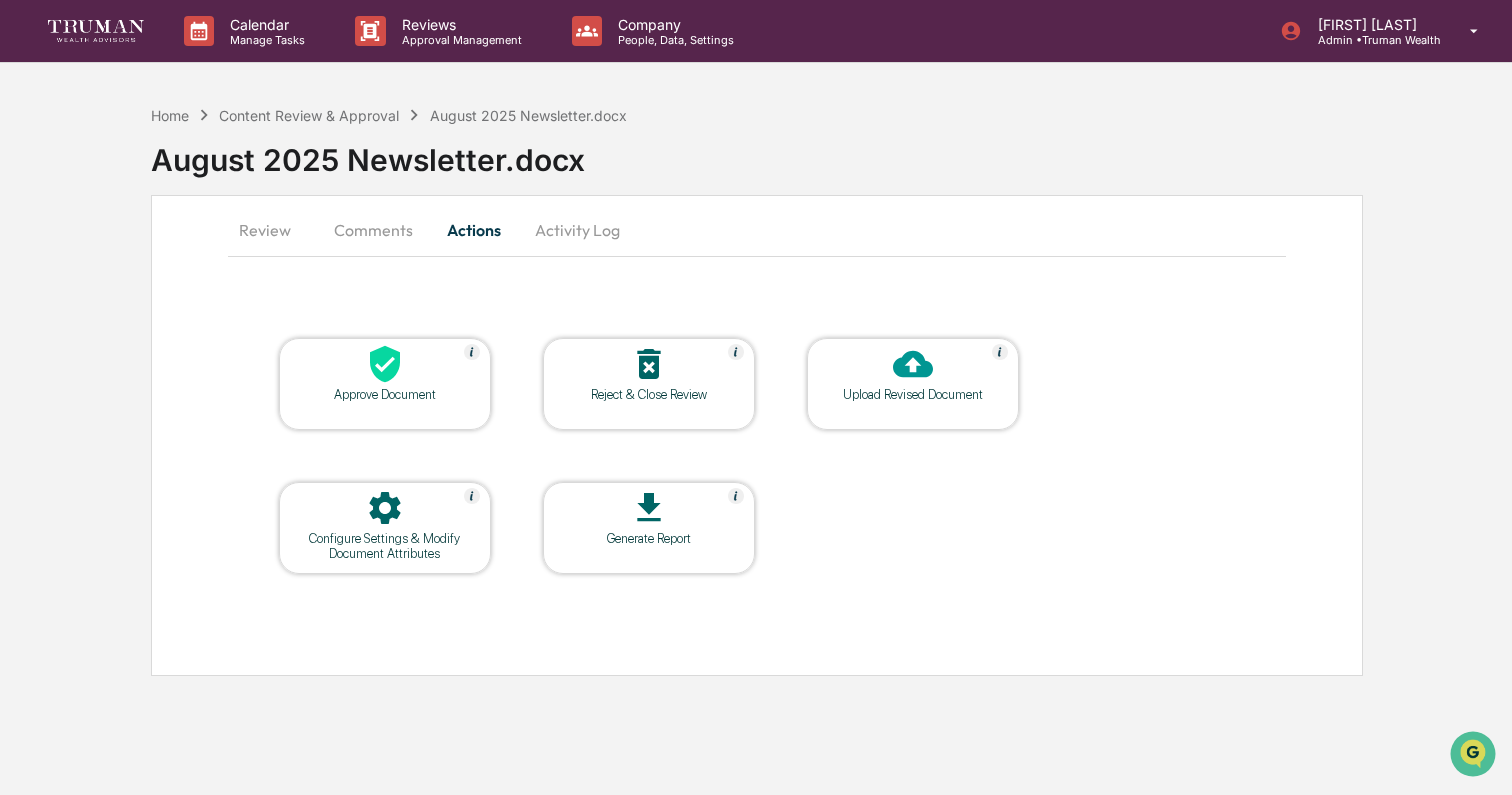 click on "Review" at bounding box center [273, 230] 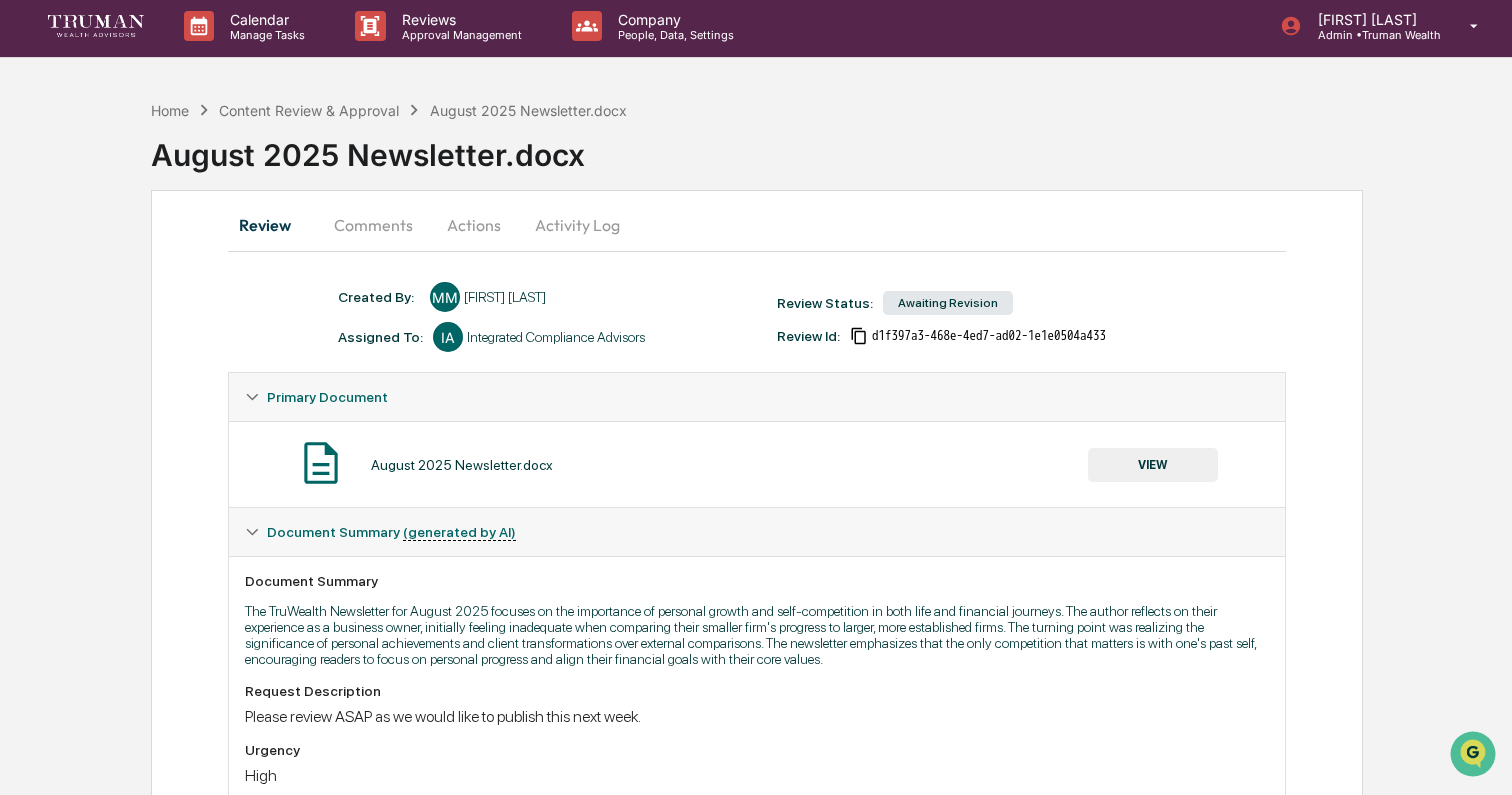 scroll, scrollTop: 0, scrollLeft: 0, axis: both 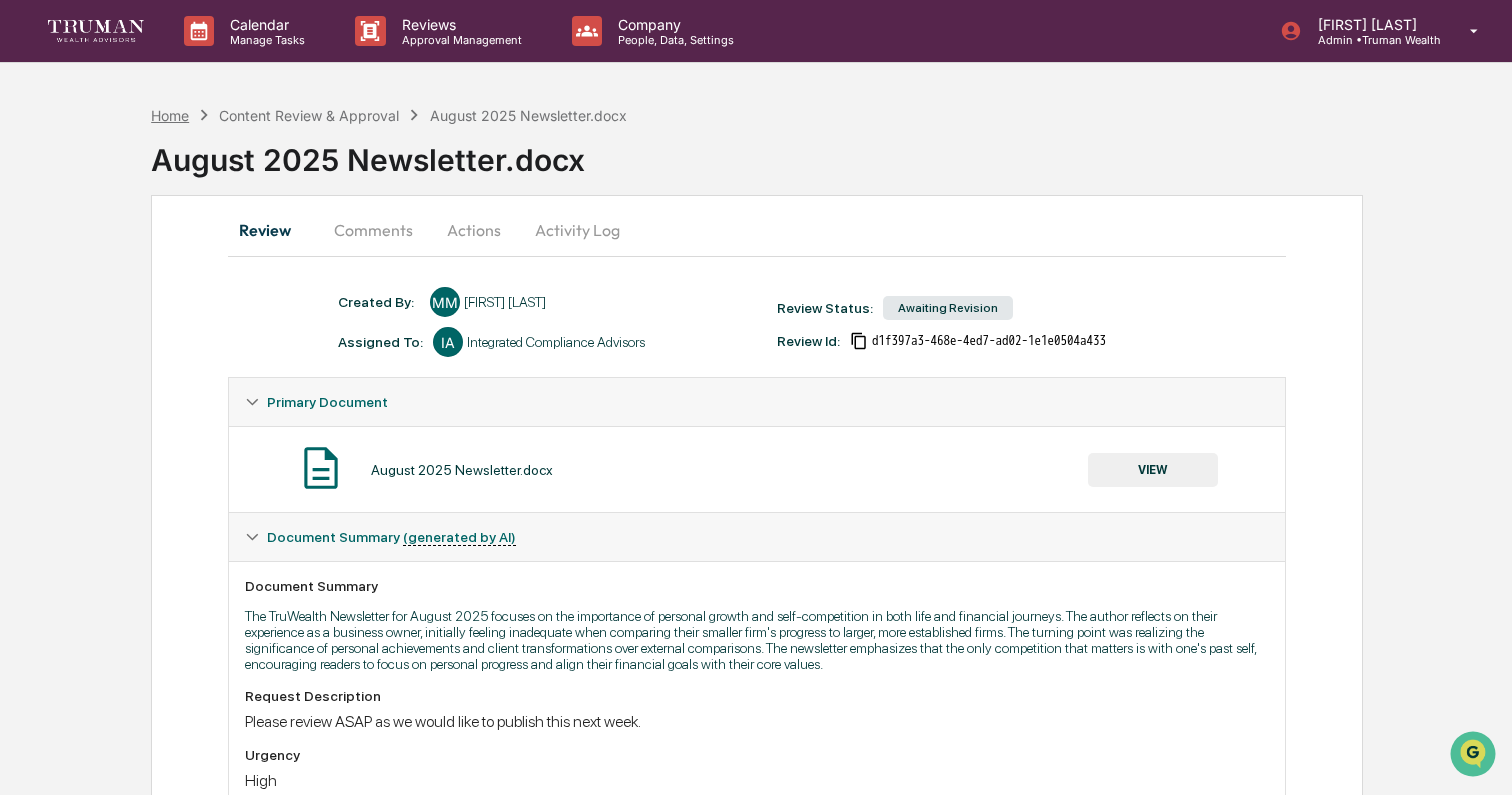 click on "Home" at bounding box center (170, 115) 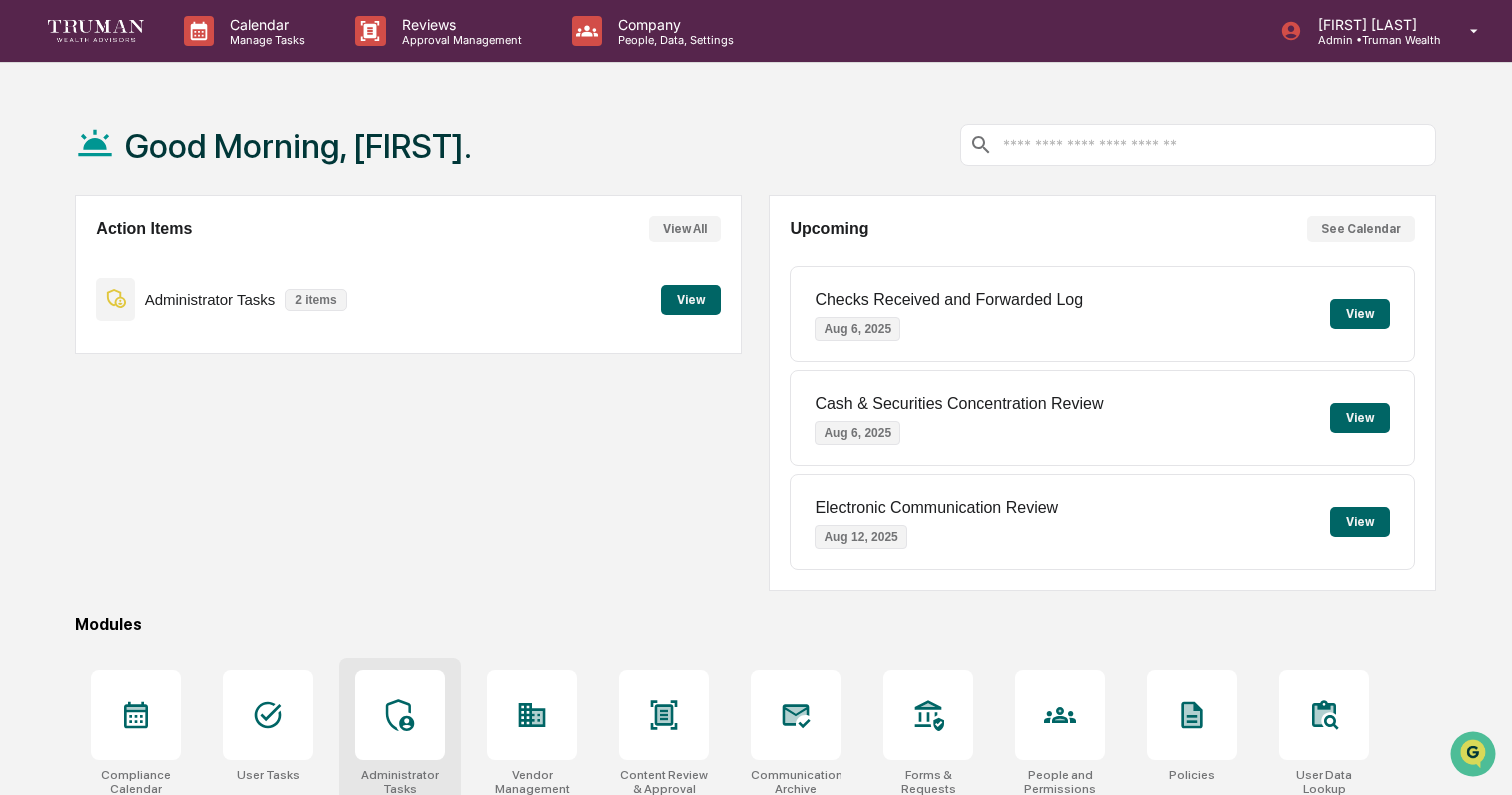 click 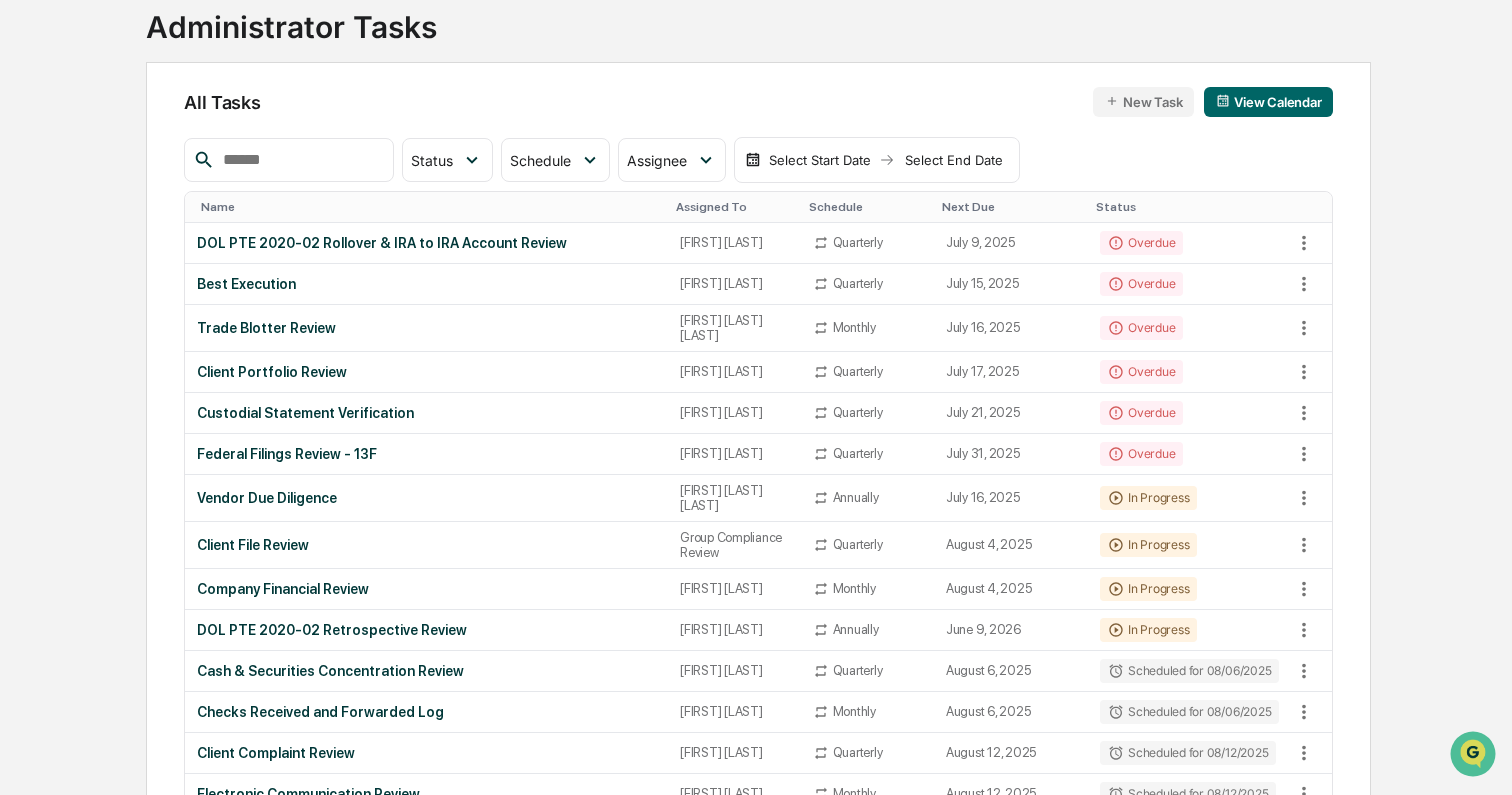 scroll, scrollTop: 0, scrollLeft: 0, axis: both 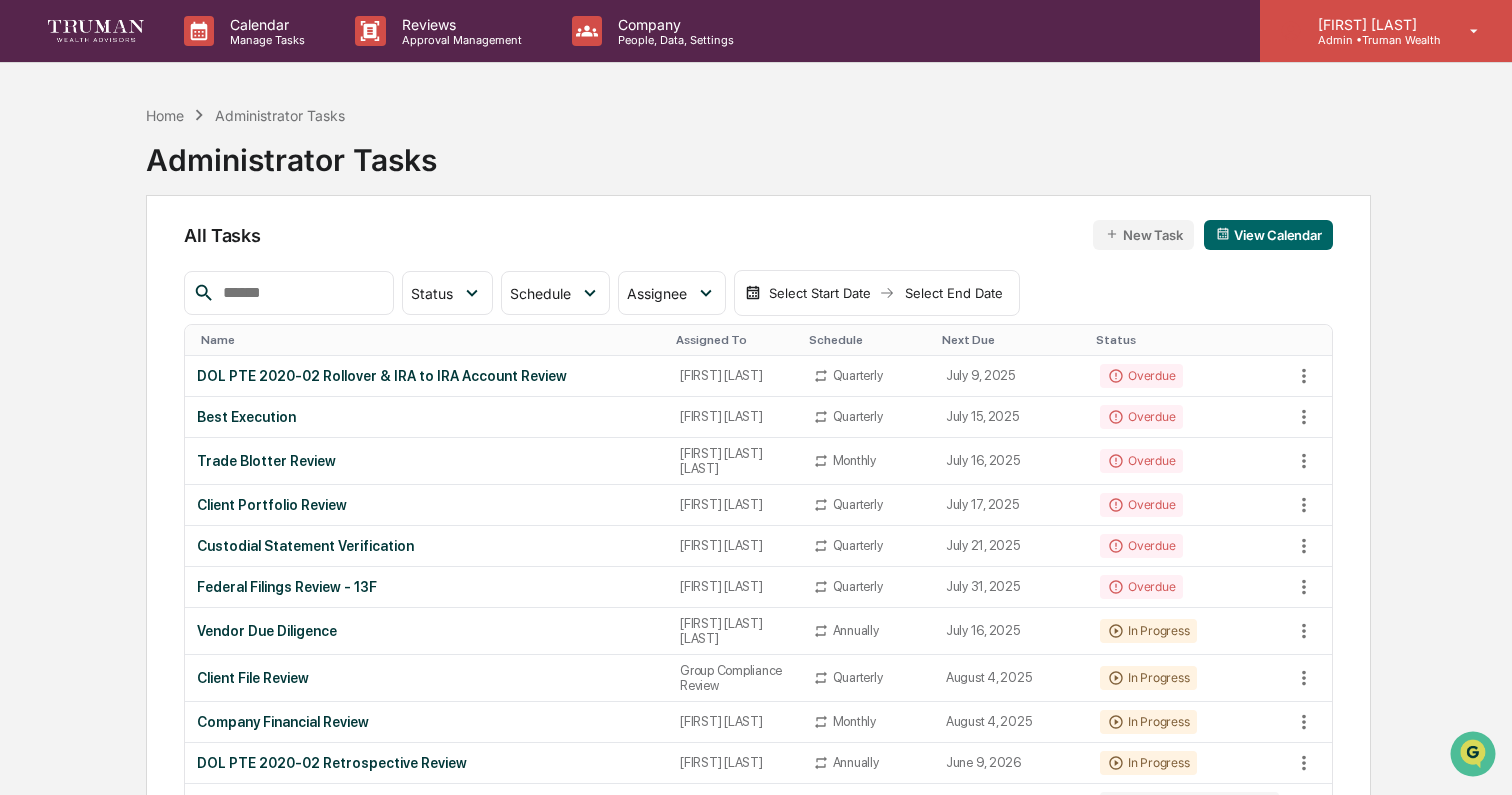 click on "Admin •  Truman Wealth" at bounding box center (1371, 40) 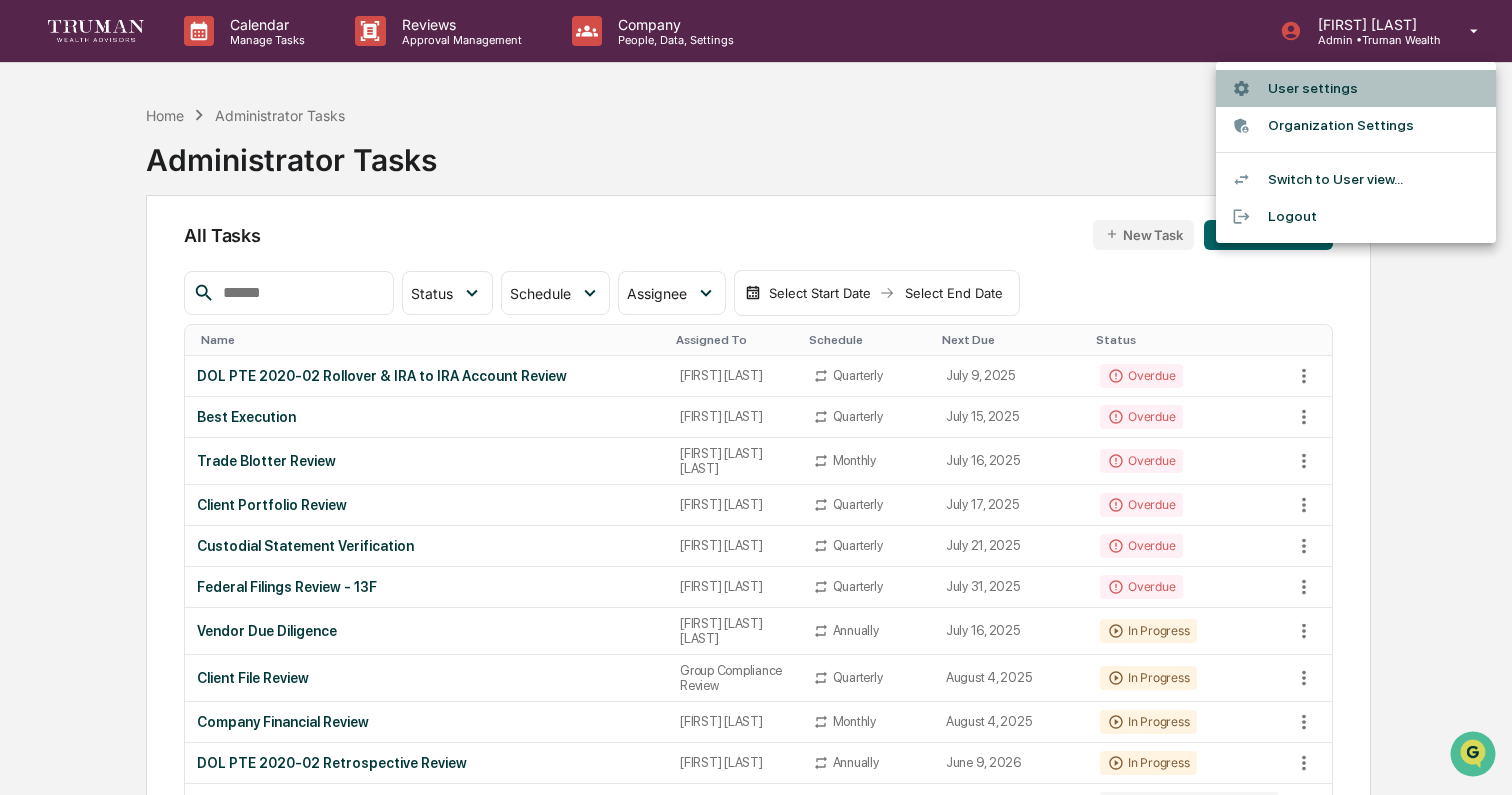 click on "User settings" at bounding box center [1356, 88] 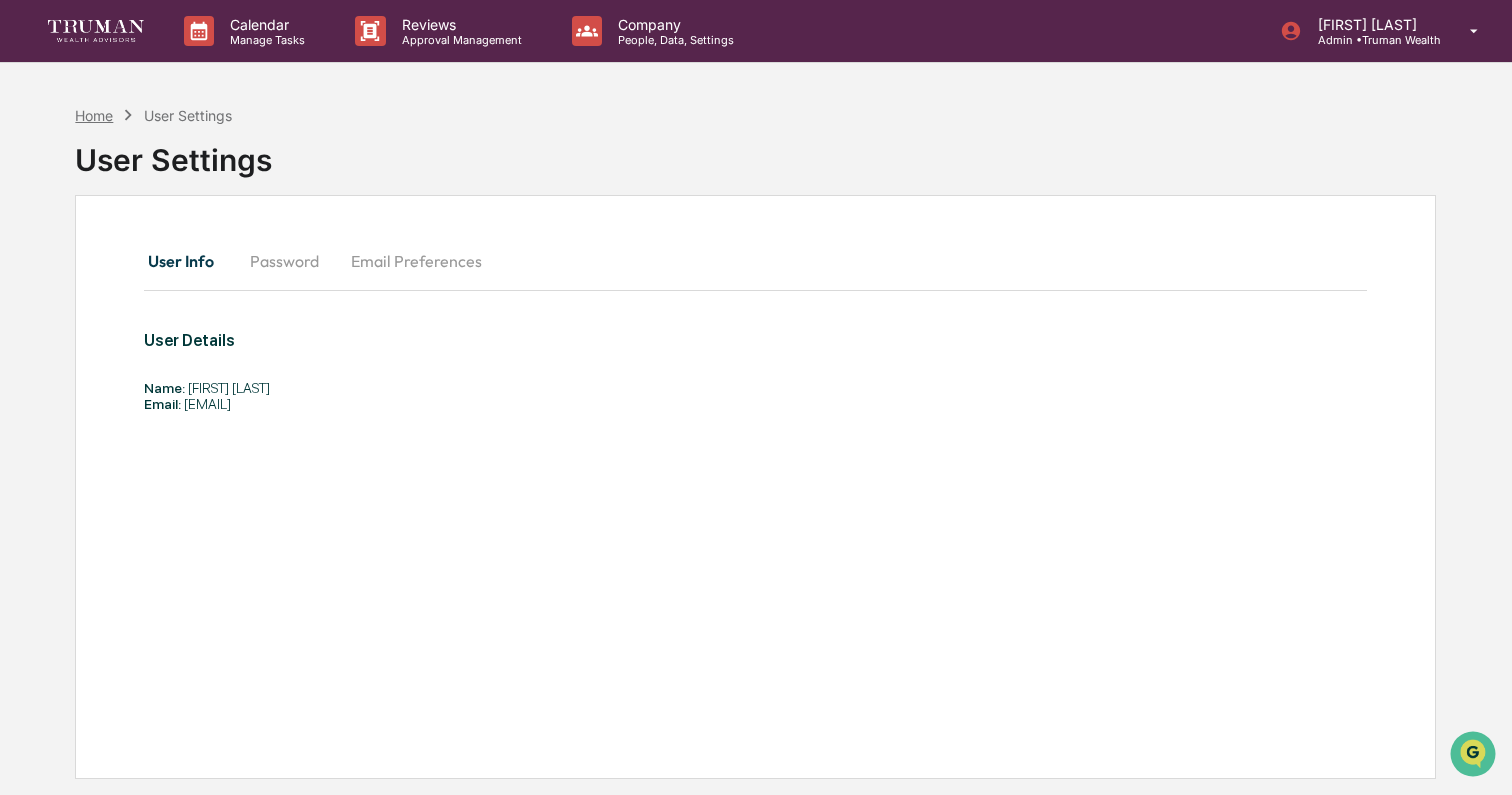 click on "Home" at bounding box center [94, 115] 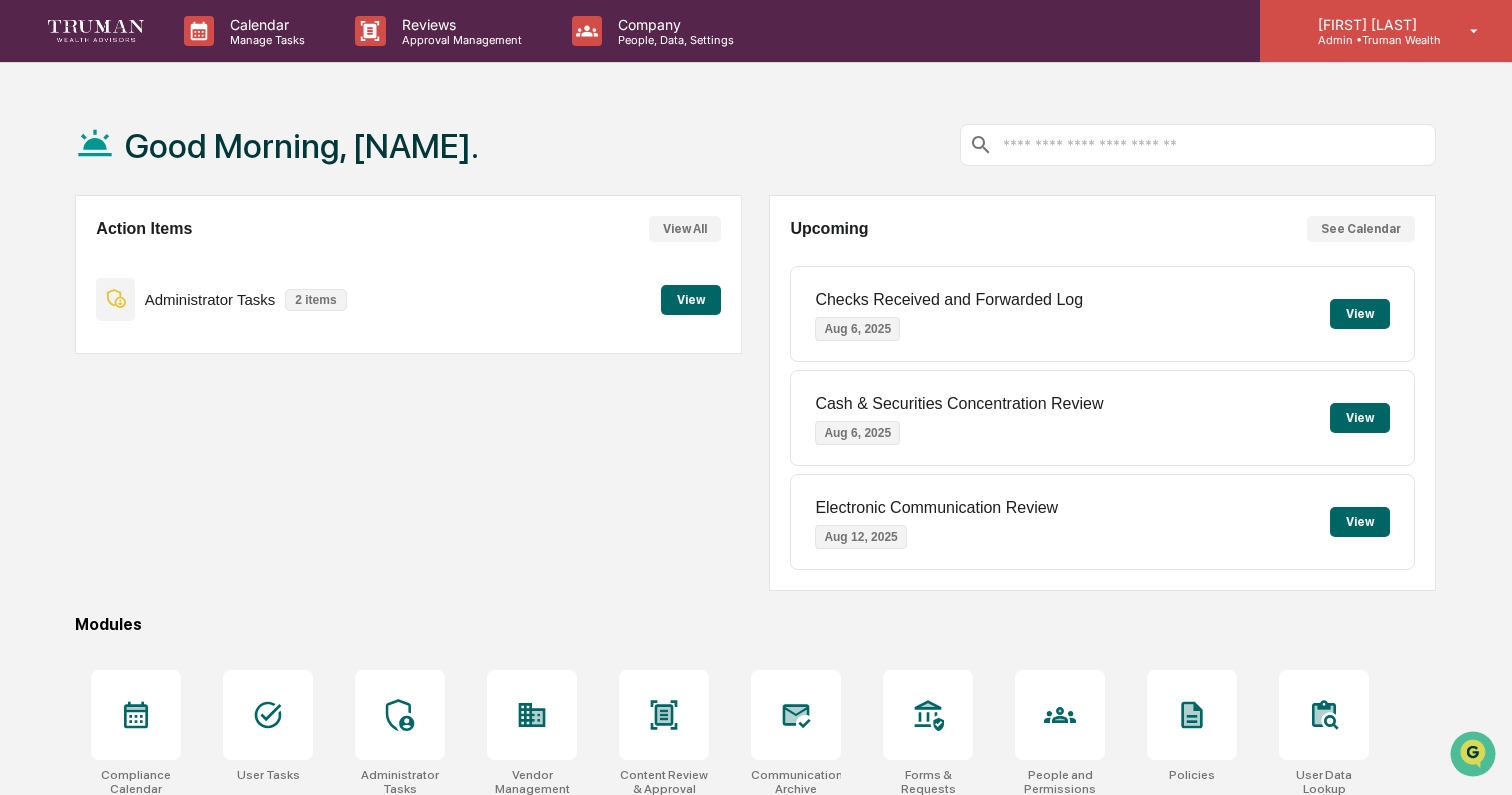 click on "[FIRST] [LAST]" at bounding box center [1371, 24] 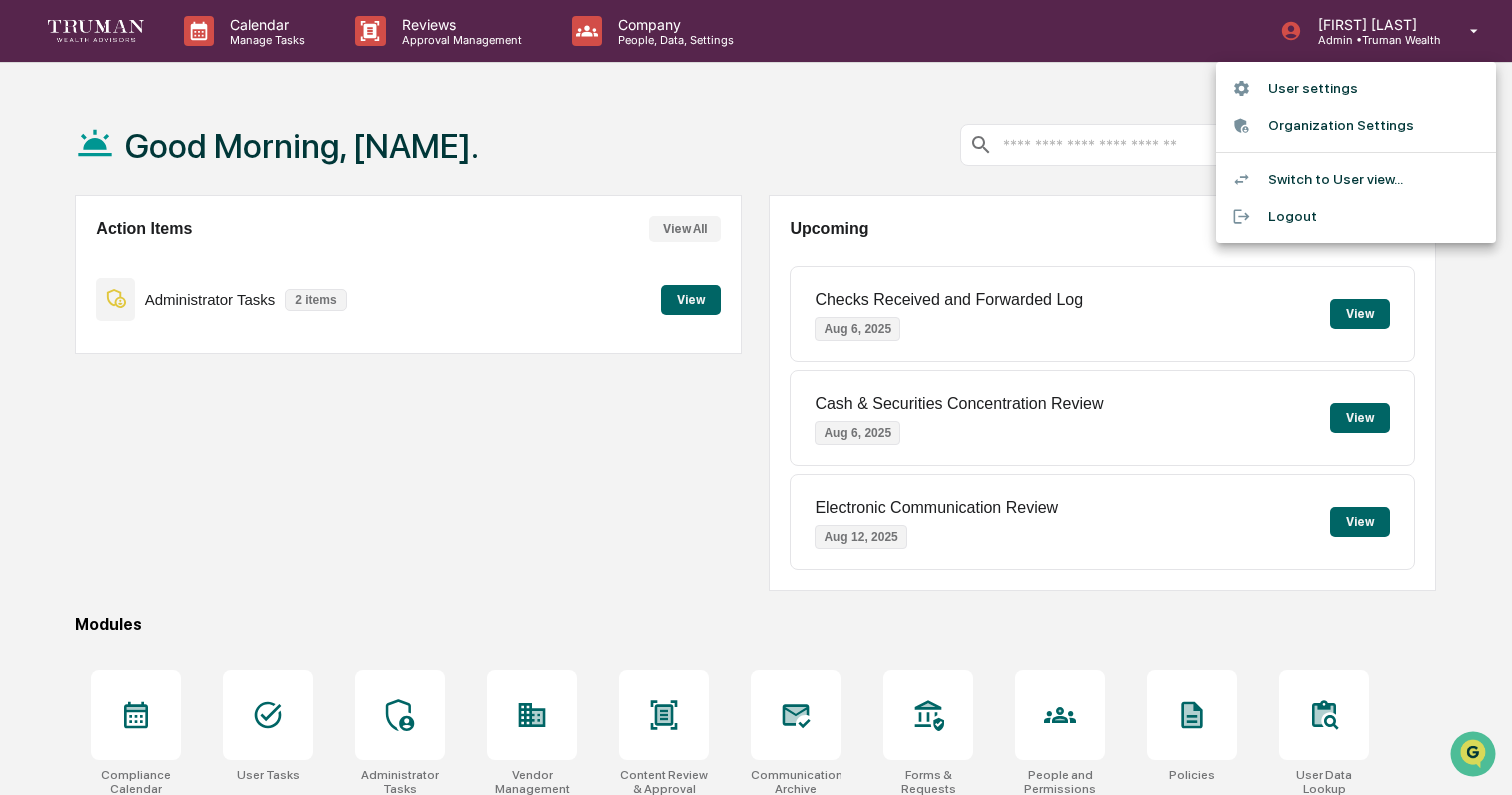 click on "Switch to User view..." at bounding box center (1356, 179) 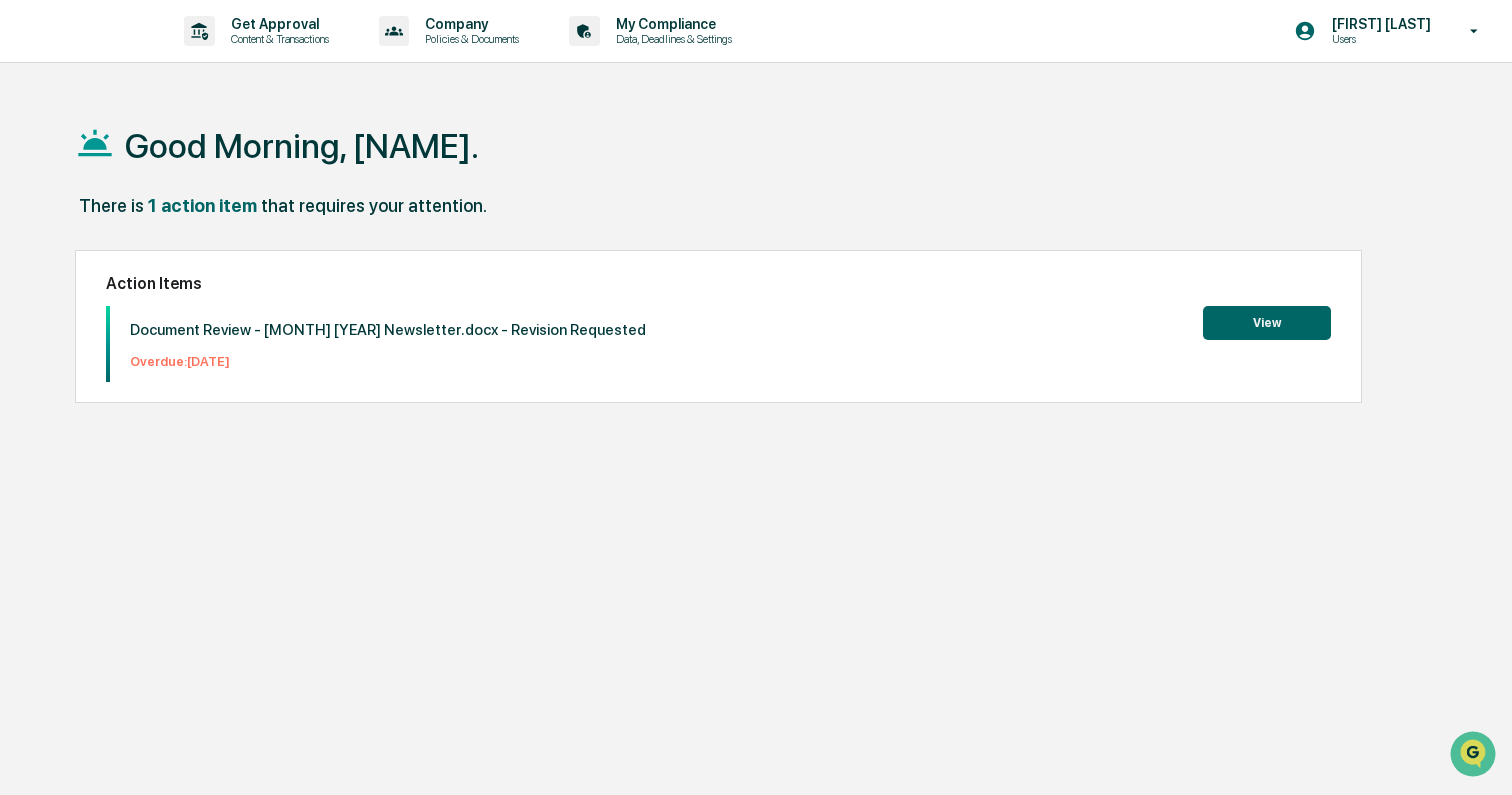 click on "View" at bounding box center (1267, 323) 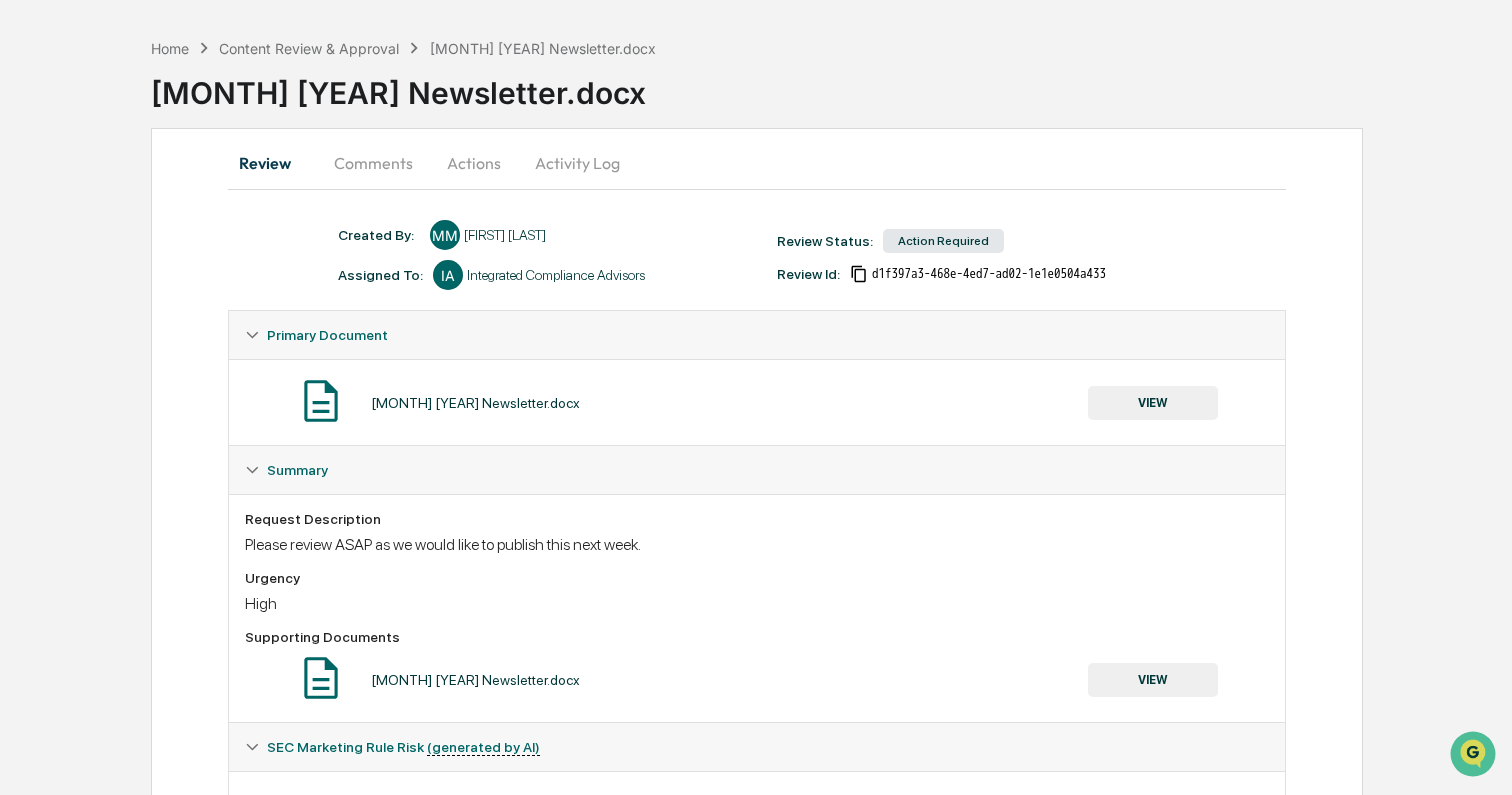 scroll, scrollTop: 0, scrollLeft: 0, axis: both 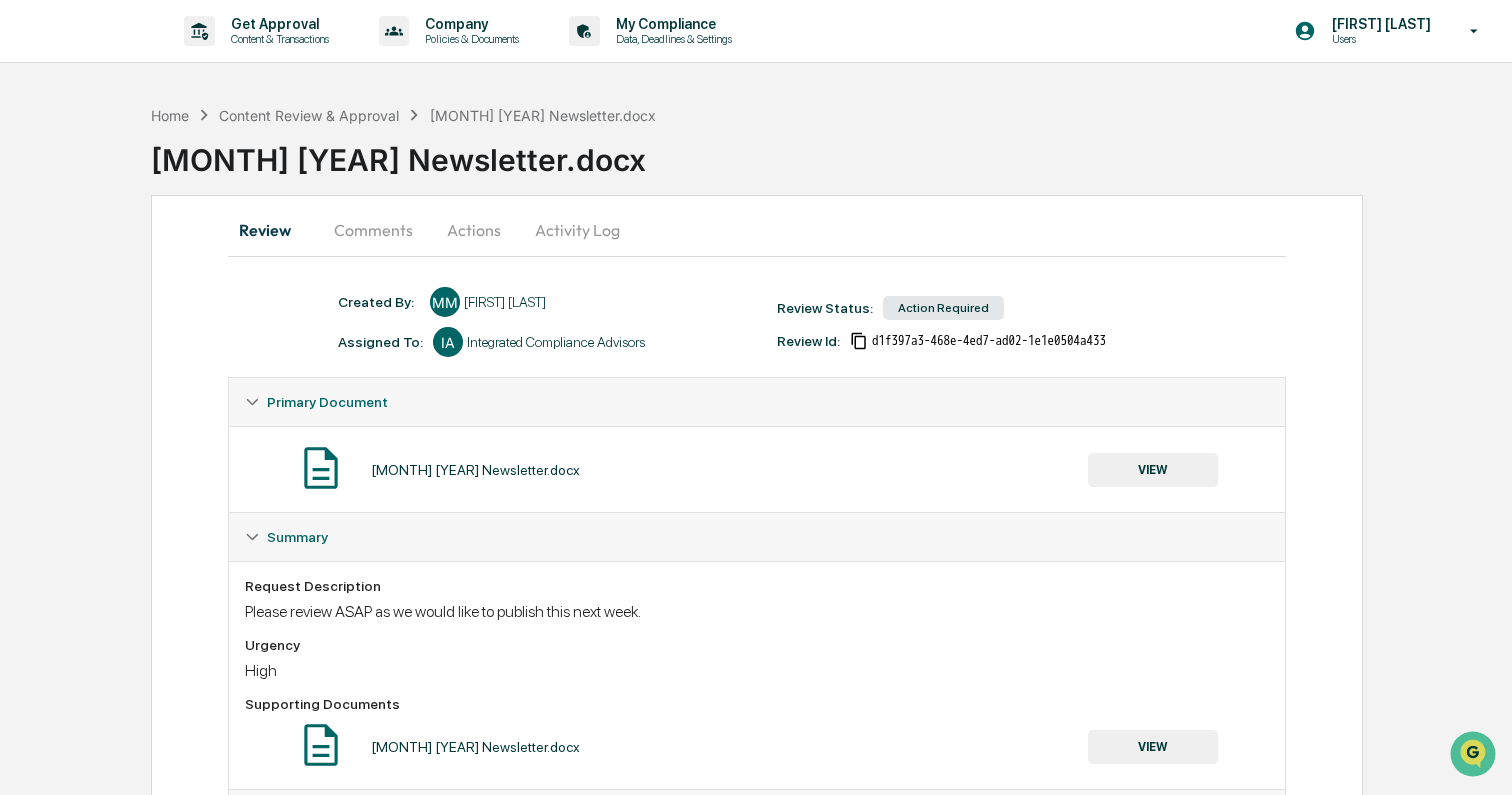 click on "Comments" at bounding box center [373, 230] 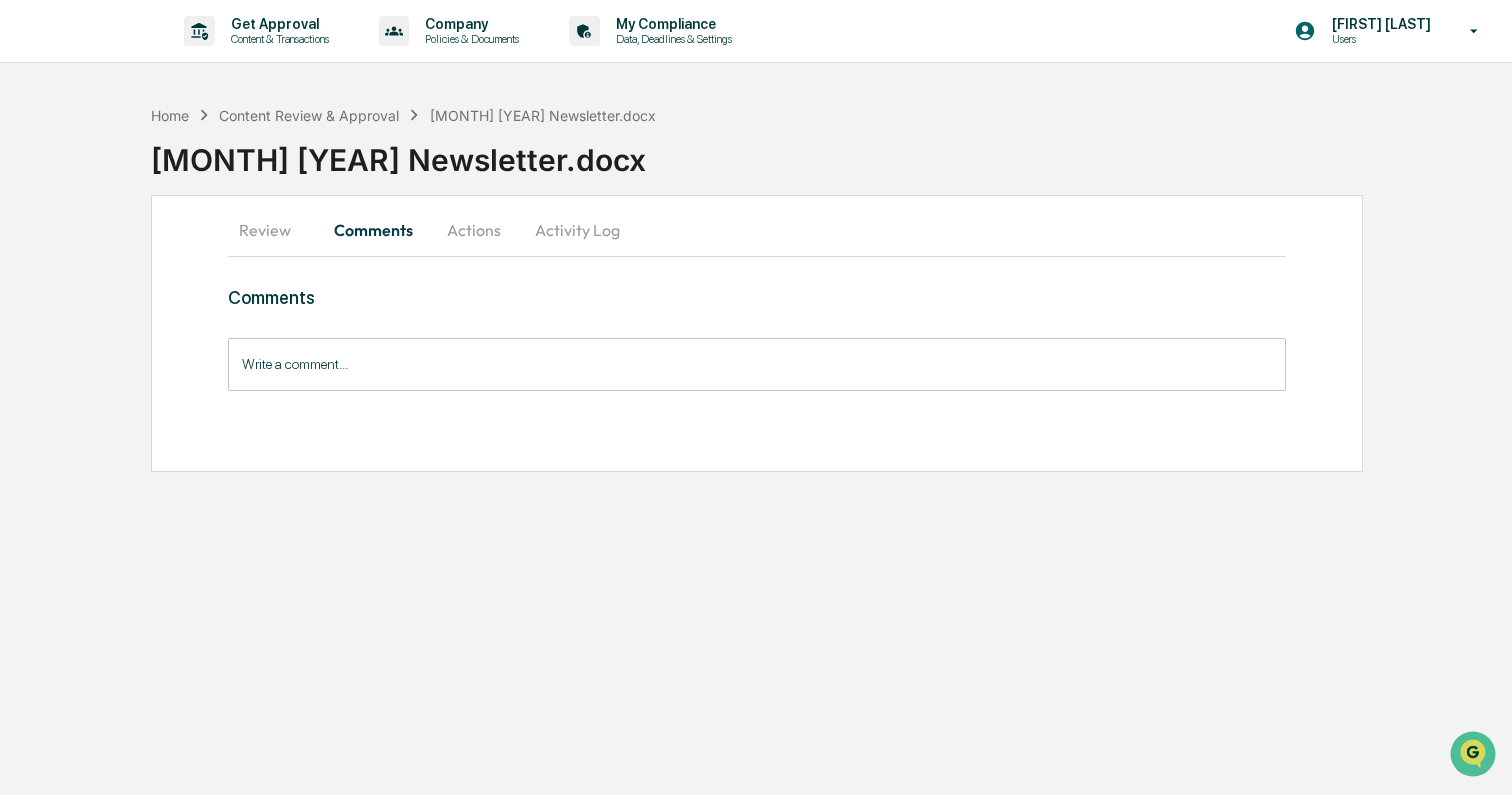click on "Actions" at bounding box center (474, 230) 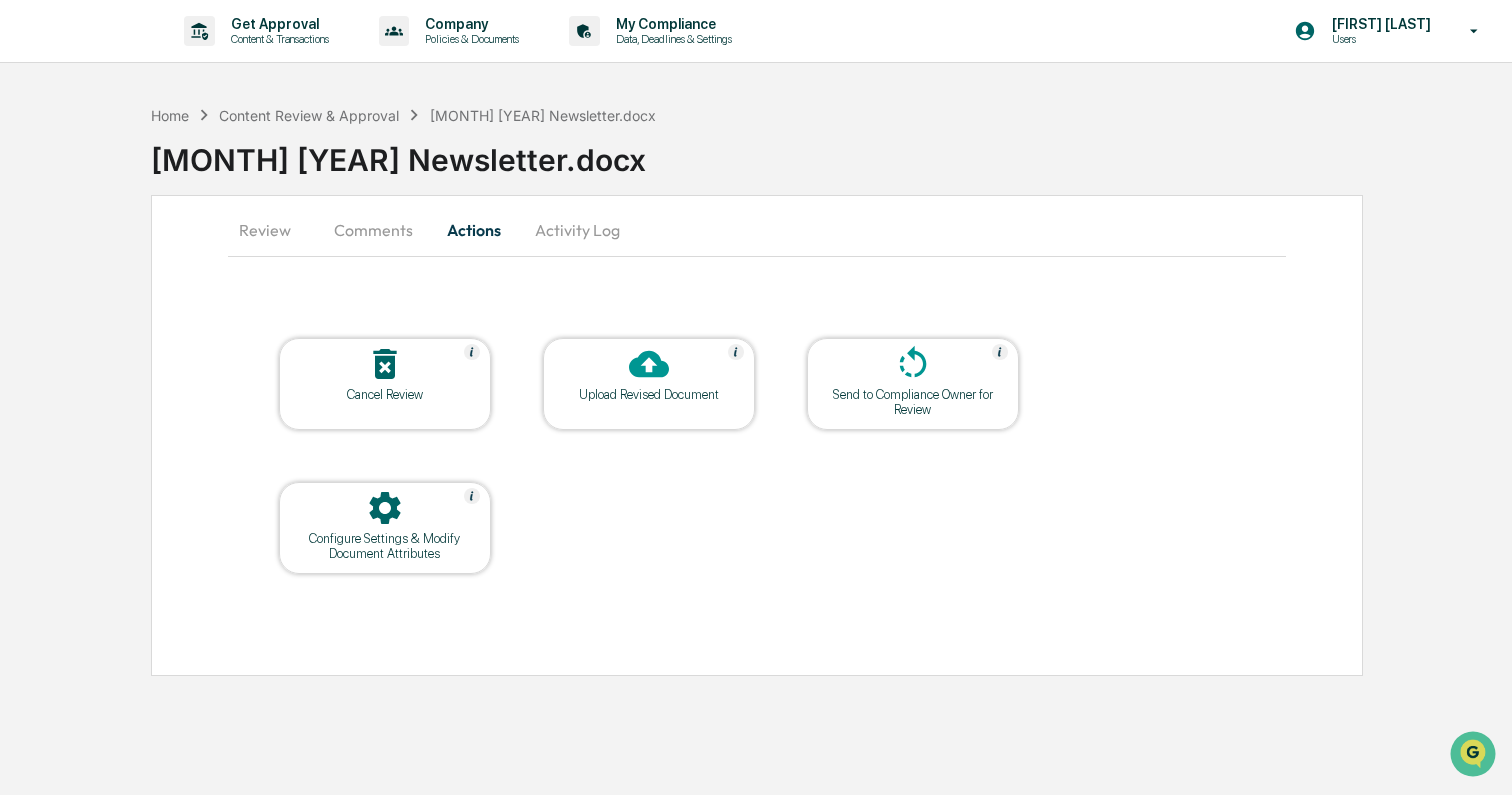 click on "Review" at bounding box center [273, 230] 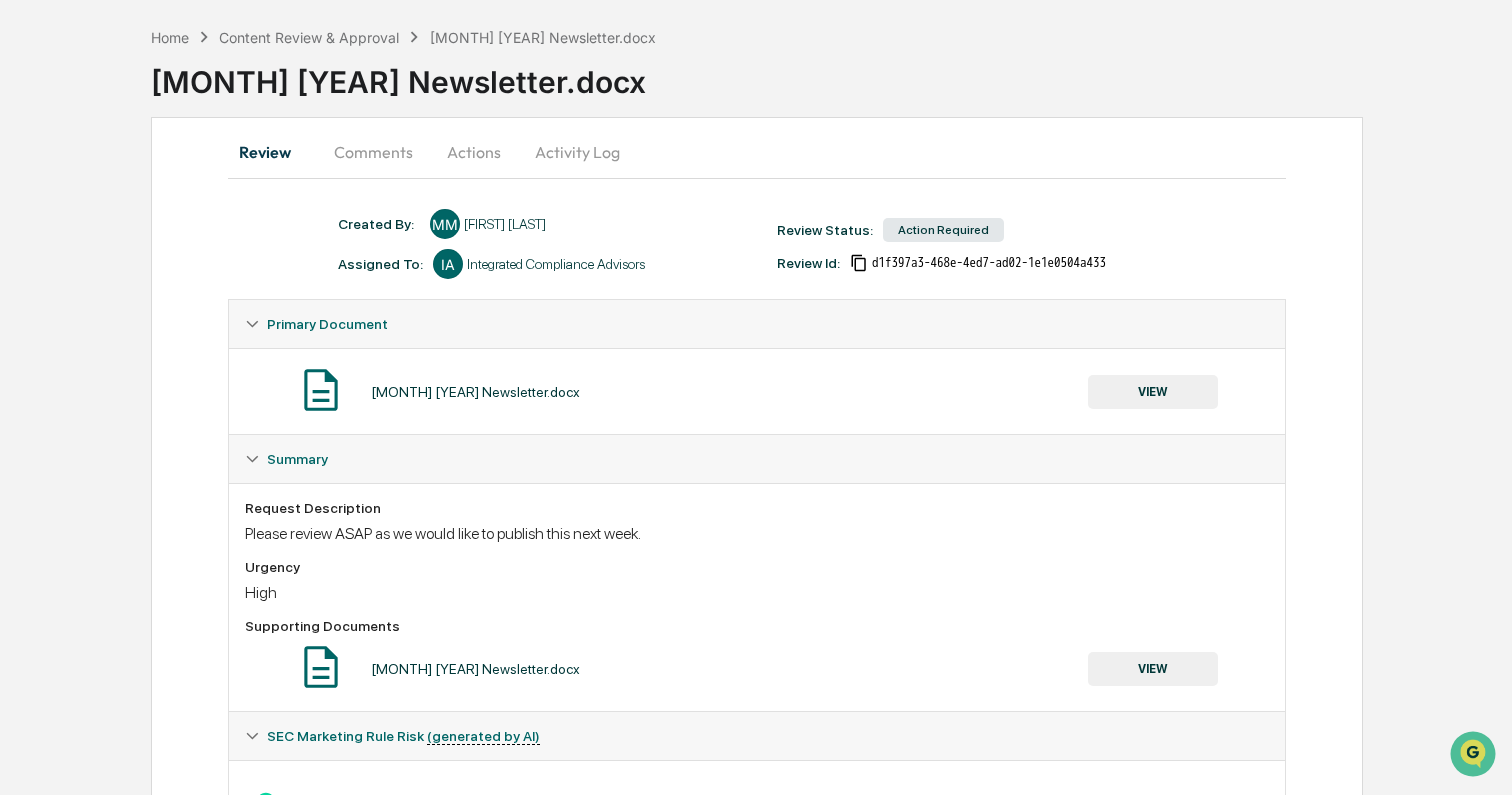 scroll, scrollTop: 0, scrollLeft: 0, axis: both 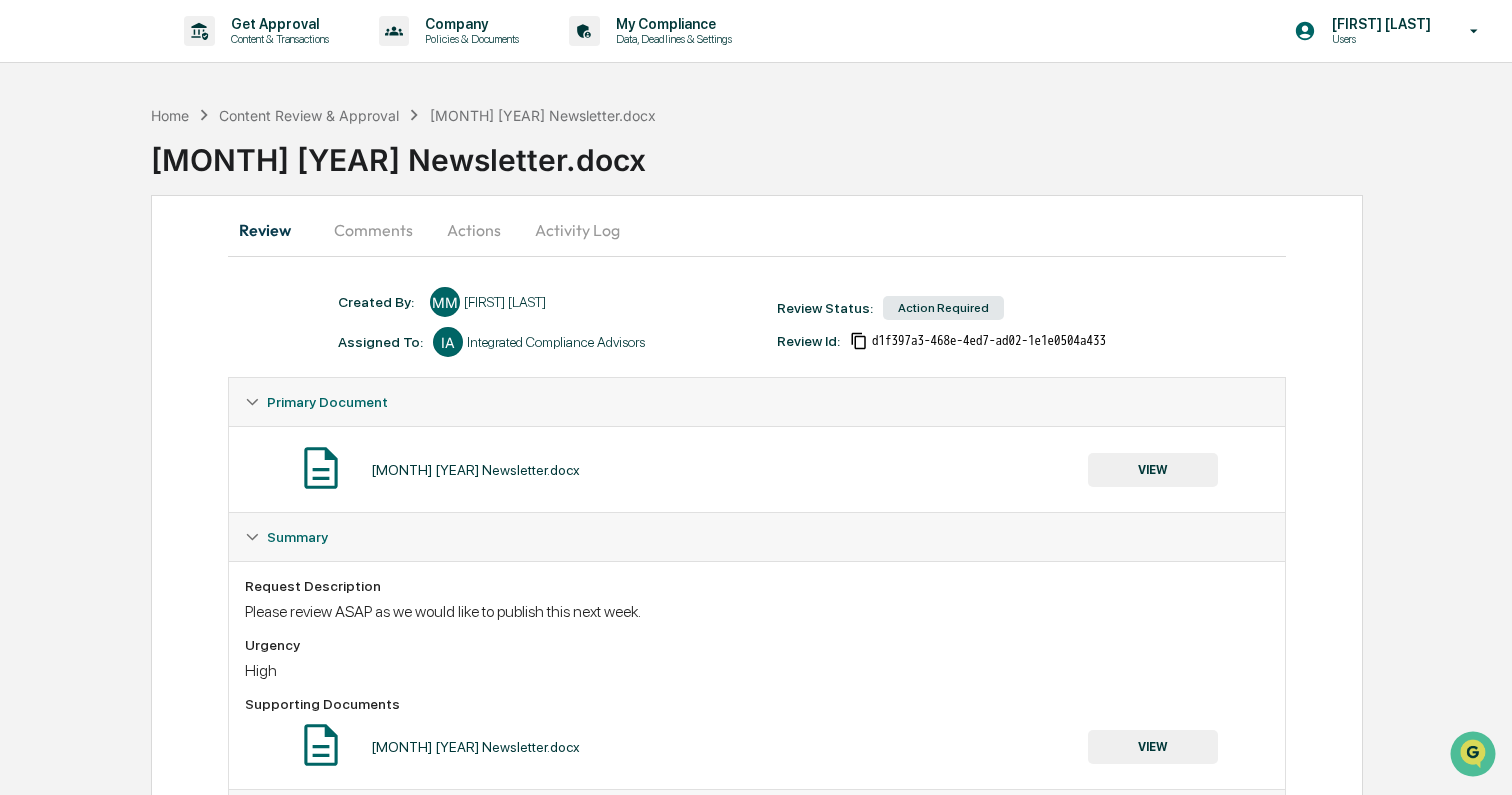click on "Actions" at bounding box center (474, 230) 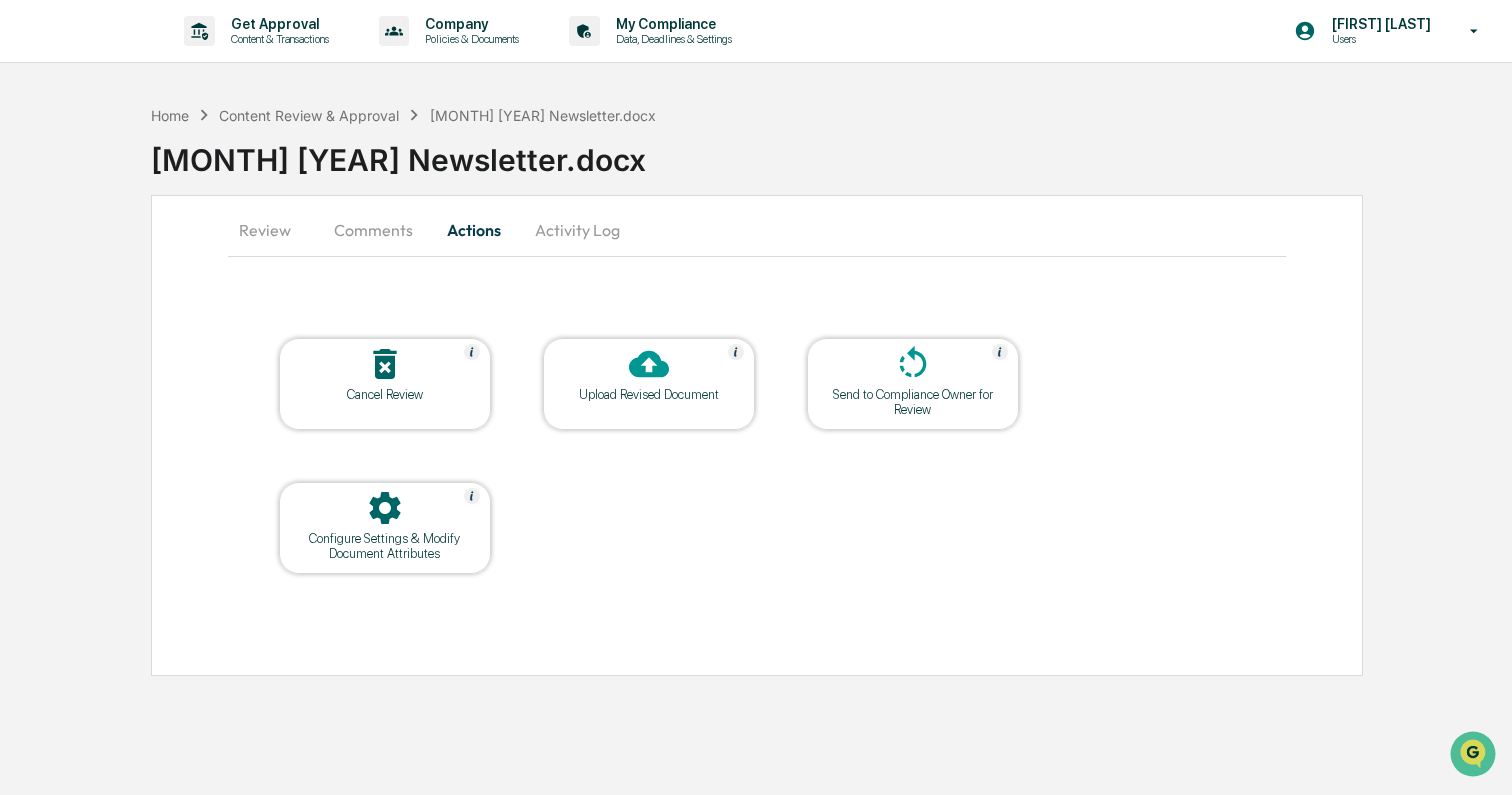 click on "Activity Log" at bounding box center [577, 230] 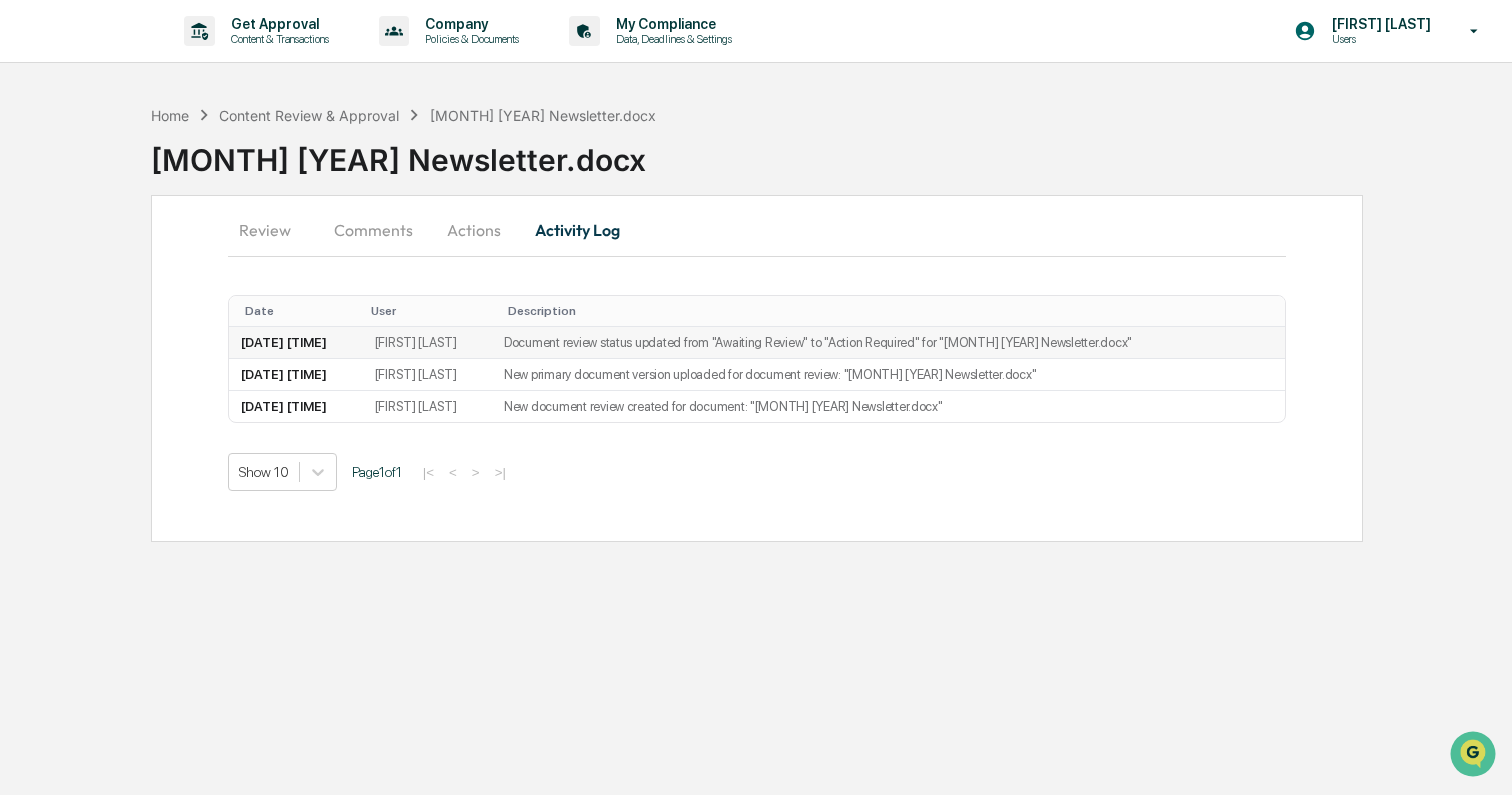 click on "Document review status updated from "Awaiting Review" to "Action Required" for "August 2025 Newsletter.docx"" at bounding box center (888, 343) 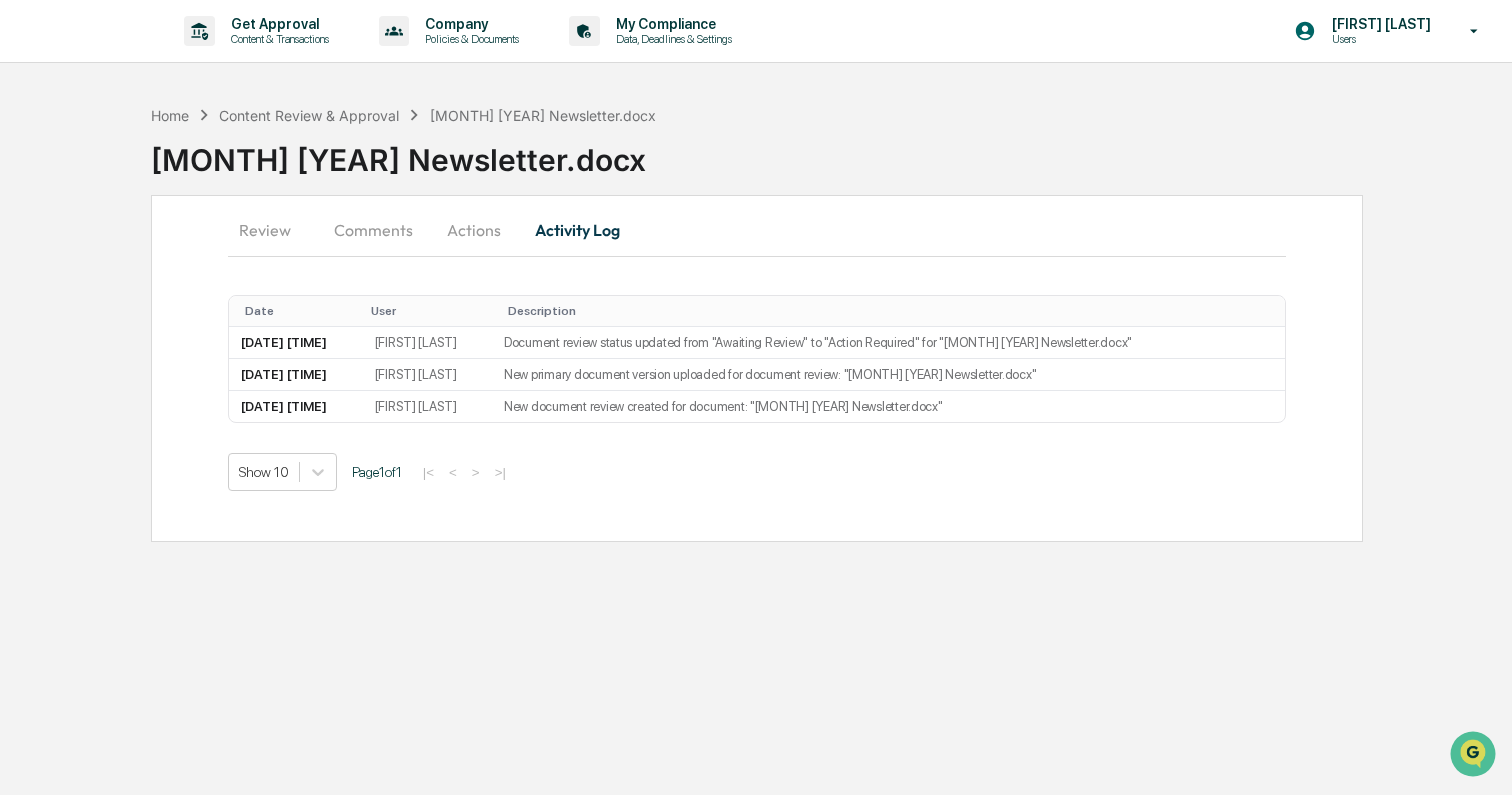 click on "Comments" at bounding box center [373, 230] 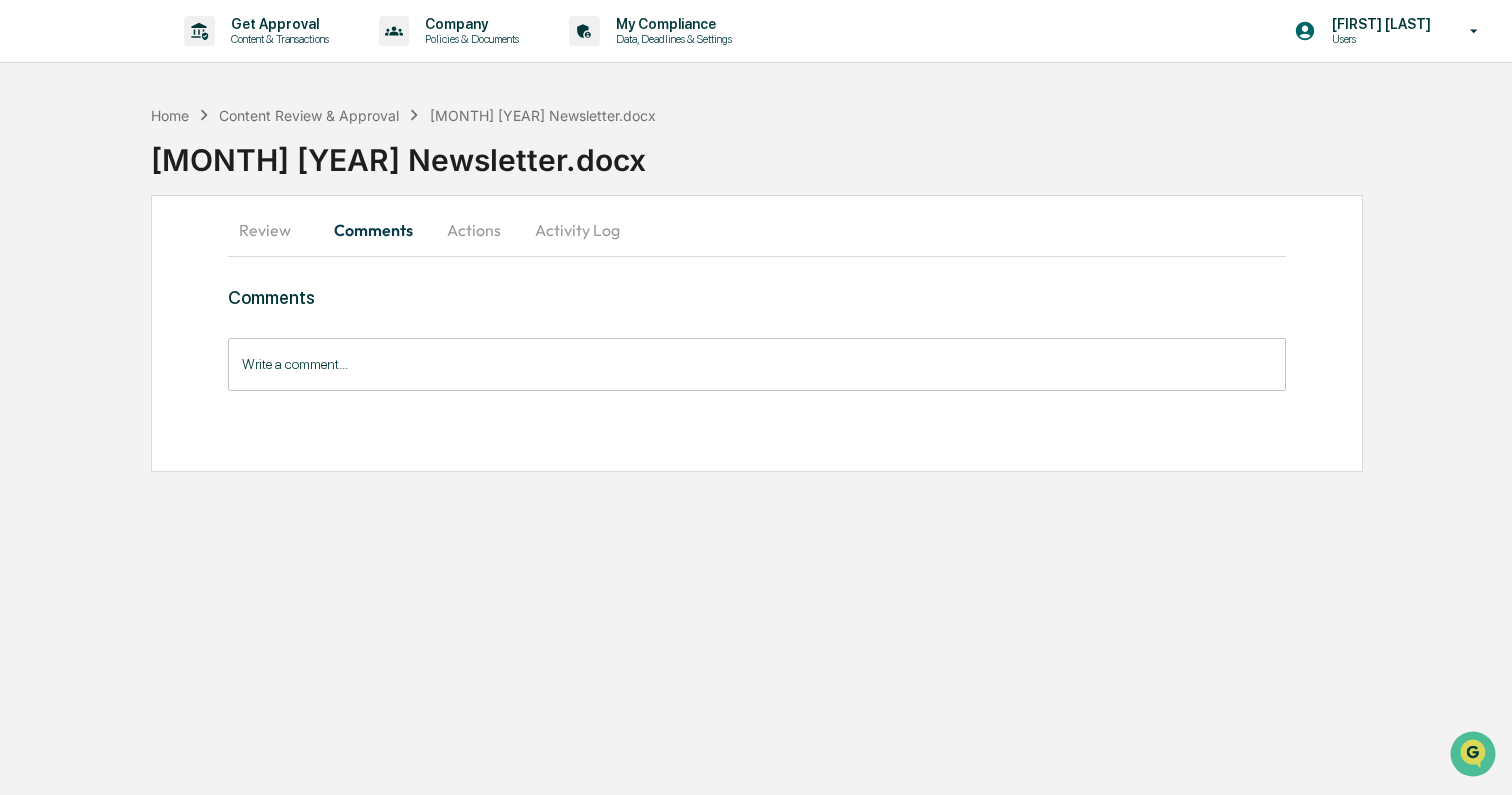 click on "Review" at bounding box center [273, 230] 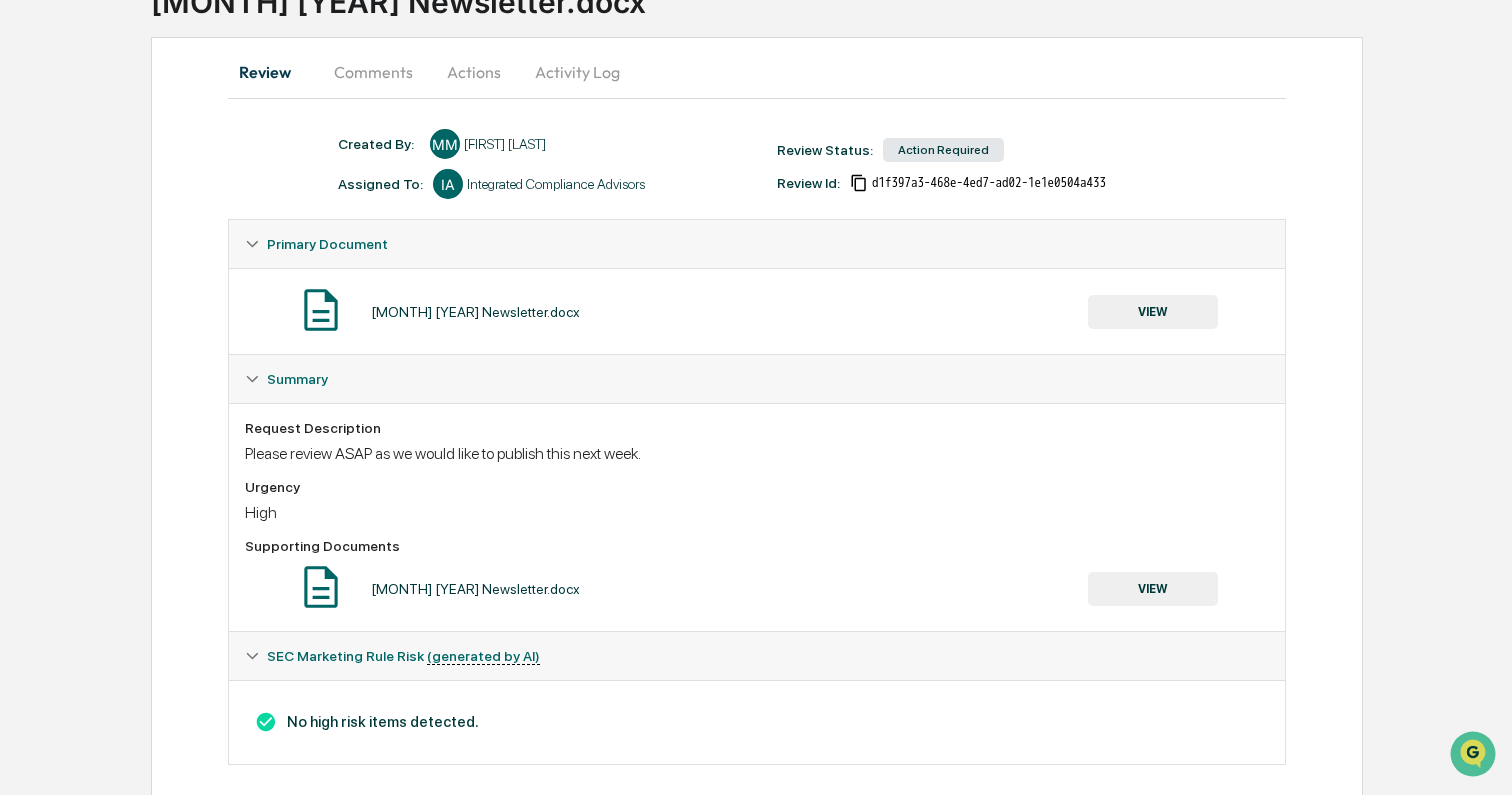 scroll, scrollTop: 181, scrollLeft: 0, axis: vertical 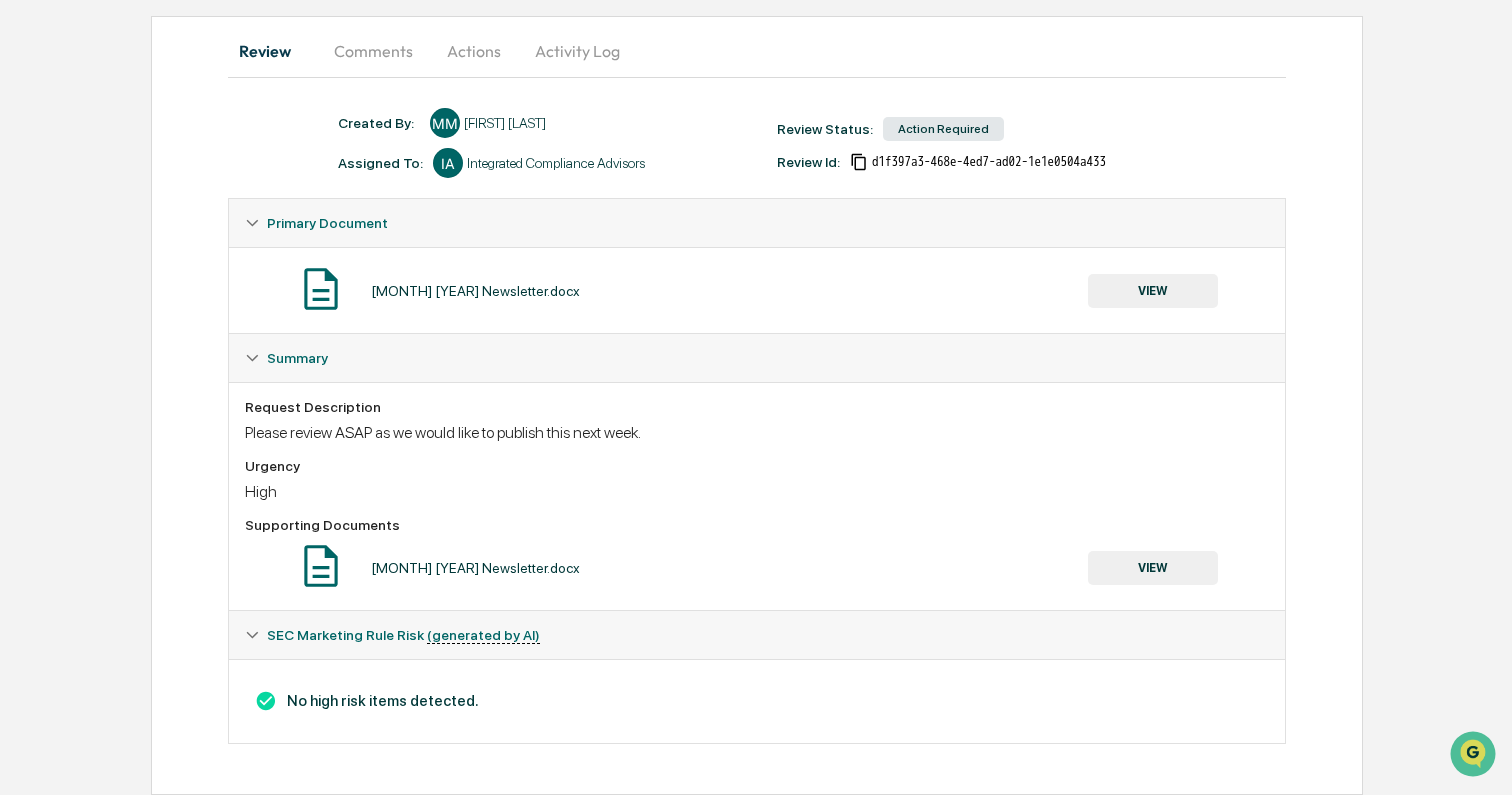 click on "No high risk items detected." at bounding box center (757, 701) 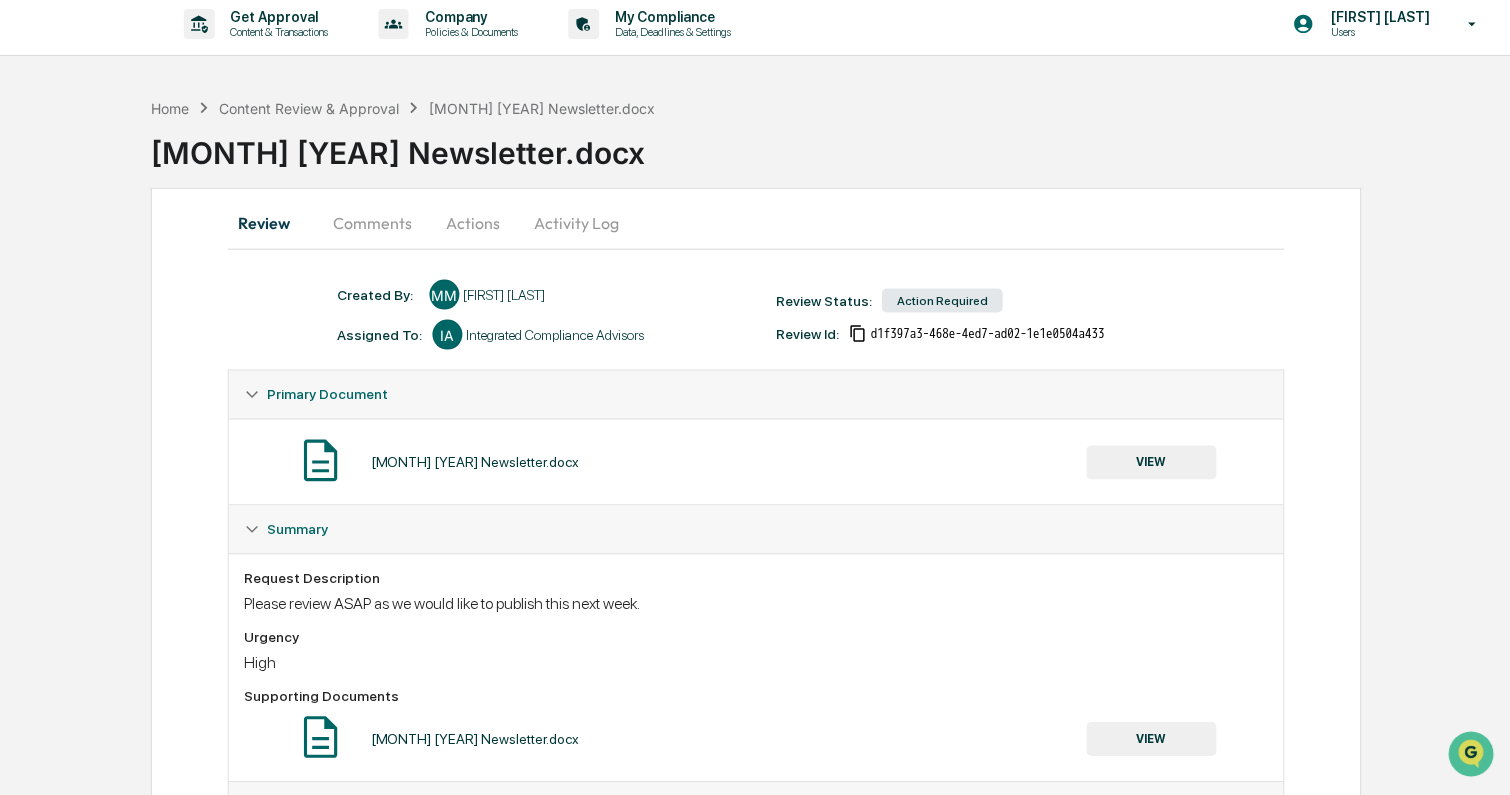 scroll, scrollTop: 0, scrollLeft: 0, axis: both 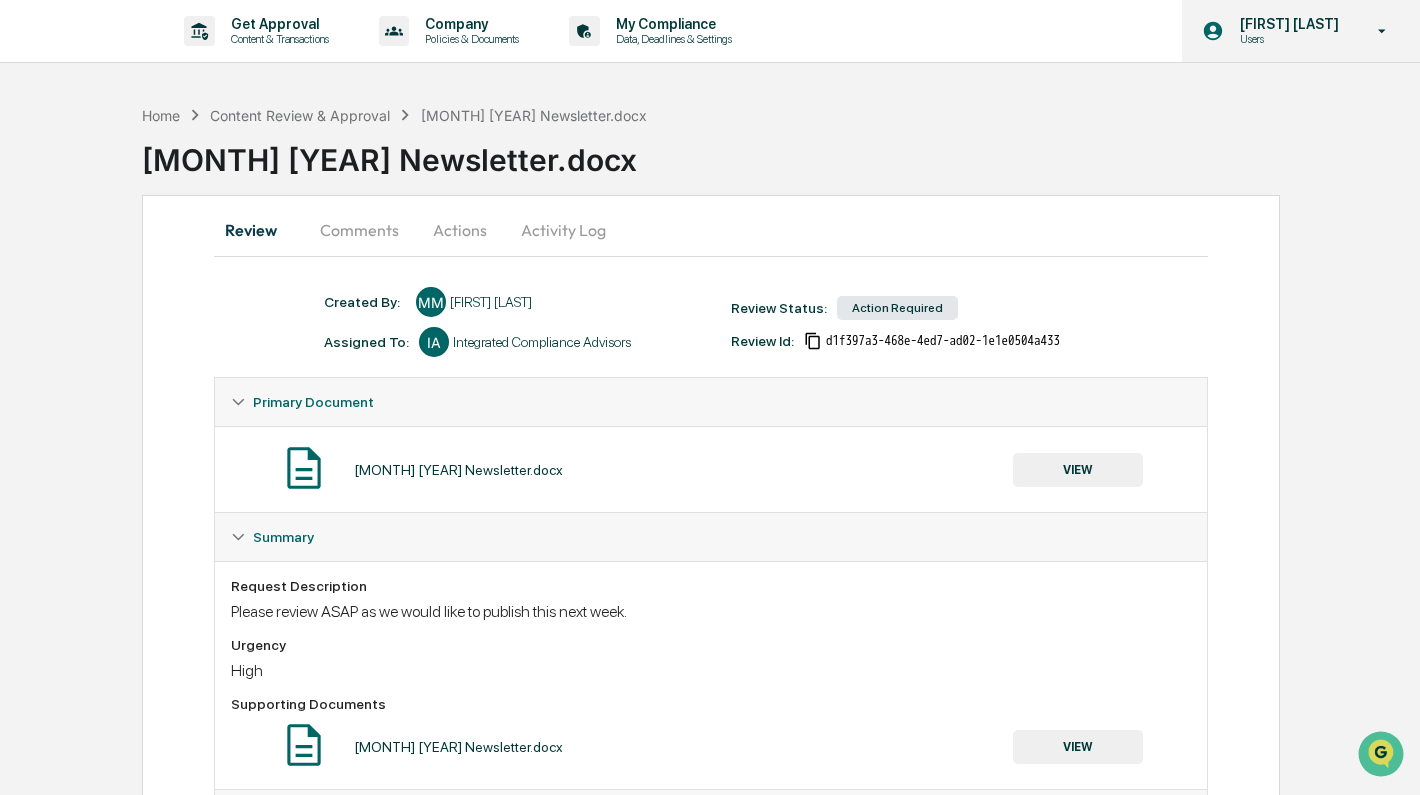 click on "[FIRST] [LAST]" at bounding box center (1286, 24) 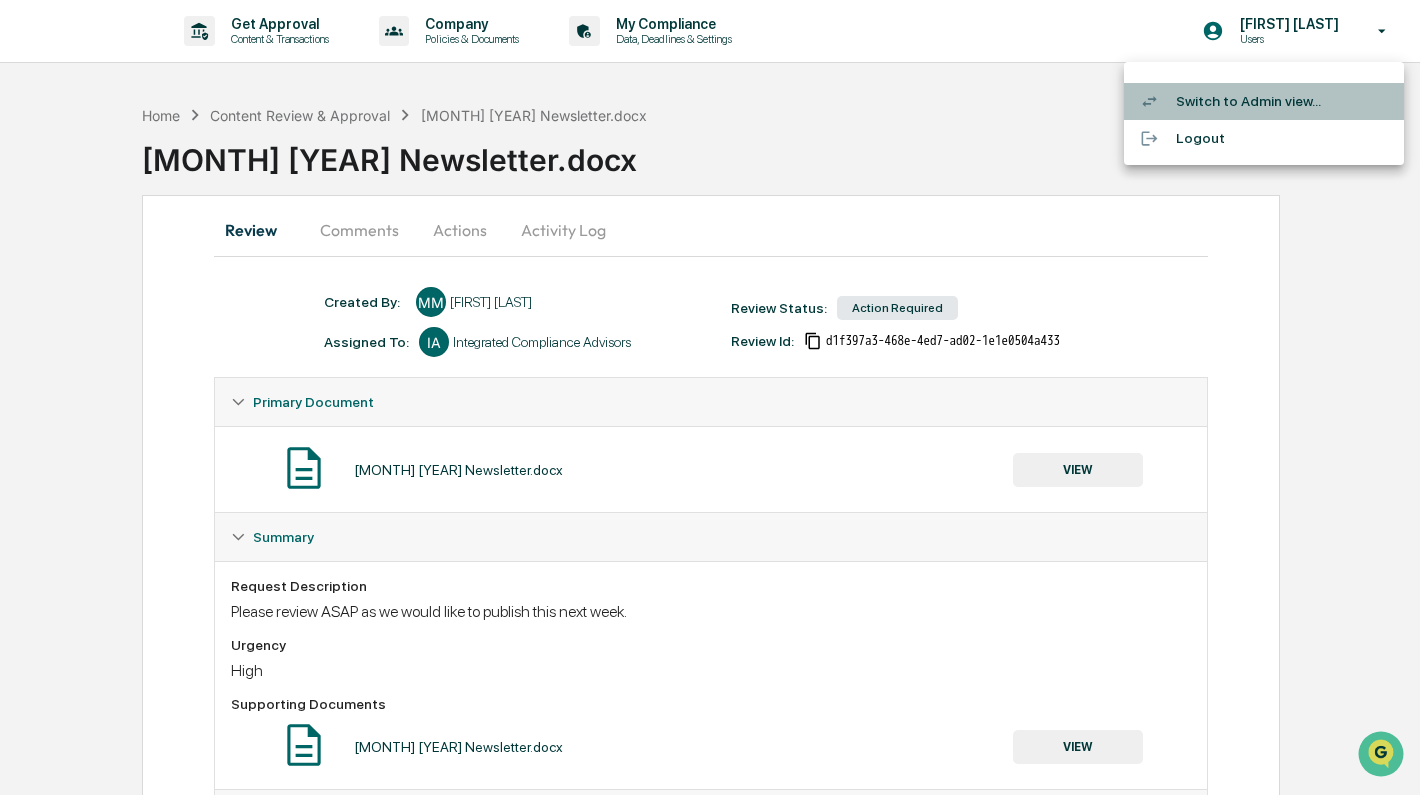 click on "Switch to Admin view..." at bounding box center [1264, 101] 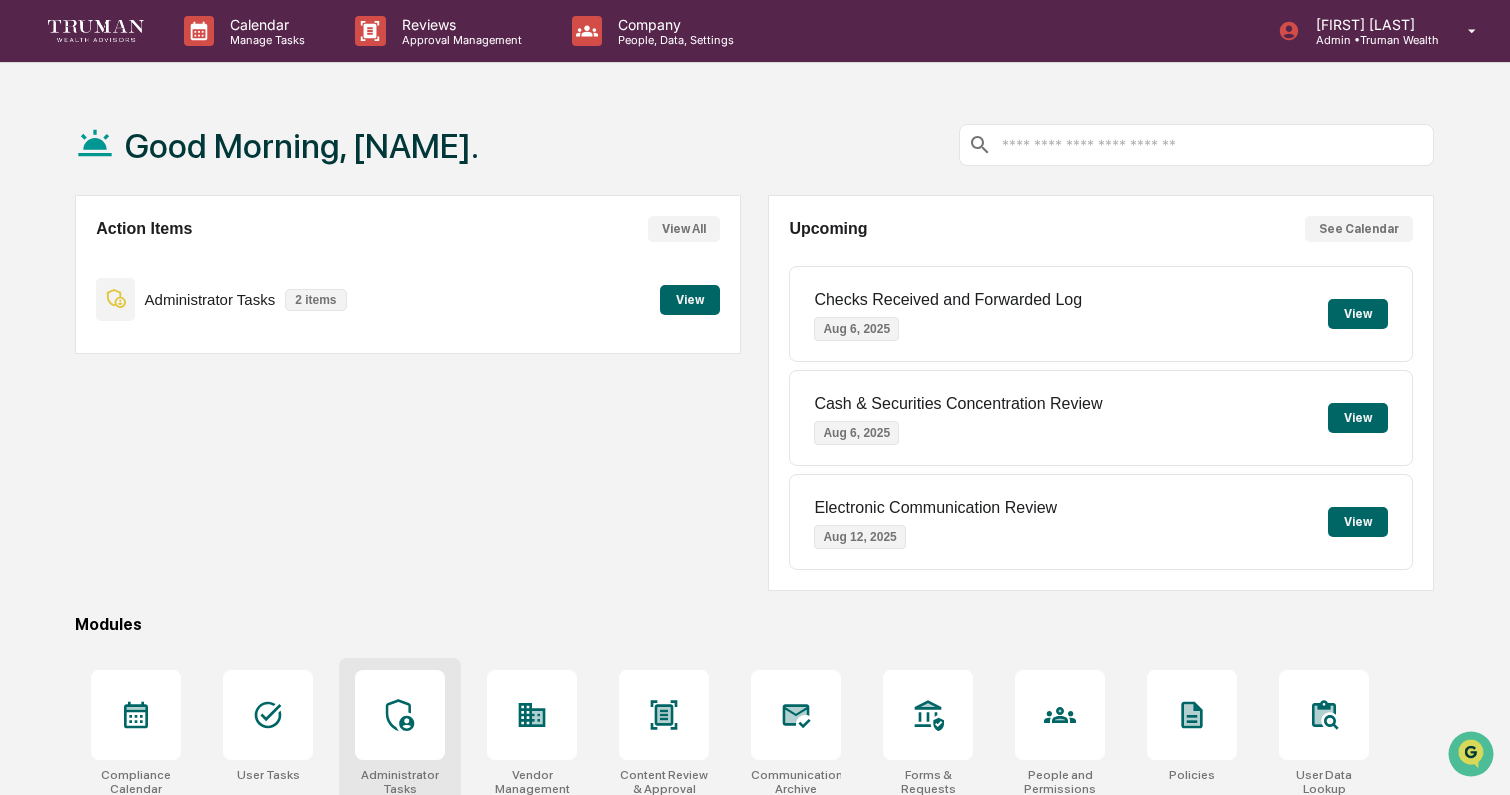 click at bounding box center [400, 715] 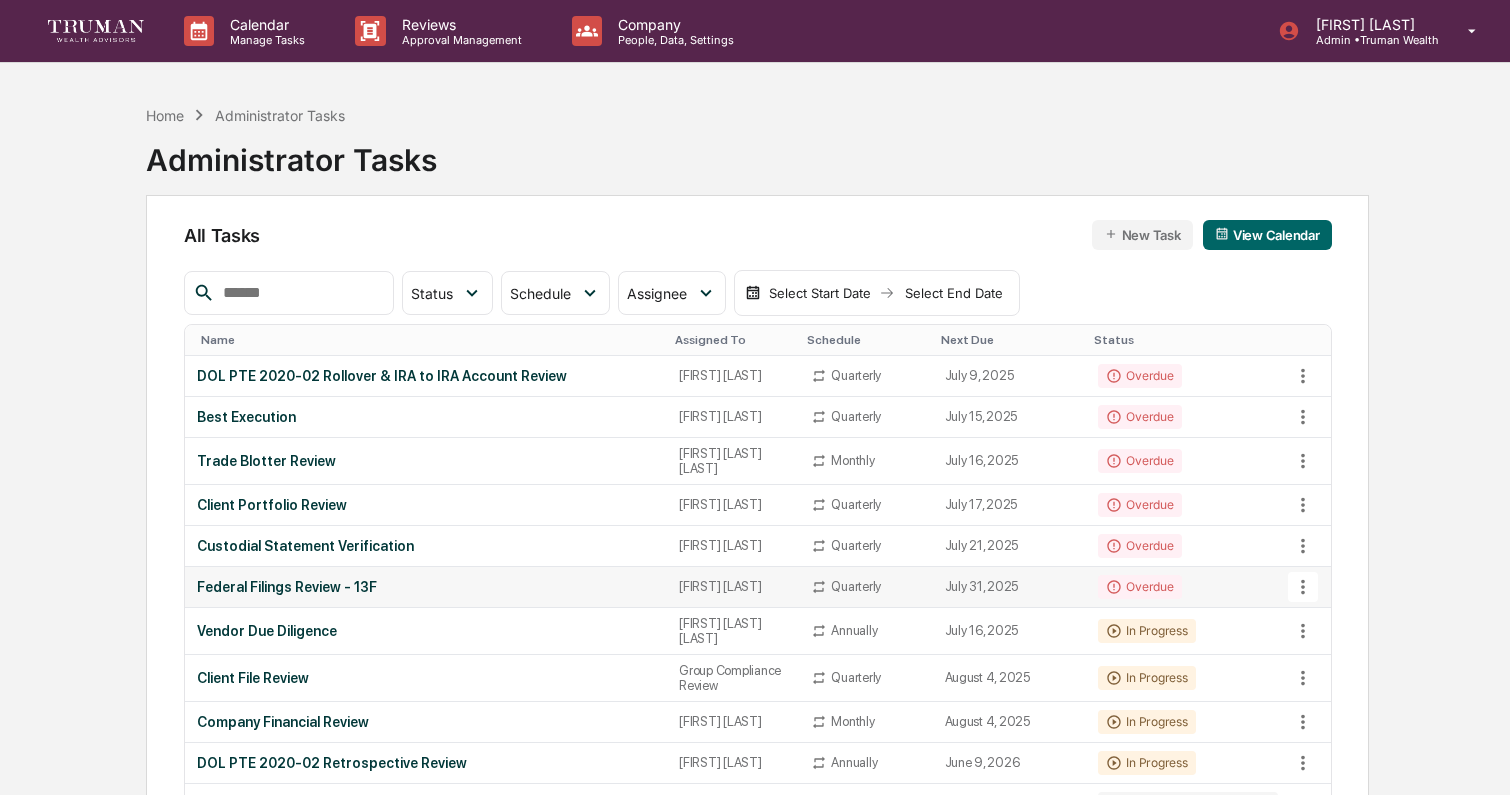 scroll, scrollTop: 0, scrollLeft: 0, axis: both 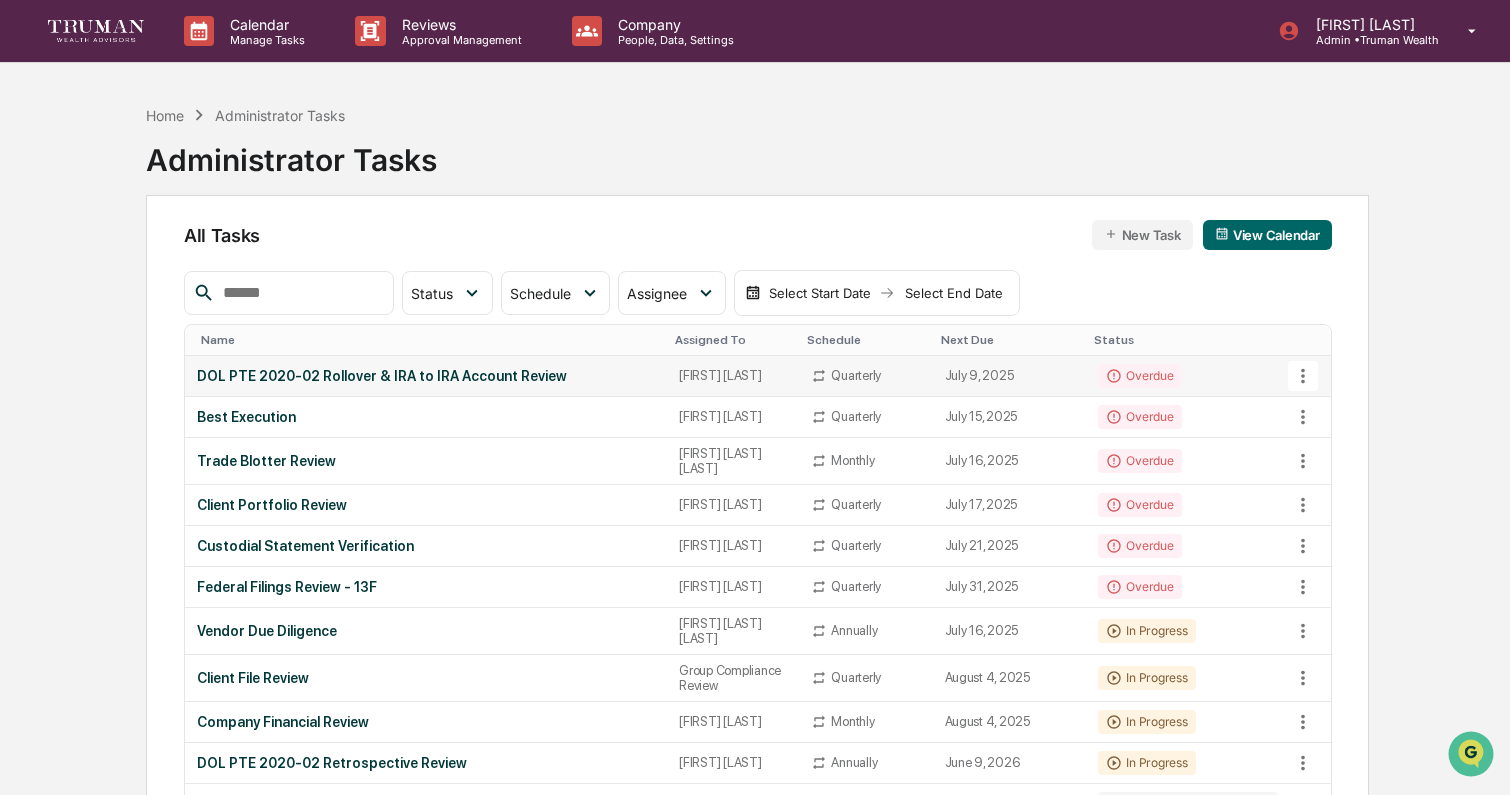 click 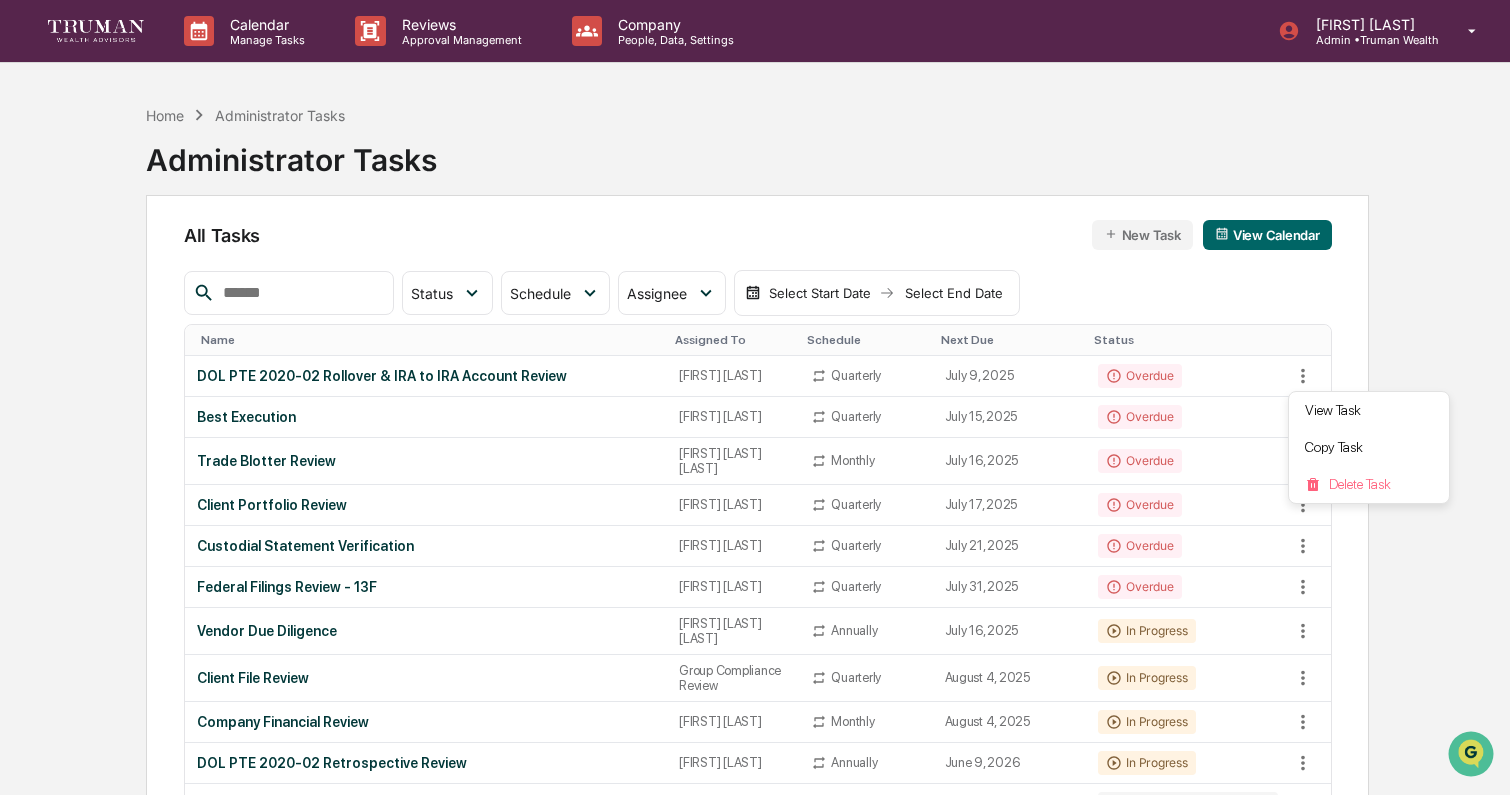 click at bounding box center [755, 397] 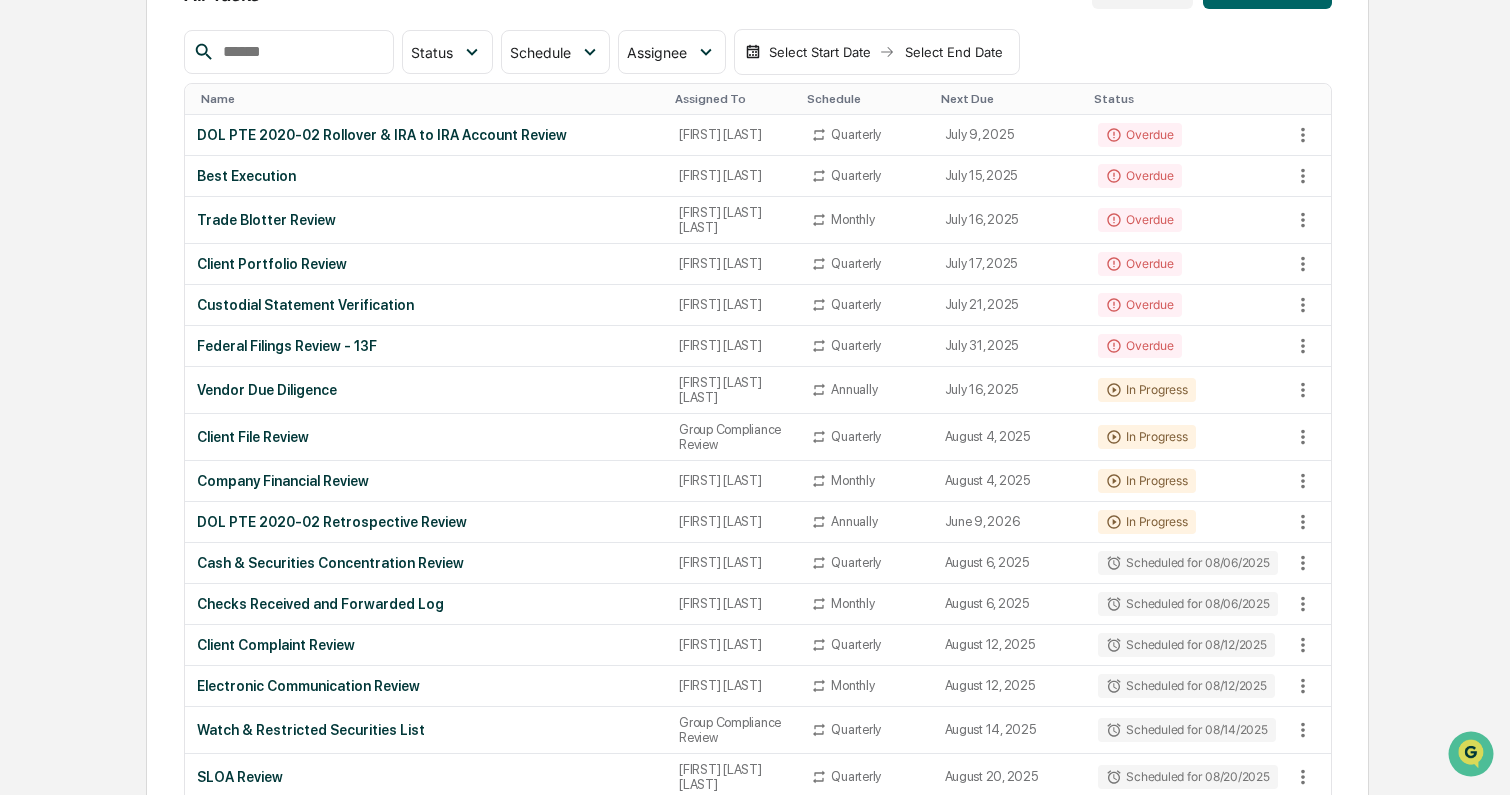 scroll, scrollTop: 238, scrollLeft: 0, axis: vertical 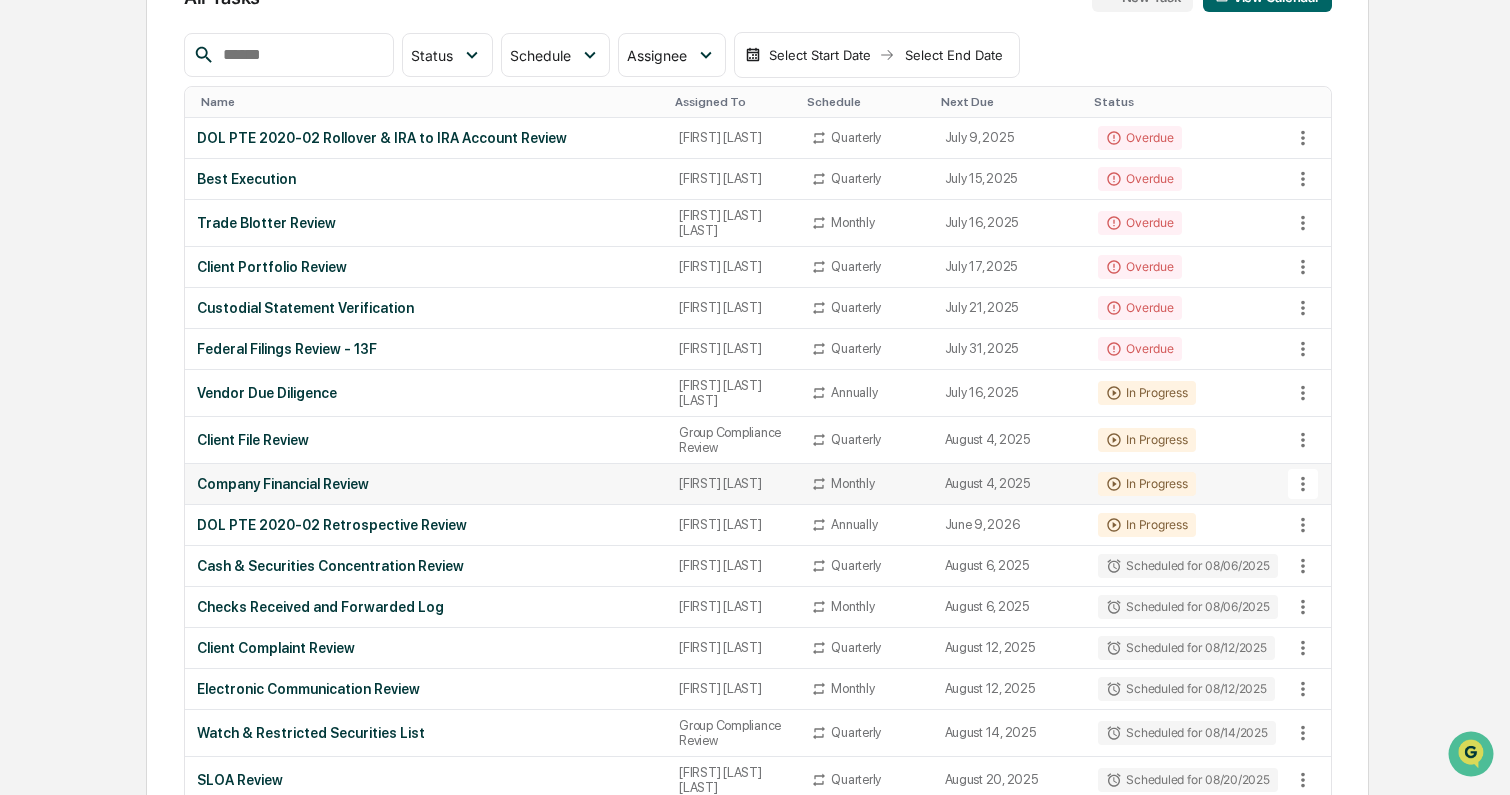click 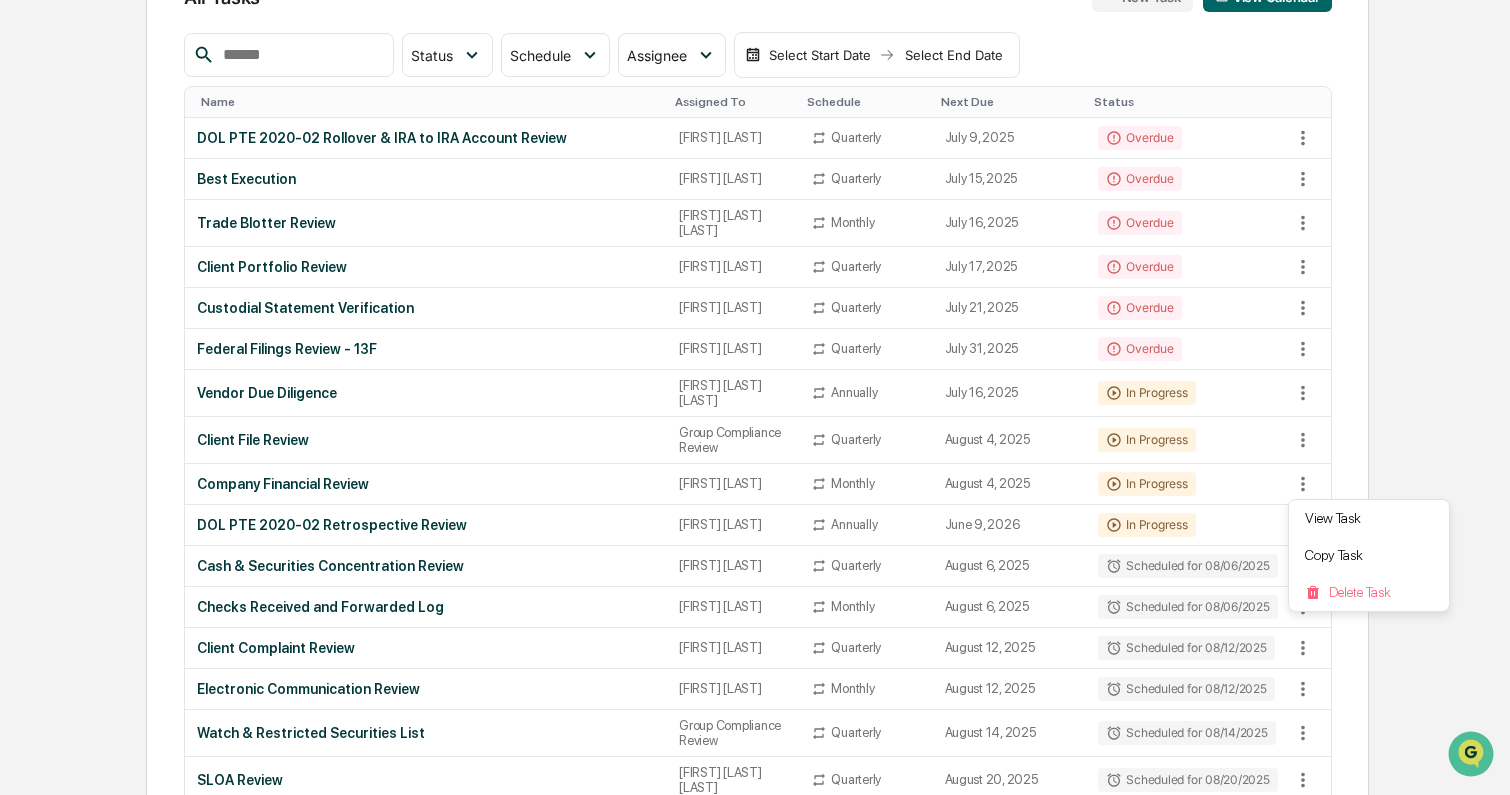 click at bounding box center [755, 397] 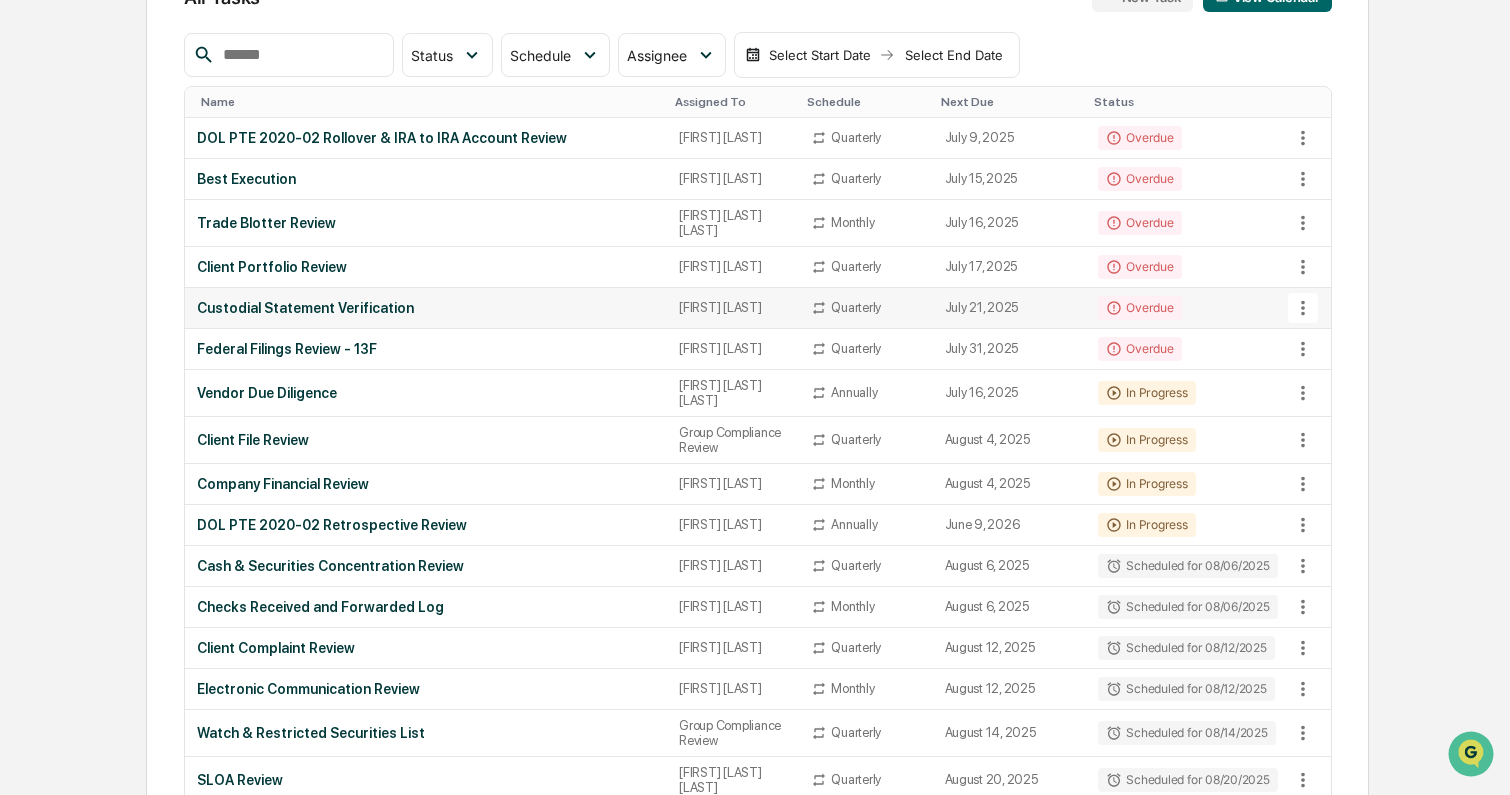 click on "[FIRST] [LAST]" at bounding box center (733, 308) 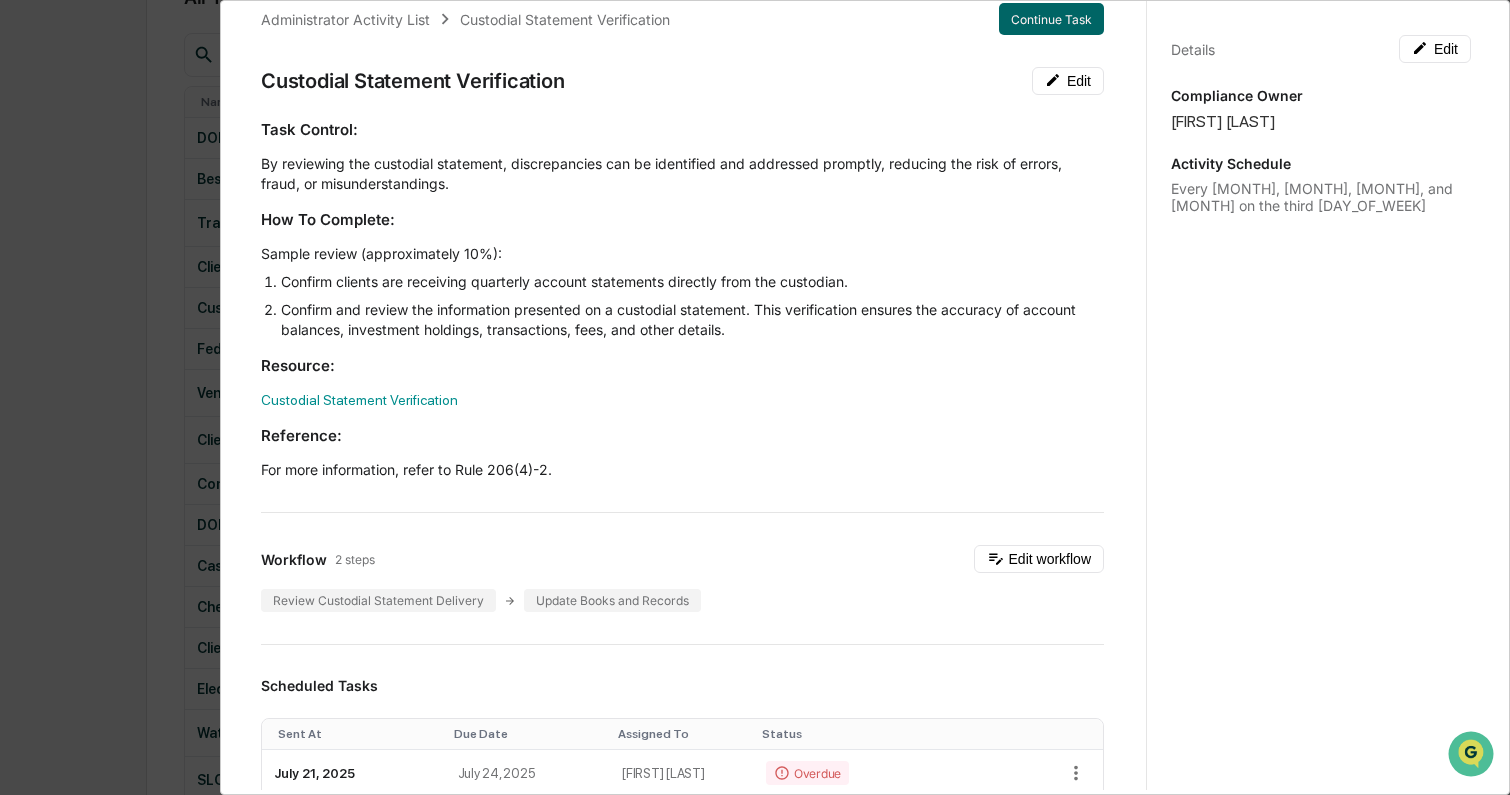 scroll, scrollTop: 33, scrollLeft: 0, axis: vertical 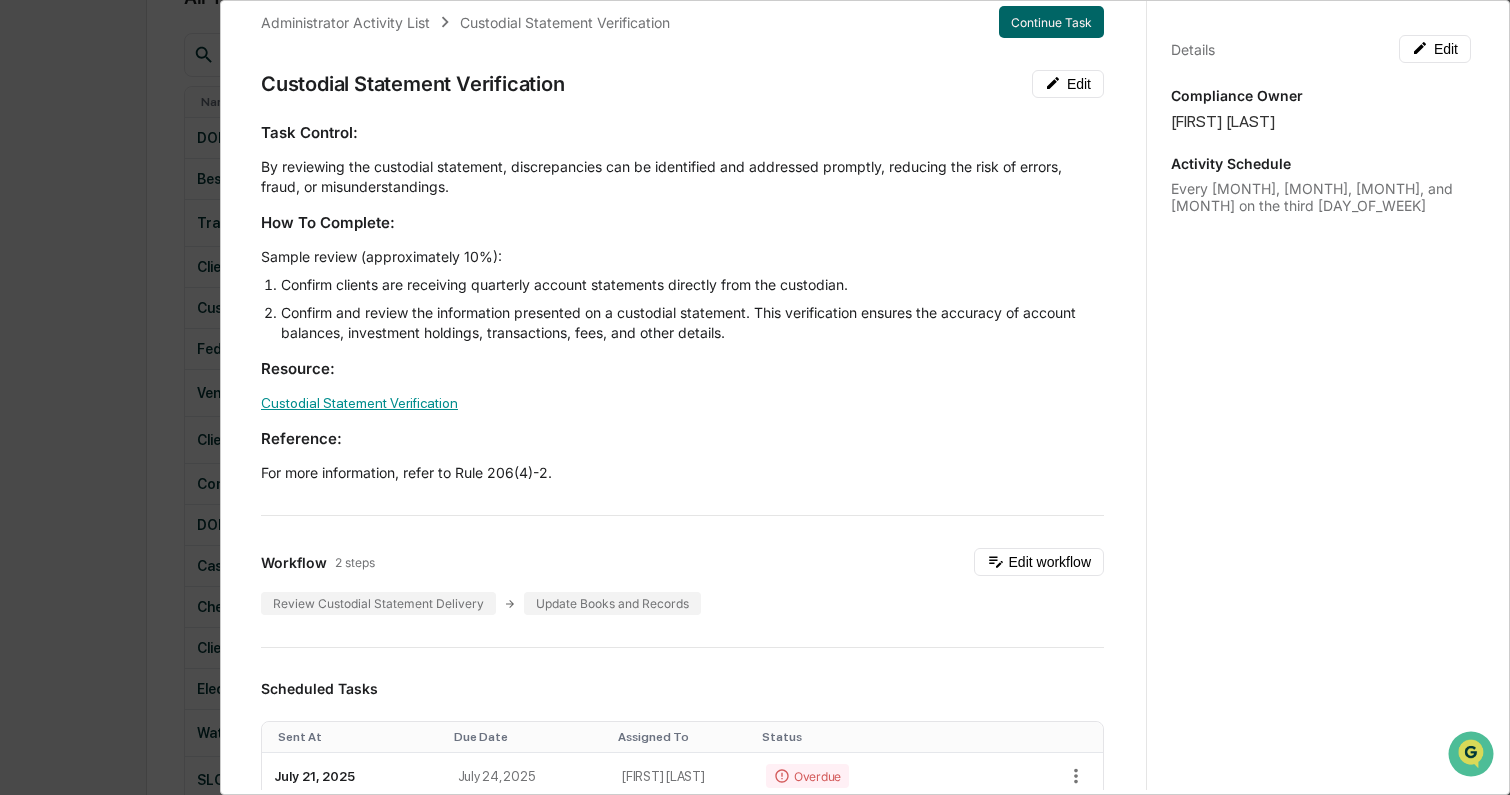 click on "Custodial Statement Verification" at bounding box center (359, 403) 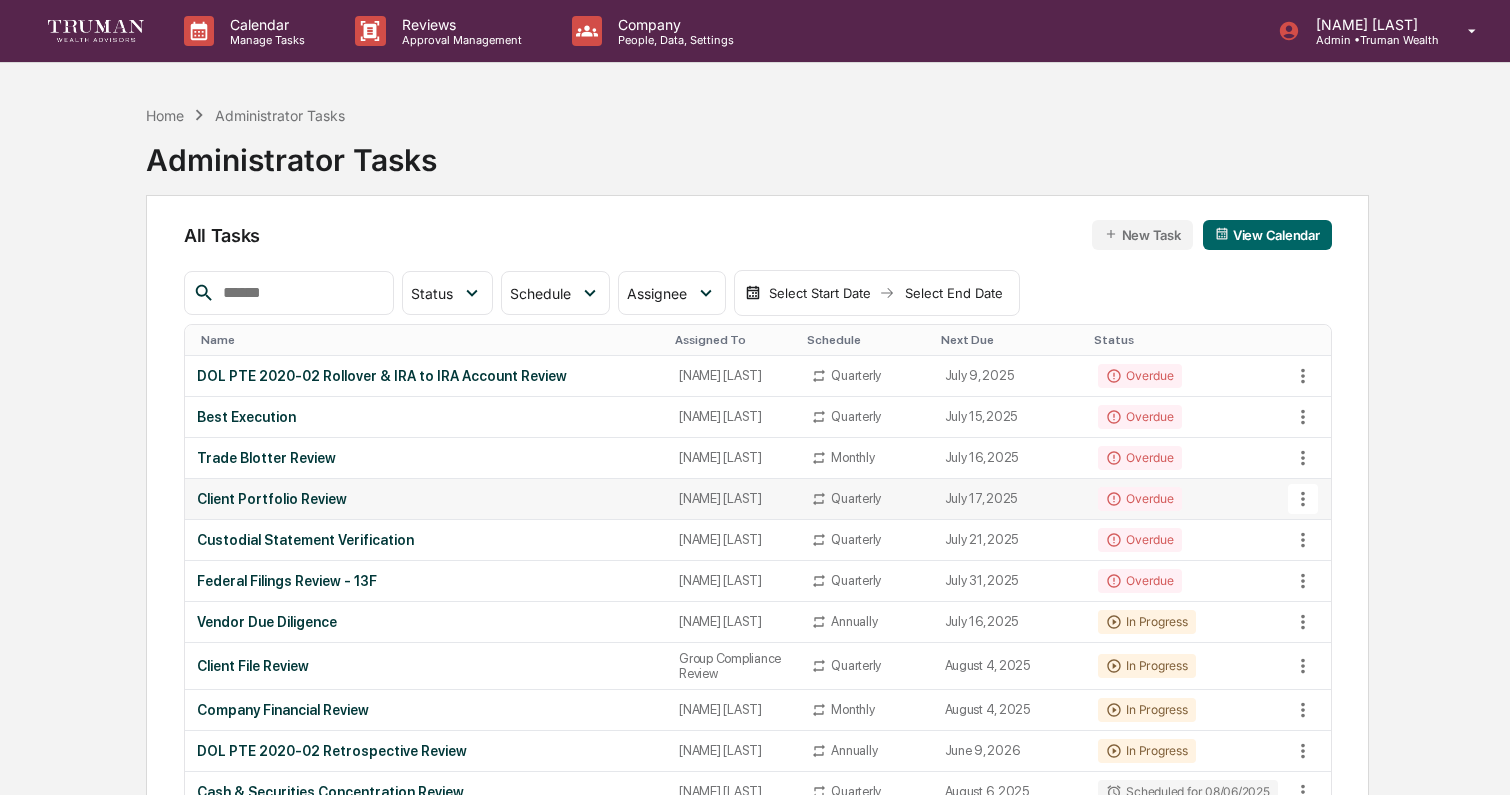scroll, scrollTop: 0, scrollLeft: 0, axis: both 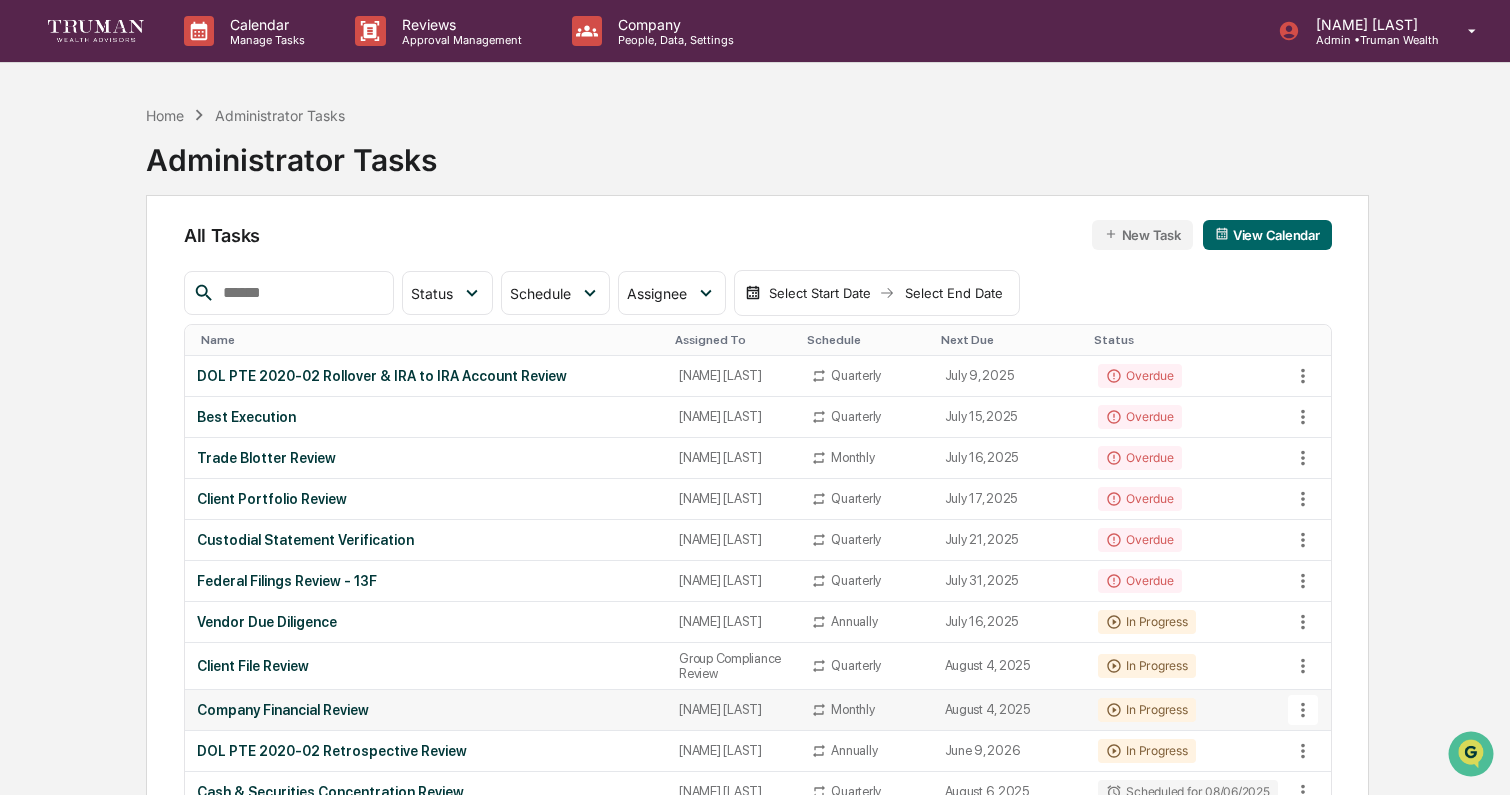 click on "[NAME] [LAST]" at bounding box center [733, 709] 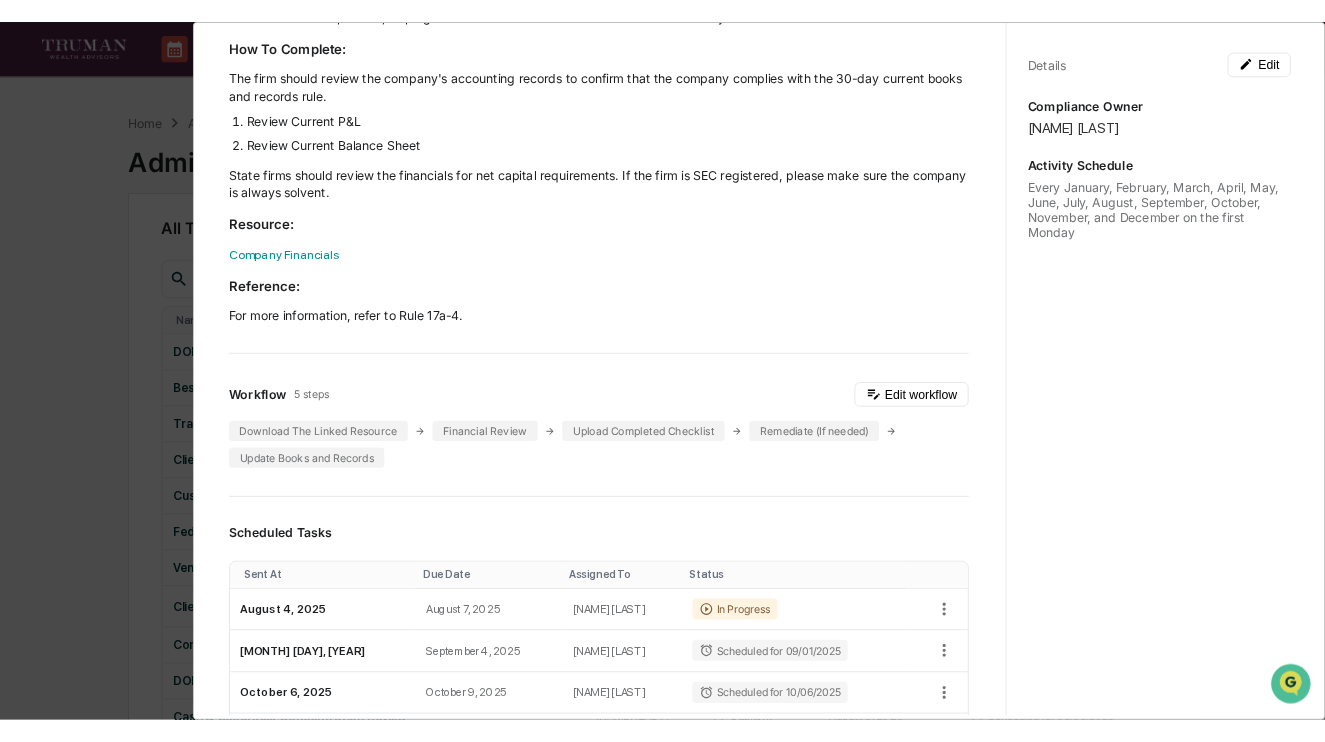scroll, scrollTop: 0, scrollLeft: 0, axis: both 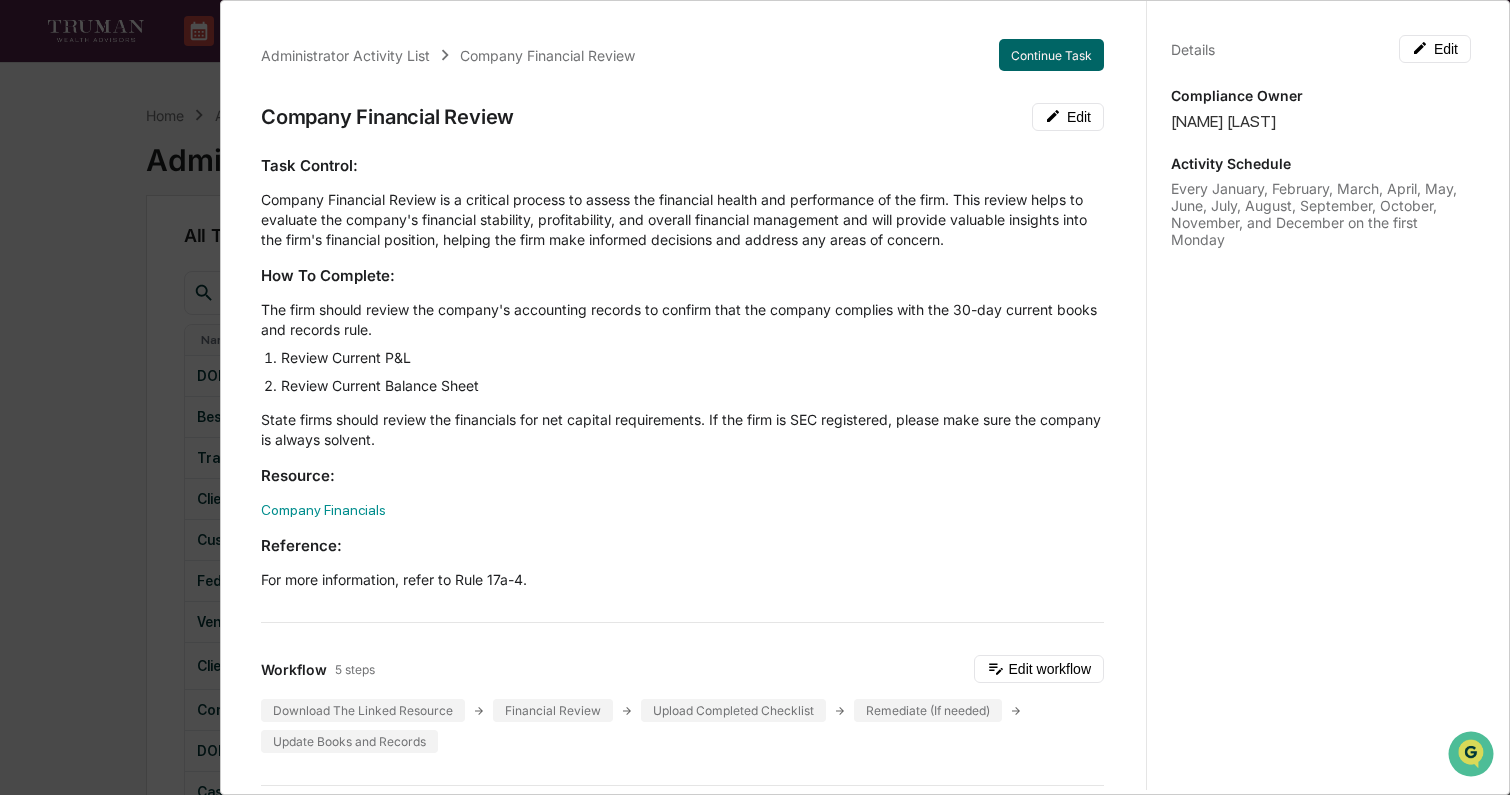 click on "Administrator Activity List Company Financial Review Continue Task Company Financial Review Edit Task Control: Company Financial Review is a critical process to assess the financial health and performance of the firm. This review helps to evaluate the company's financial stability, profitability, and overall financial management and will provide valuable insights into the firm's financial position, helping the firm make informed decisions and address any areas of concern. How To Complete: The firm should review the company's accounting records to confirm that the company complies with the 30-day current books and records rule. Review Current P&L Review Current Balance Sheet State firms should review the financials for net capital requirements. If the firm is SEC registered, please make sure the company is always solvent. Resource: Company Financials Reference: For more information, refer to Rule 17a-4. Workflow 5 steps Edit workflow Download The Linked Resource Financial Review Upload Completed Checklist 1 8" at bounding box center [682, 924] 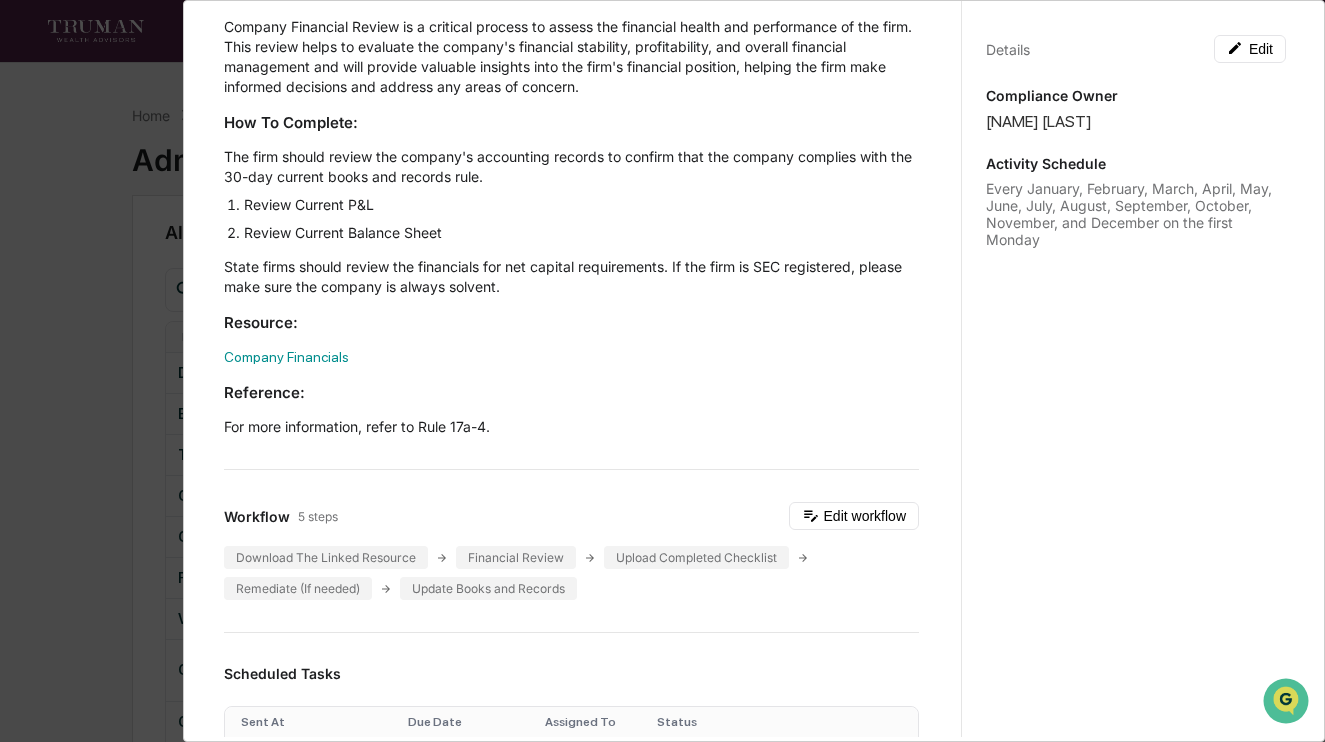 scroll, scrollTop: 0, scrollLeft: 0, axis: both 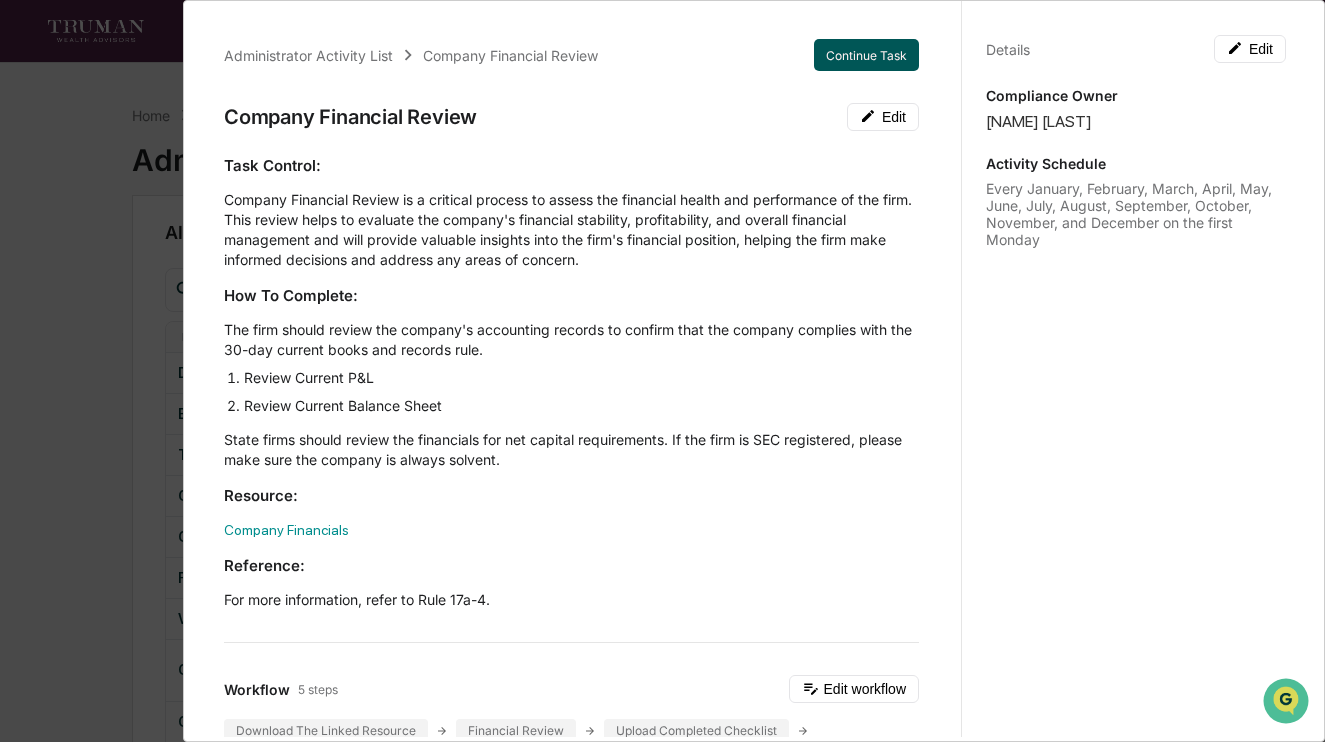 click on "Continue Task" at bounding box center (866, 55) 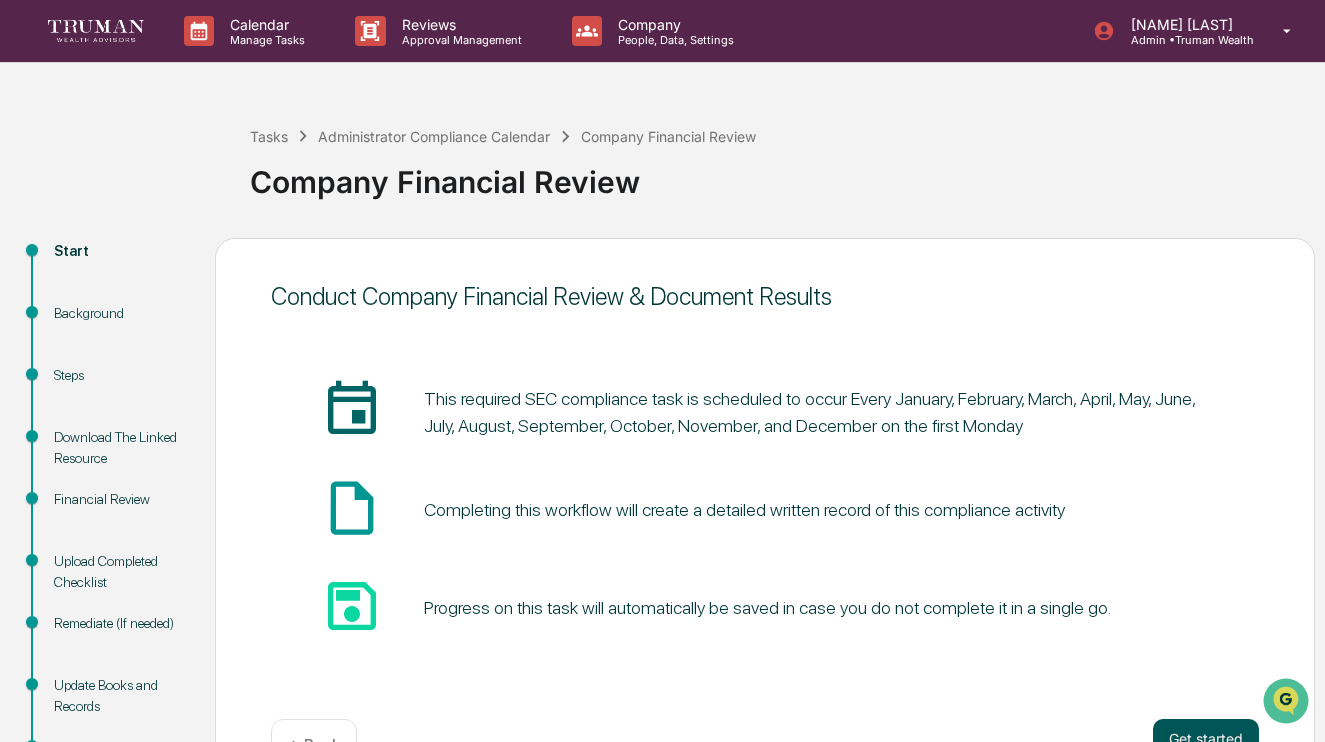 click on "Get started" at bounding box center [1206, 739] 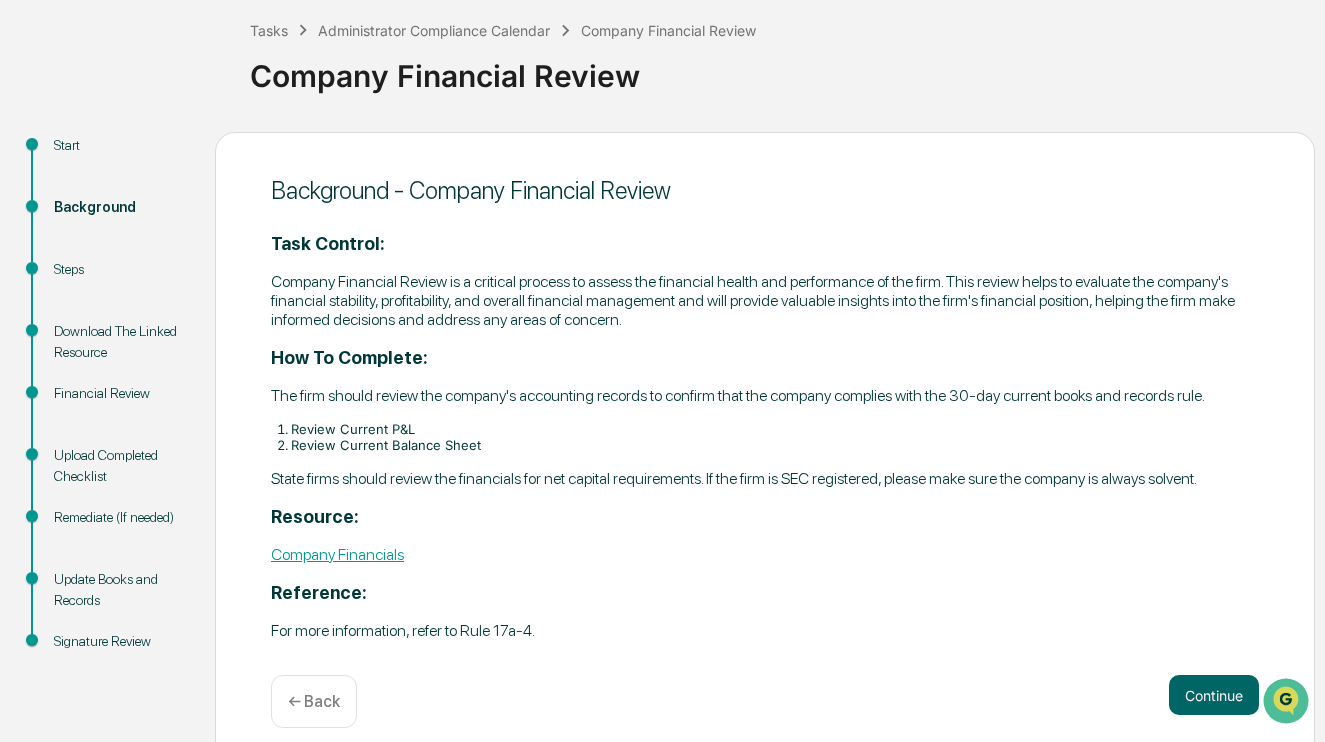 scroll, scrollTop: 116, scrollLeft: 0, axis: vertical 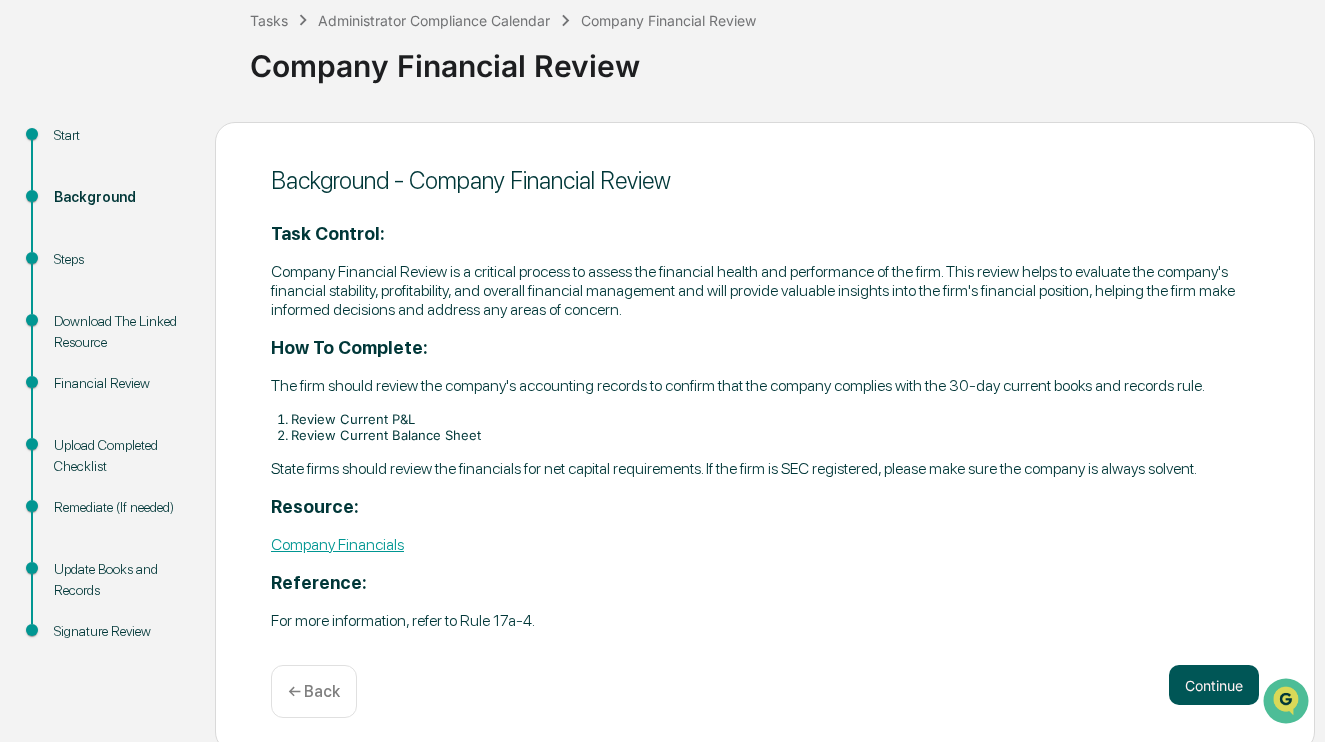 click on "Continue" at bounding box center (1214, 685) 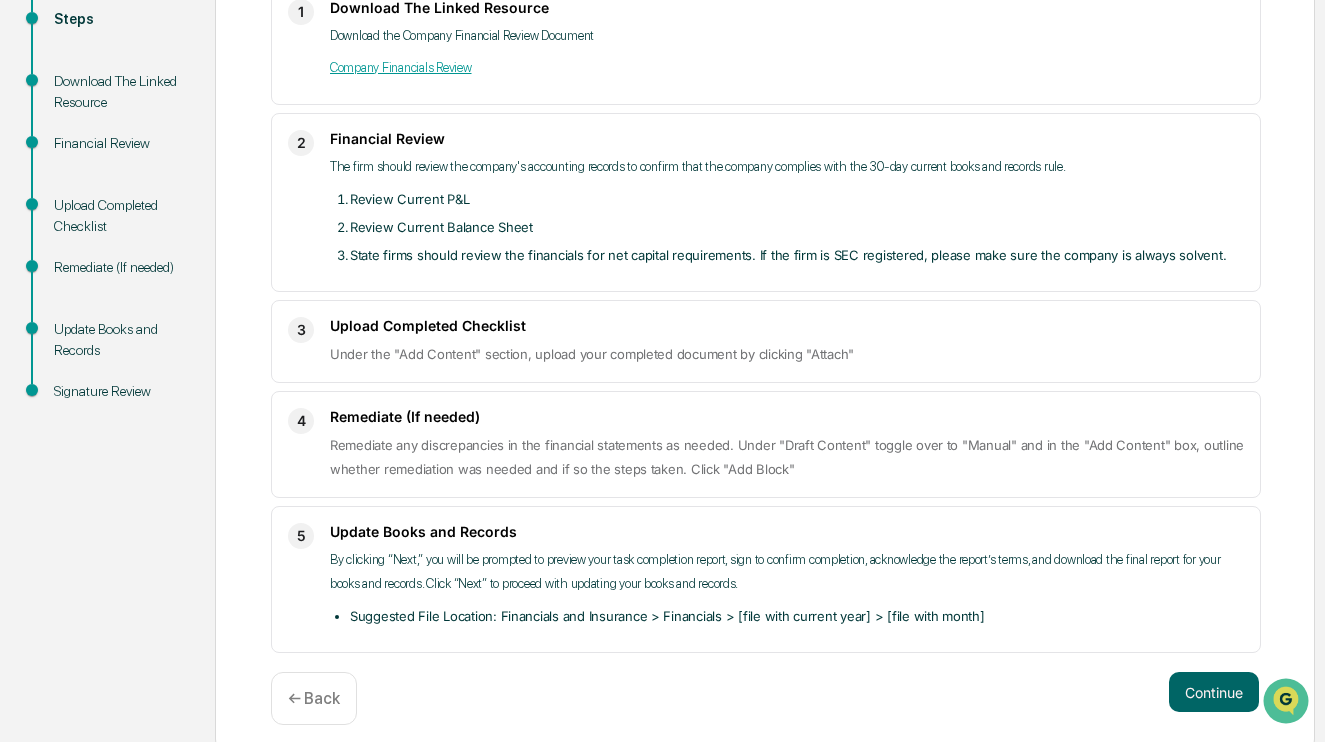 scroll, scrollTop: 373, scrollLeft: 0, axis: vertical 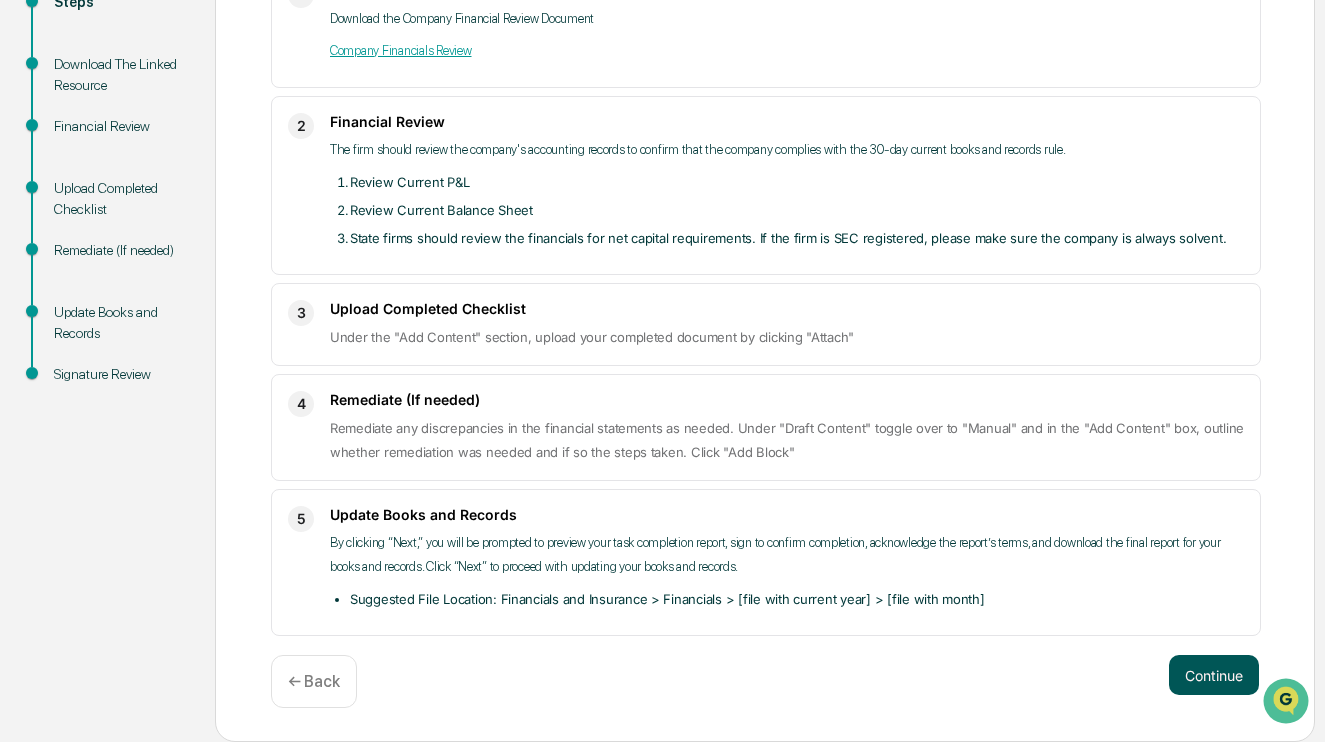 click on "Continue" at bounding box center (1214, 675) 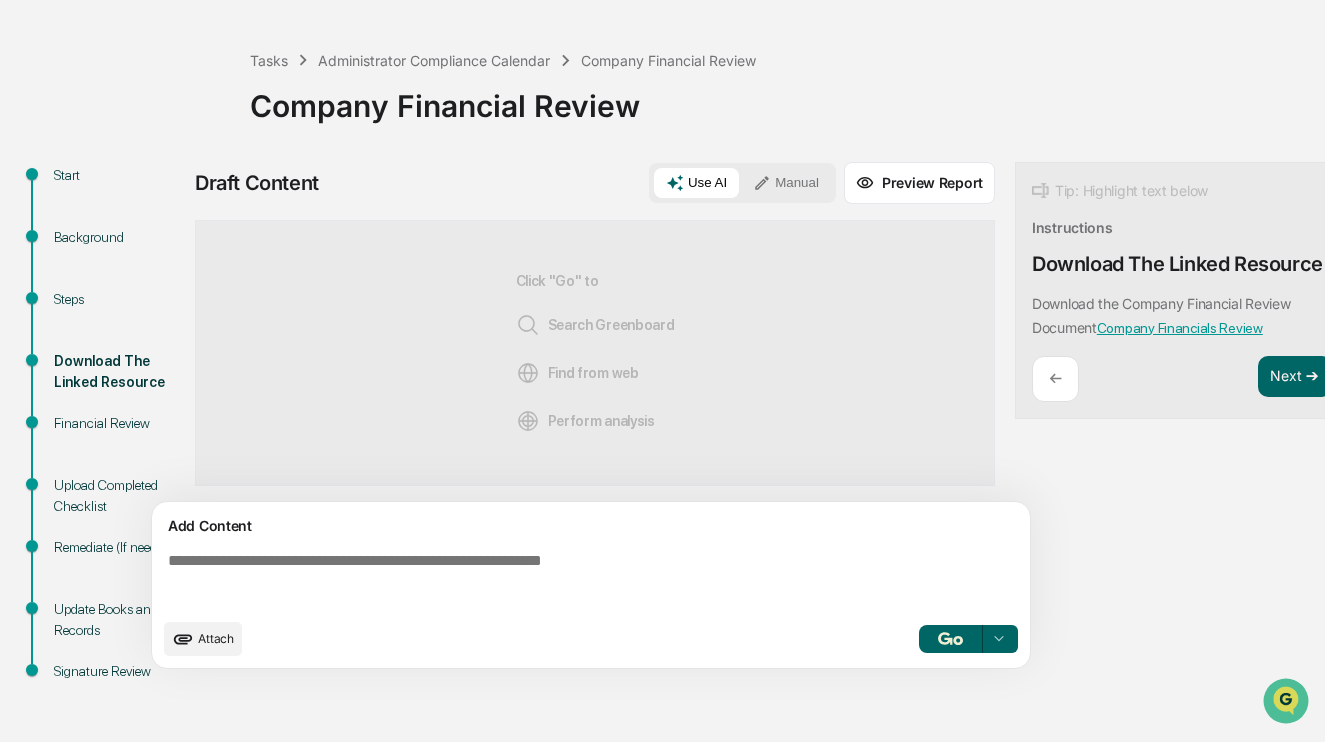 scroll, scrollTop: 76, scrollLeft: 0, axis: vertical 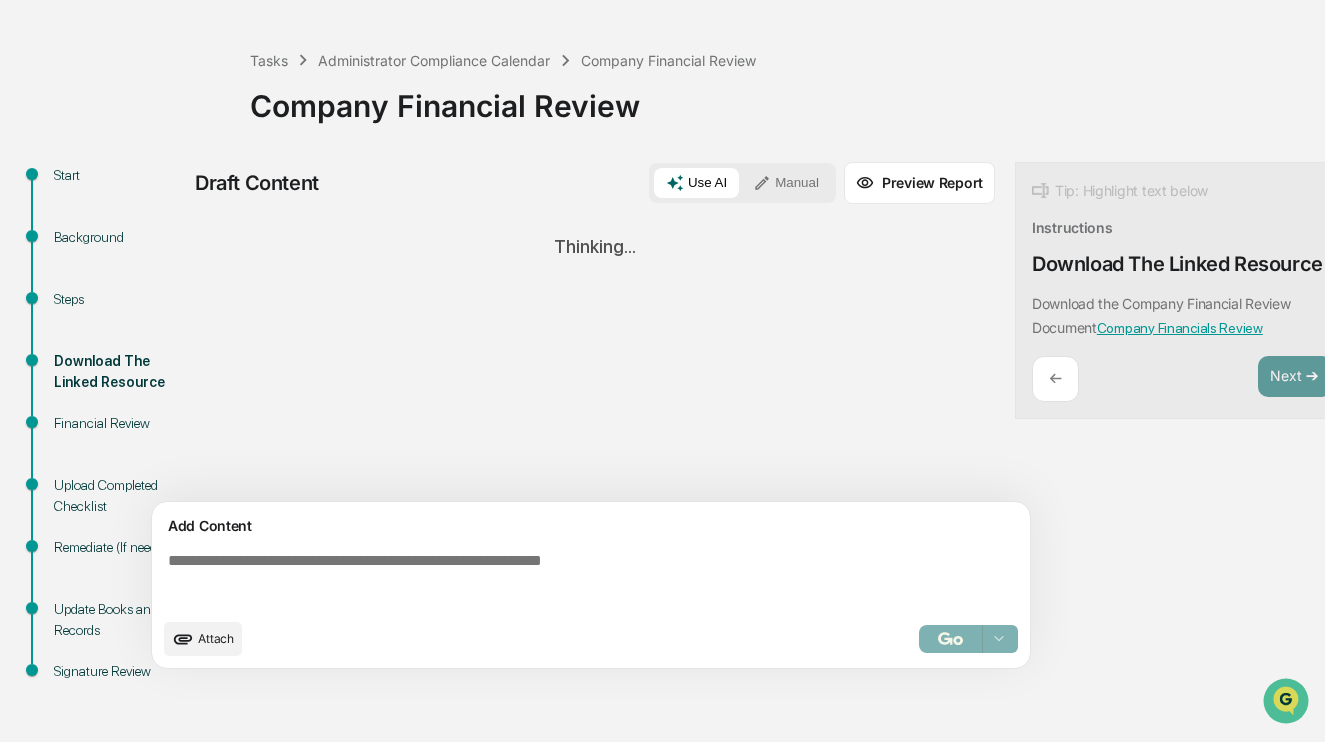 click on "Sources Thinking..." at bounding box center (595, 361) 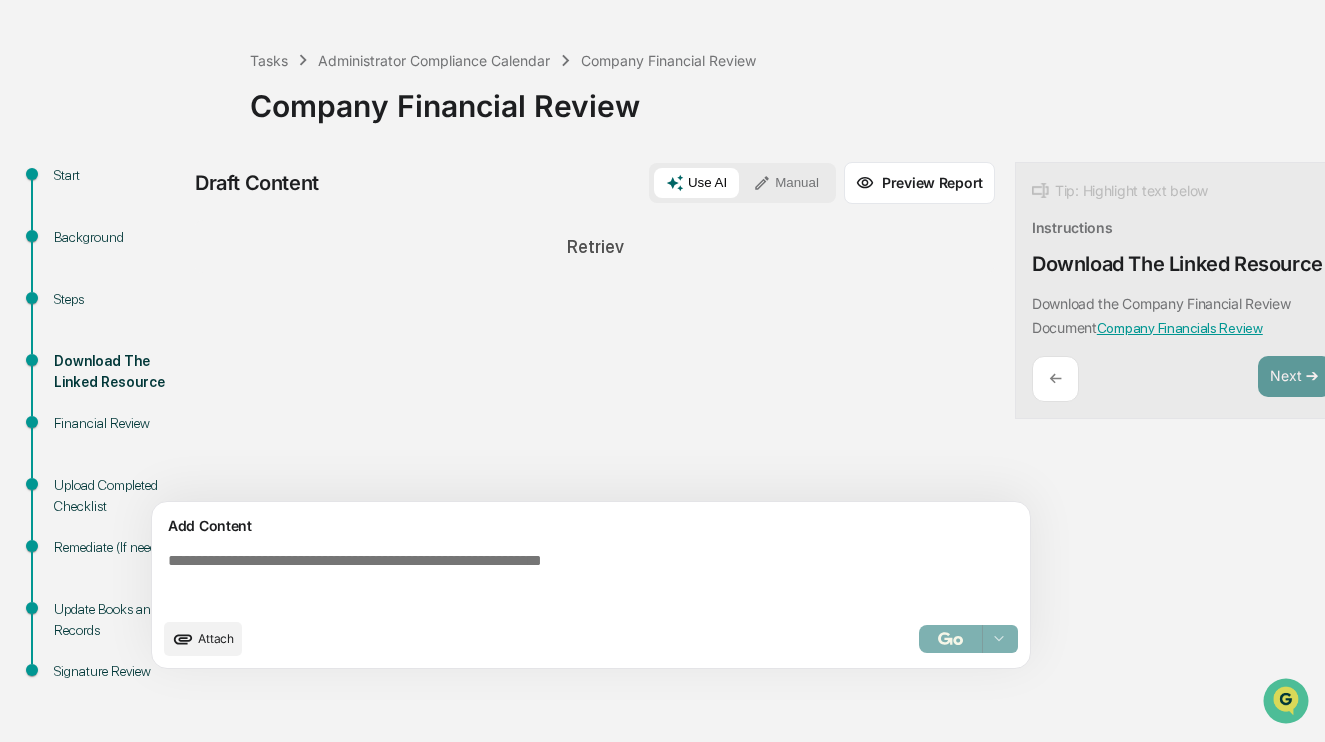 click on "Attach" at bounding box center [216, 638] 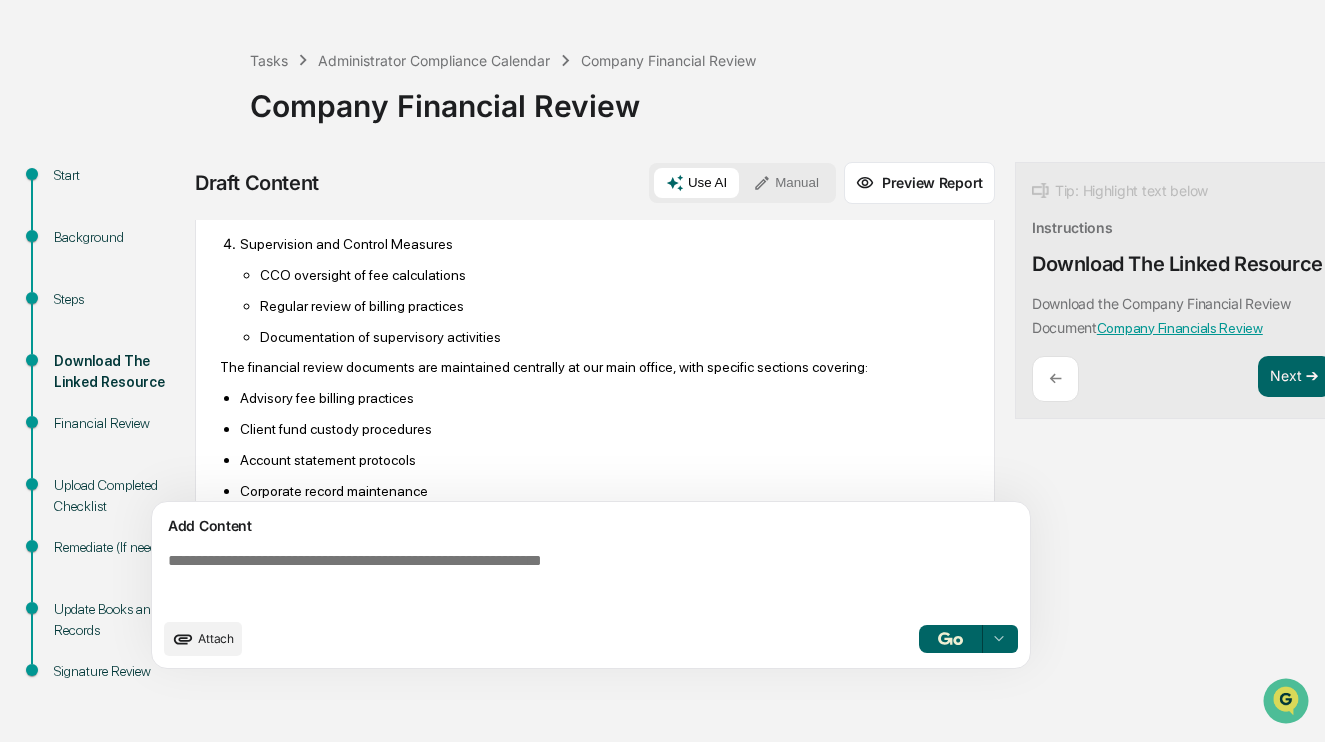 scroll, scrollTop: 950, scrollLeft: 0, axis: vertical 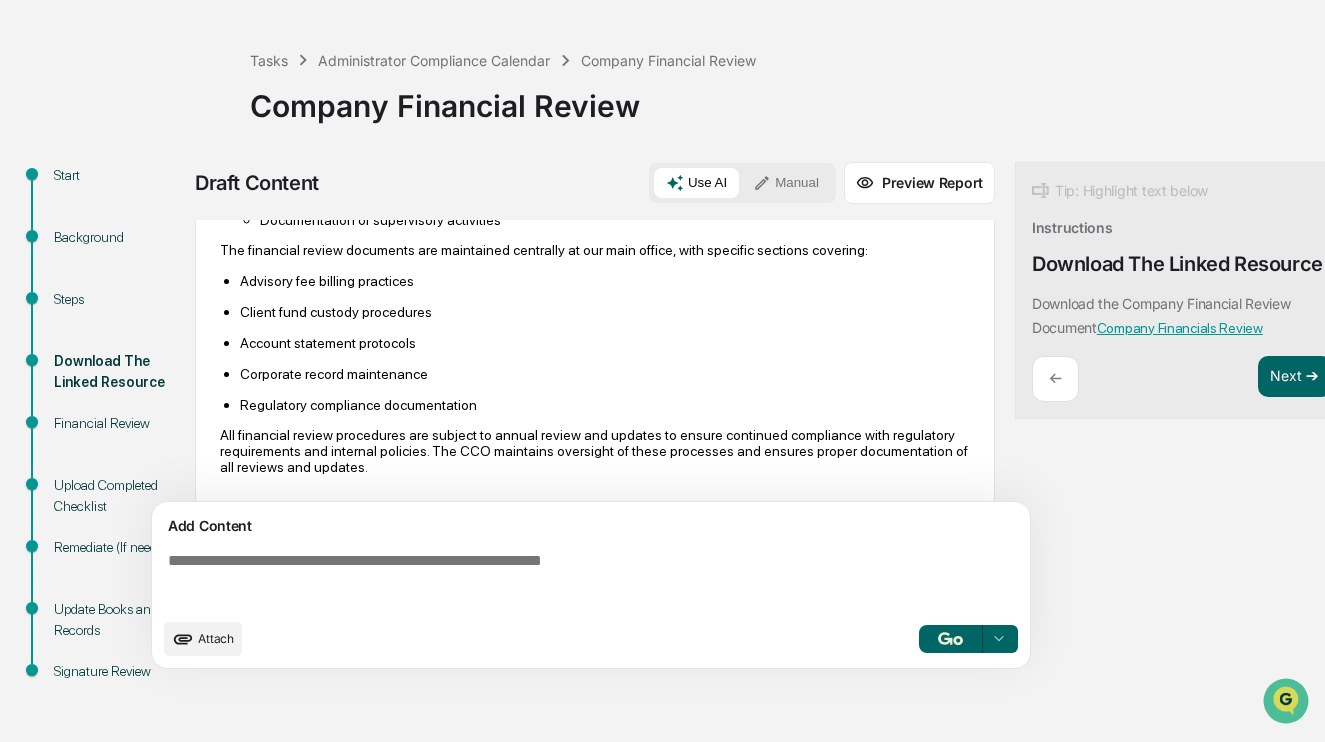 click on "Attach" at bounding box center (216, 638) 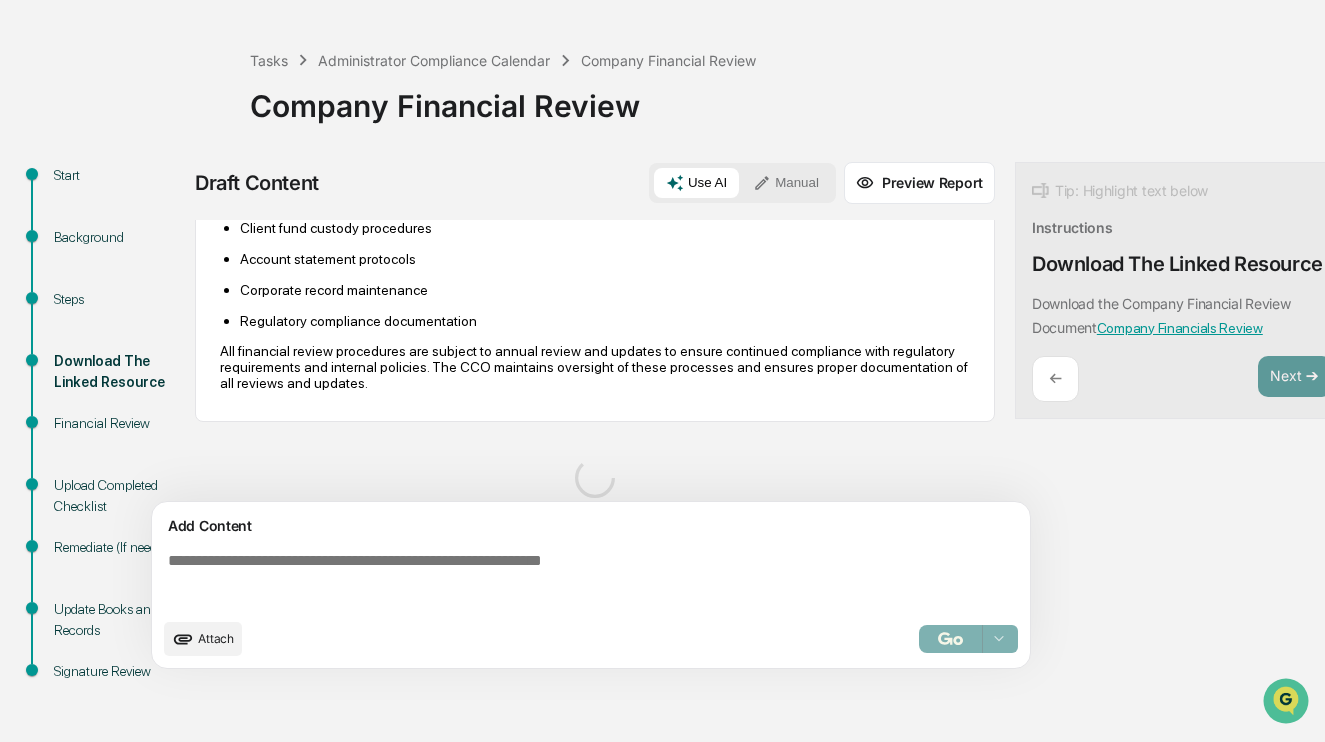 scroll, scrollTop: 1046, scrollLeft: 0, axis: vertical 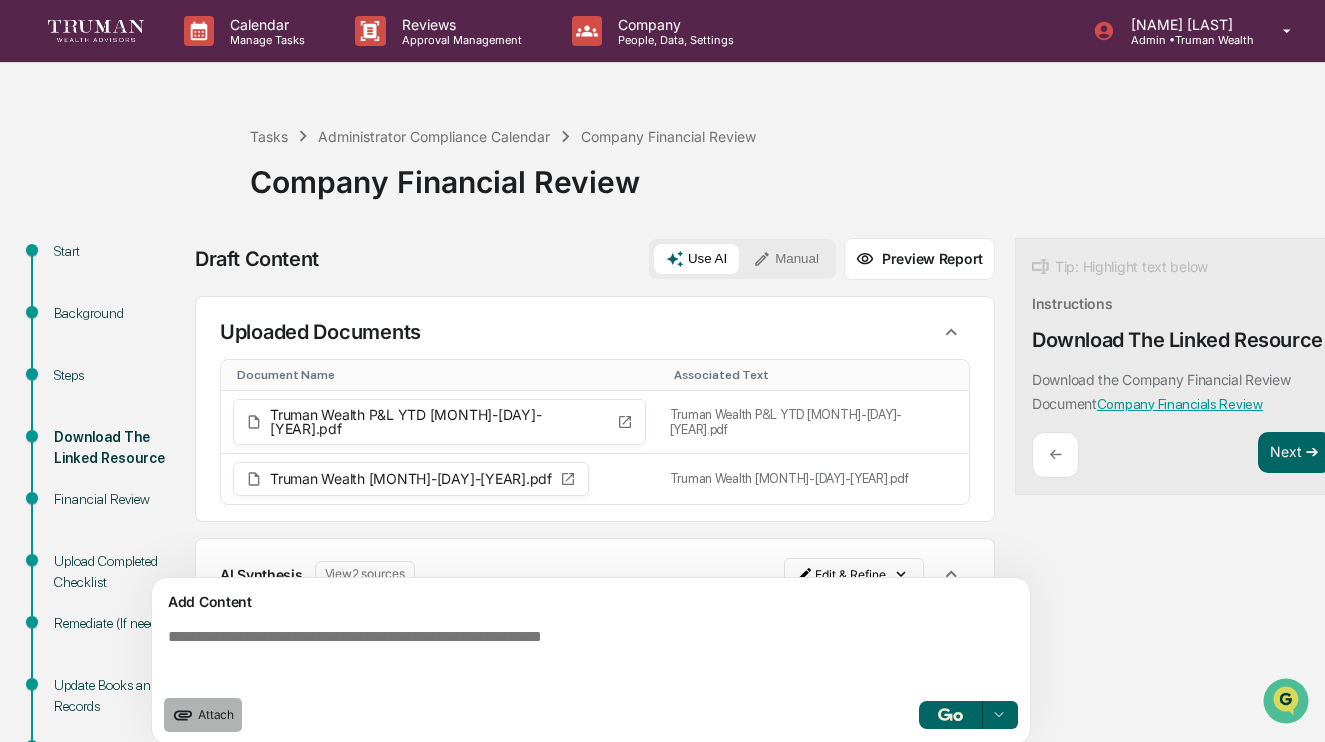 click 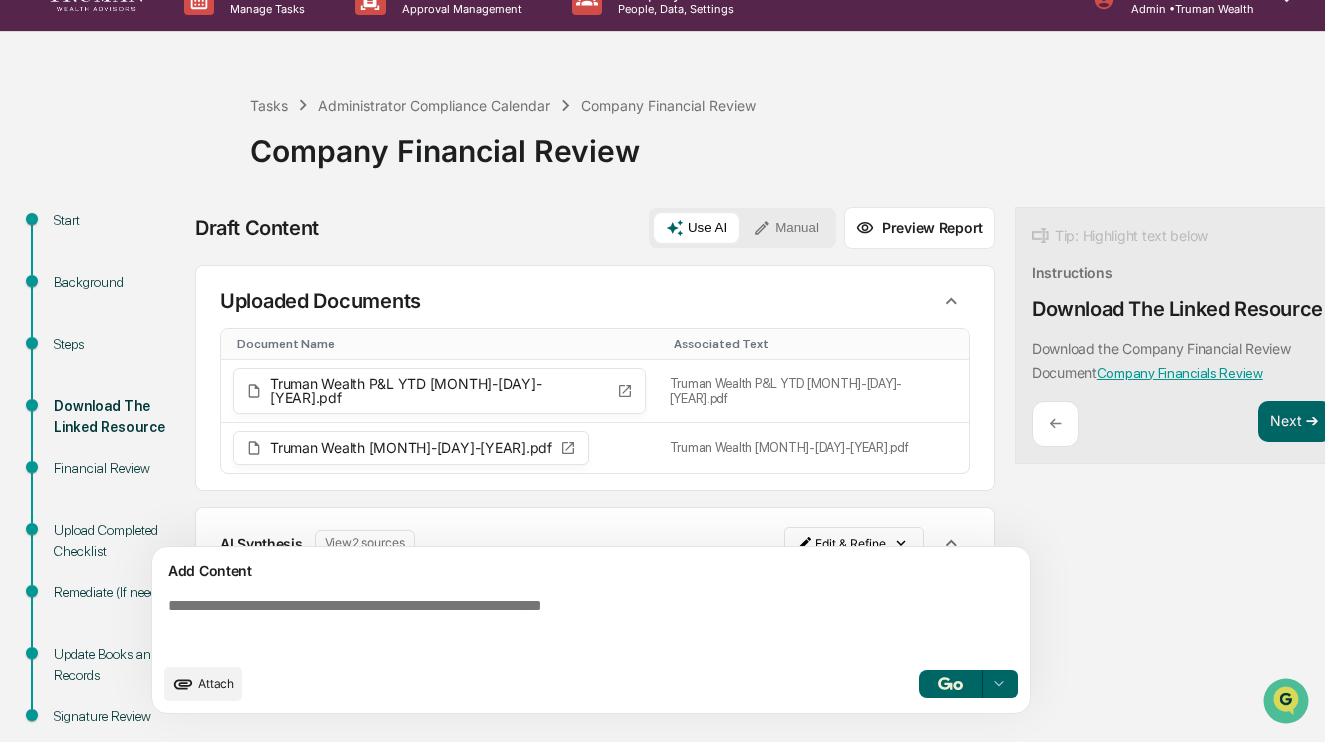 scroll, scrollTop: 76, scrollLeft: 0, axis: vertical 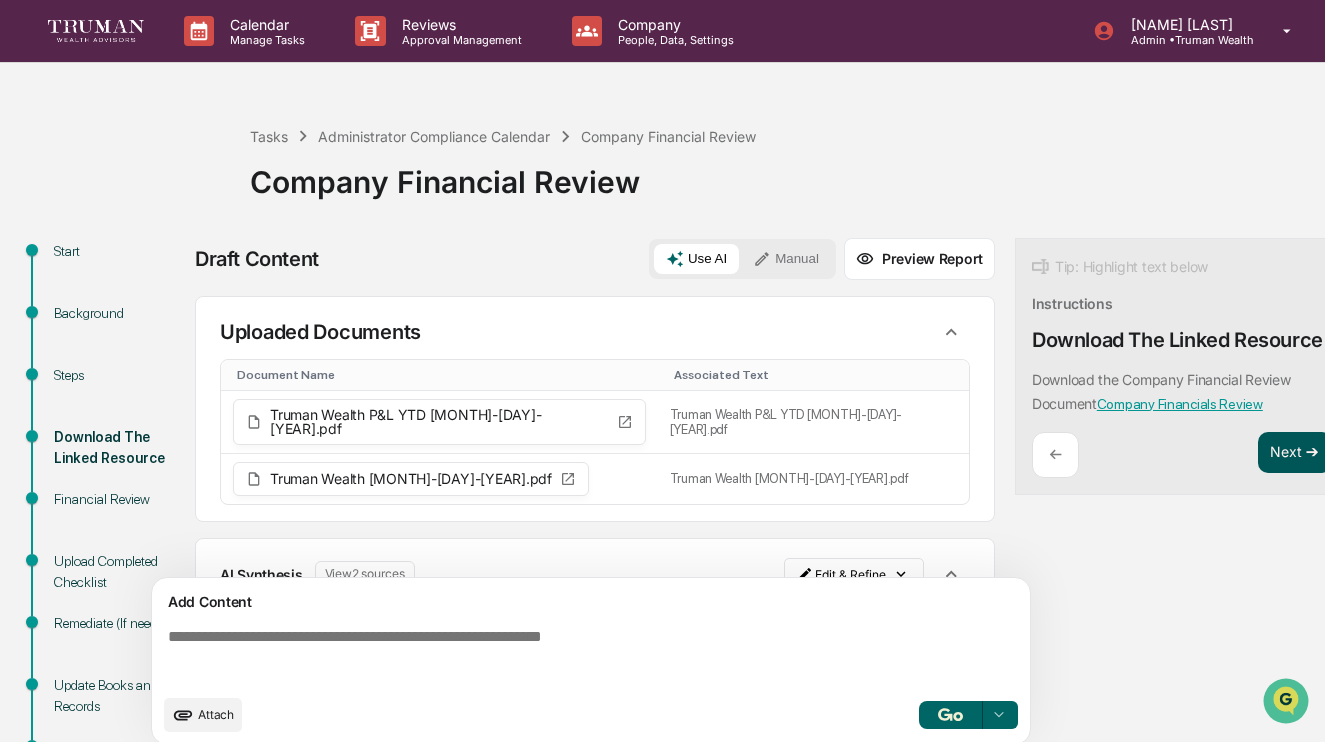 click on "Next ➔" at bounding box center (1295, 453) 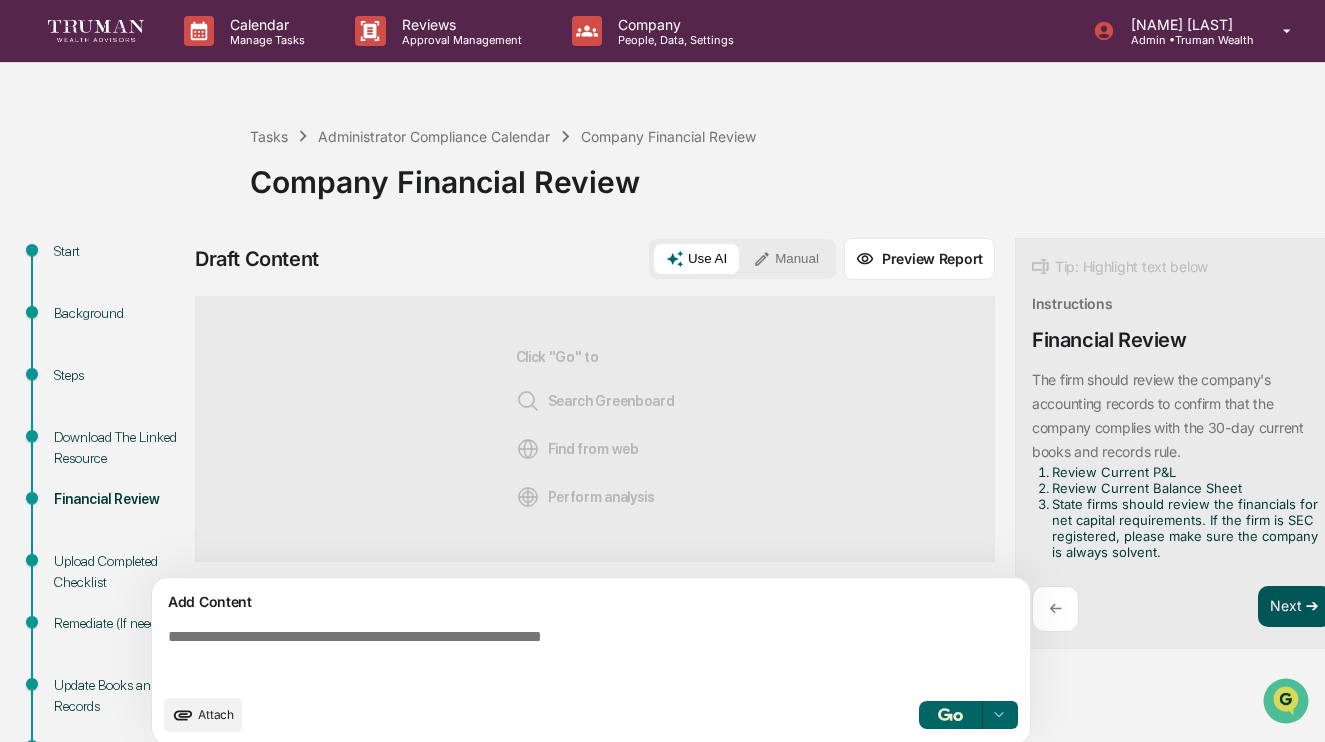 click on "Next ➔" at bounding box center [1295, 607] 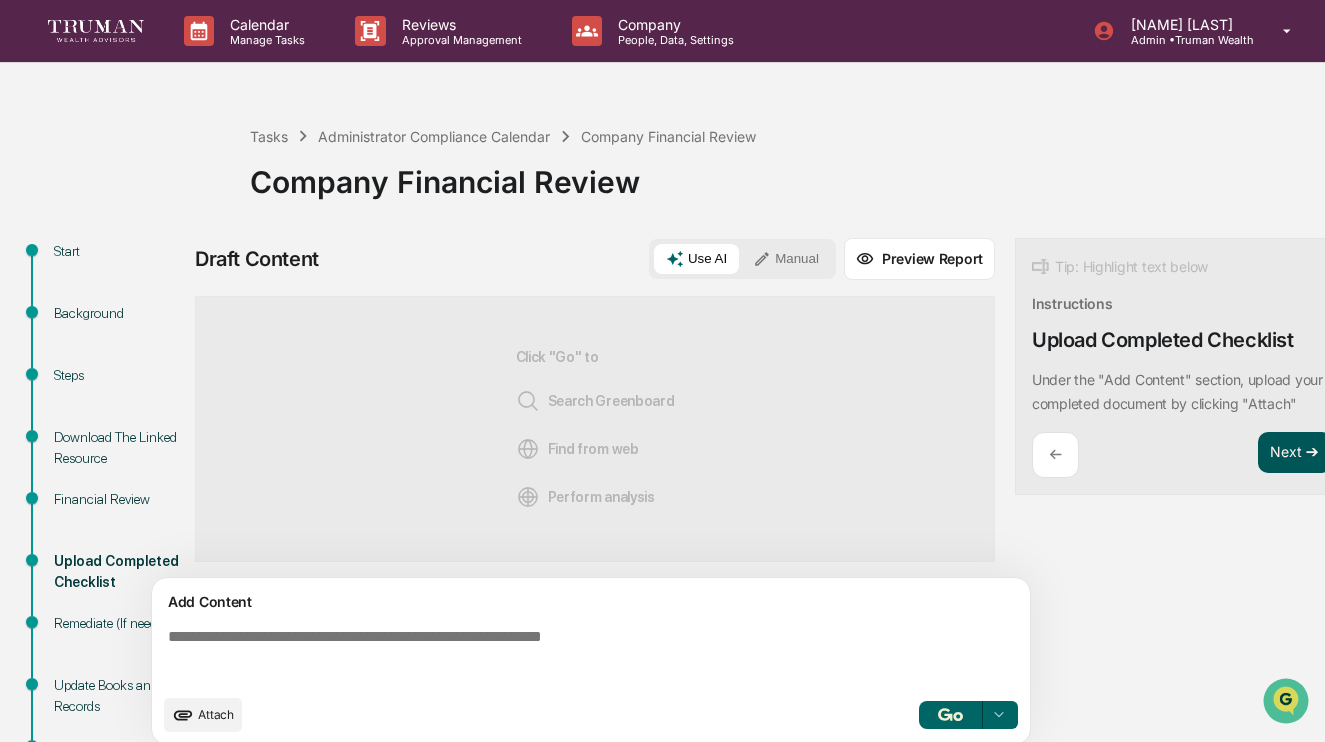 click on "Next ➔" at bounding box center [1295, 453] 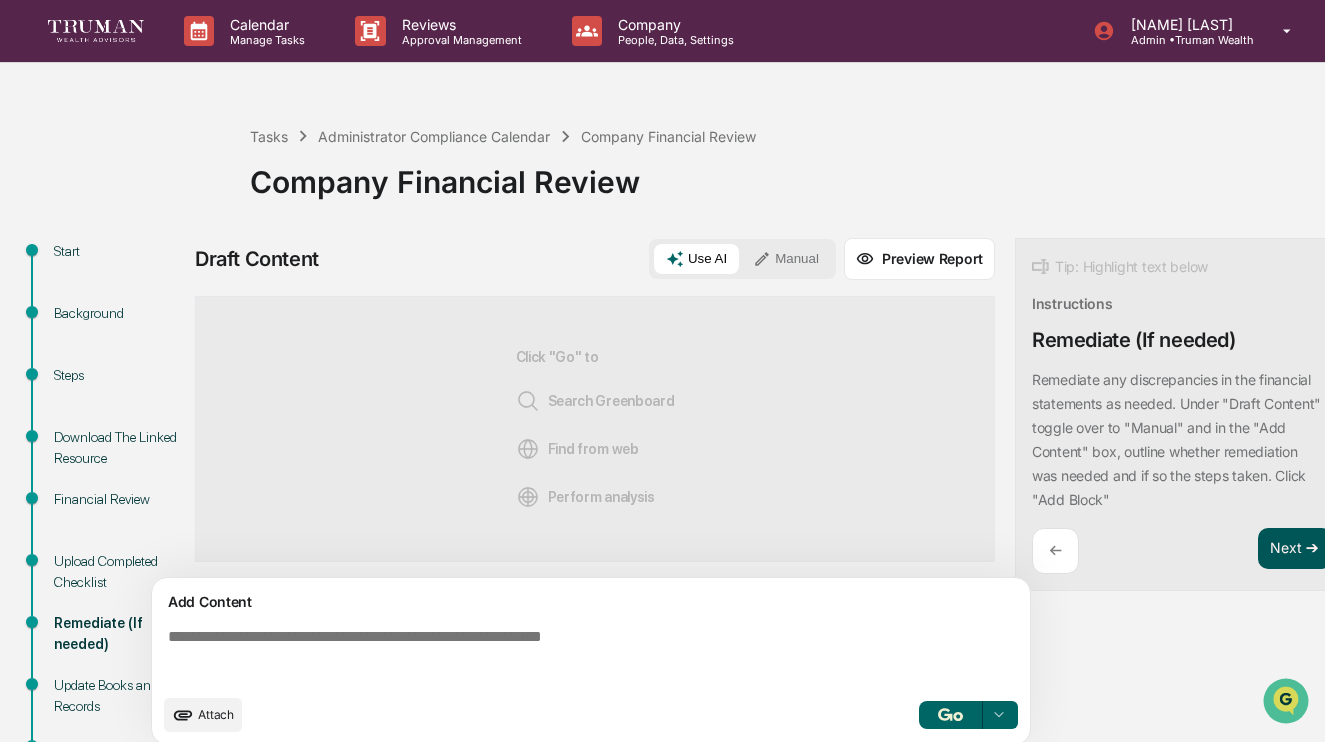 click on "Next ➔" at bounding box center [1295, 549] 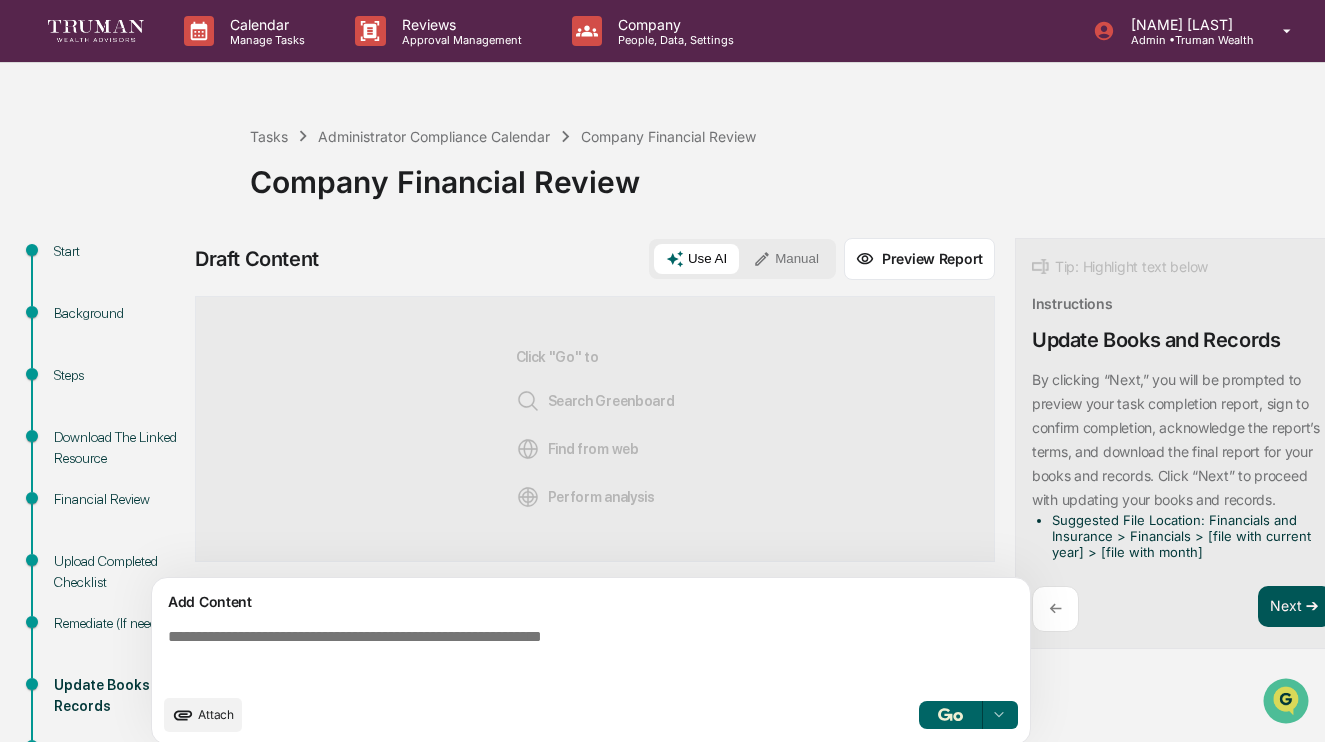 click on "Next ➔" at bounding box center (1295, 607) 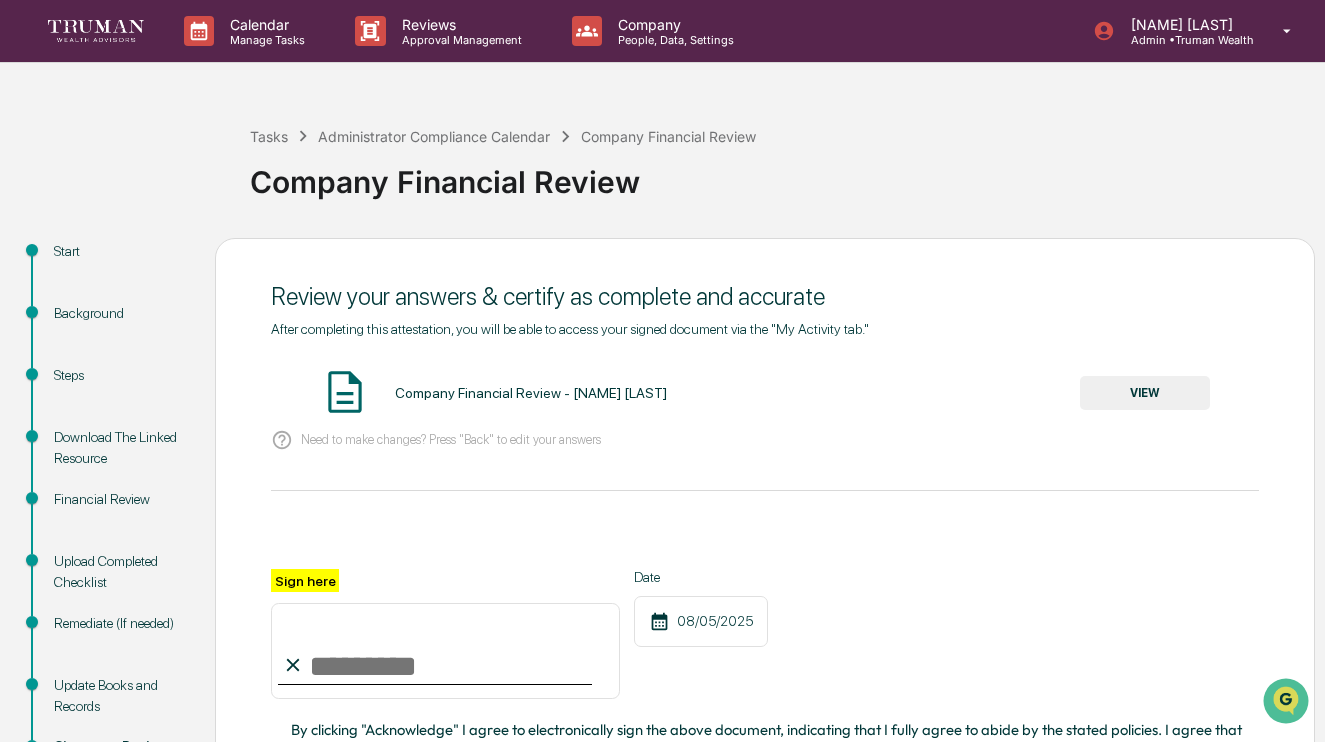 click on "Sign here" at bounding box center (445, 651) 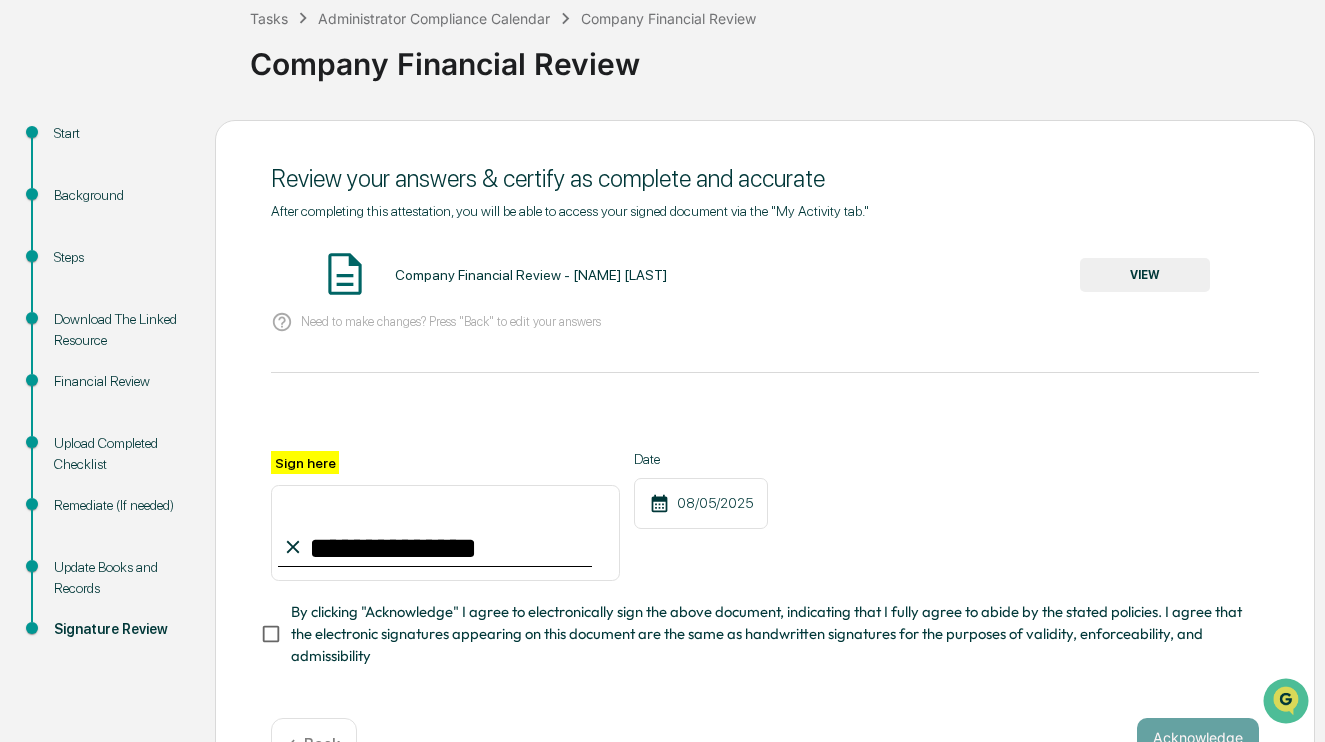 scroll, scrollTop: 179, scrollLeft: 0, axis: vertical 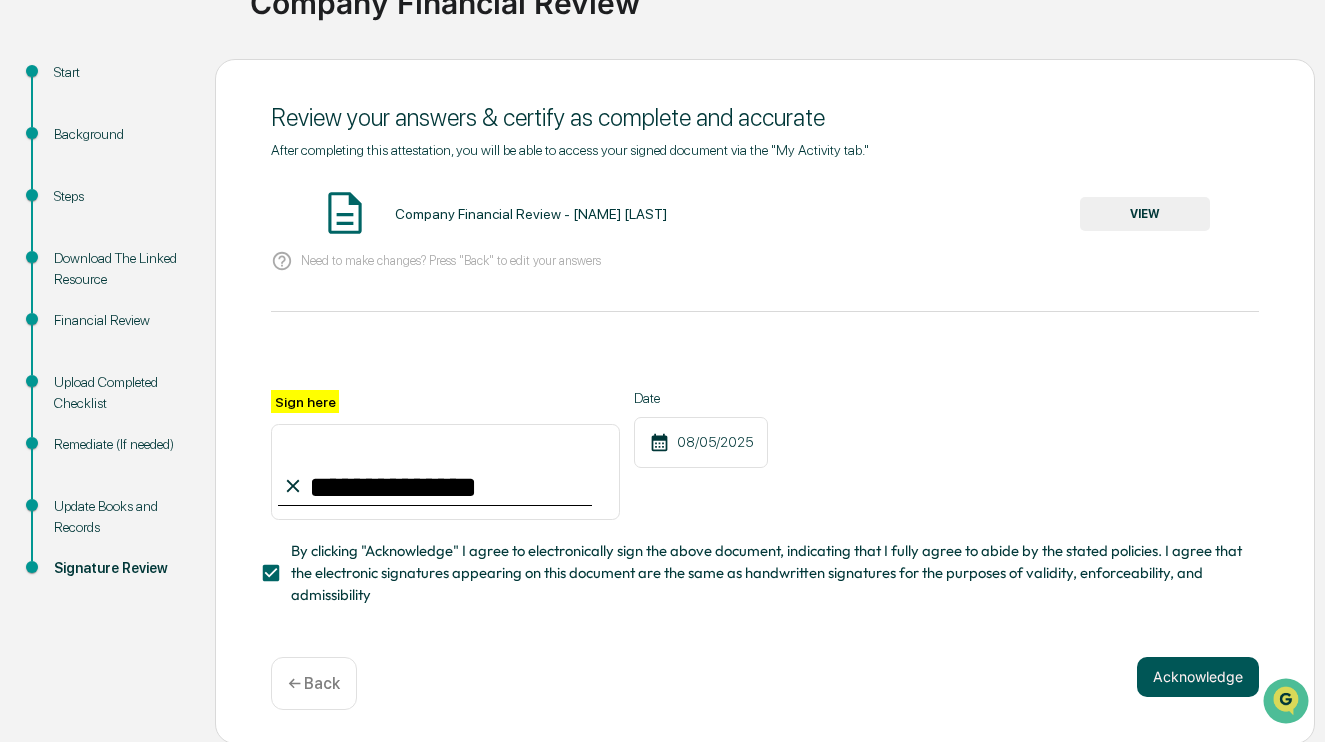 click on "Acknowledge" at bounding box center [1198, 677] 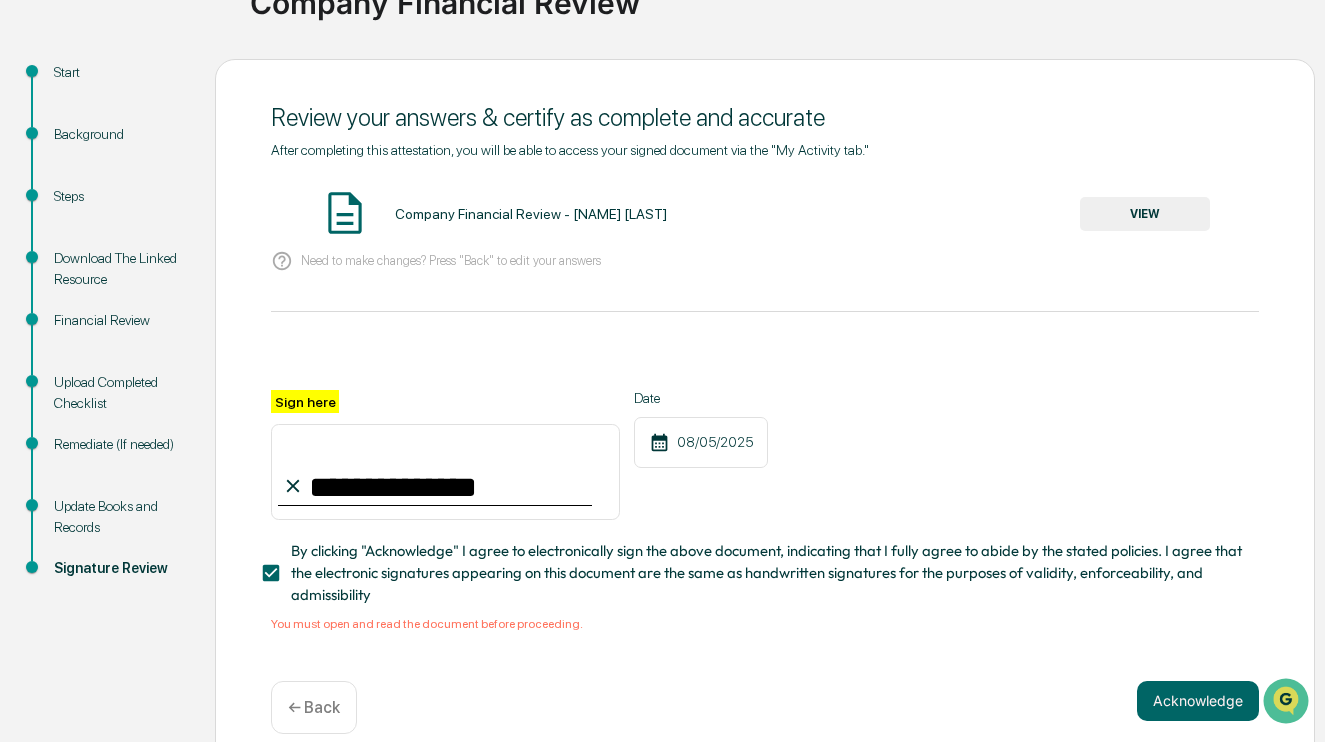 click on "VIEW" at bounding box center [1145, 214] 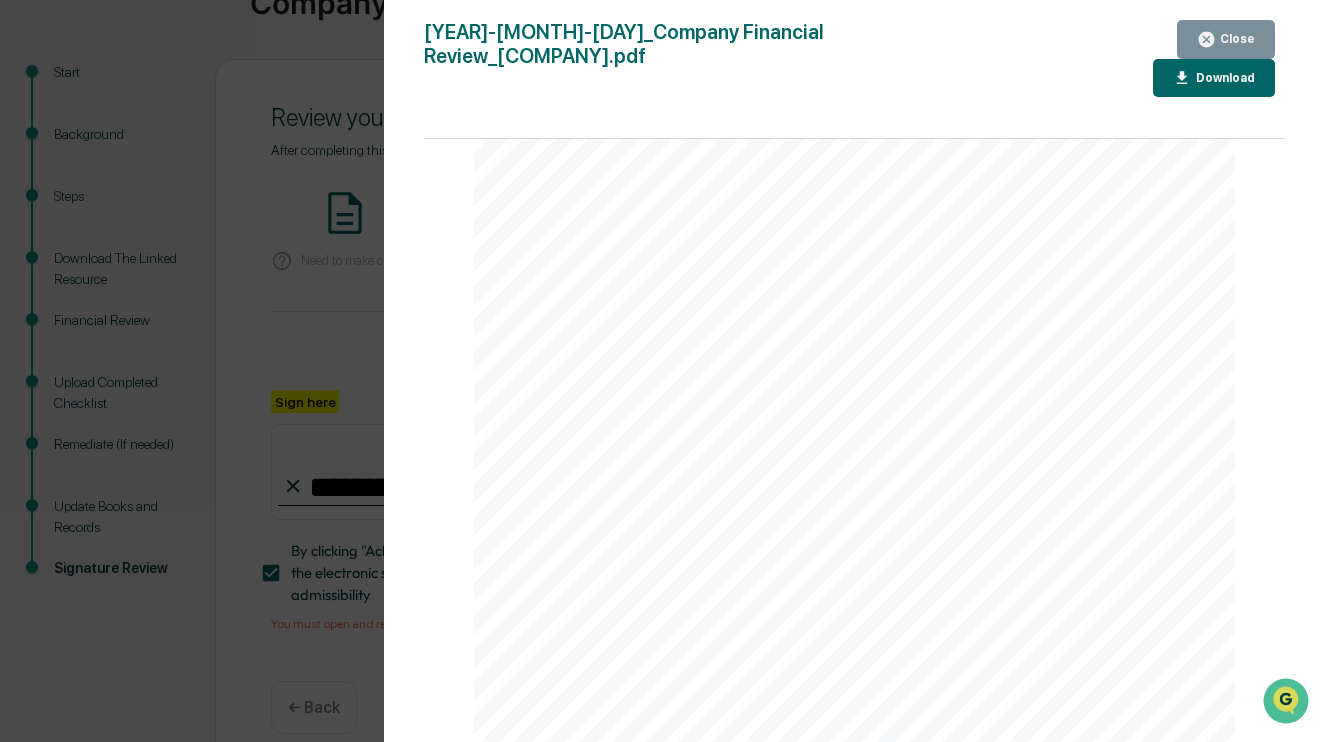 scroll, scrollTop: 2766, scrollLeft: 0, axis: vertical 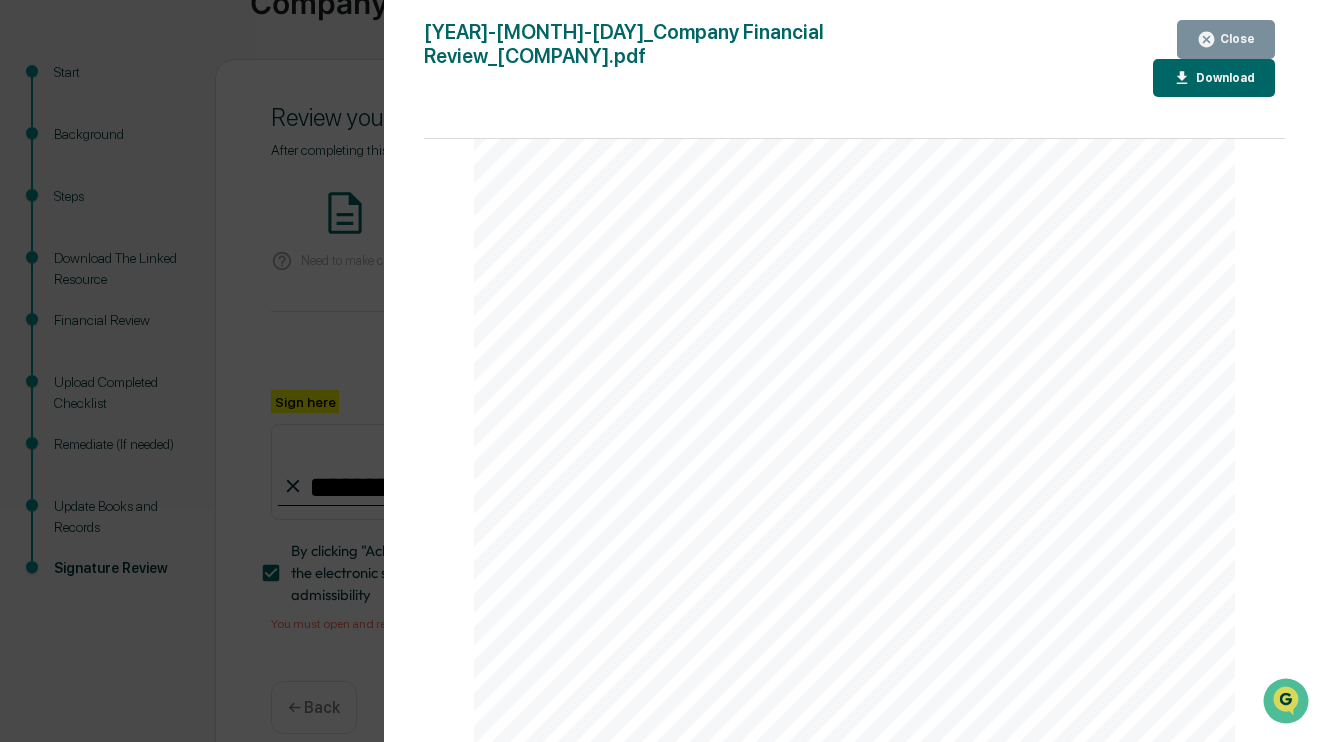 click on "Close" at bounding box center [1235, 39] 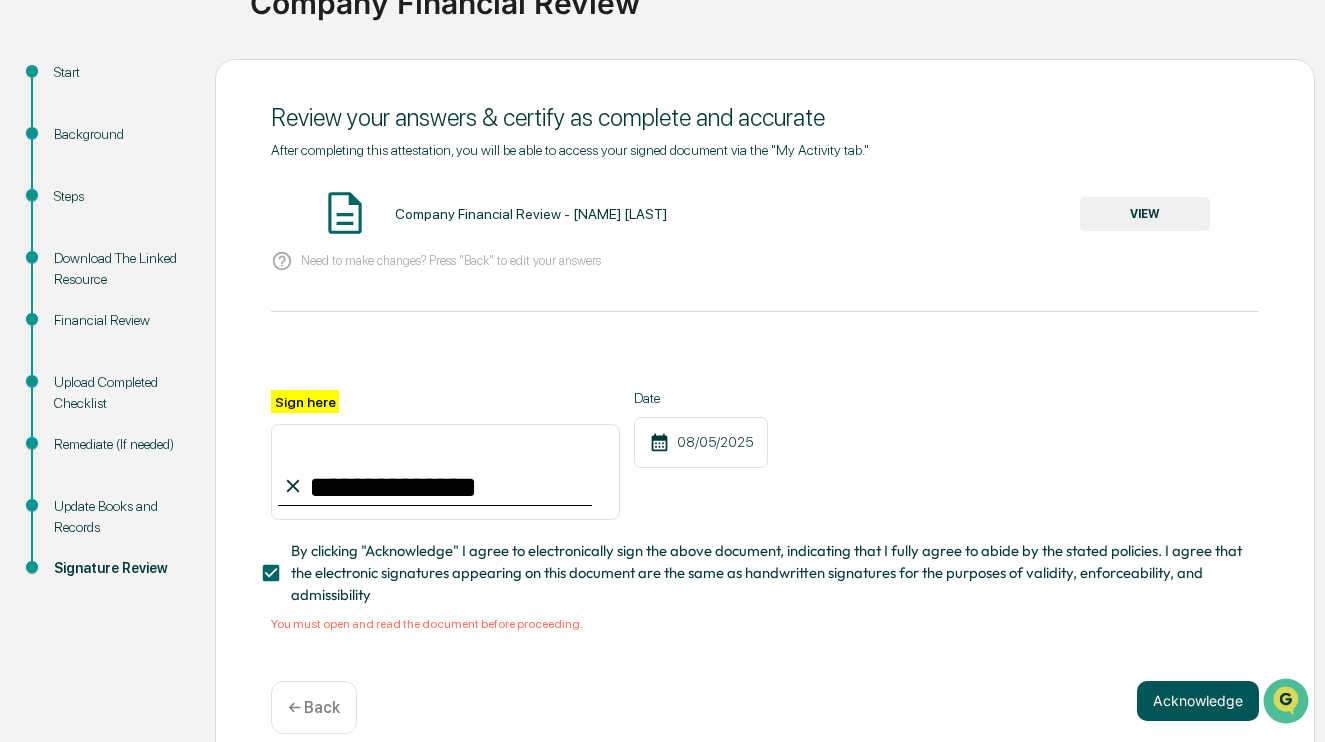click on "Acknowledge" at bounding box center (1198, 701) 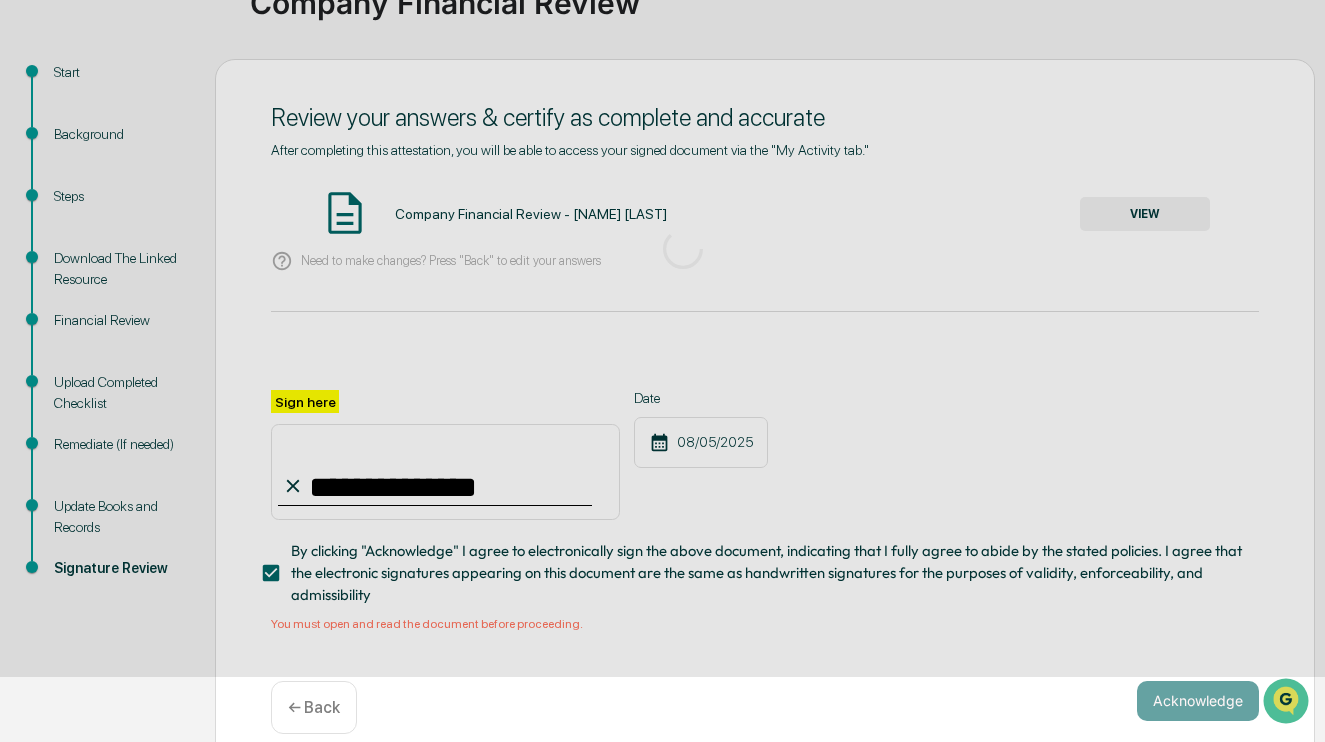 scroll, scrollTop: 76, scrollLeft: 0, axis: vertical 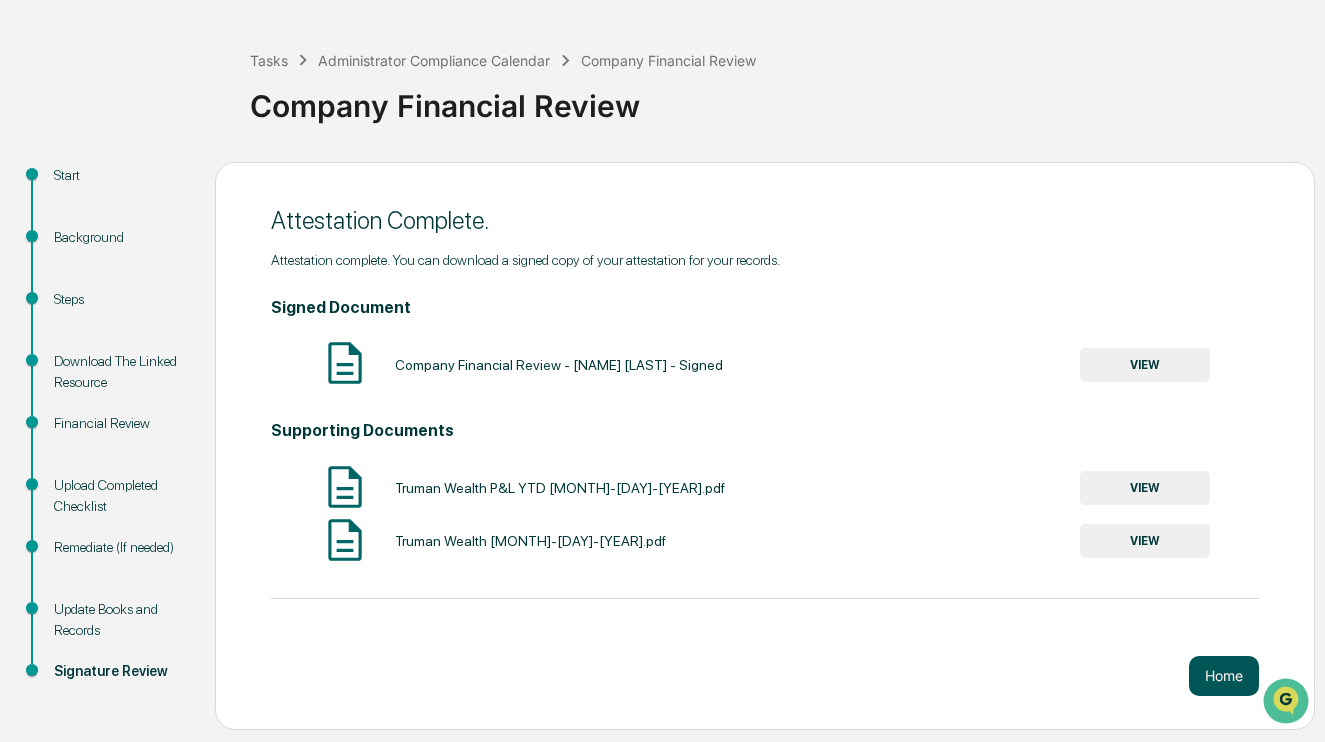 click on "Home" at bounding box center [1224, 676] 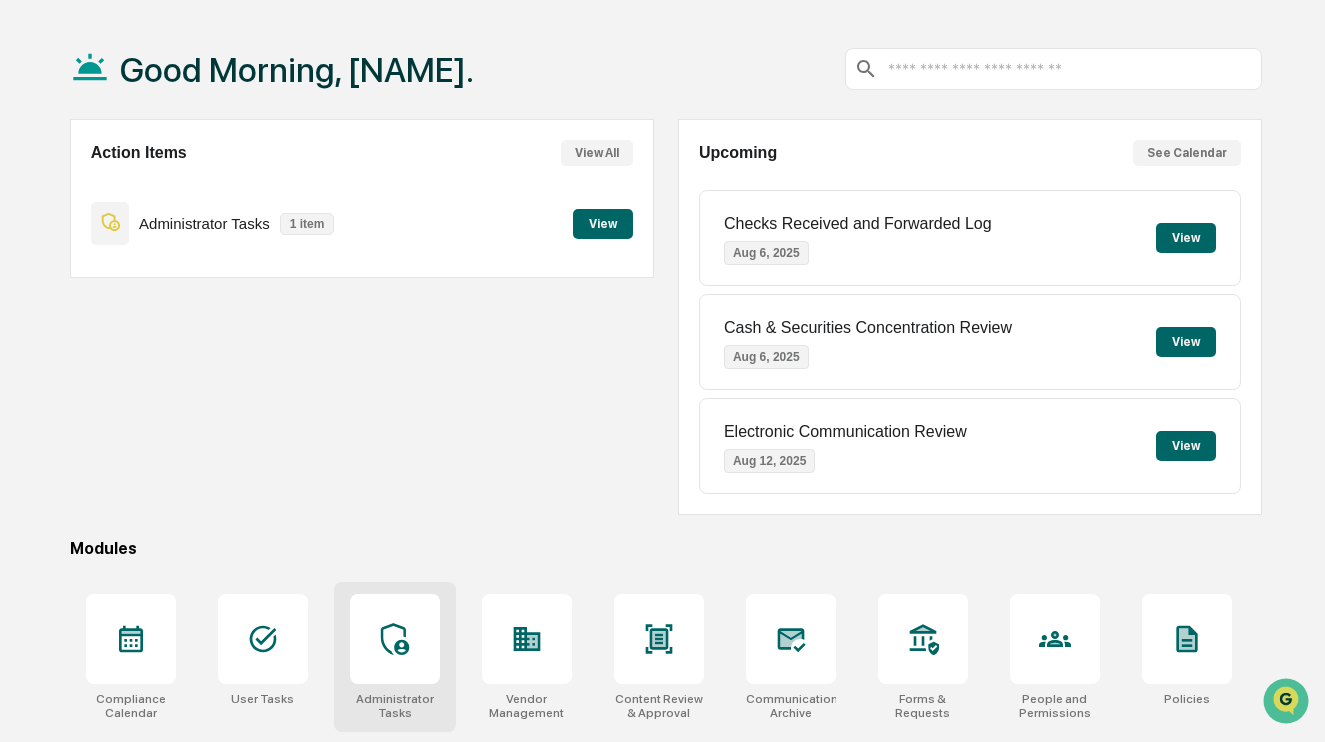 click 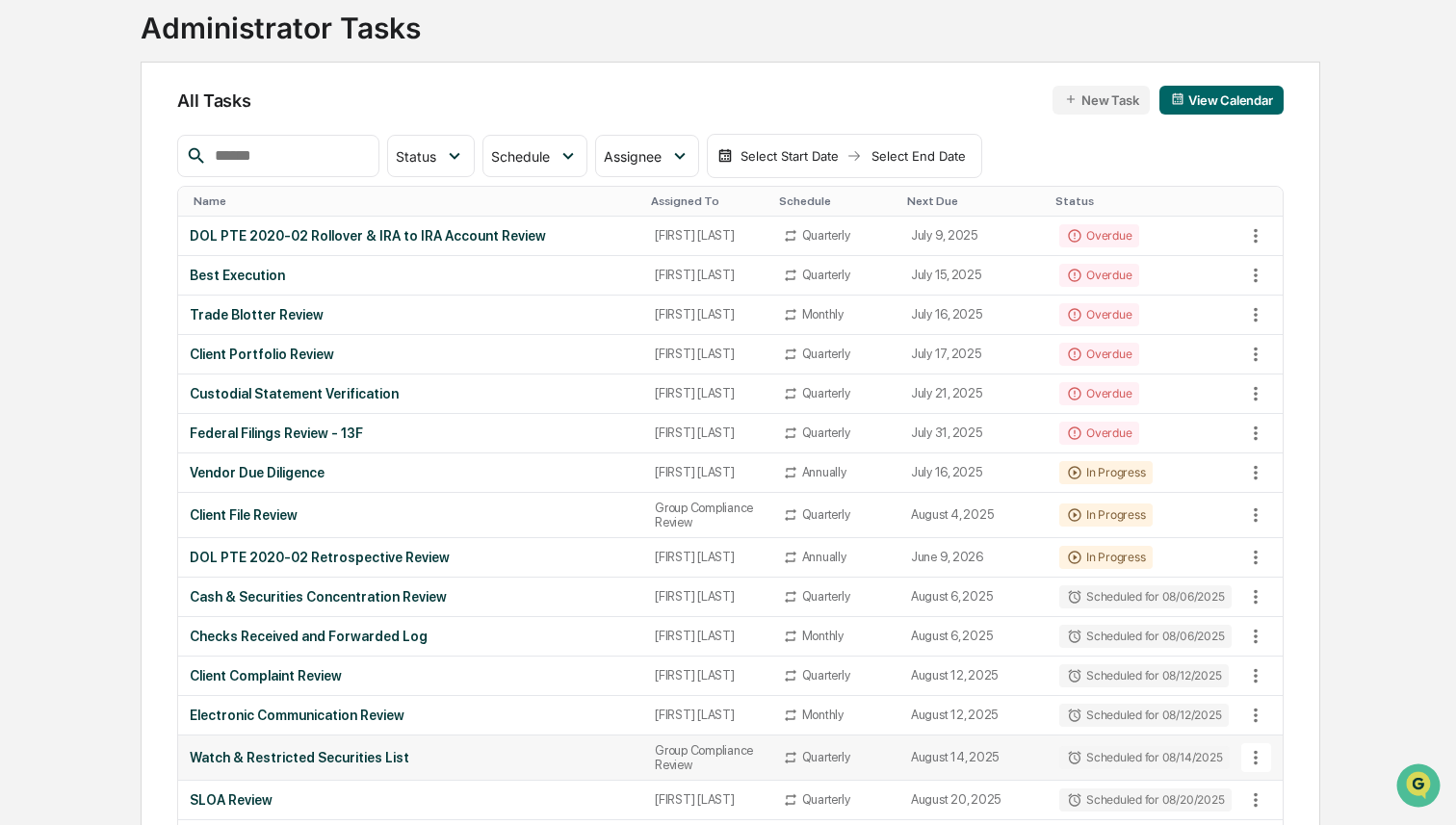scroll, scrollTop: 0, scrollLeft: 0, axis: both 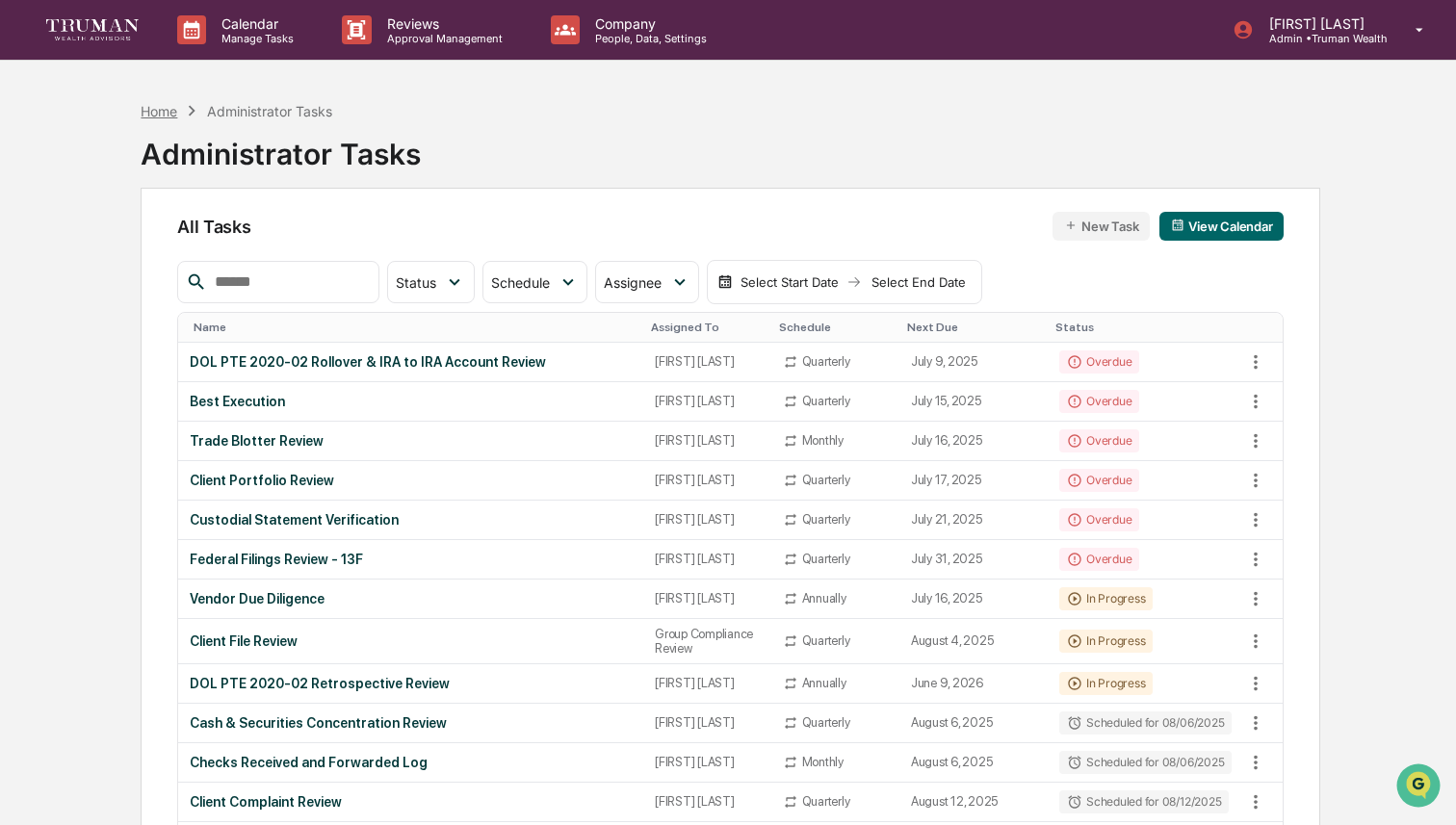 click on "Home" at bounding box center (159, 111) 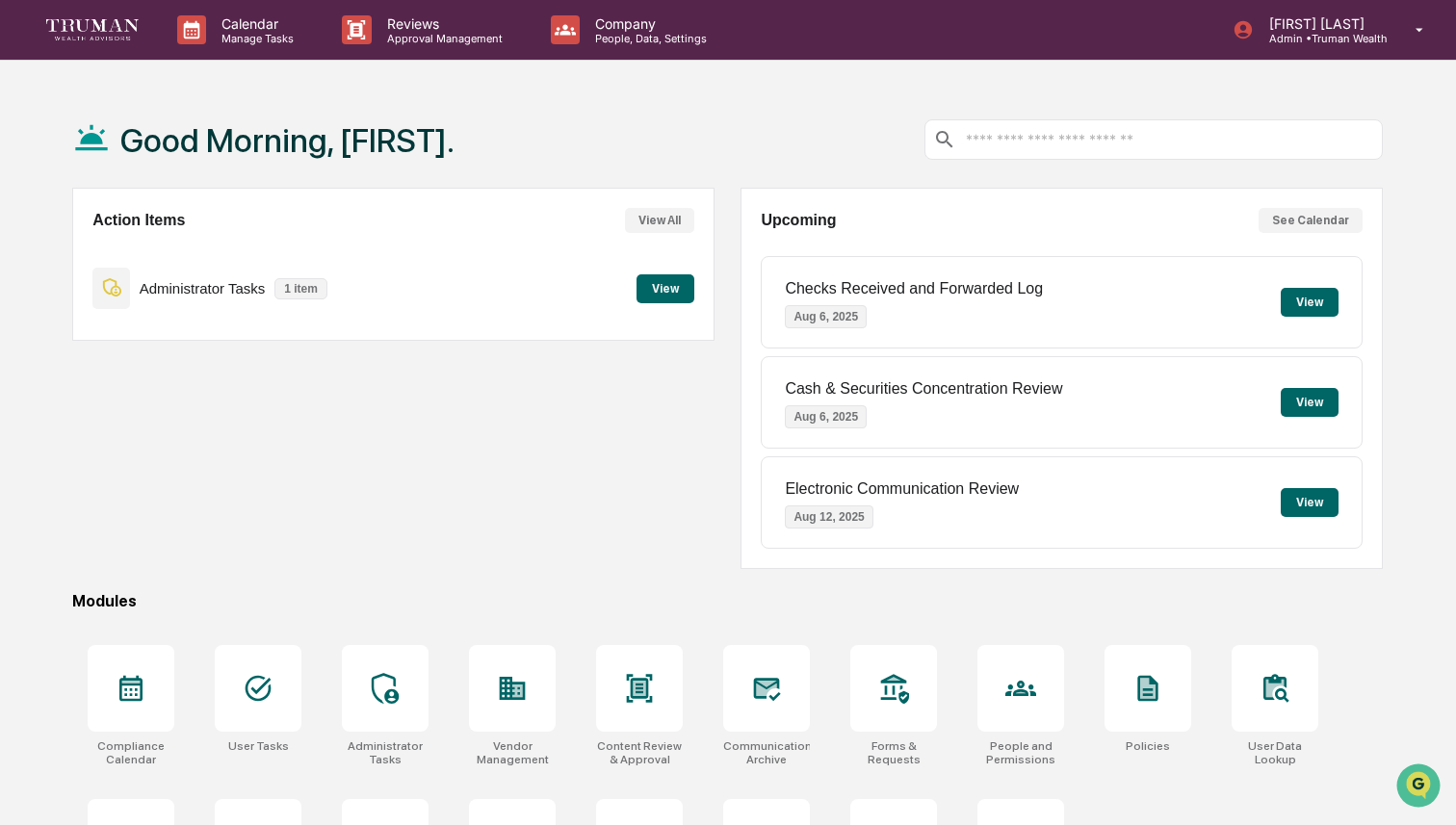 click on "Action Items View All Administrator Tasks 1 item View" at bounding box center (393, 378) 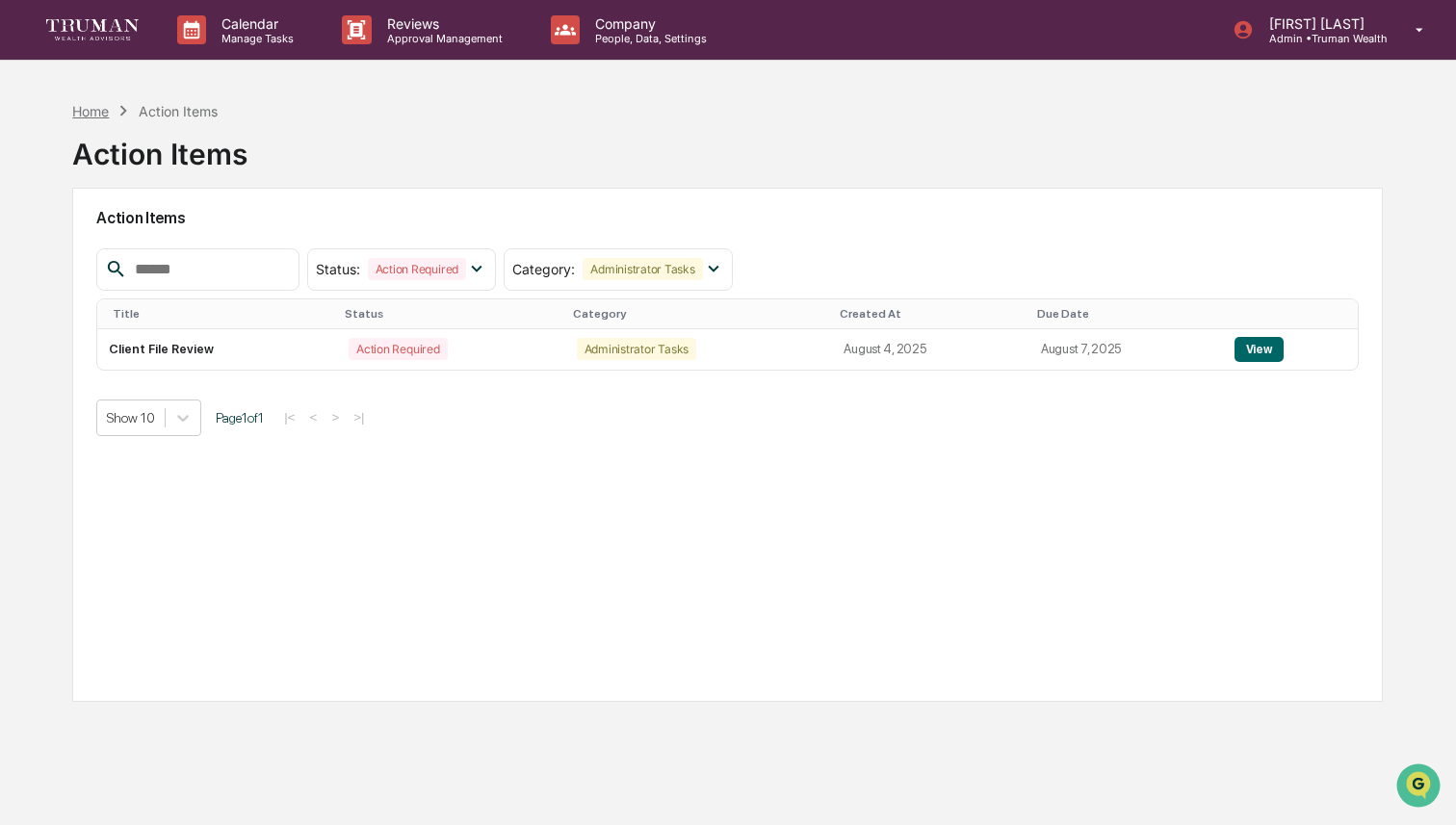 click on "Home" at bounding box center (91, 111) 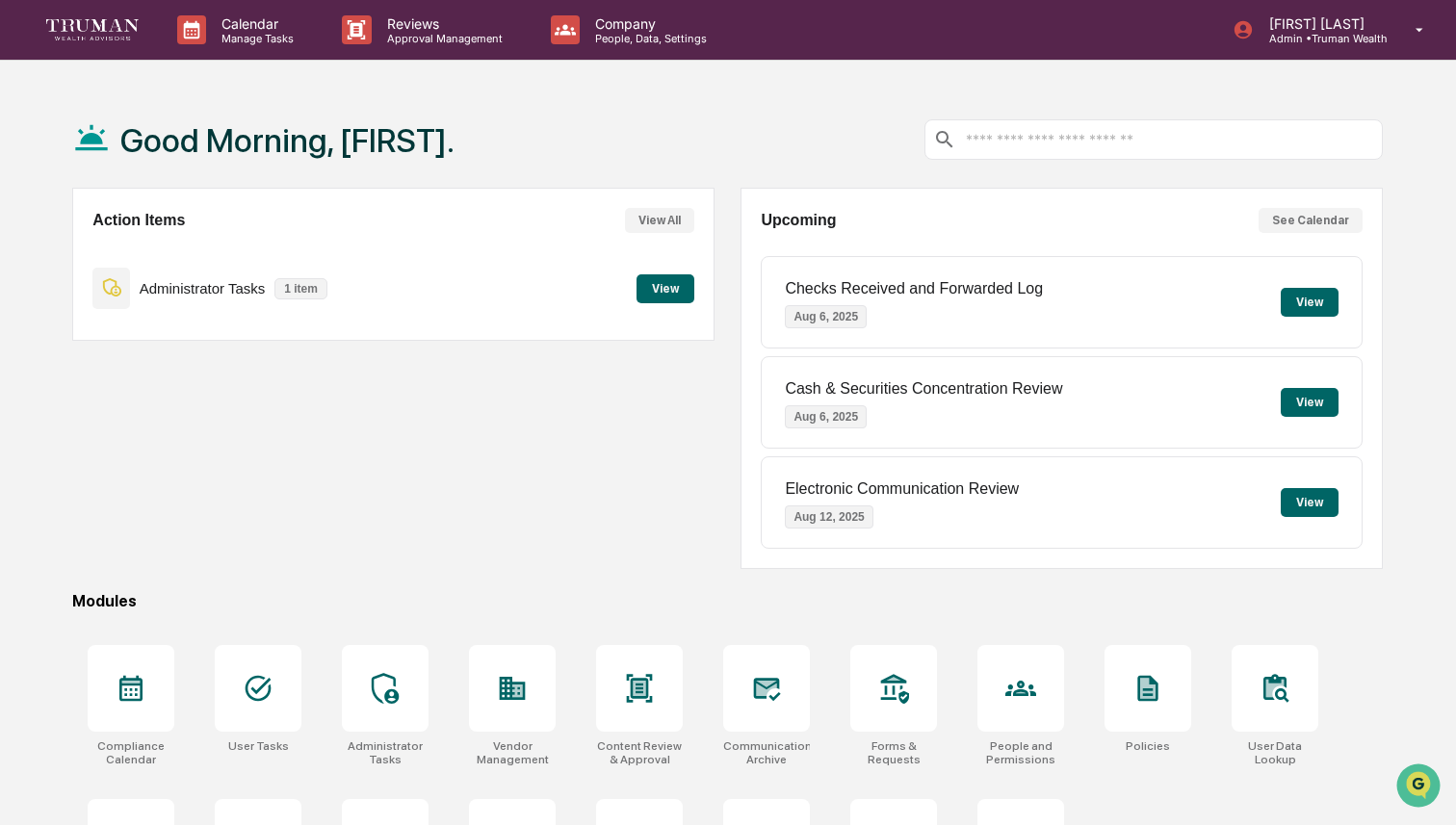 scroll, scrollTop: 108, scrollLeft: 0, axis: vertical 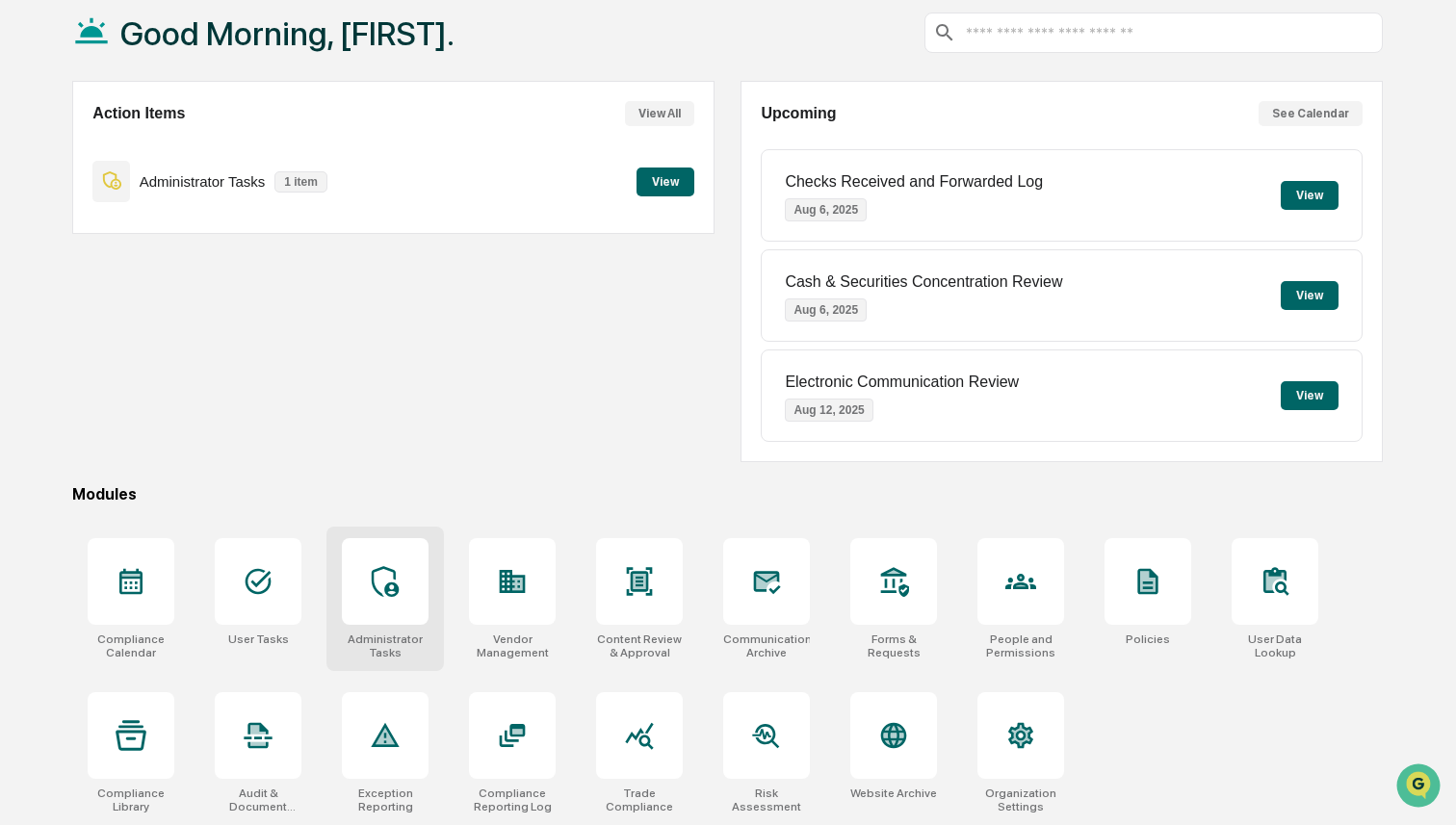 click 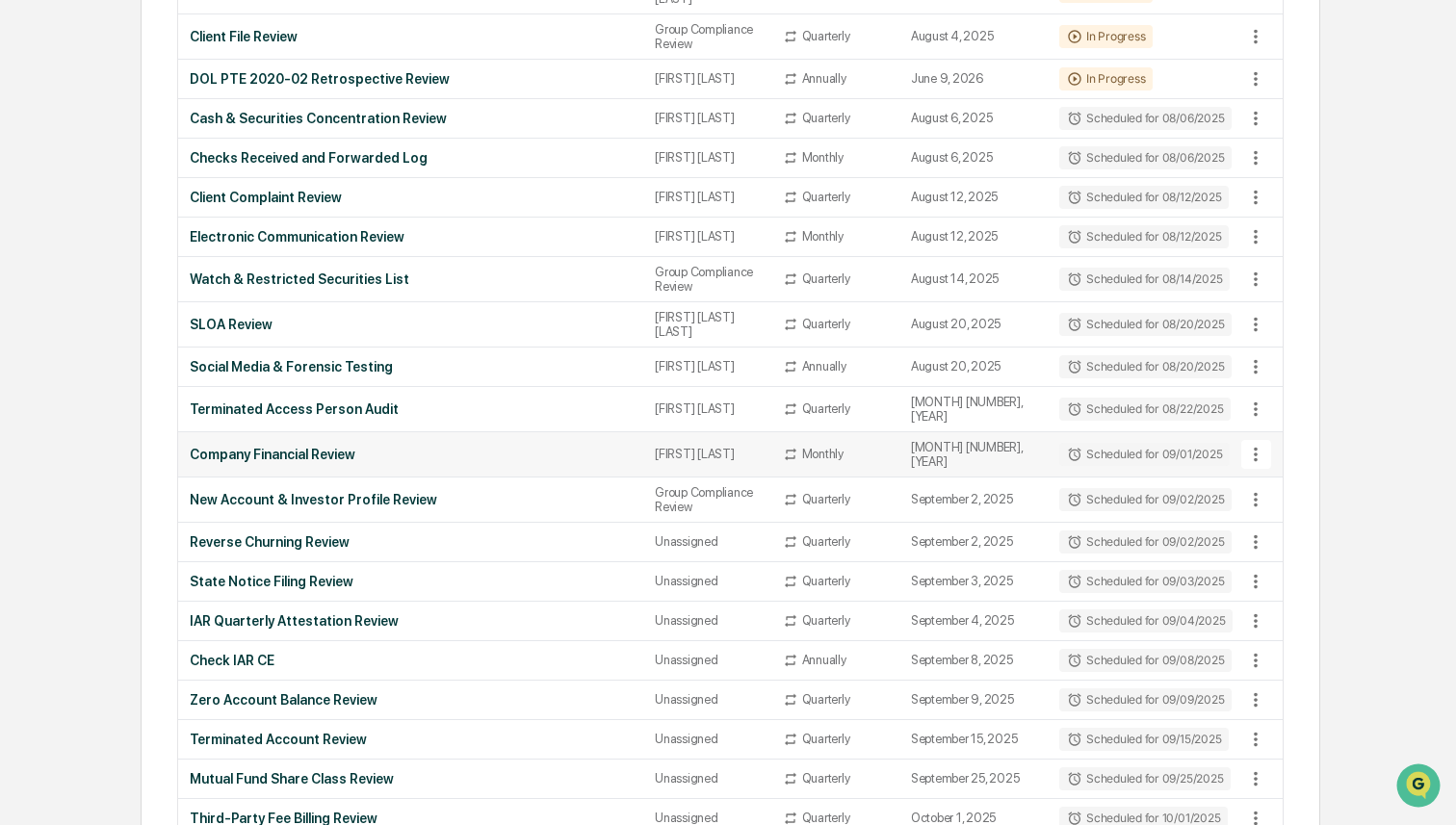 scroll, scrollTop: 0, scrollLeft: 0, axis: both 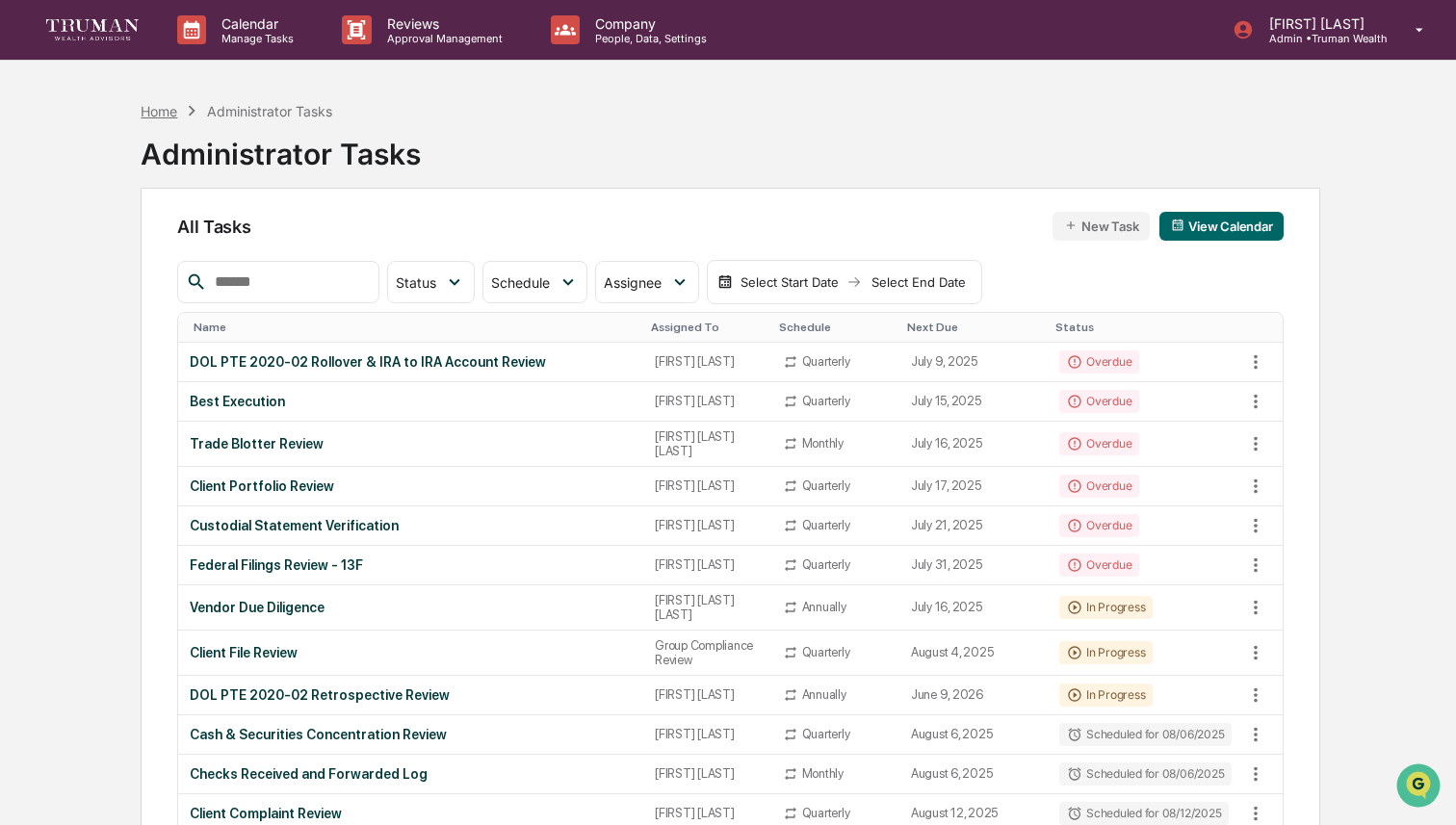 click on "Home" at bounding box center (159, 111) 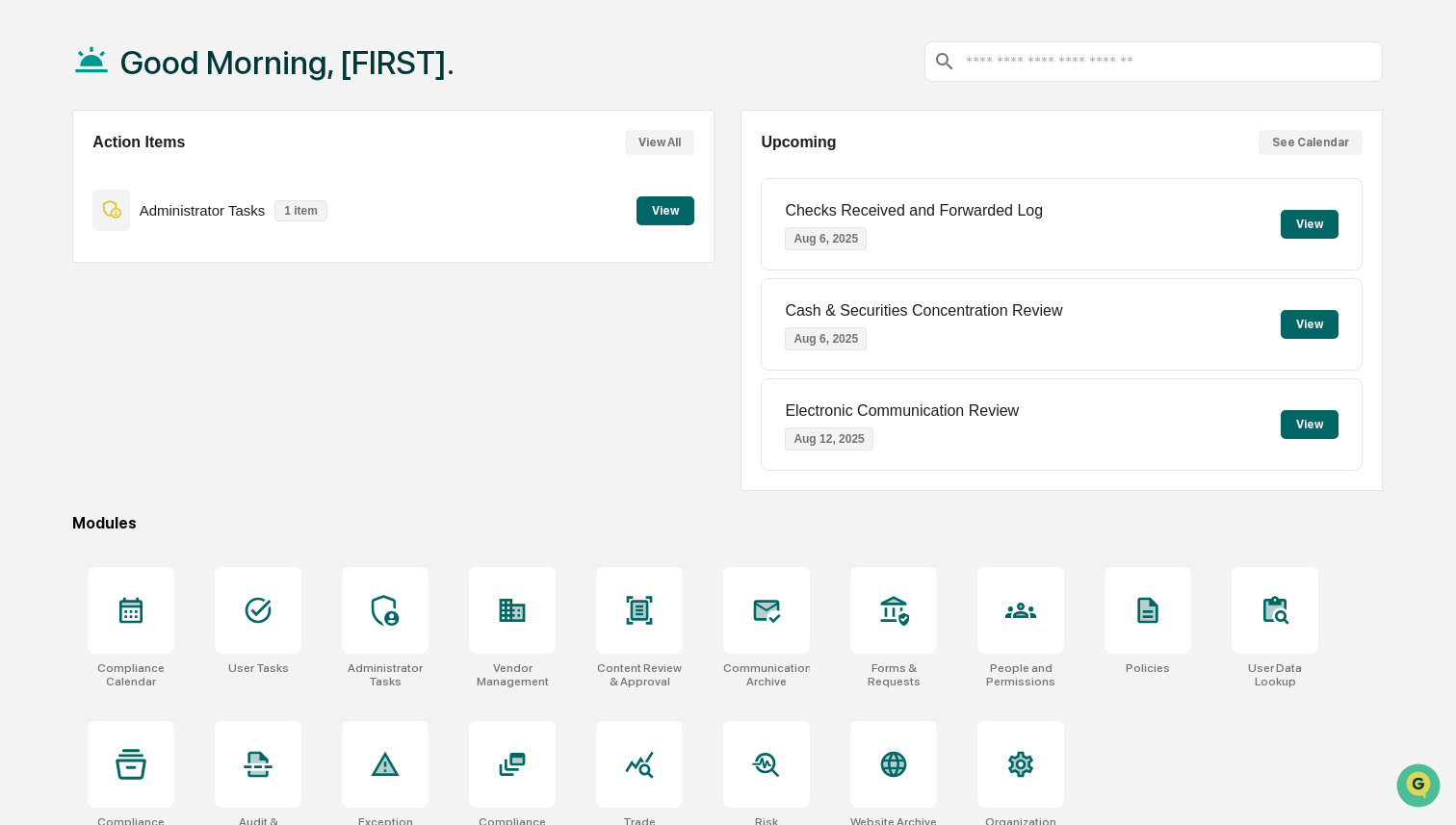 scroll, scrollTop: 0, scrollLeft: 0, axis: both 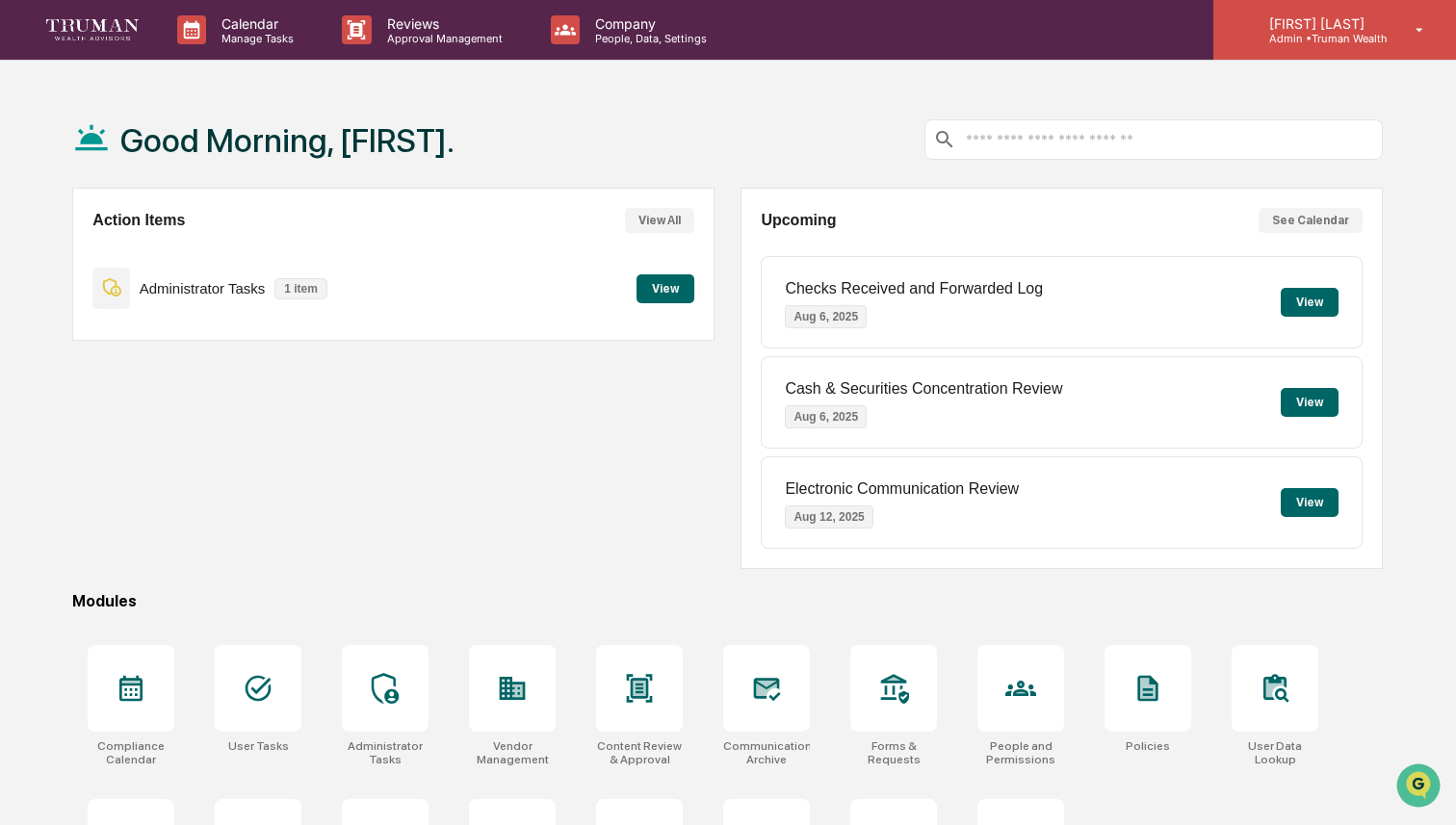 click on "Admin •  Truman Wealth" at bounding box center [1320, 39] 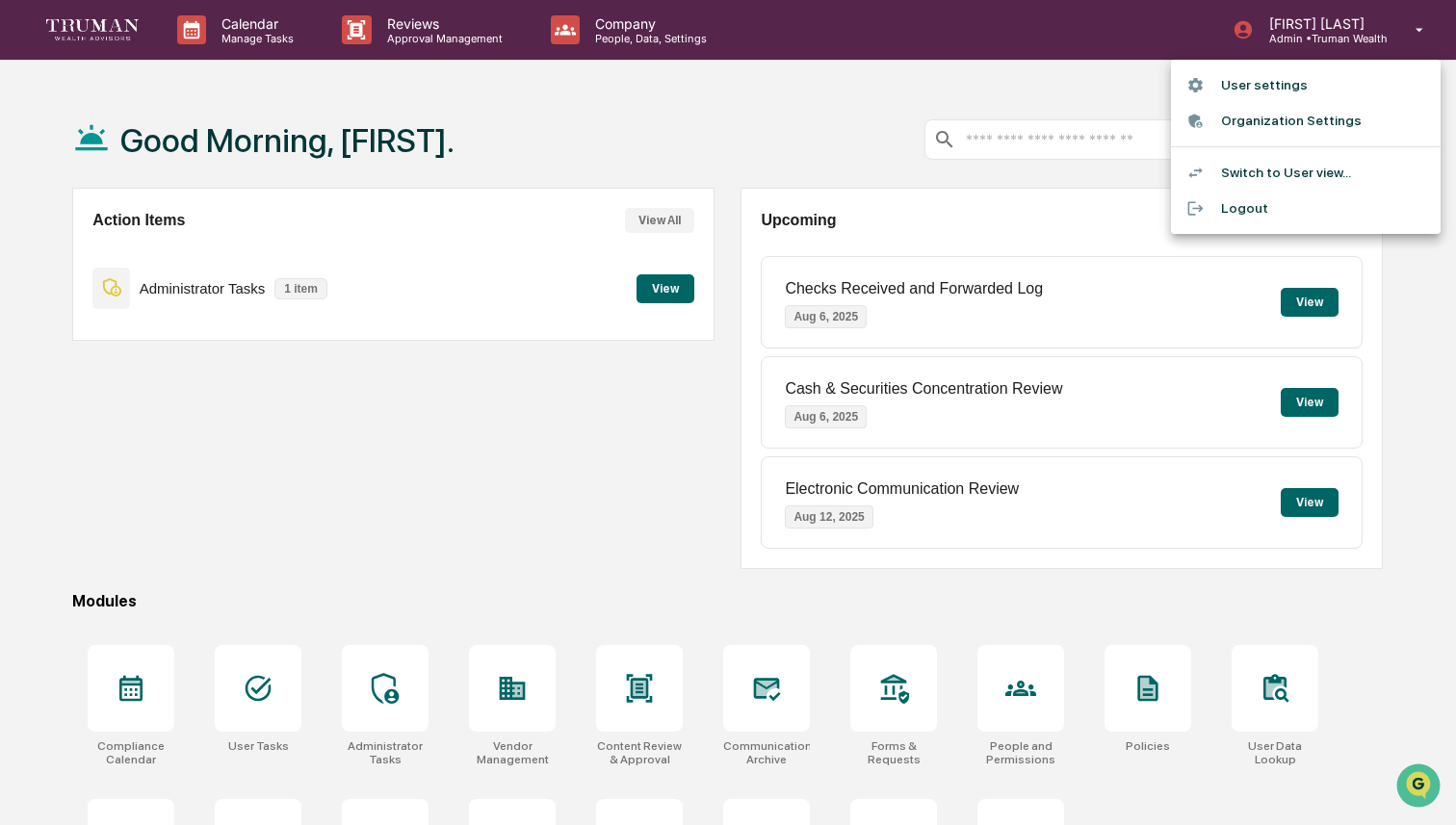 click at bounding box center (728, 412) 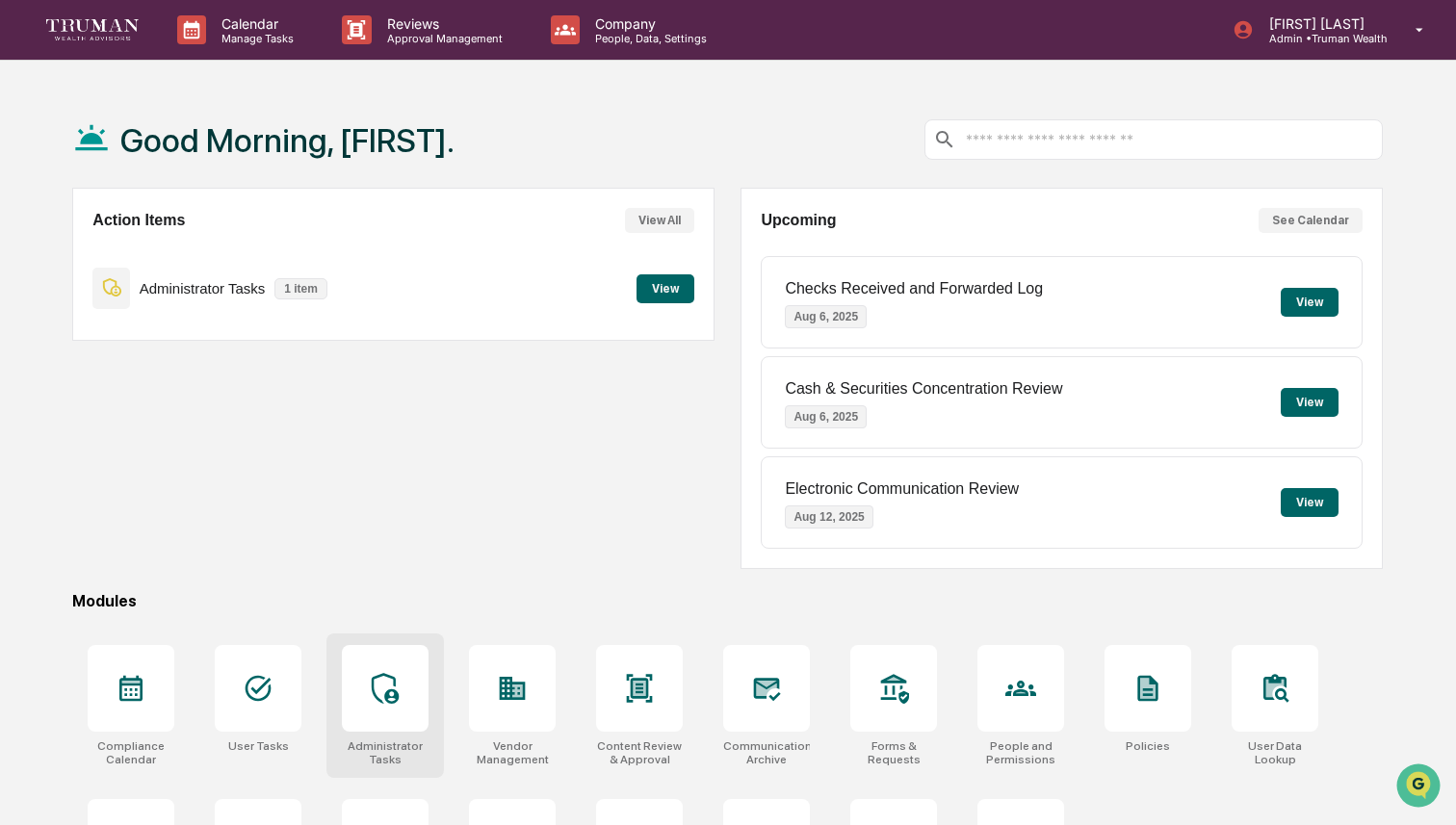 click 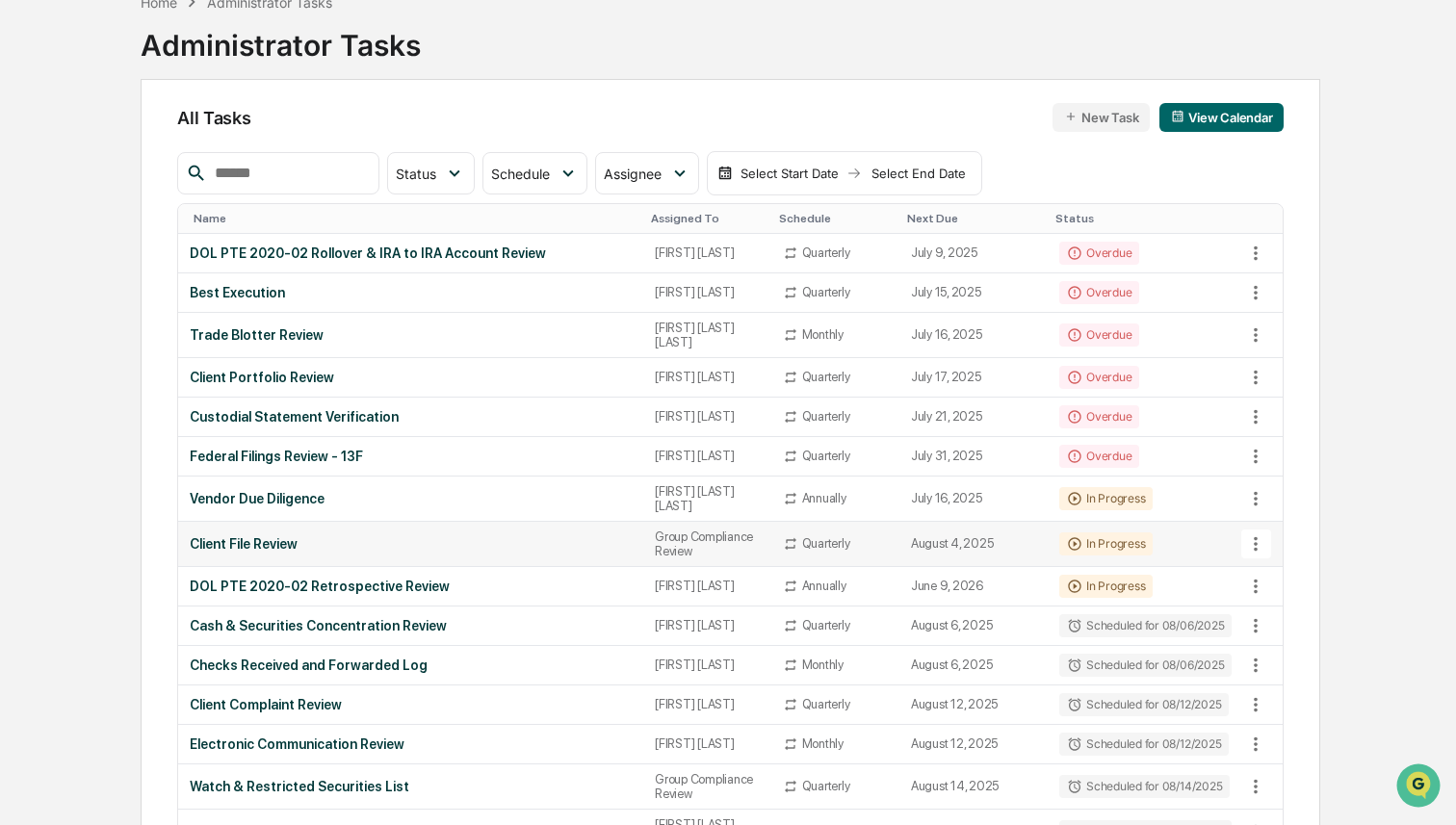 scroll, scrollTop: 118, scrollLeft: 0, axis: vertical 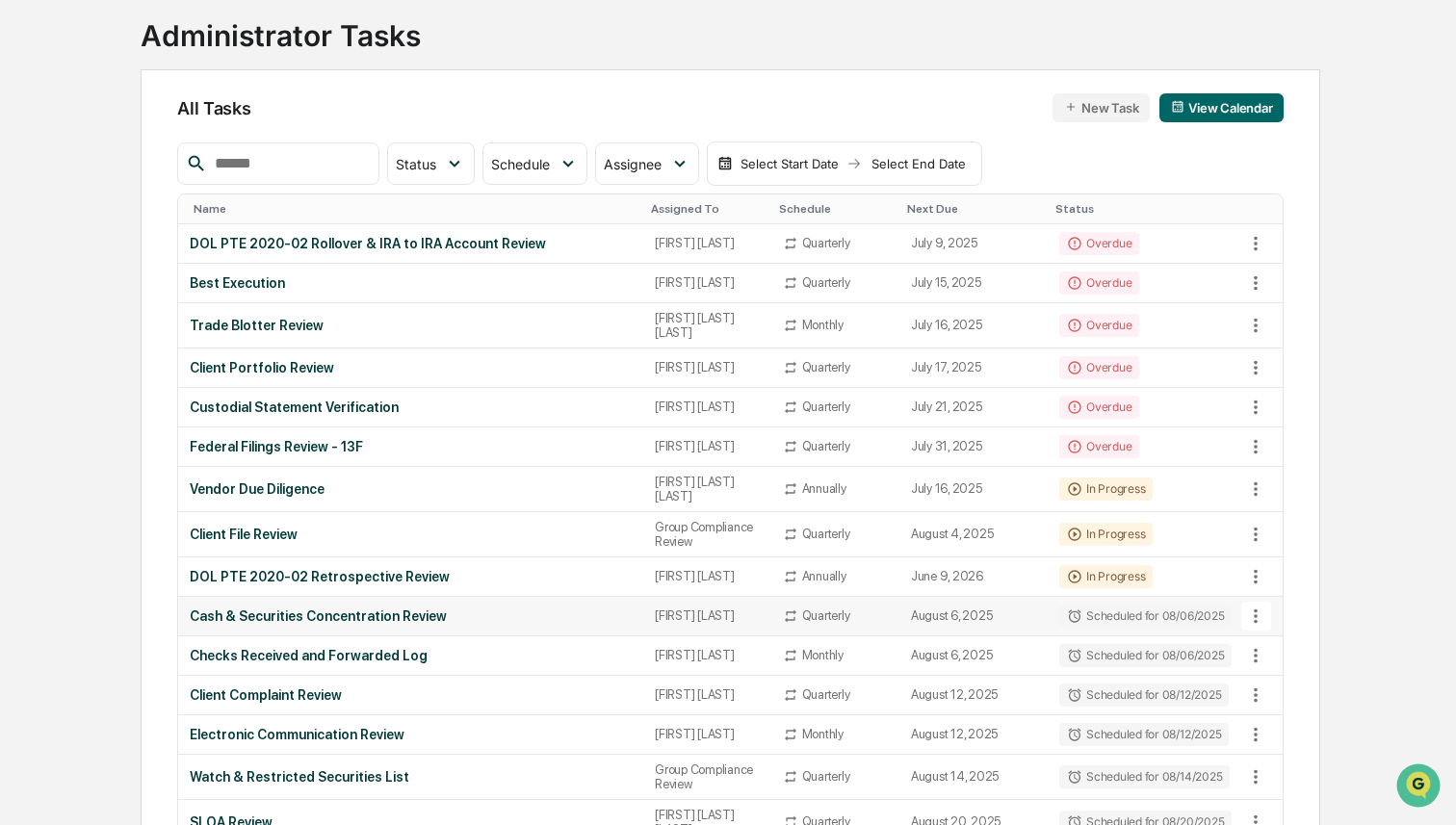 click on "Cash & Securities Concentration Review" at bounding box center (410, 616) 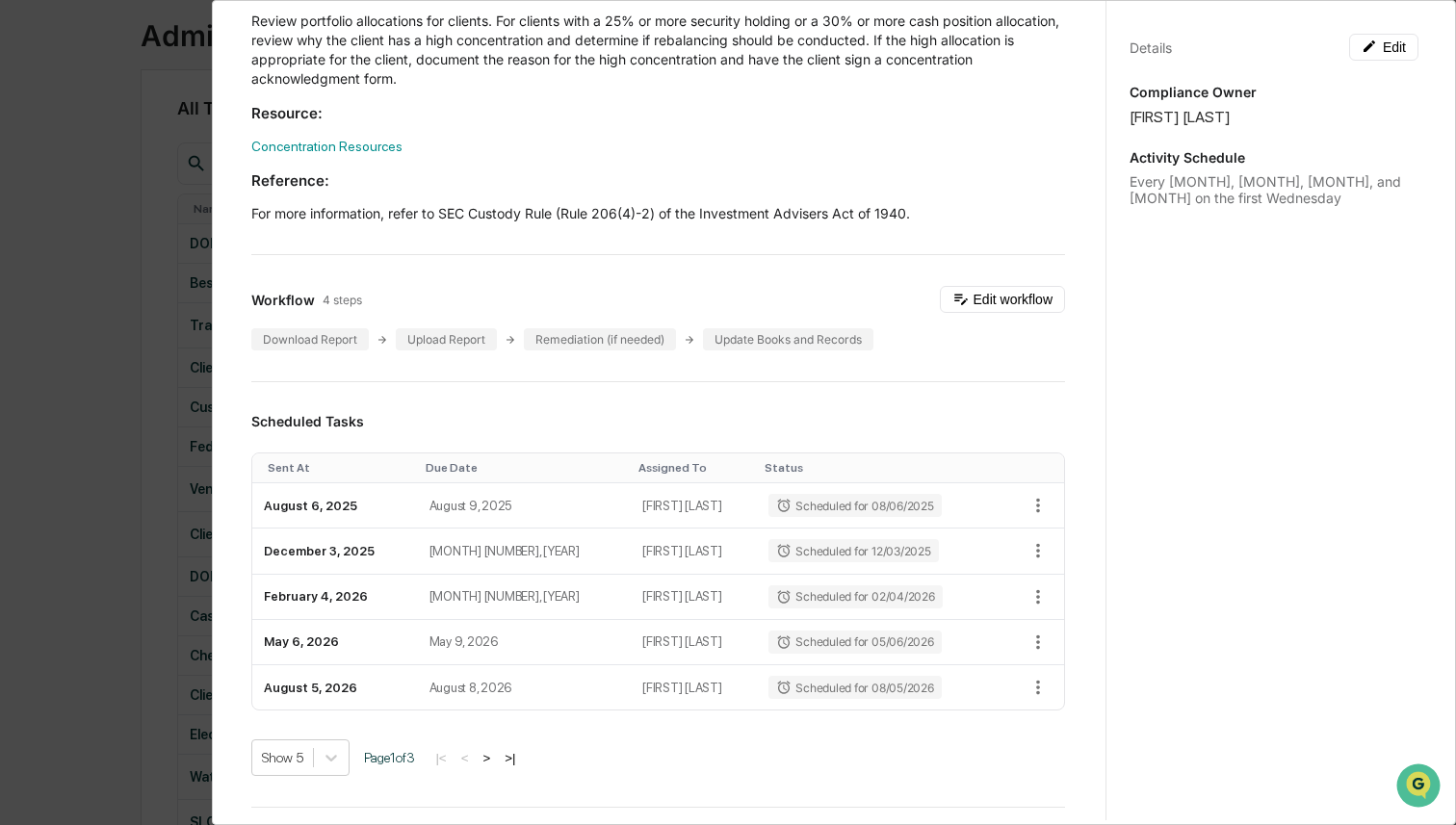 scroll, scrollTop: 318, scrollLeft: 0, axis: vertical 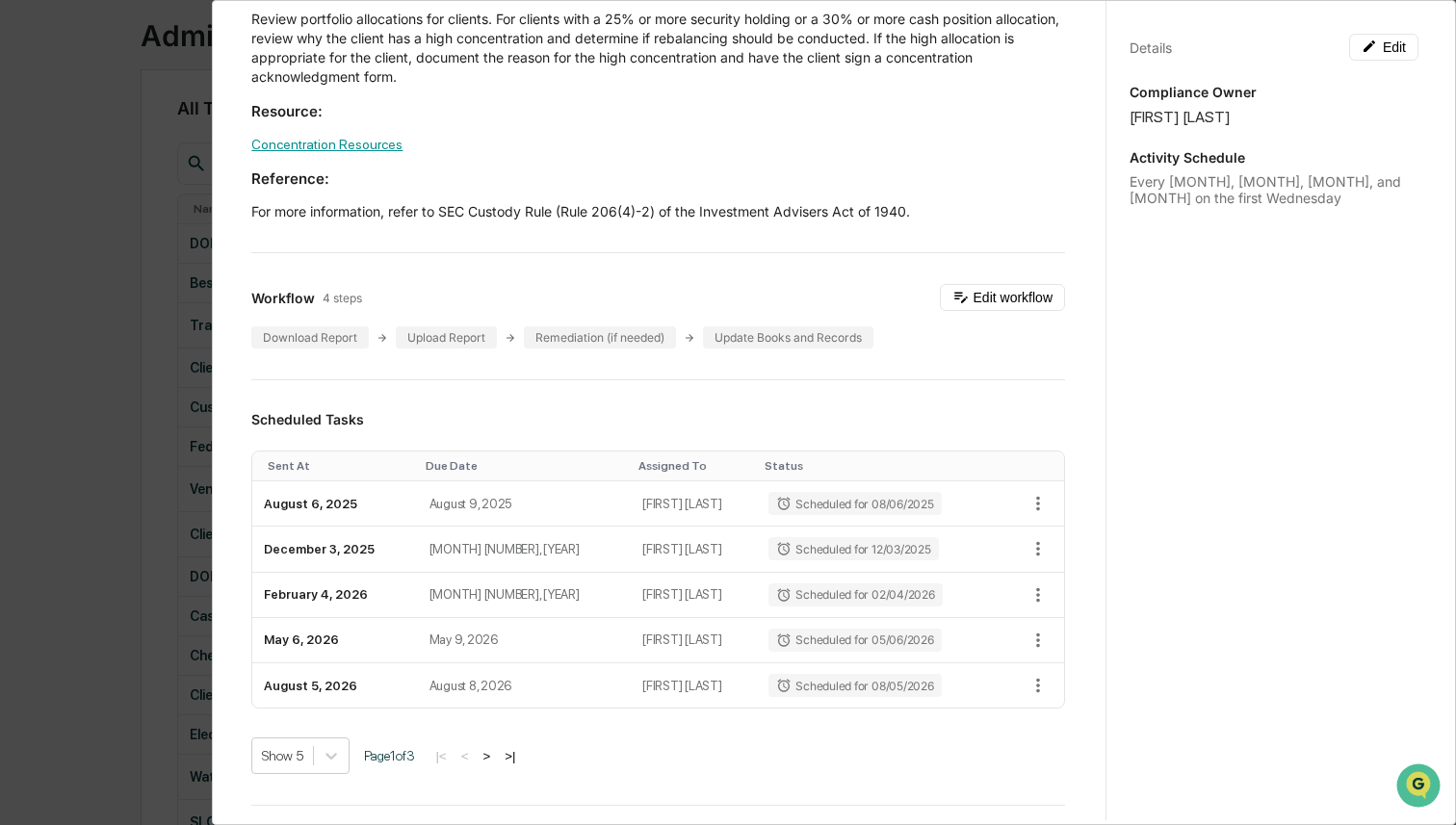 click on "Concentration Resources" at bounding box center (326, 144) 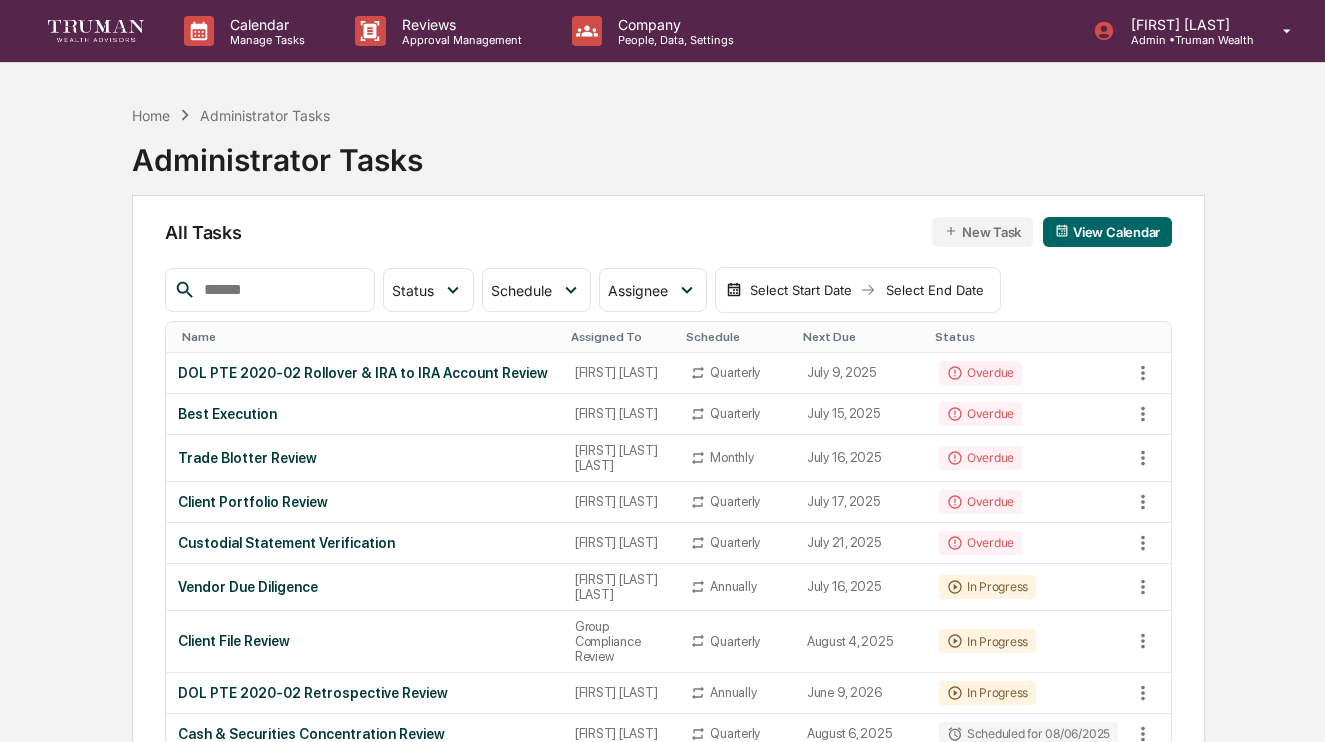 scroll, scrollTop: 0, scrollLeft: 0, axis: both 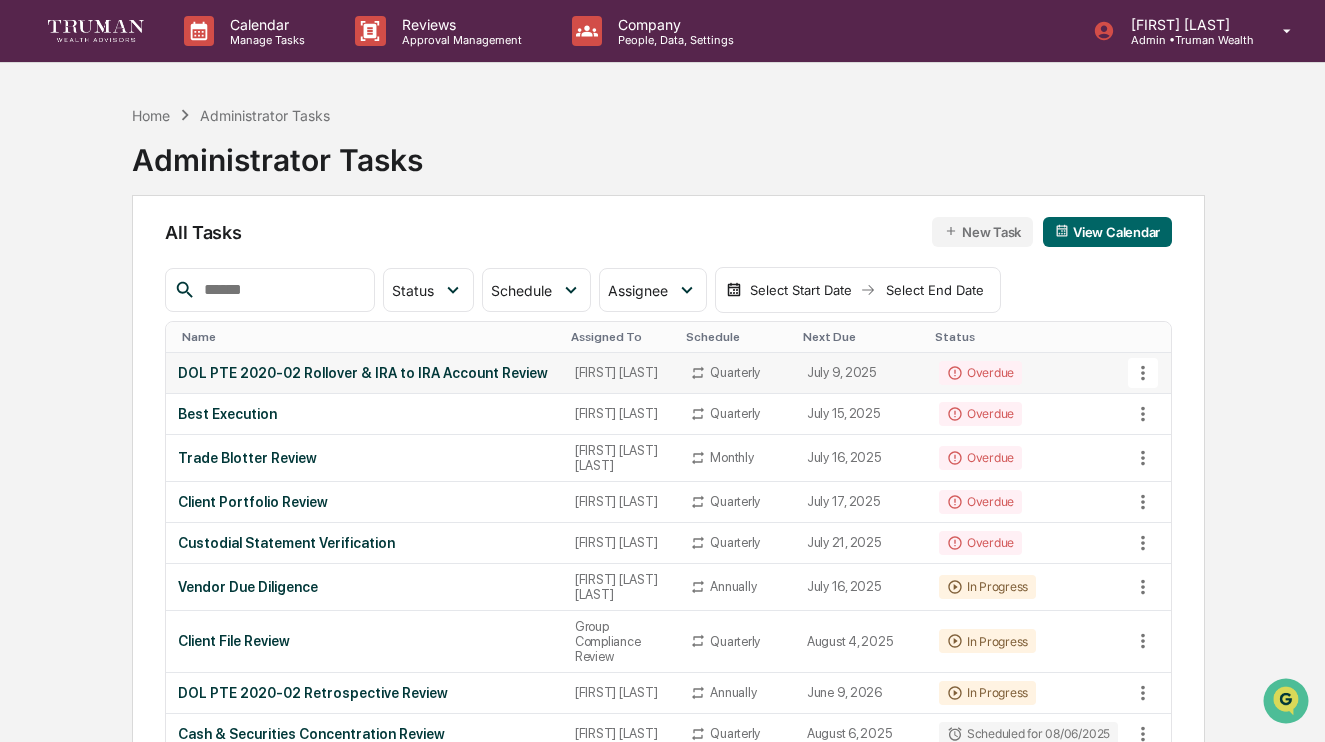 click on "DOL PTE 2020-02 Rollover & IRA to IRA Account Review" at bounding box center (364, 373) 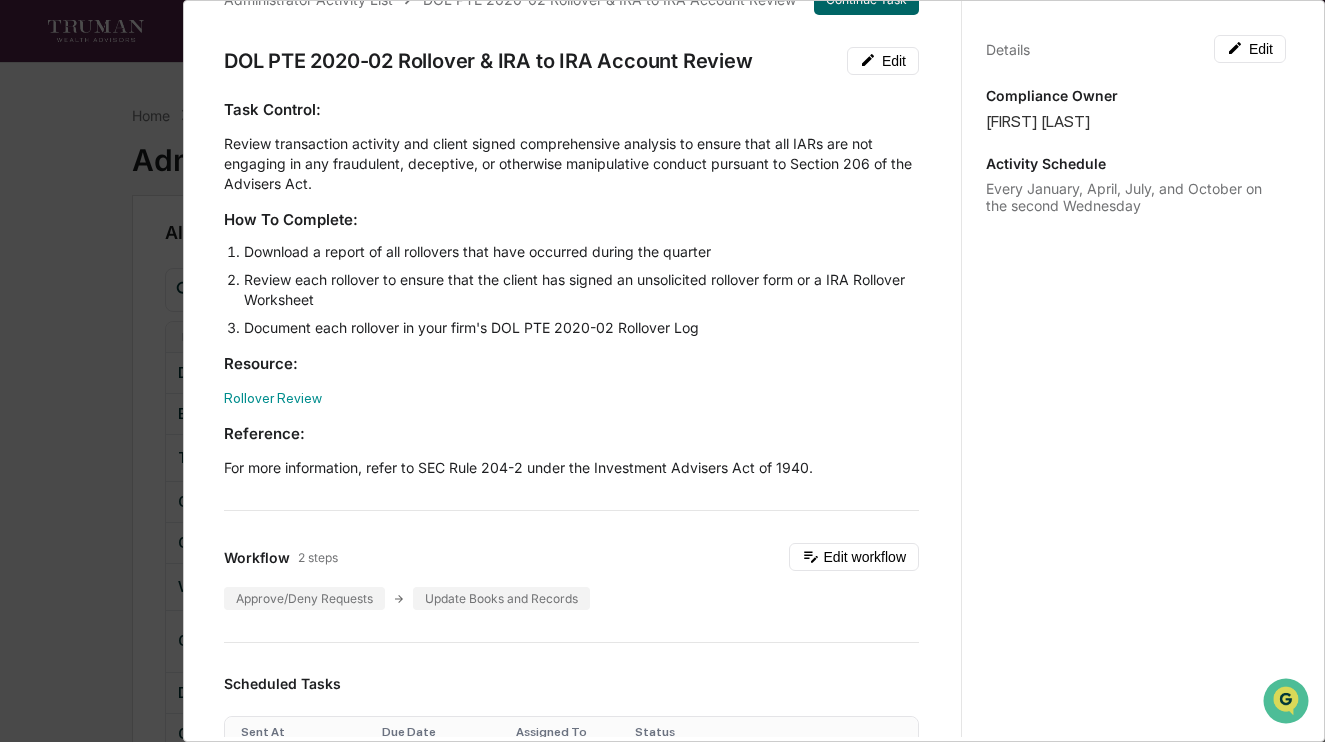 scroll, scrollTop: 0, scrollLeft: 0, axis: both 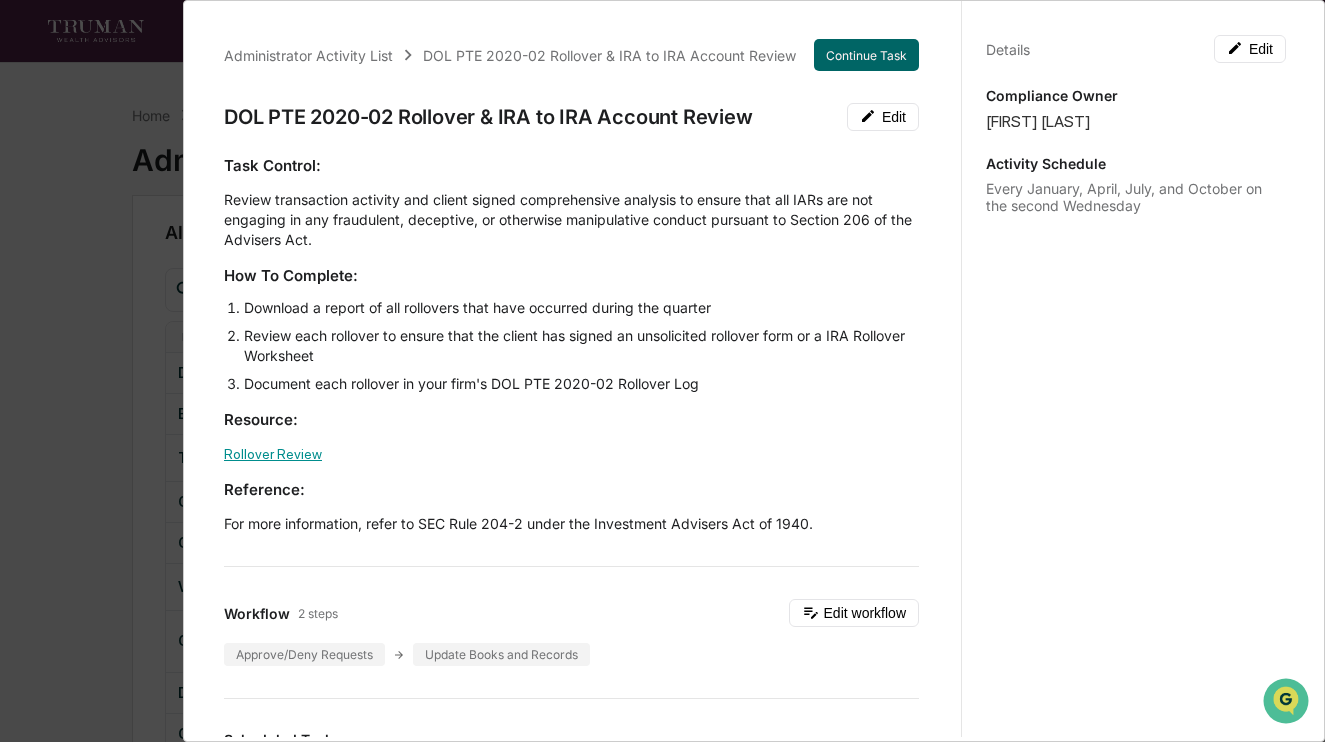 click on "Rollover Review" at bounding box center [273, 454] 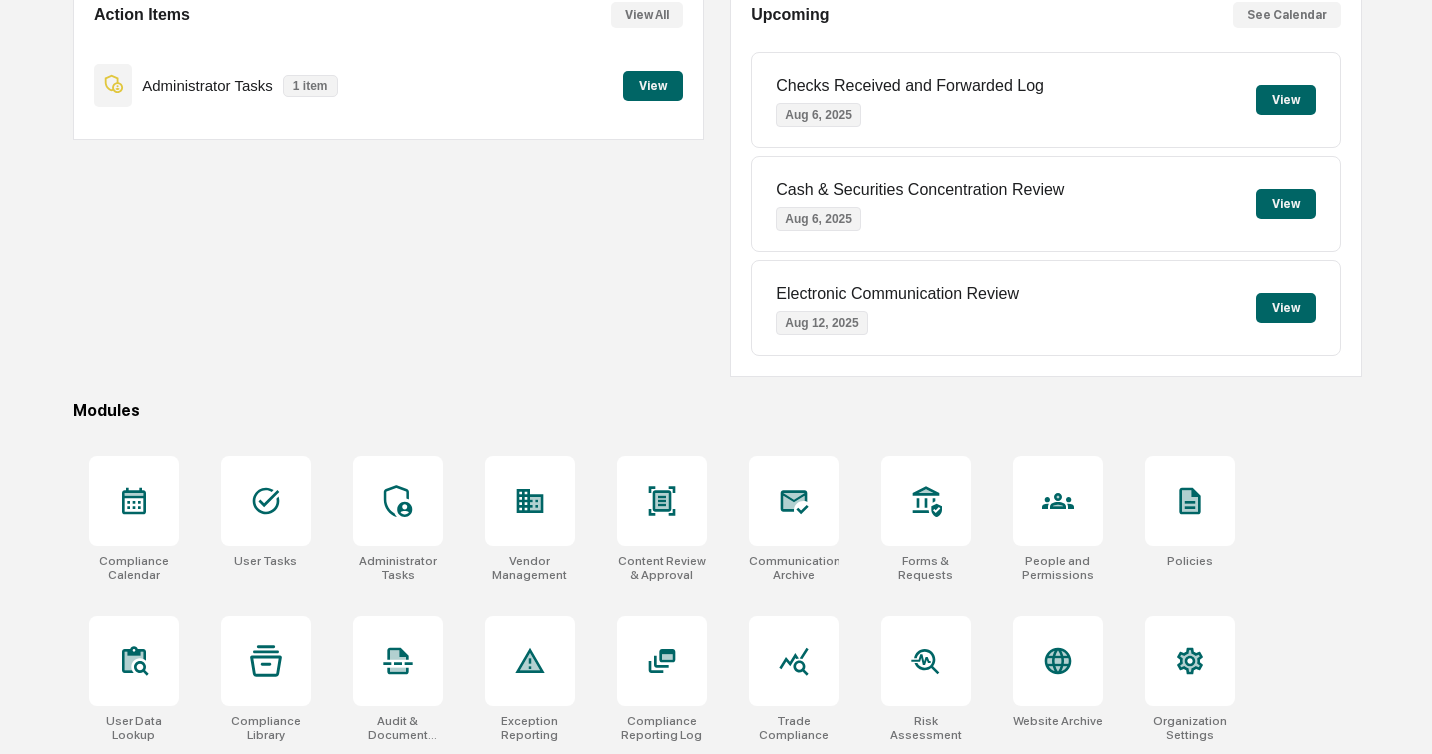scroll, scrollTop: 0, scrollLeft: 0, axis: both 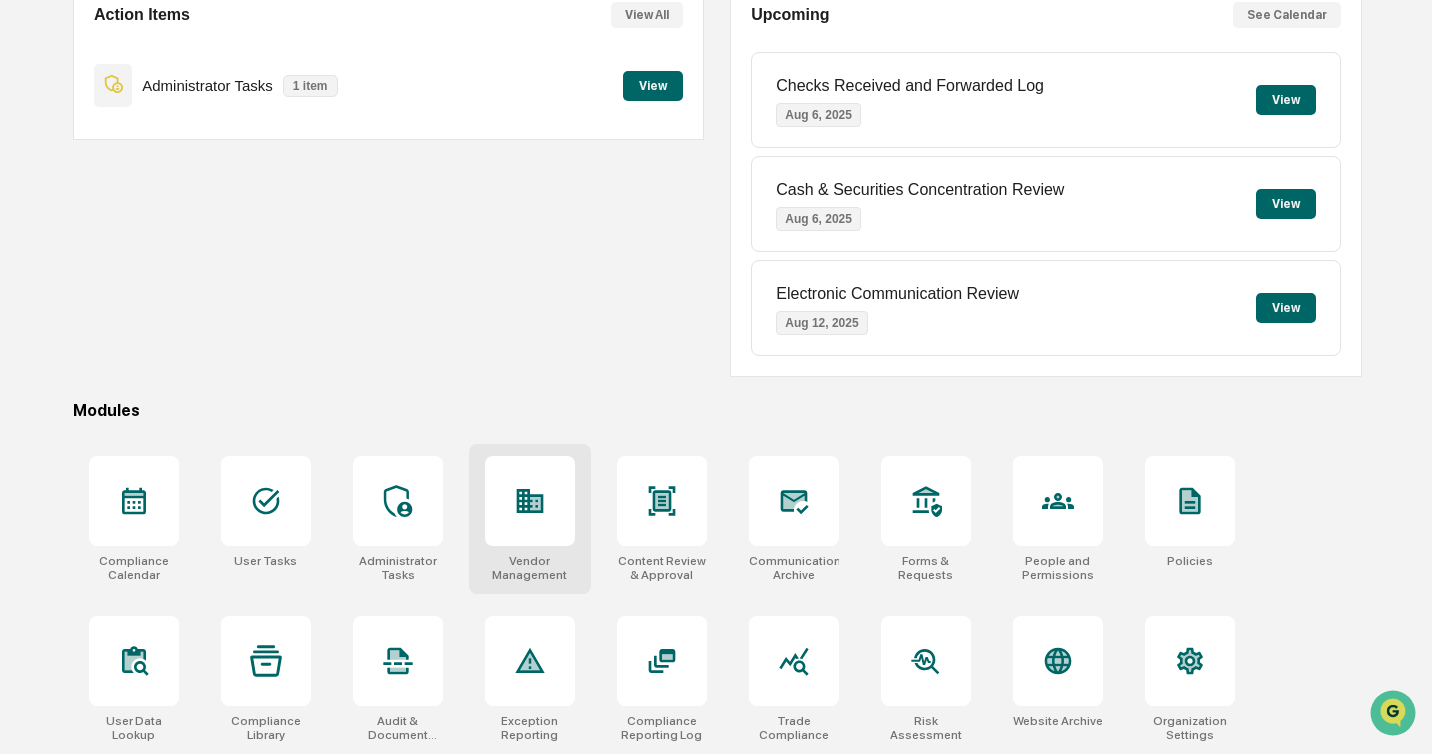 click on "Vendor Management" at bounding box center (530, 519) 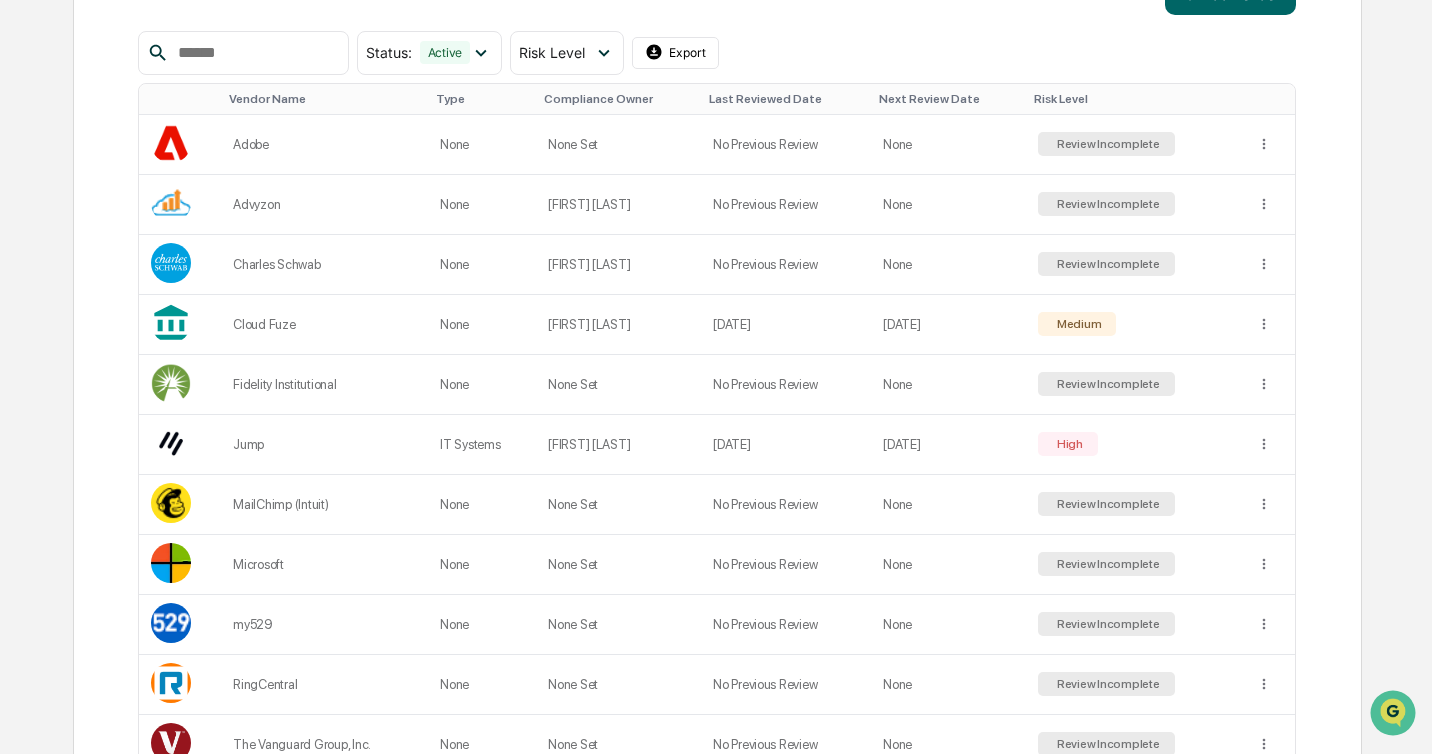 scroll, scrollTop: 357, scrollLeft: 0, axis: vertical 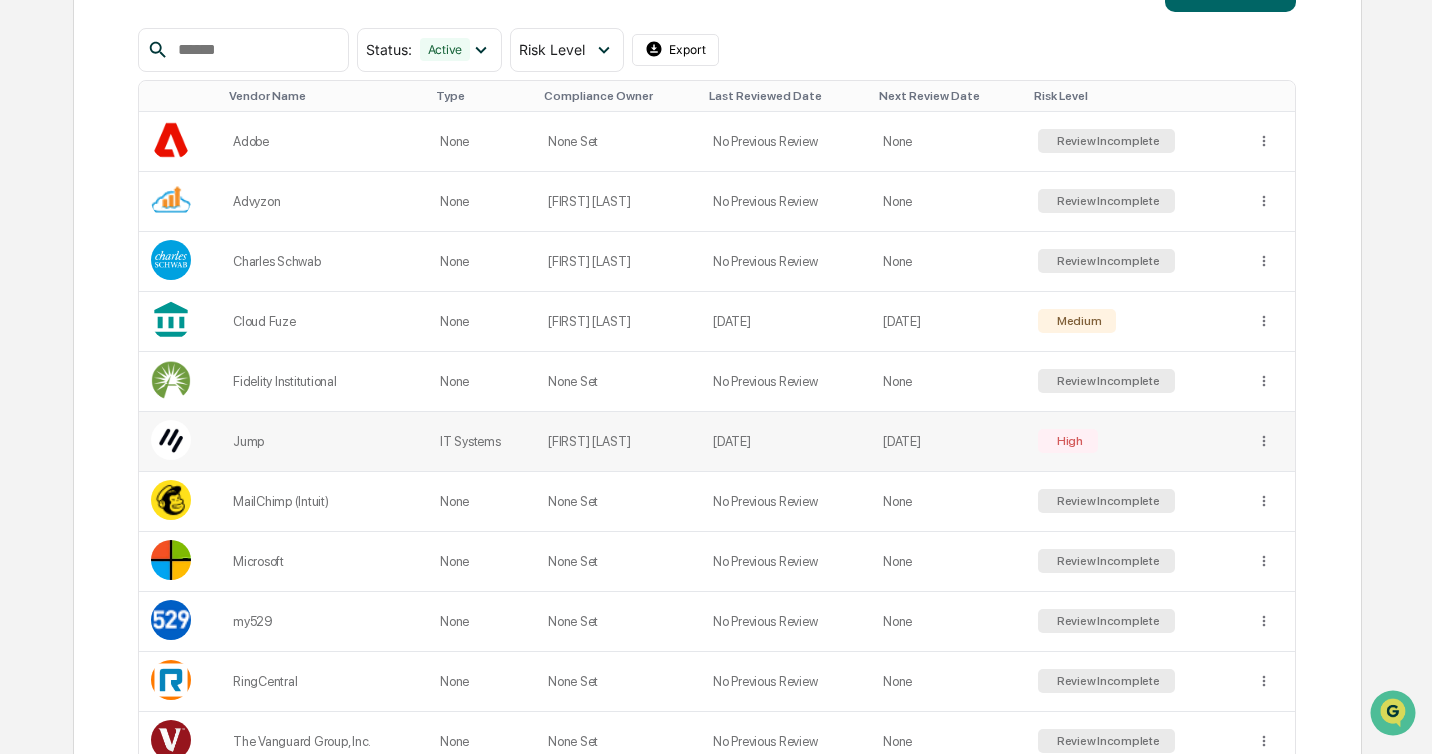 click at bounding box center [1269, 442] 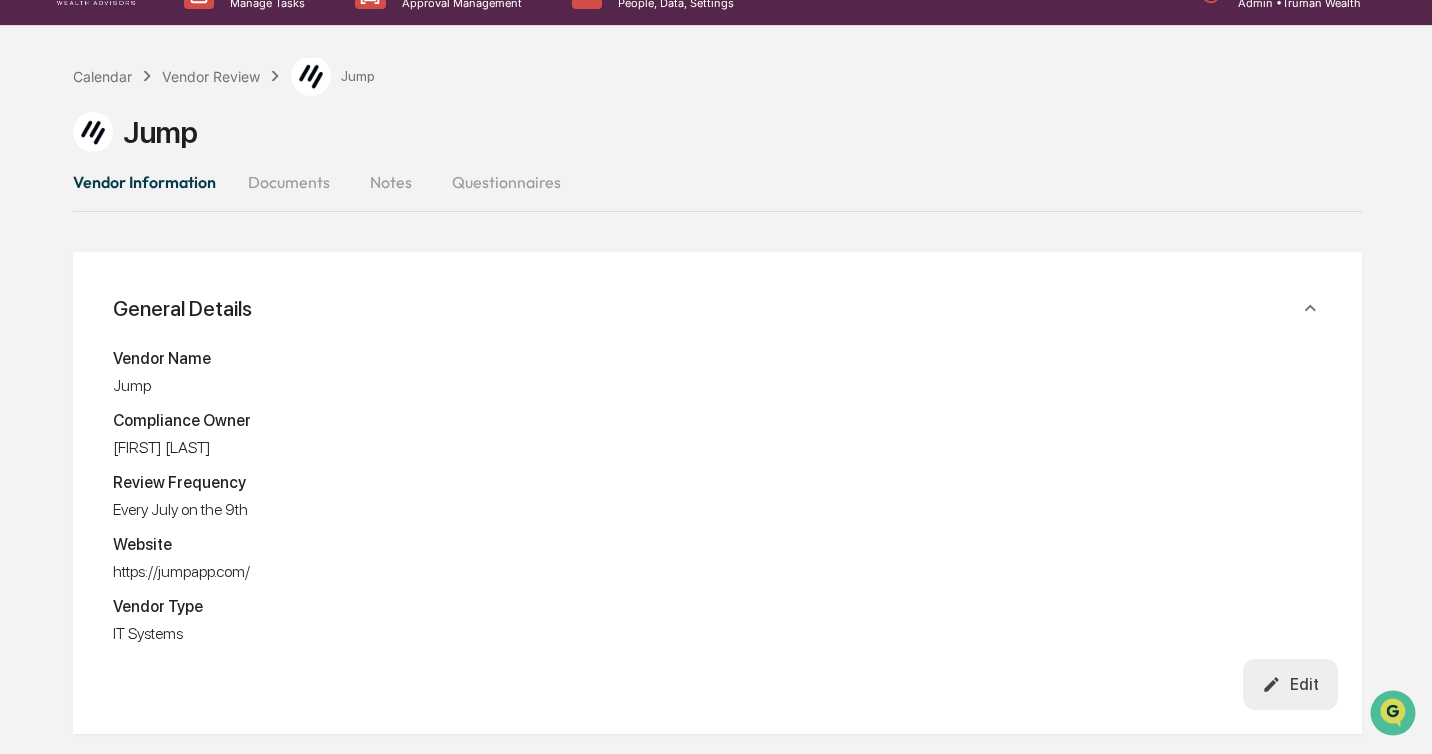 scroll, scrollTop: 55, scrollLeft: 0, axis: vertical 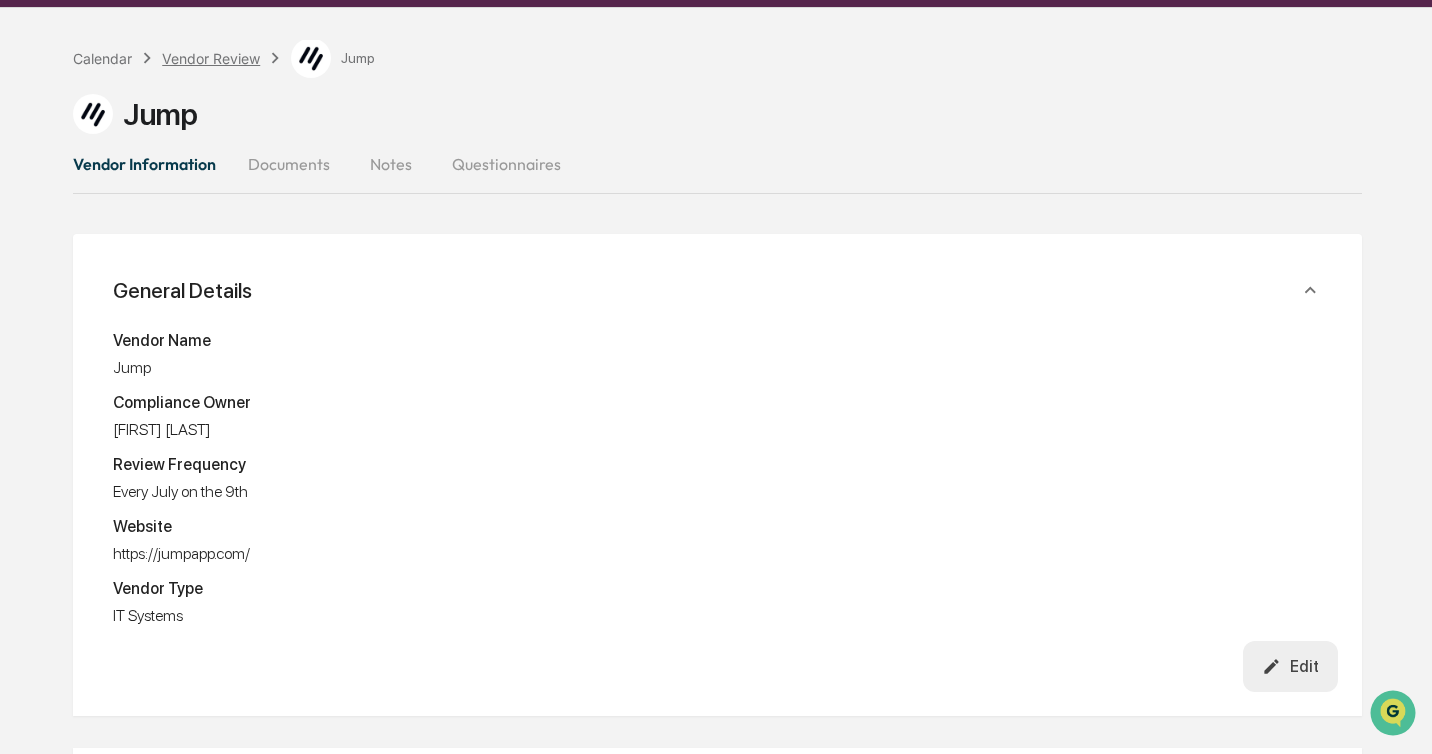 click on "Vendor Review" at bounding box center [211, 58] 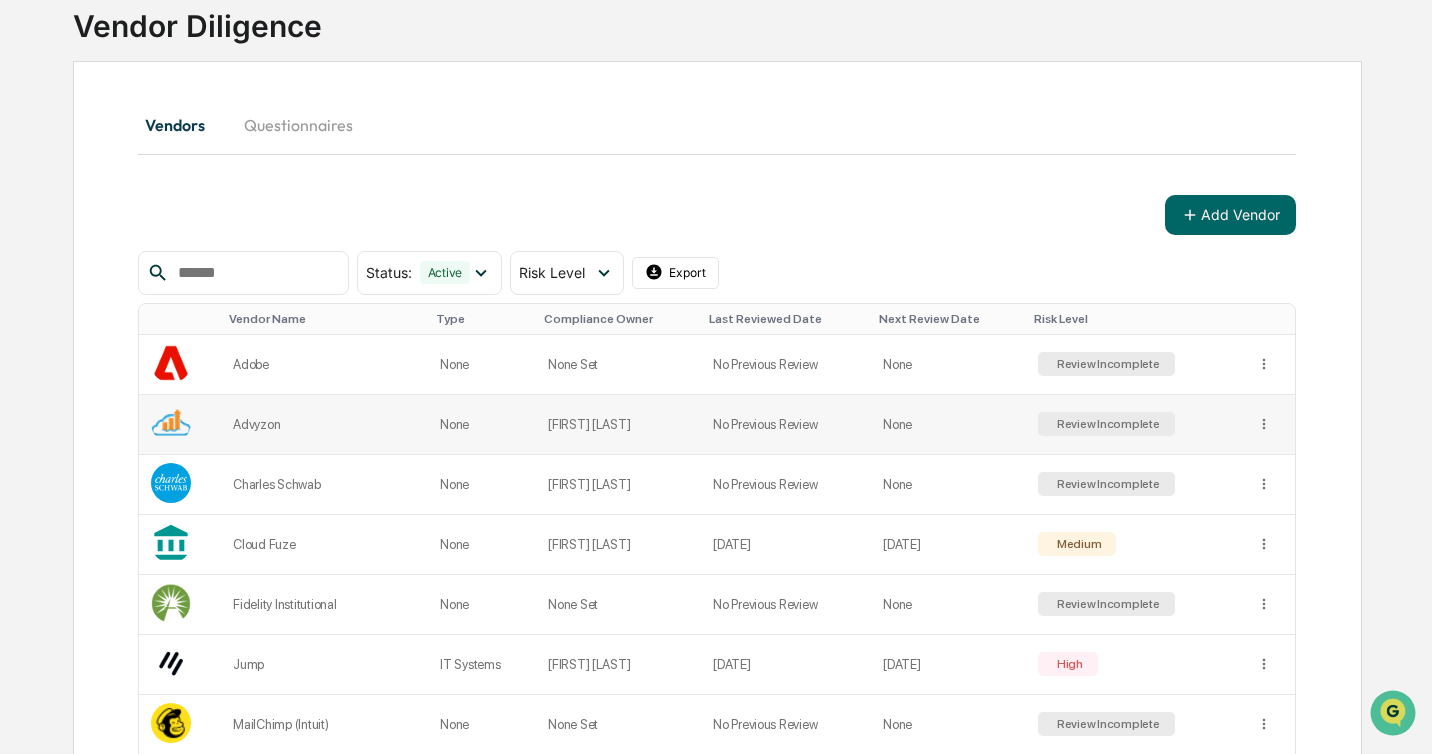 scroll, scrollTop: 149, scrollLeft: 0, axis: vertical 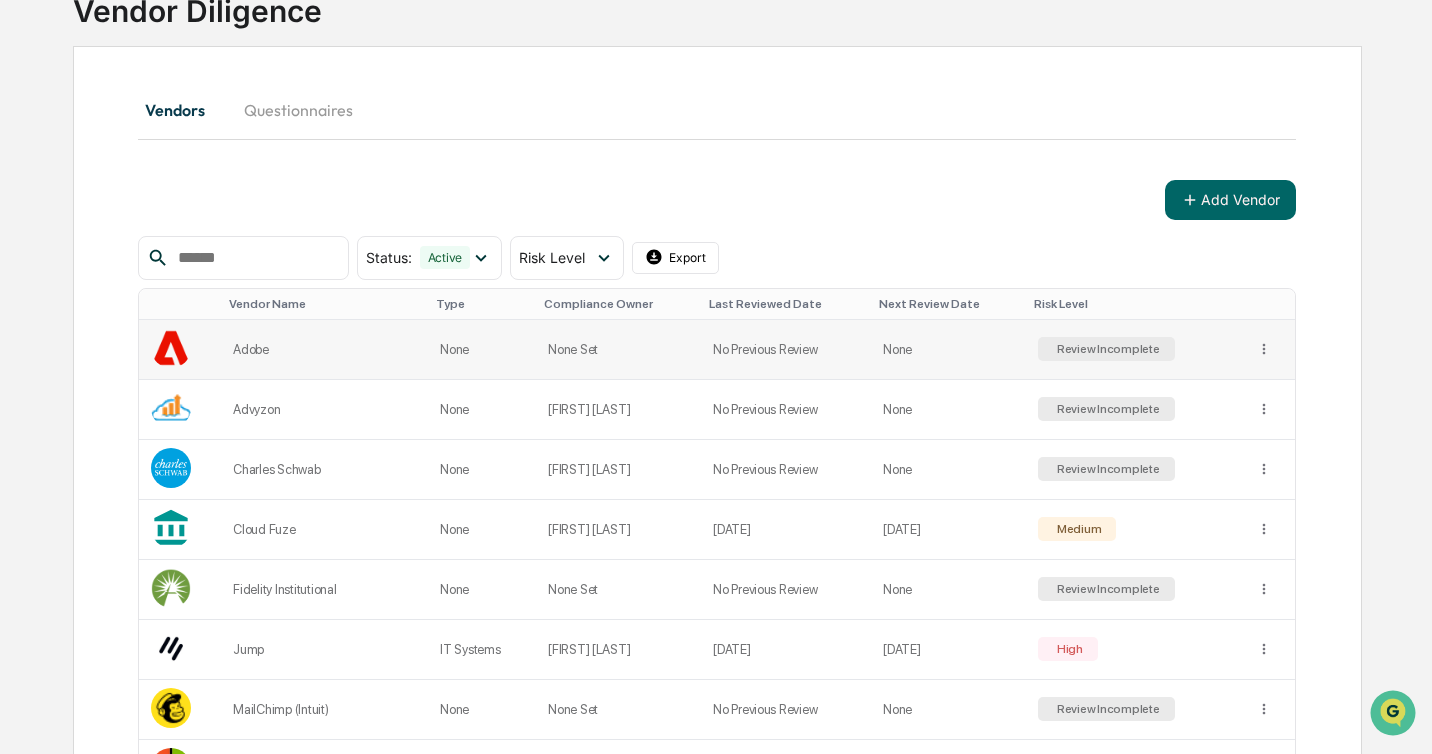 click on "None Set" at bounding box center (618, 350) 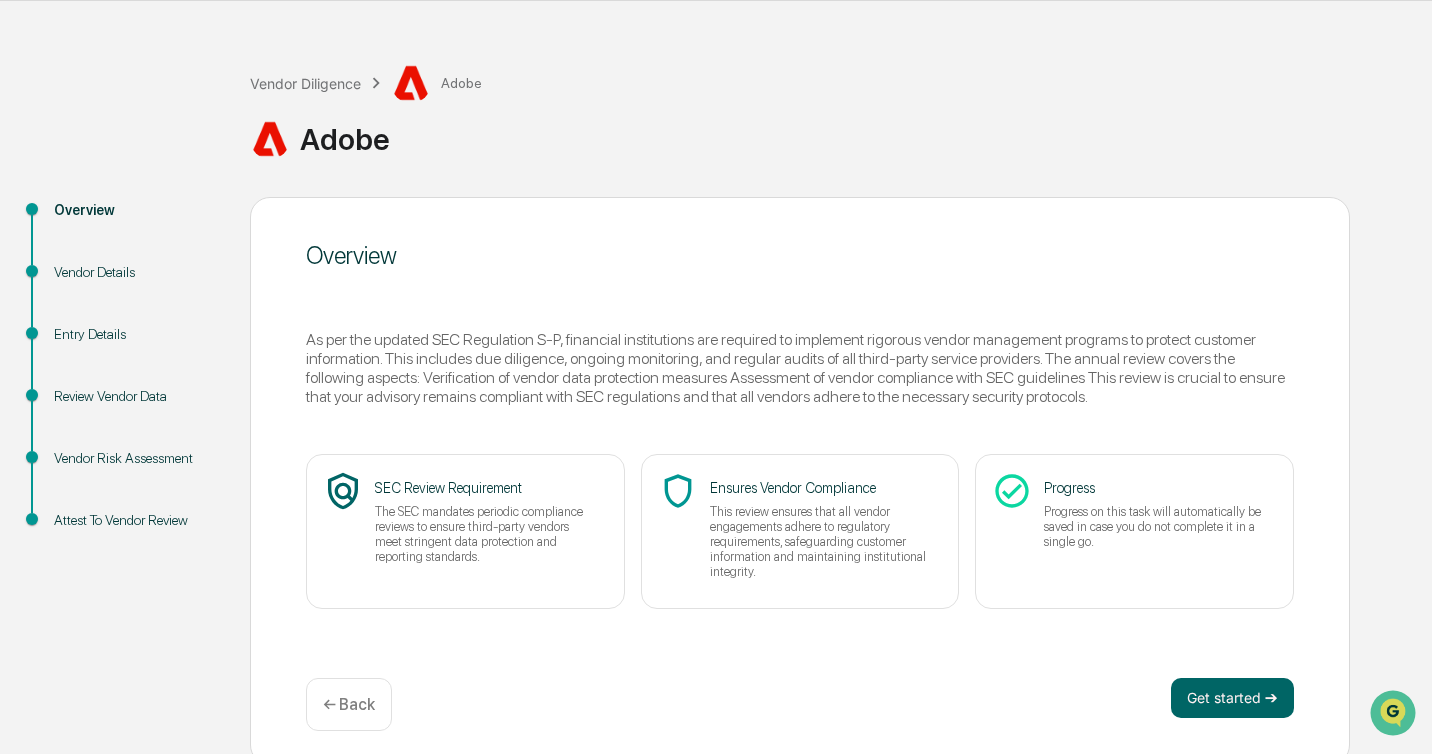 scroll, scrollTop: 73, scrollLeft: 0, axis: vertical 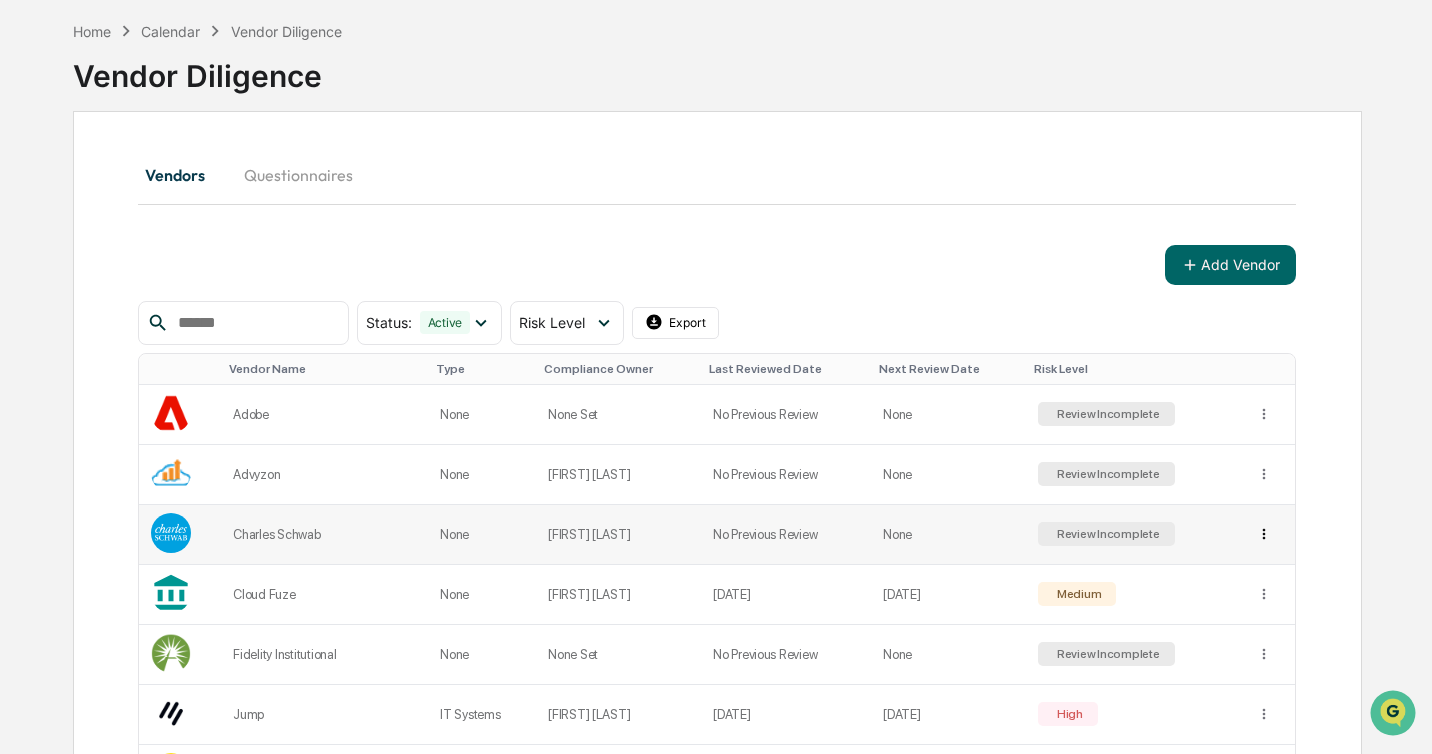 click on "Calendar Manage Tasks Reviews Approval Management Company People, Data, Settings [FIRST] [LAST] Admin •  Truman Wealth Home Calendar Vendor Diligence Vendor Diligence Vendors Questionnaires Add Vendor Status : Active Select/Deselect All Active Archived Risk Level Select/Deselect All Low Medium High Review Incomplete Vendor Name Type Compliance Owner Last Reviewed Date Next Review Date Risk Level Adobe None None Set No Previous Review None Review Incomplete Advyzon None [FIRST] [LAST] No Previous Review None Review Incomplete Charles Schwab None [FIRST] [LAST] No Previous Review None Review Incomplete Cloud Fuze None [FIRST] [LAST] [DATE] [DATE] Medium Fidelity Institutional None None Set No Previous Review None Review Incomplete Jump IT Systems [FIRST] [LAST] [DATE] [DATE] High MailChimp (Intuit) None None Set No Previous Review None Review Incomplete Microsoft None None Set No Previous Review None Review Incomplete my529 None None Set No Previous Review None RingCentral 1" at bounding box center (716, 293) 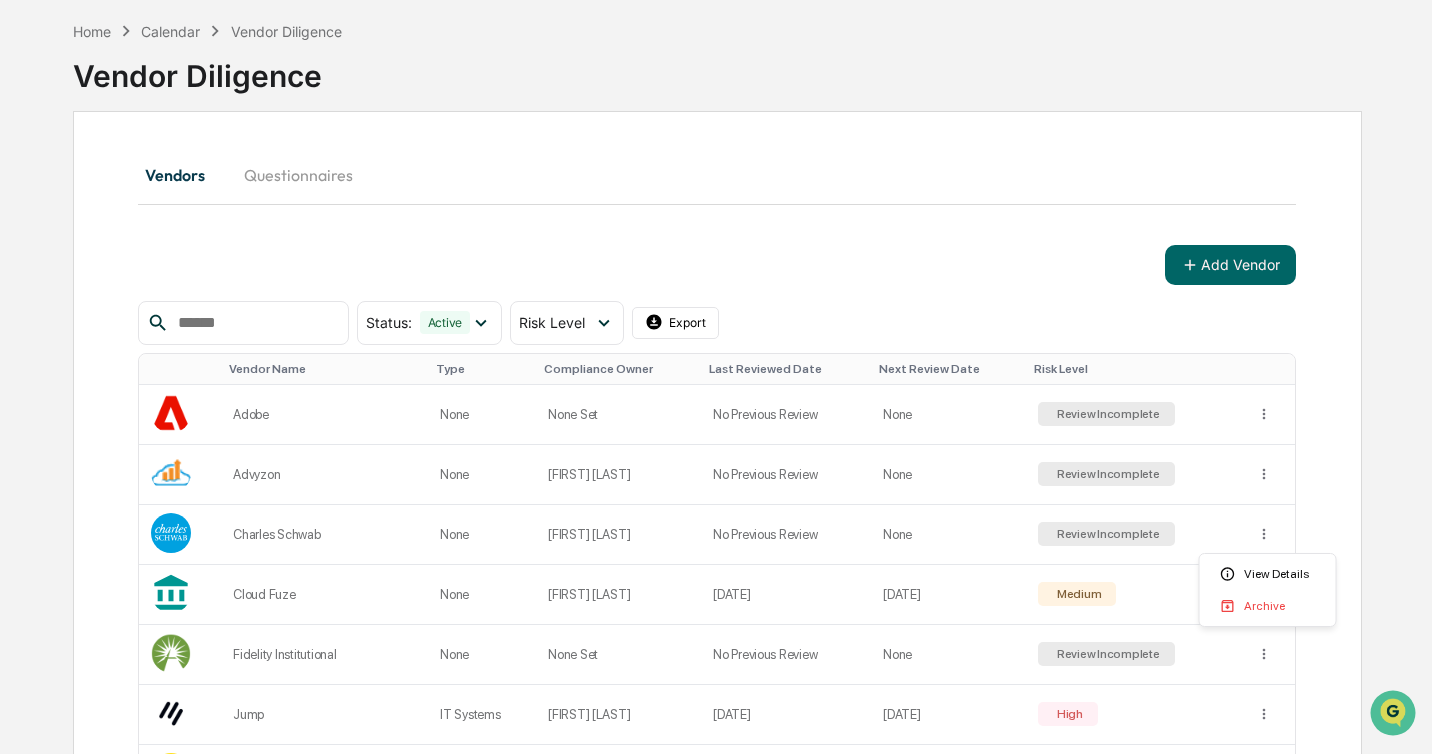 click on "Calendar Manage Tasks Reviews Approval Management Company People, Data, Settings [FIRST] [LAST] Admin •  Truman Wealth Home Calendar Vendor Diligence Vendor Diligence Vendors Questionnaires Add Vendor Status : Active Select/Deselect All Active Archived Risk Level Select/Deselect All Low Medium High Review Incomplete Vendor Name Type Compliance Owner Last Reviewed Date Next Review Date Risk Level Adobe None None Set No Previous Review None Review Incomplete Advyzon None [FIRST] [LAST] No Previous Review None Review Incomplete Charles Schwab None [FIRST] [LAST] No Previous Review None Review Incomplete Cloud Fuze None [FIRST] [LAST] [DATE] [DATE] Medium Fidelity Institutional None None Set No Previous Review None Review Incomplete Jump IT Systems [FIRST] [LAST] [DATE] [DATE] High MailChimp (Intuit) None None Set No Previous Review None Review Incomplete Microsoft None None Set No Previous Review None Review Incomplete my529 None None Set No Previous Review None RingCentral 1" at bounding box center (716, 293) 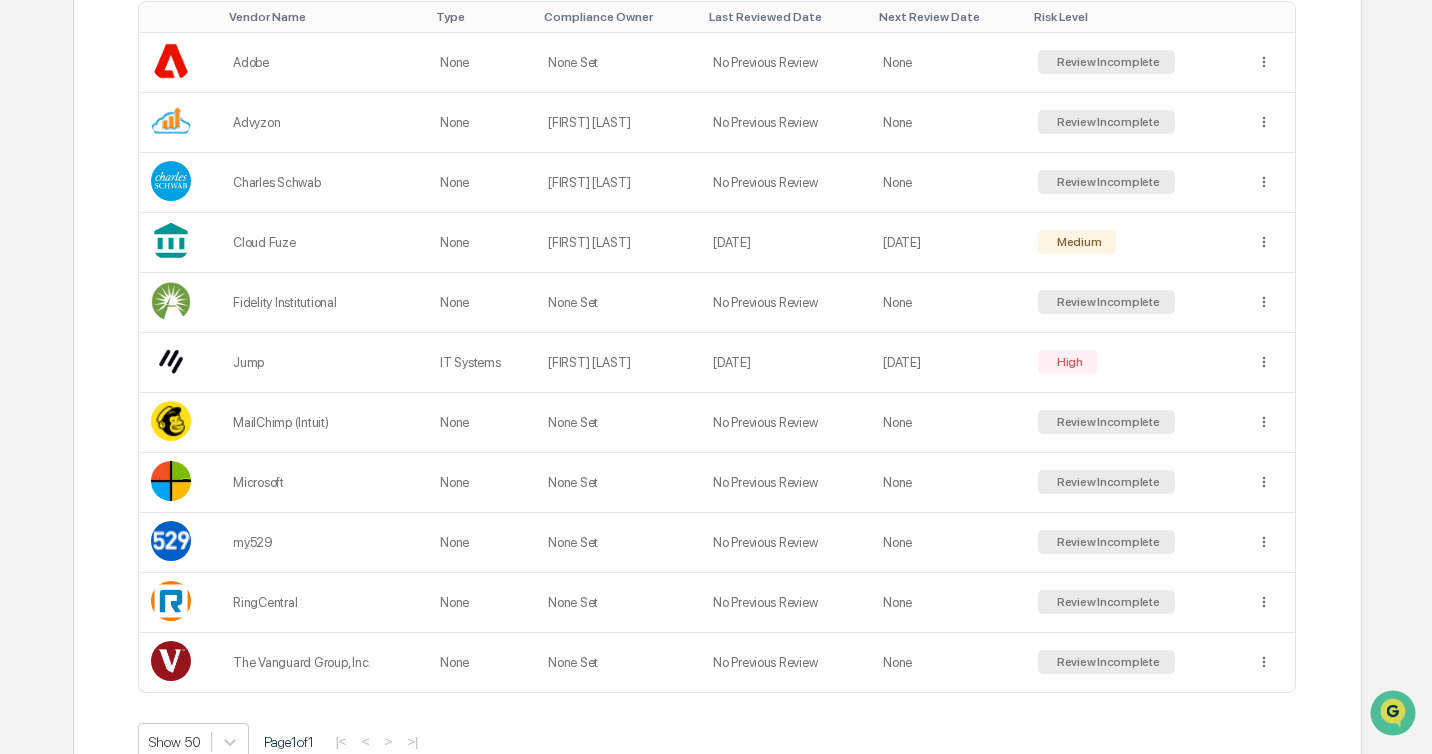 scroll, scrollTop: 438, scrollLeft: 0, axis: vertical 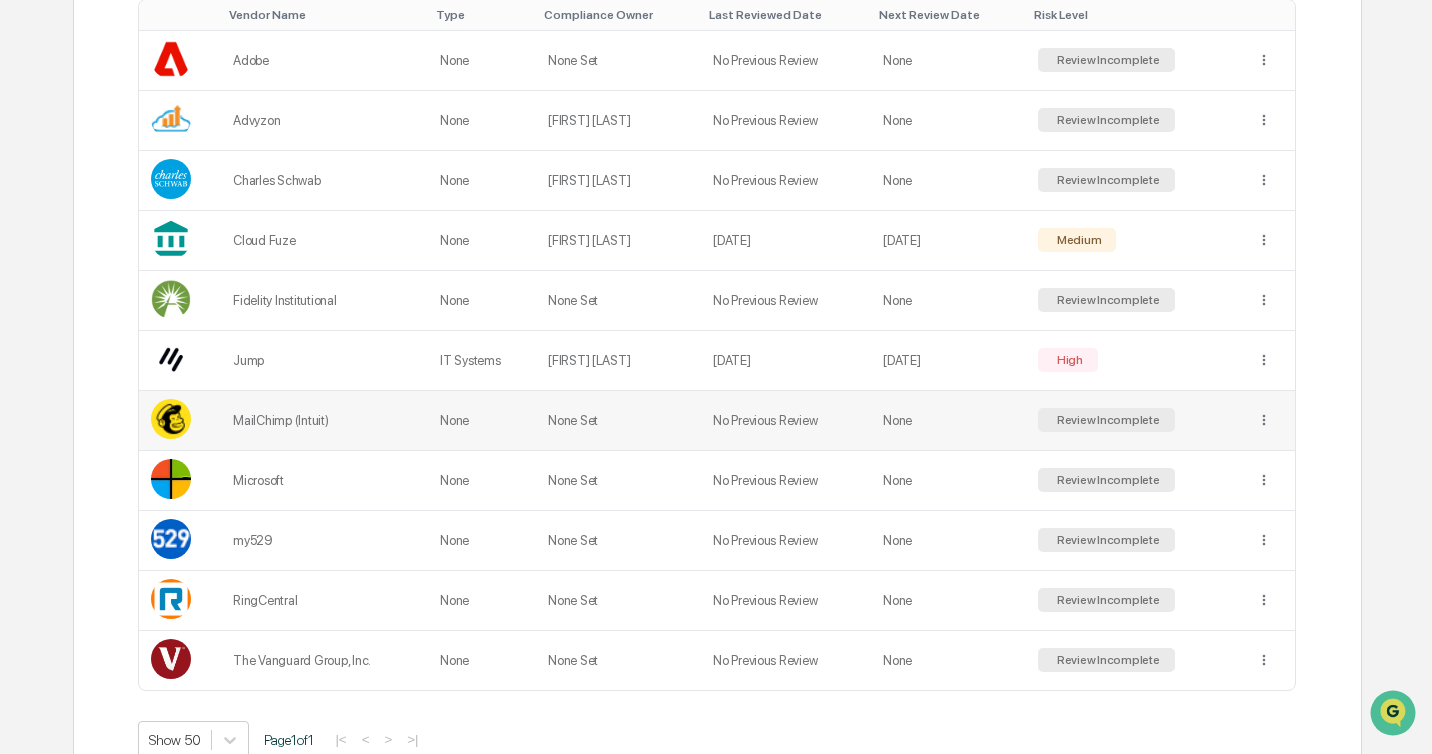 click on "None Set" at bounding box center (618, 421) 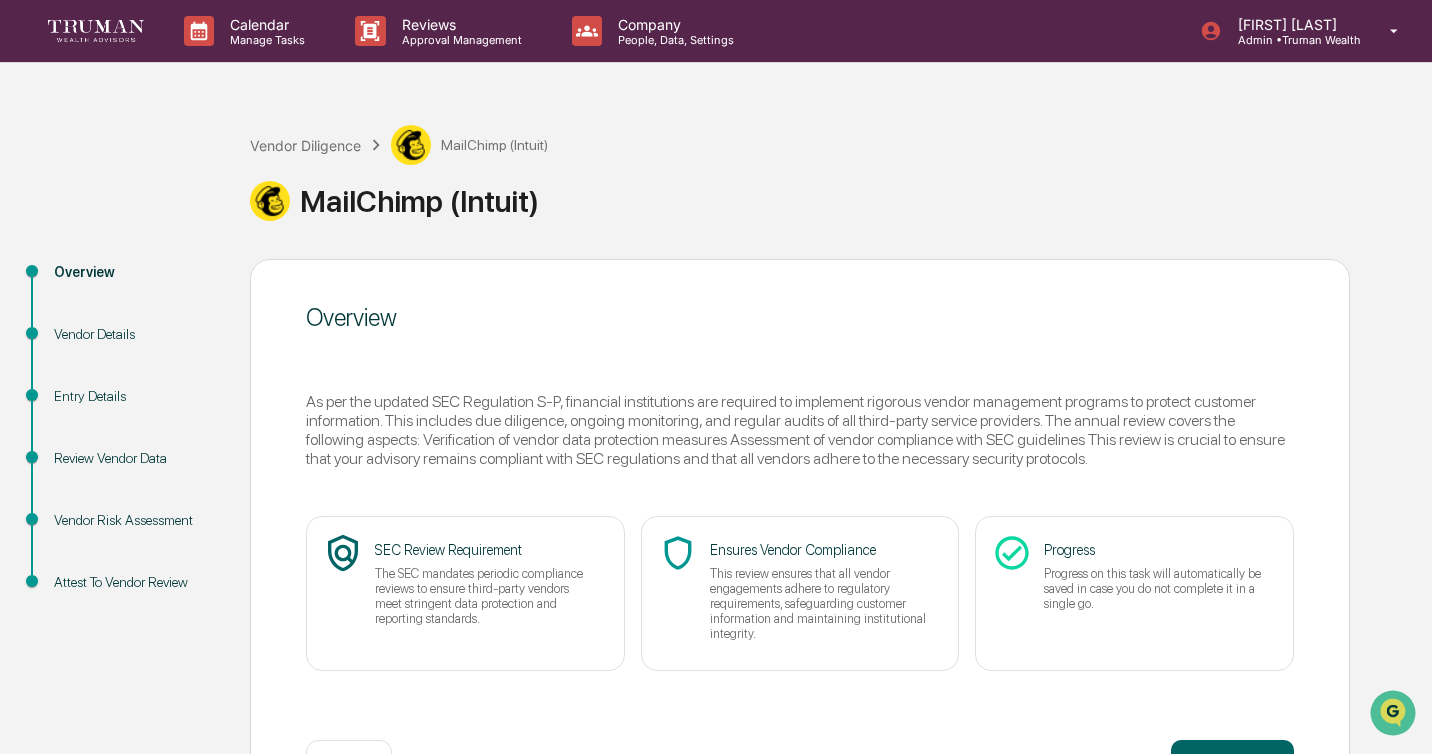scroll, scrollTop: 73, scrollLeft: 0, axis: vertical 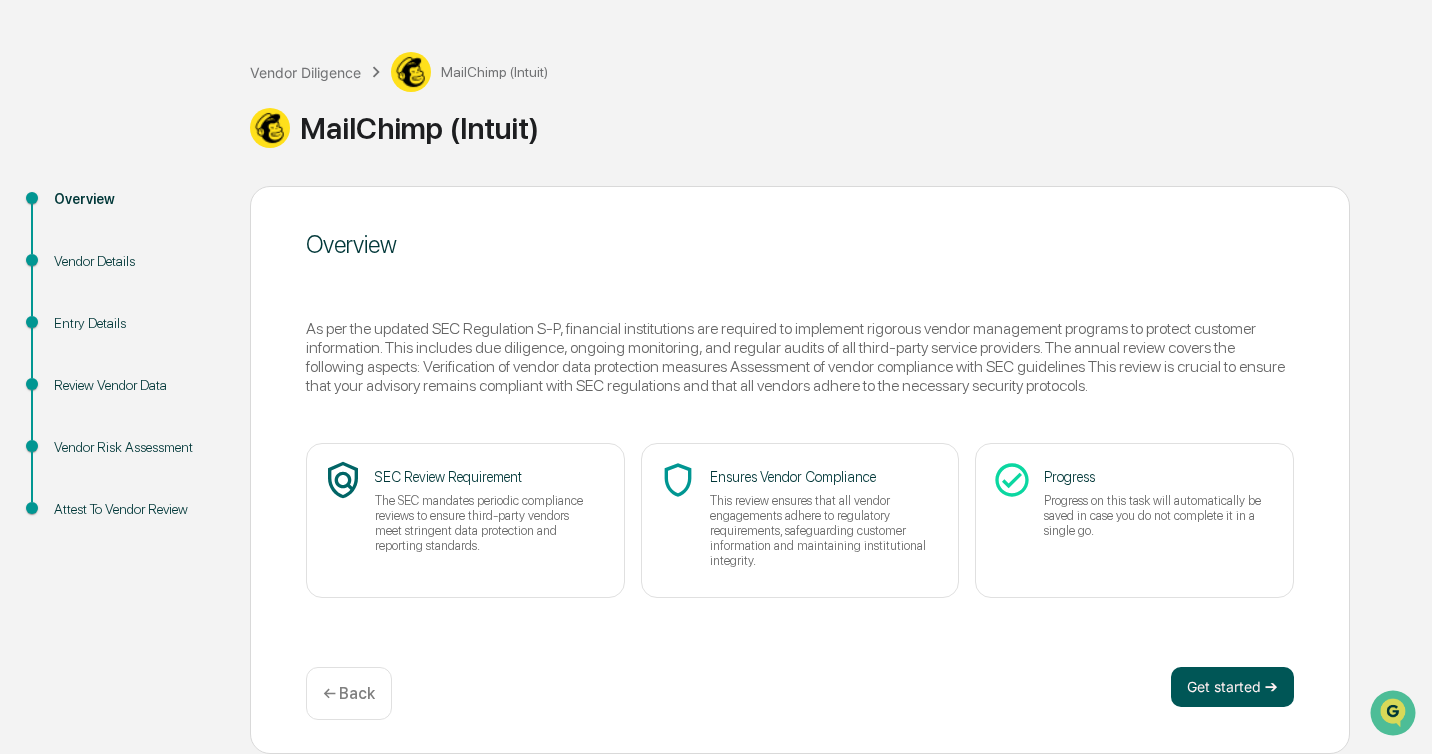 click on "Get started ➔" at bounding box center [1232, 687] 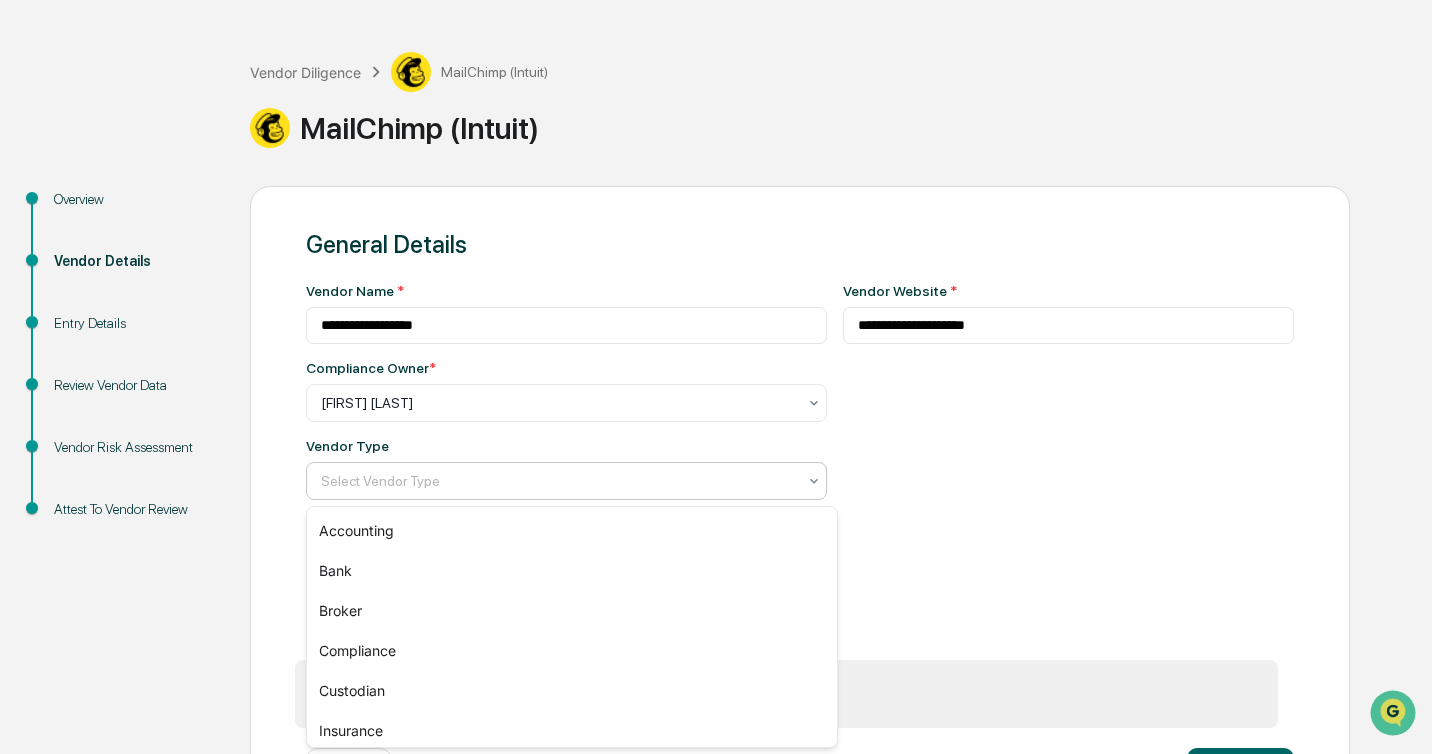 click at bounding box center [558, 481] 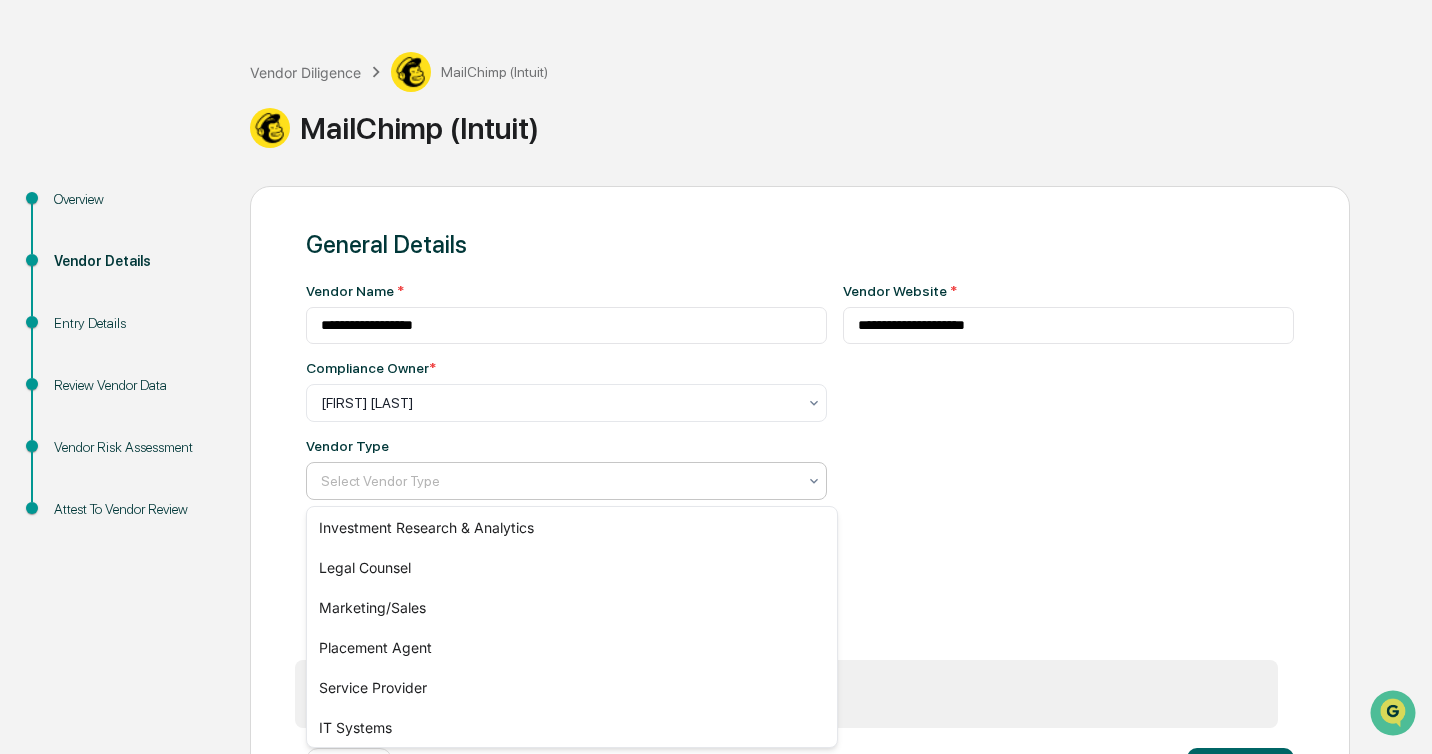 scroll, scrollTop: 287, scrollLeft: 0, axis: vertical 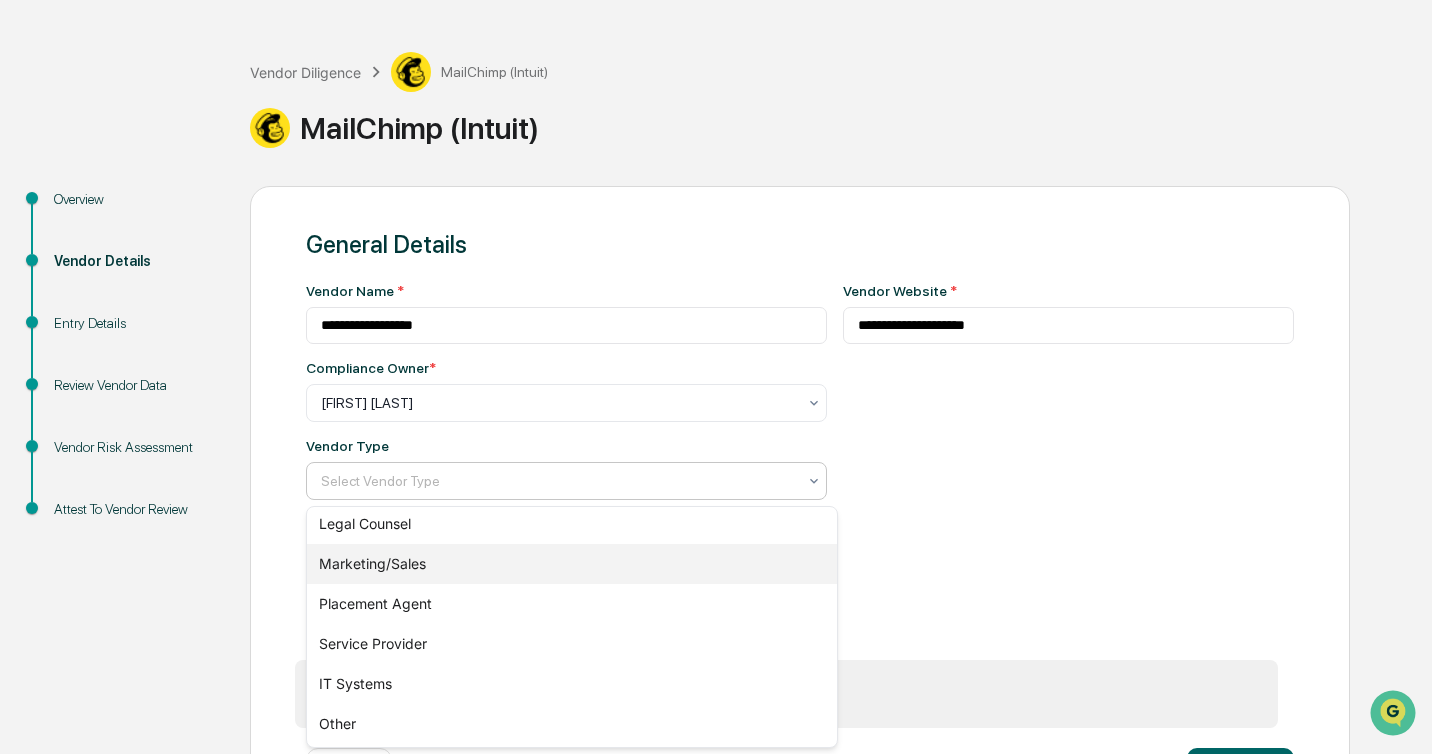 click on "Marketing/Sales" at bounding box center [572, 564] 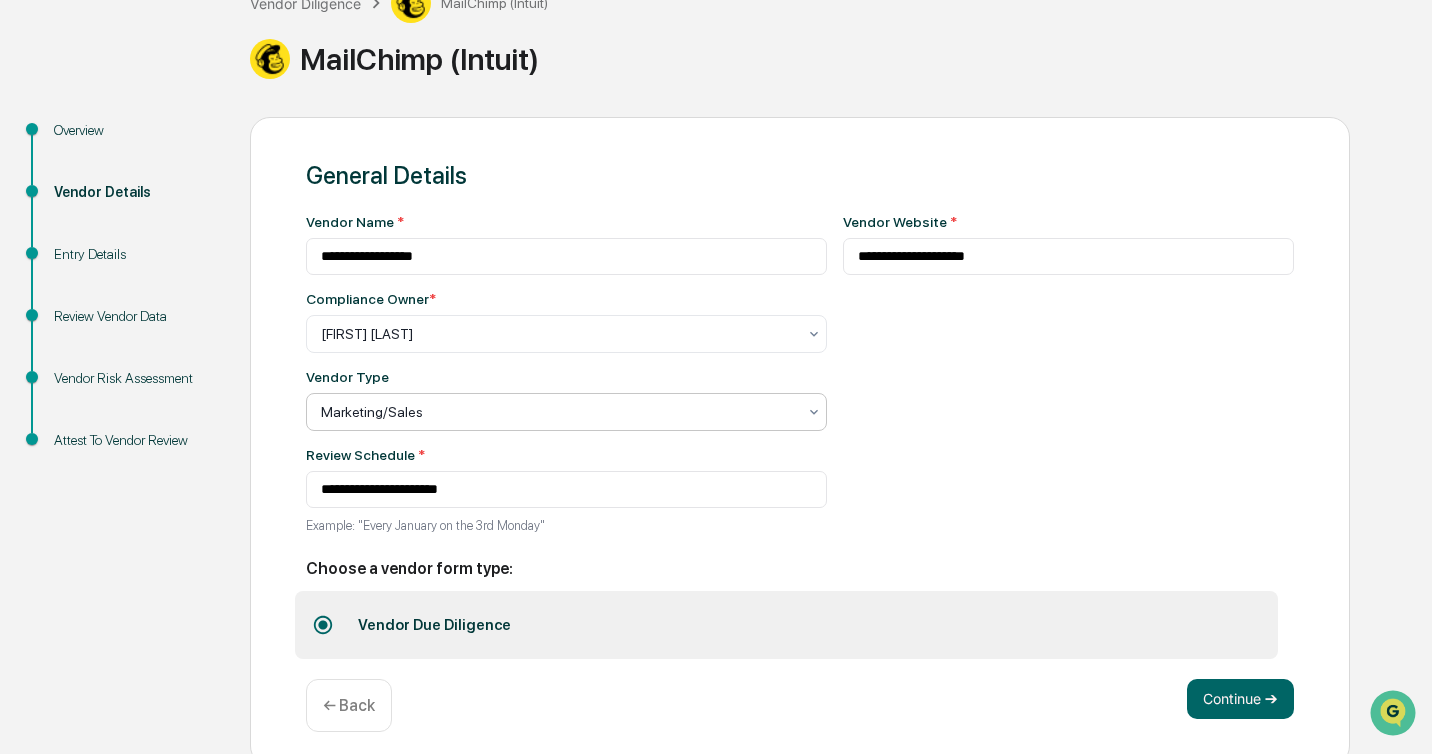 scroll, scrollTop: 156, scrollLeft: 0, axis: vertical 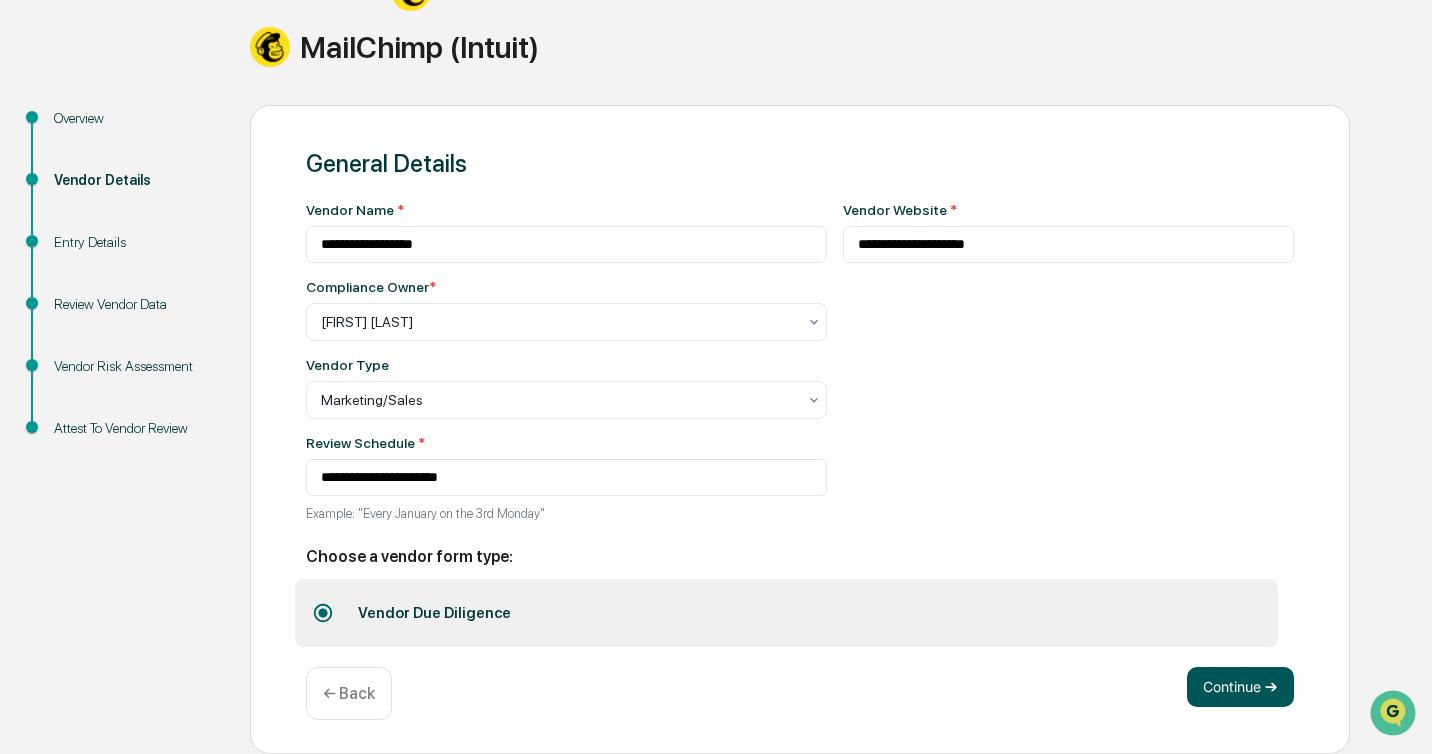 click on "Continue ➔" at bounding box center [1240, 687] 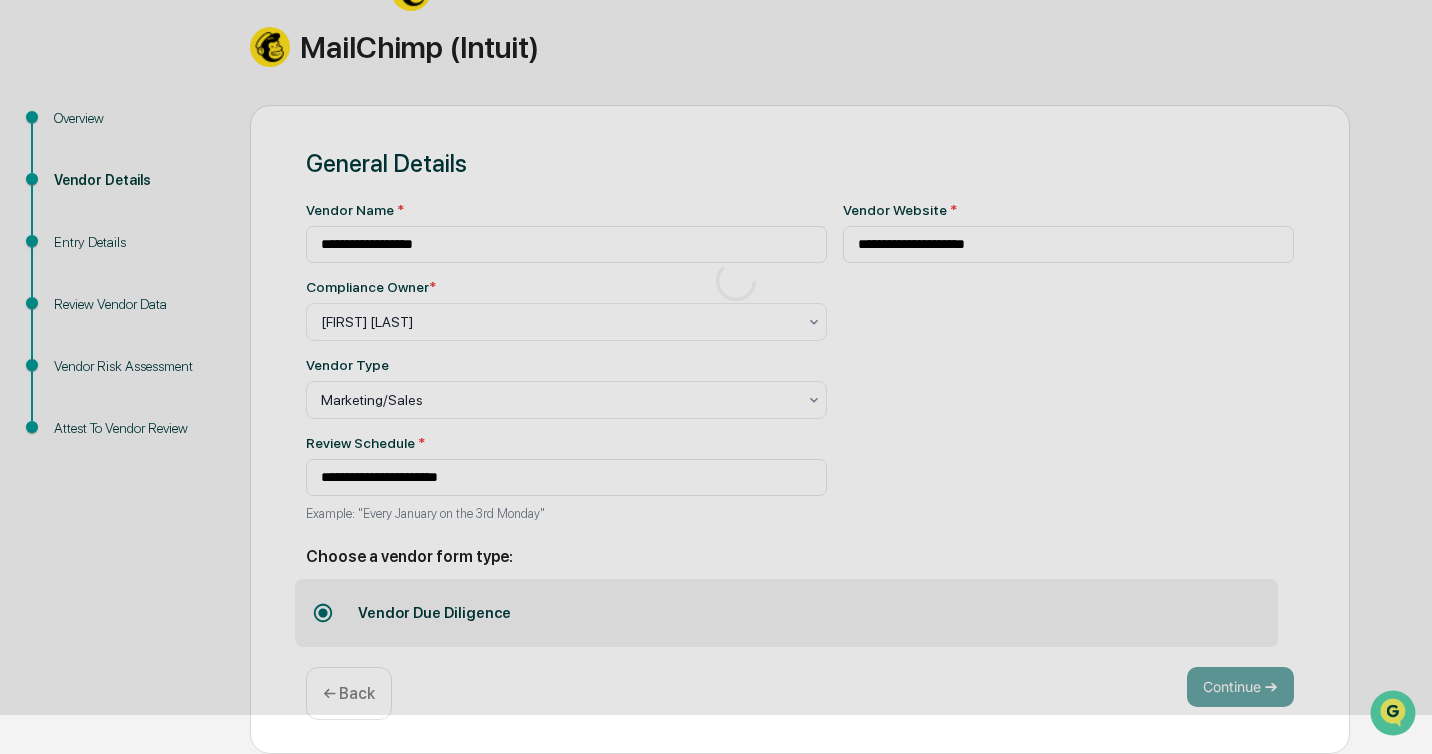 scroll, scrollTop: 73, scrollLeft: 0, axis: vertical 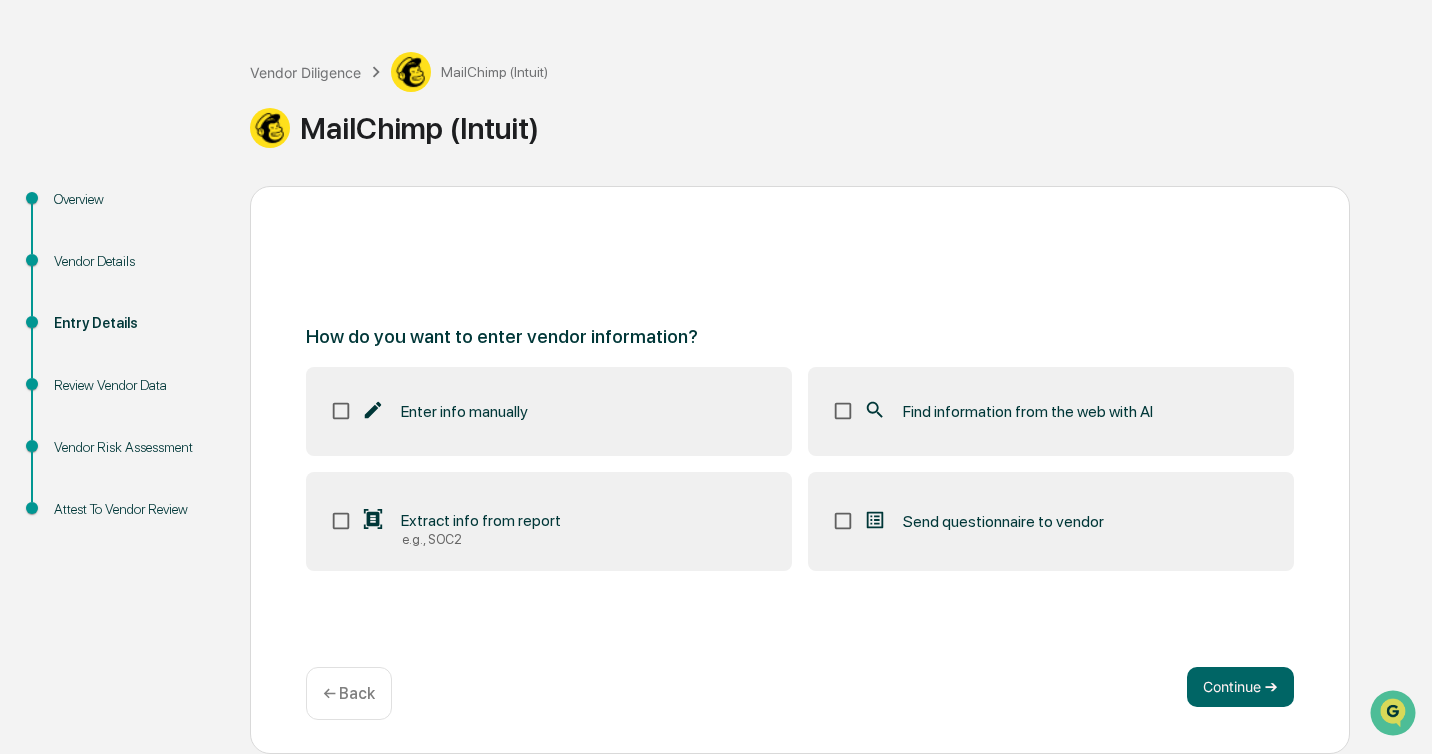 click on "Find information from the web with AI" at bounding box center (1051, 411) 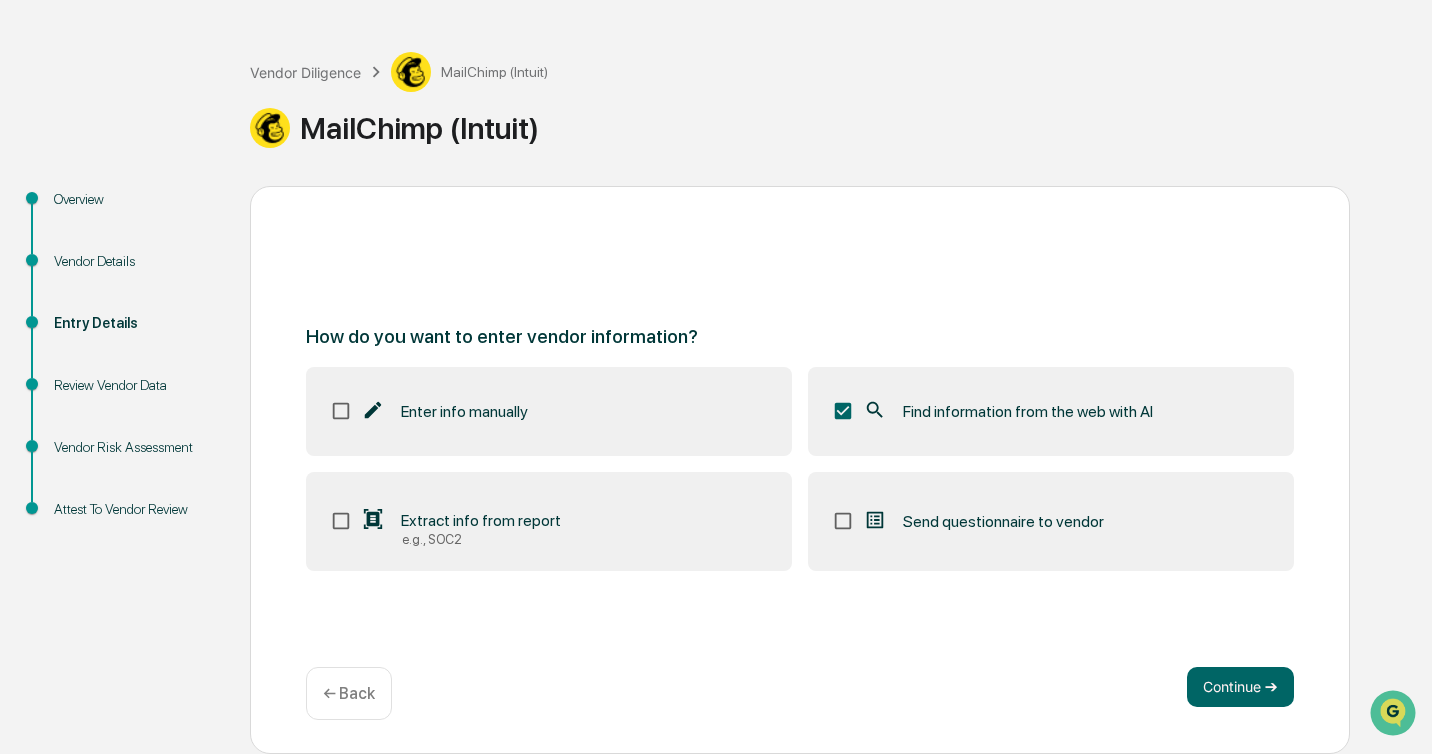 click on "Extract info from report e.g., SOC2" at bounding box center (549, 522) 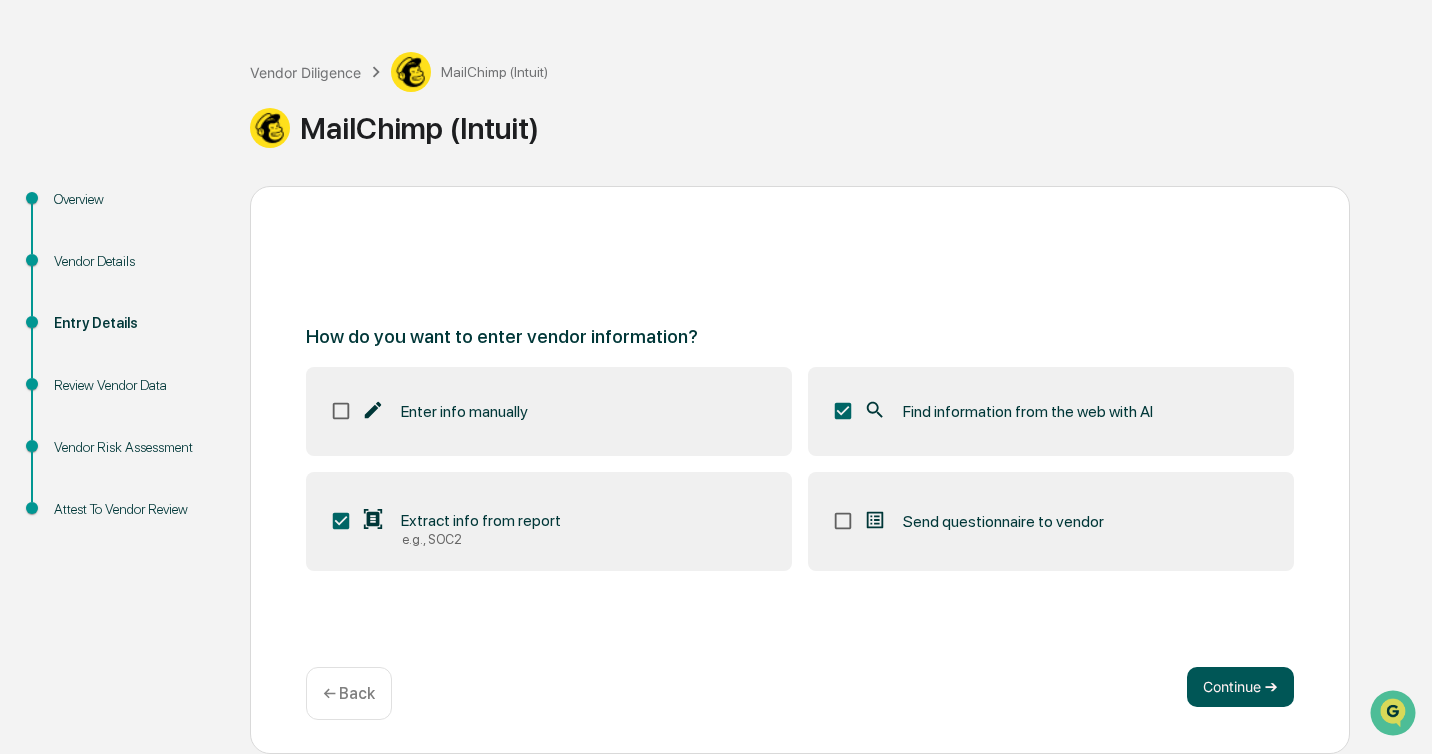 click on "Continue ➔" at bounding box center (1240, 687) 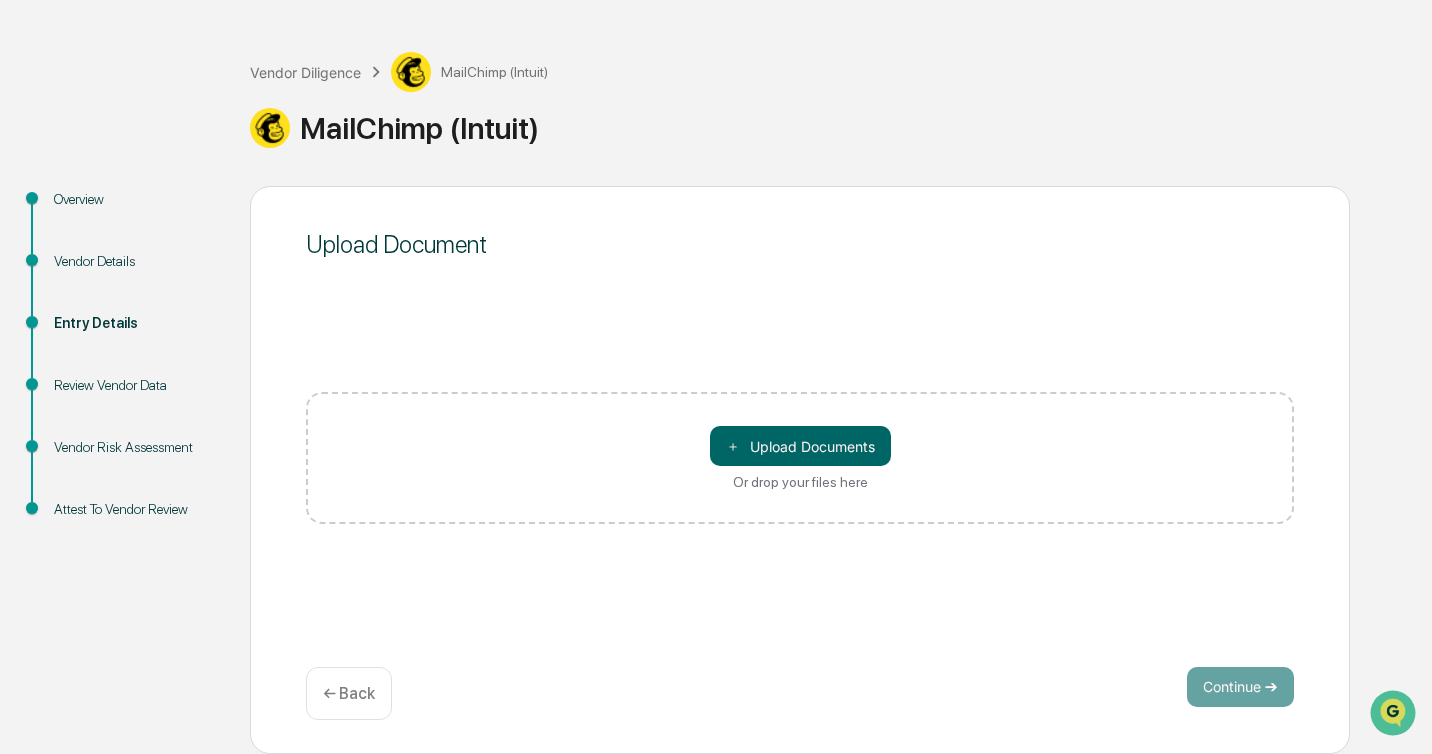 click on "Review Vendor Data" at bounding box center (136, 385) 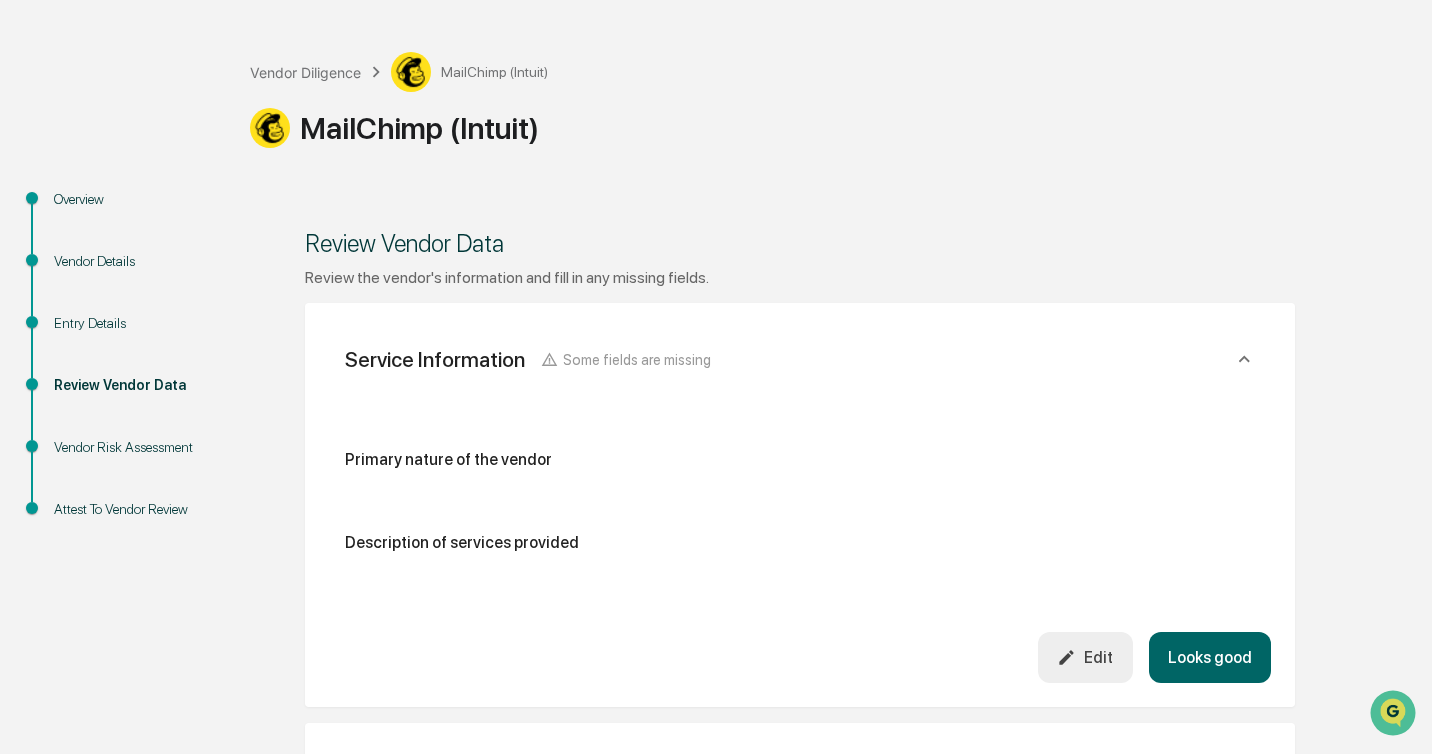 click on "Entry Details" at bounding box center (136, 323) 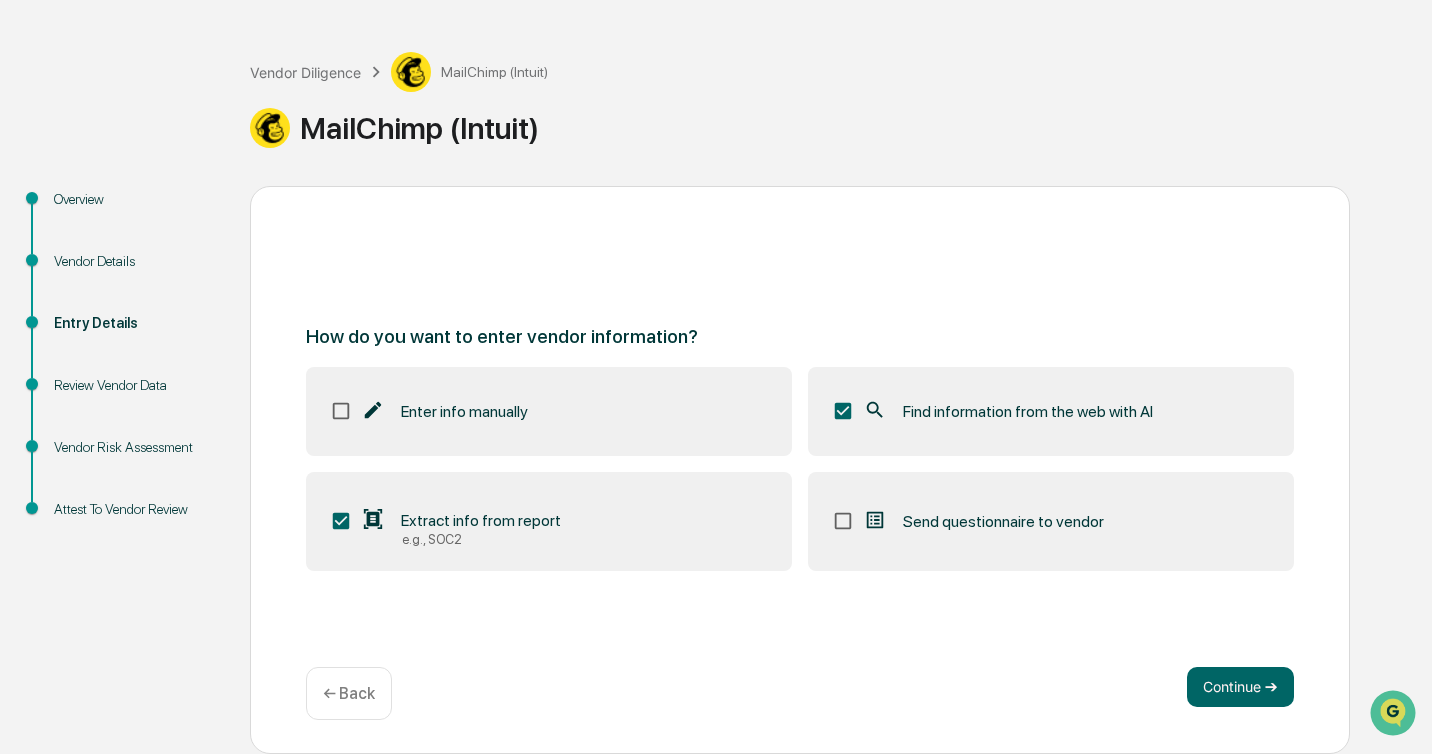click on "Enter info manually" at bounding box center [464, 411] 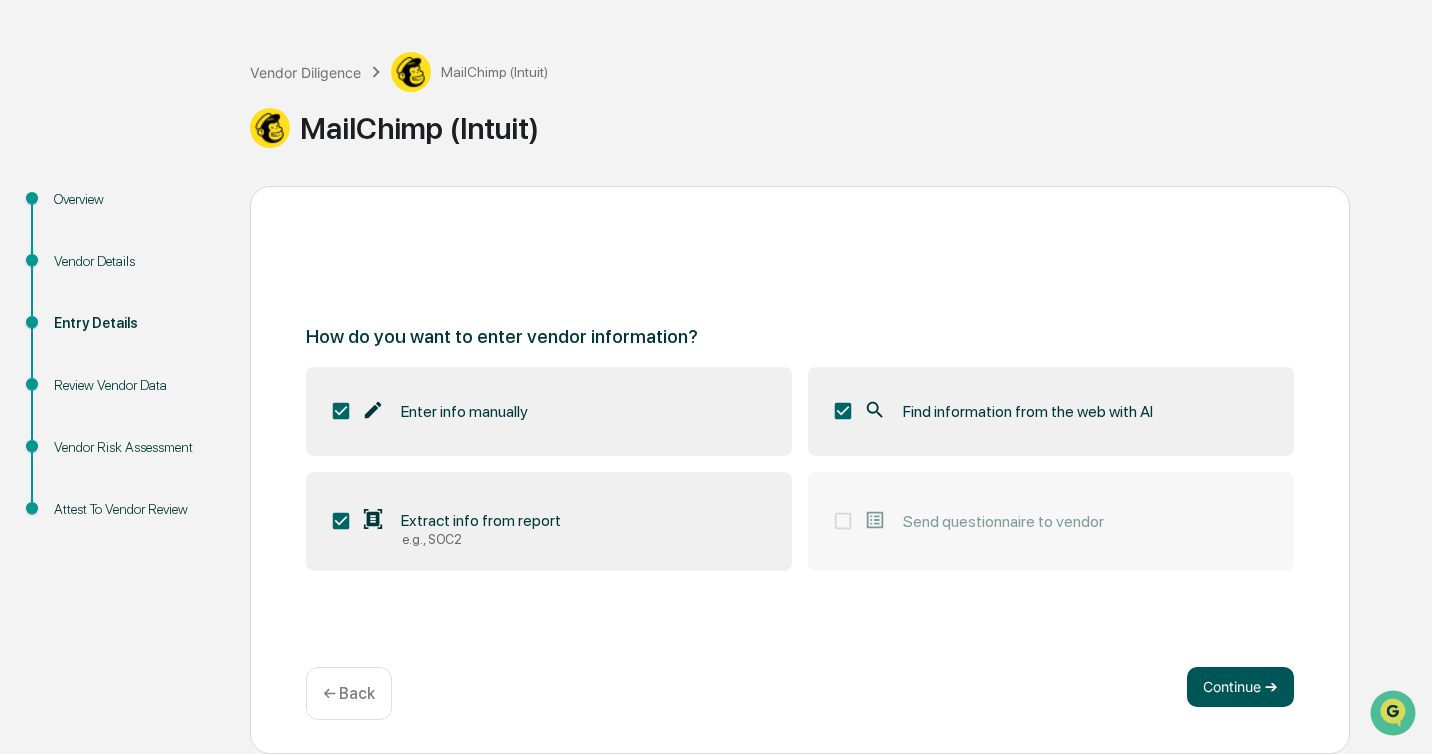 click on "Continue ➔" at bounding box center [1240, 687] 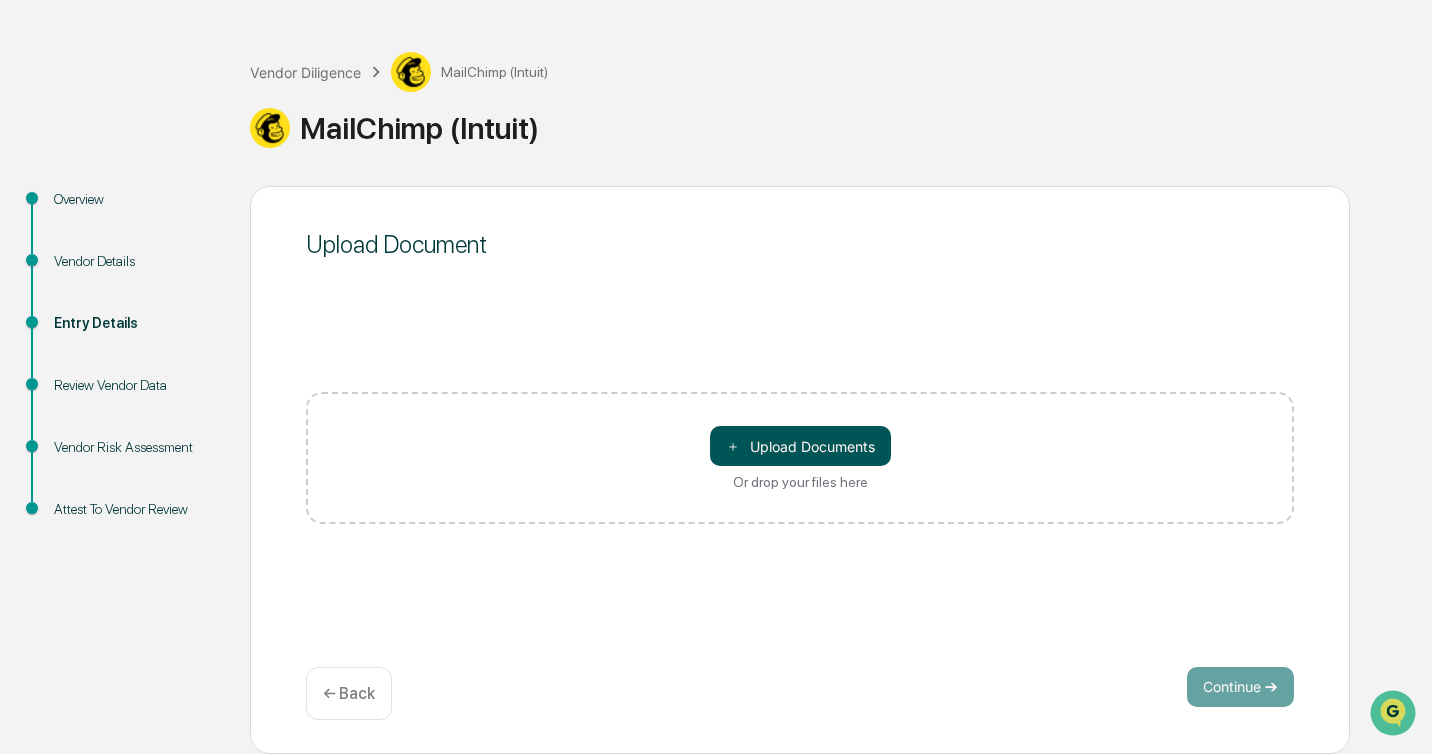click on "＋ Upload Documents" at bounding box center (800, 446) 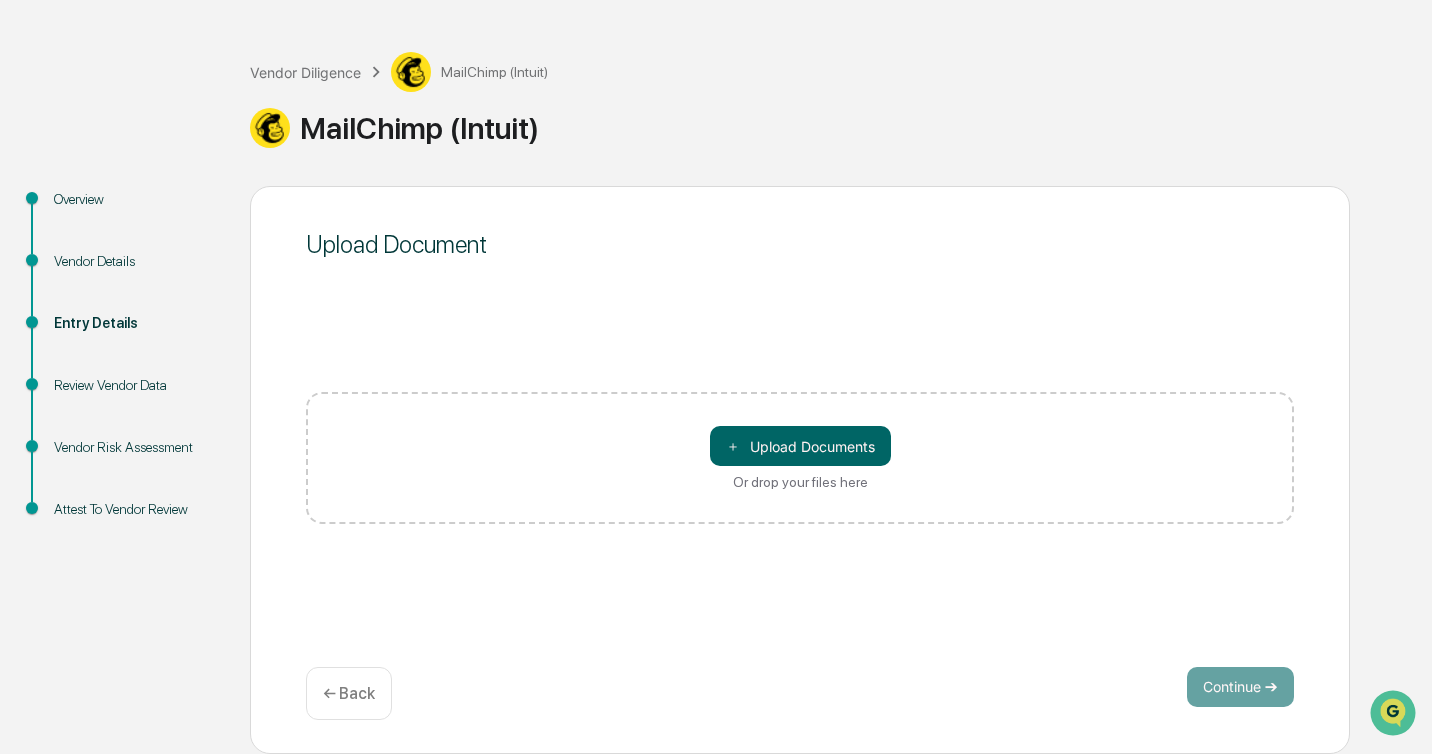click on "Upload Document ＋ Upload Documents Or drop your files here Continue ➔ ← Back" at bounding box center (800, 470) 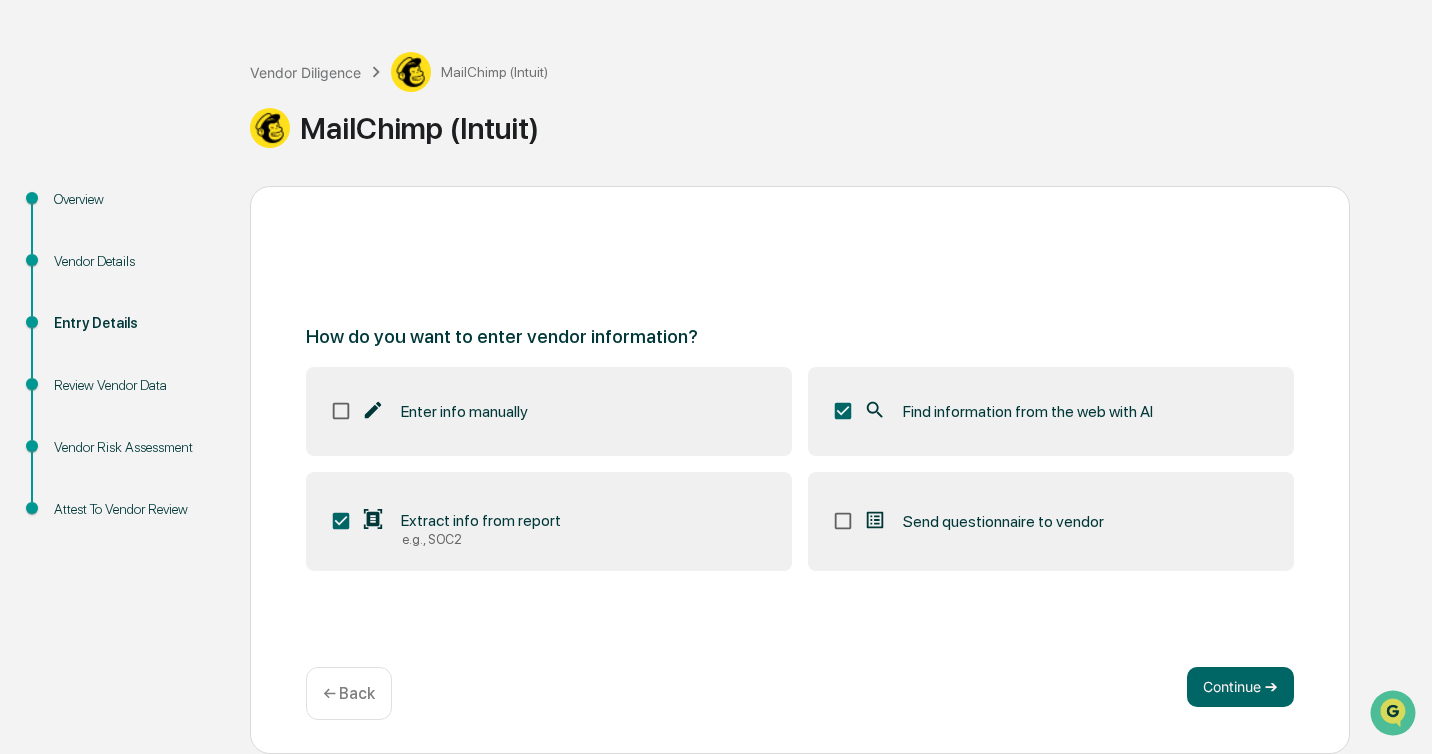 click 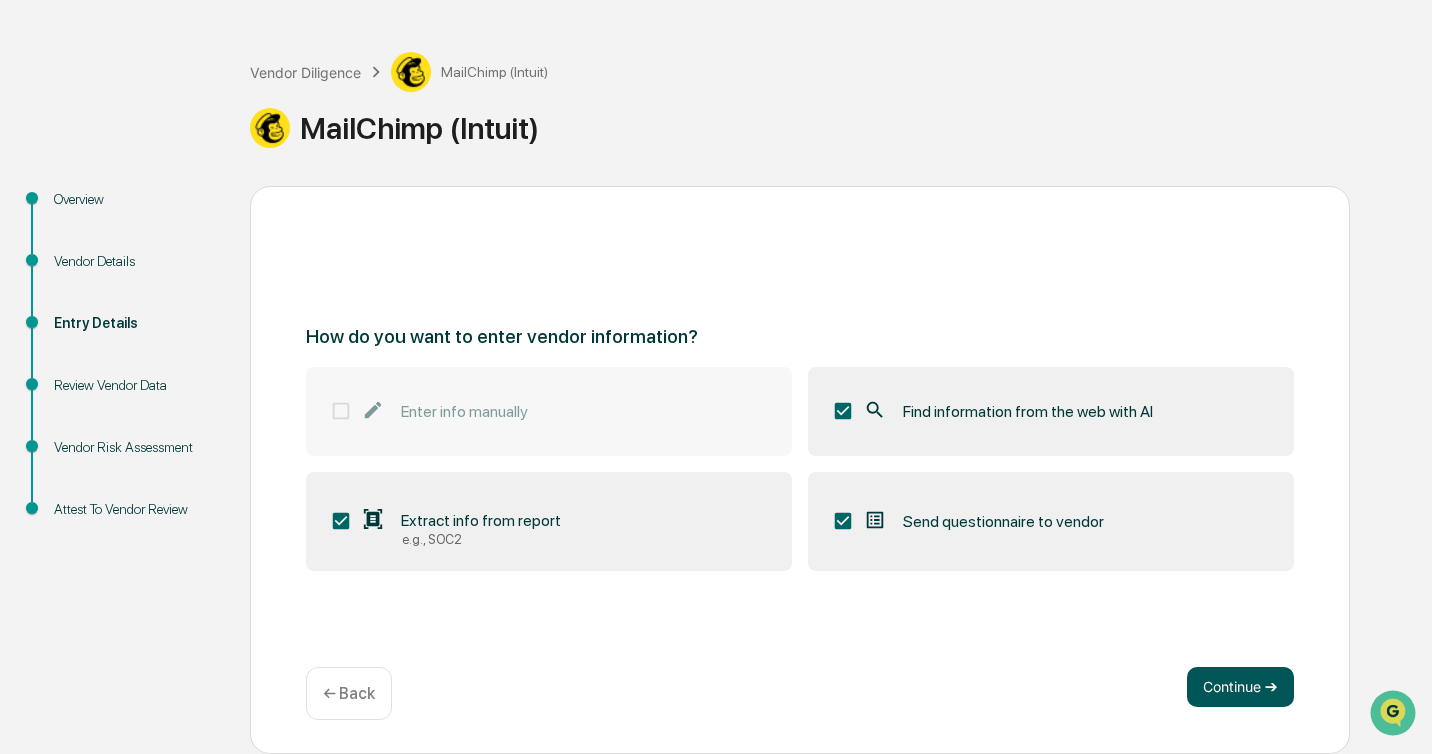 click on "Continue ➔" at bounding box center (1240, 687) 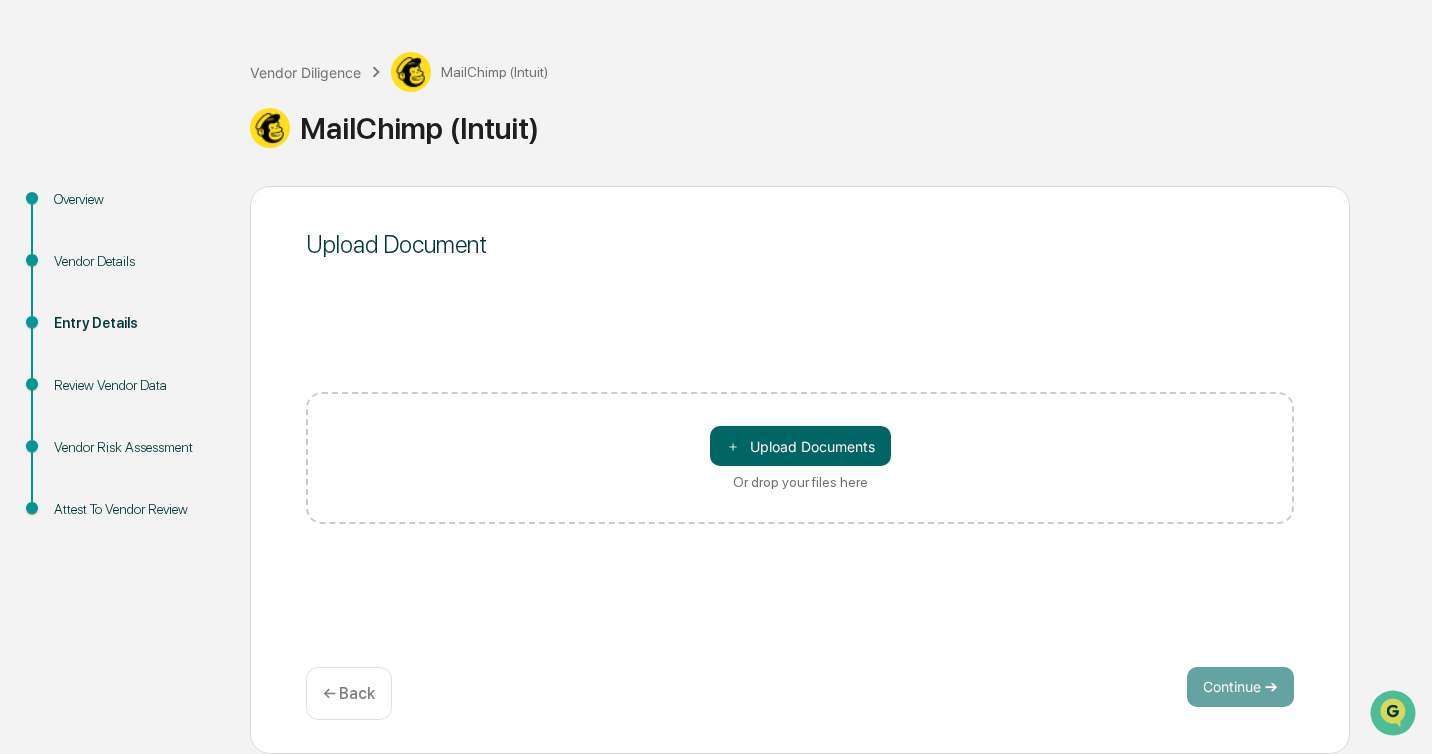 click on "← Back" at bounding box center [349, 693] 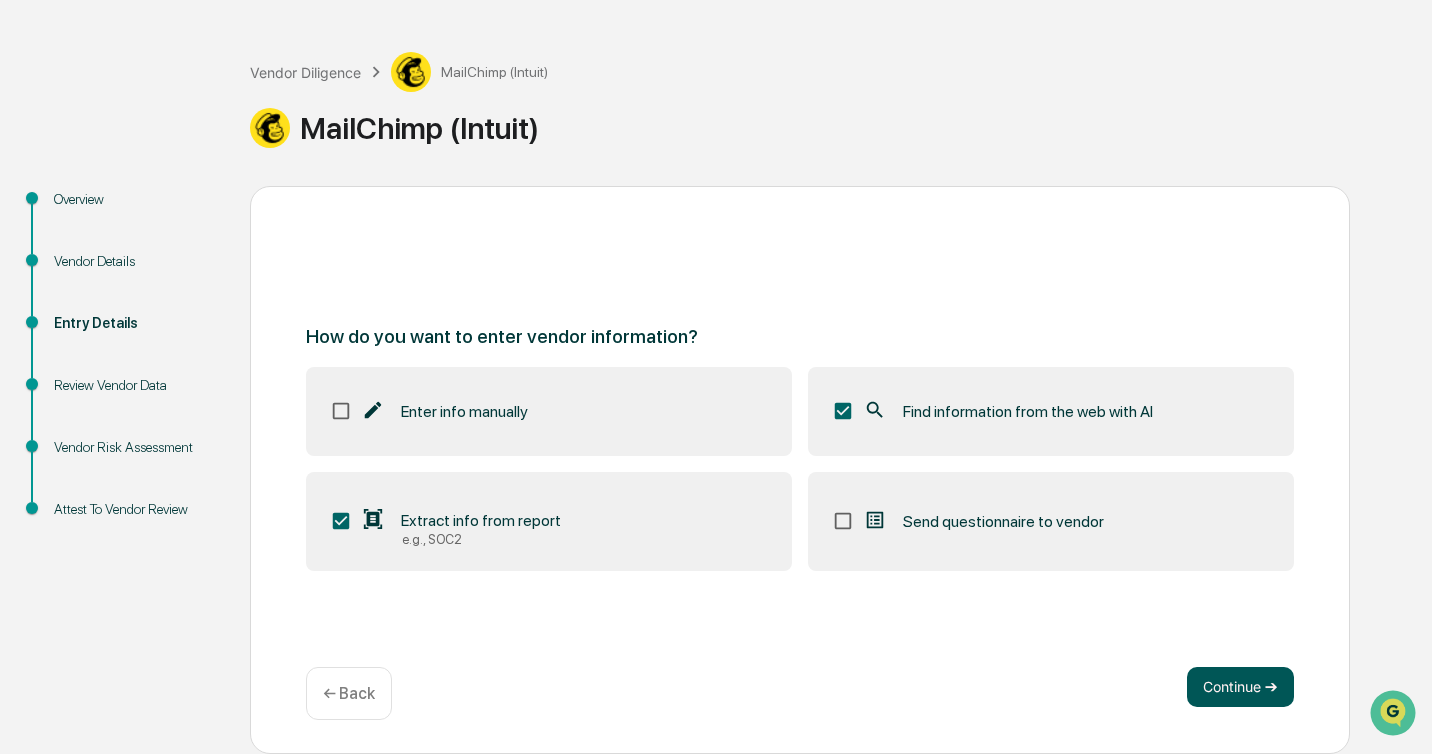 click on "Continue ➔" at bounding box center [1240, 687] 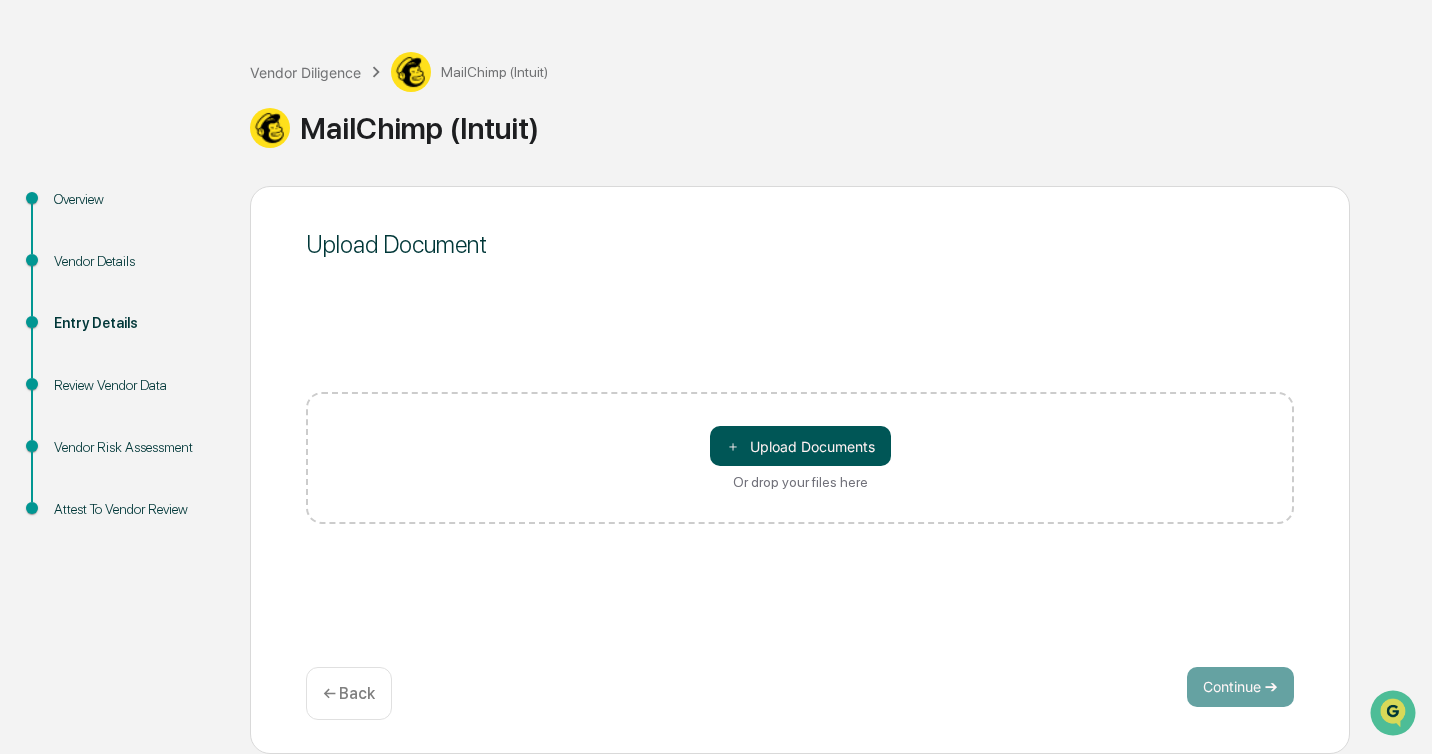 click on "＋ Upload Documents" at bounding box center (800, 446) 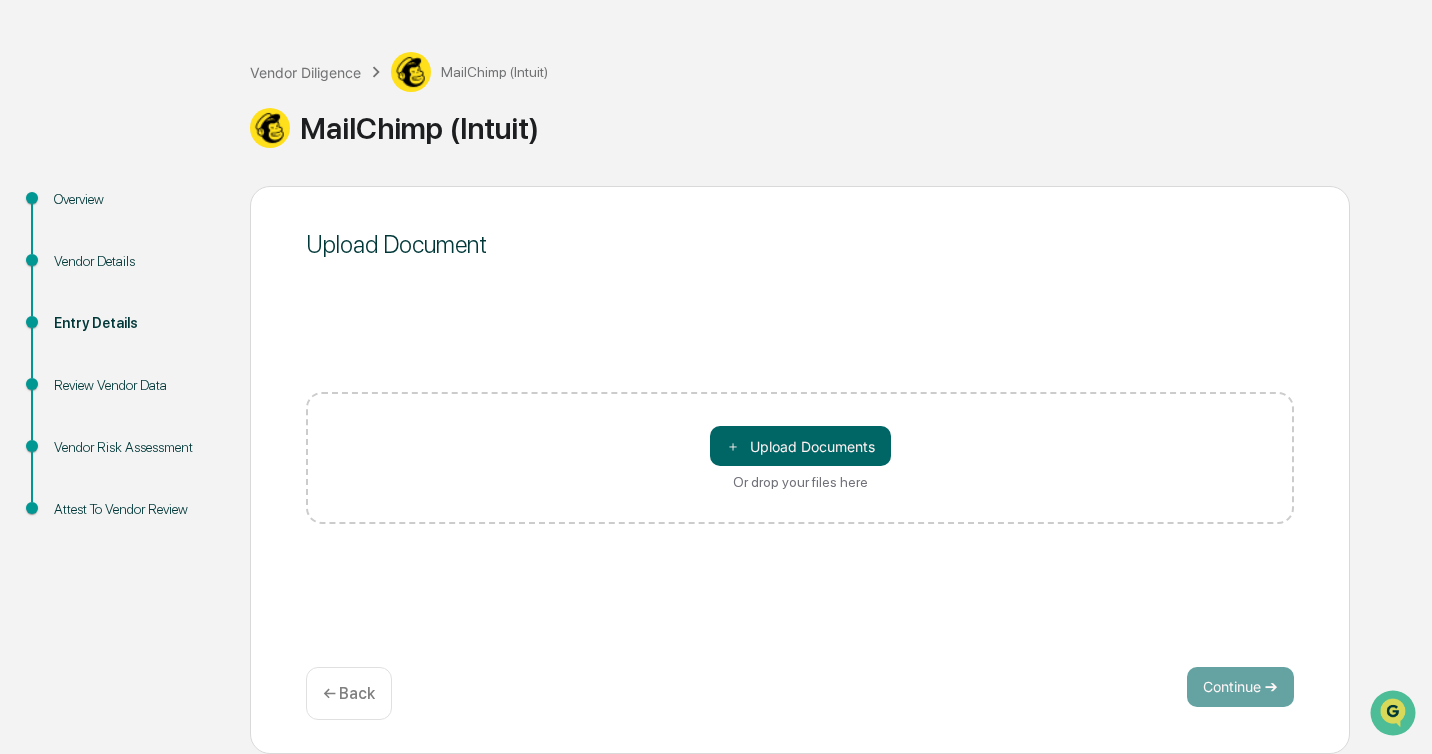 click on "Review Vendor Data" at bounding box center (136, 385) 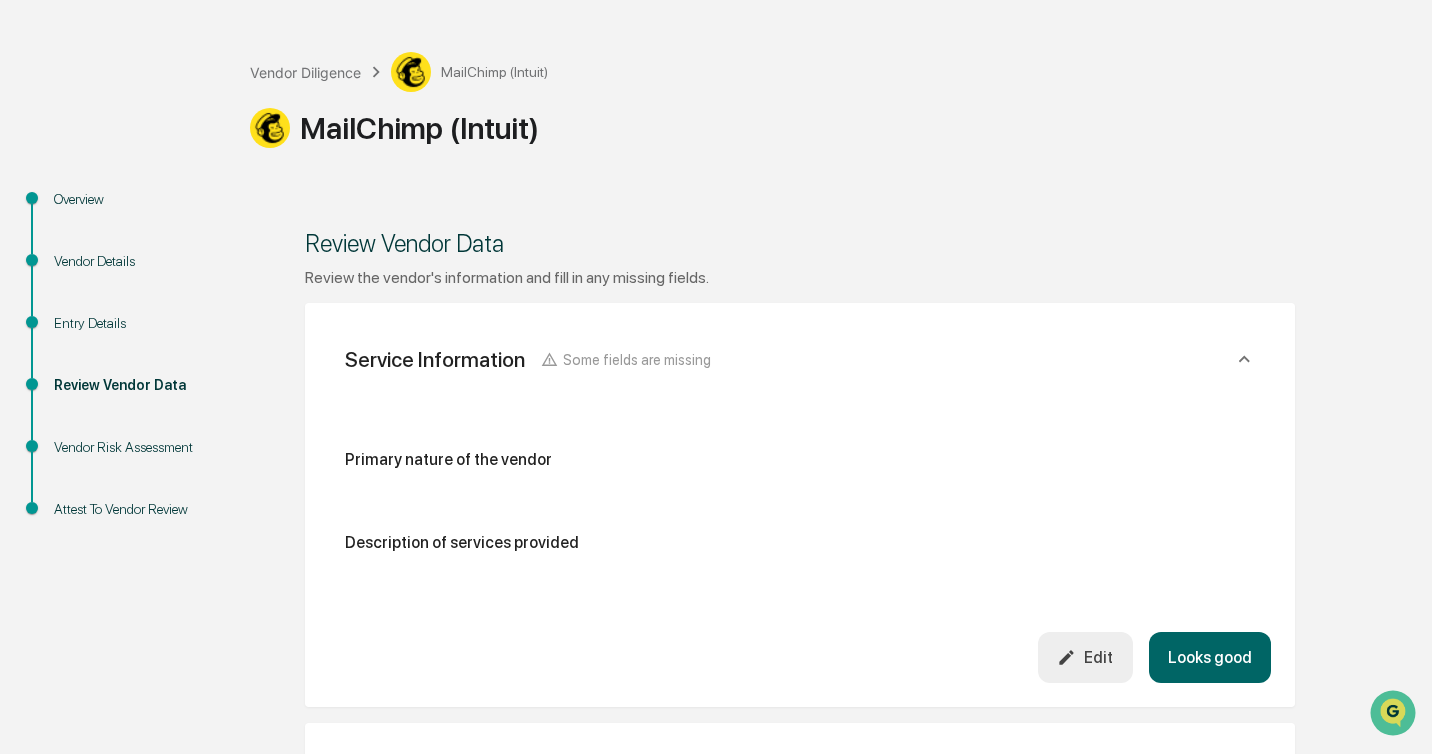 click on "Primary nature of the vendor" at bounding box center (448, 459) 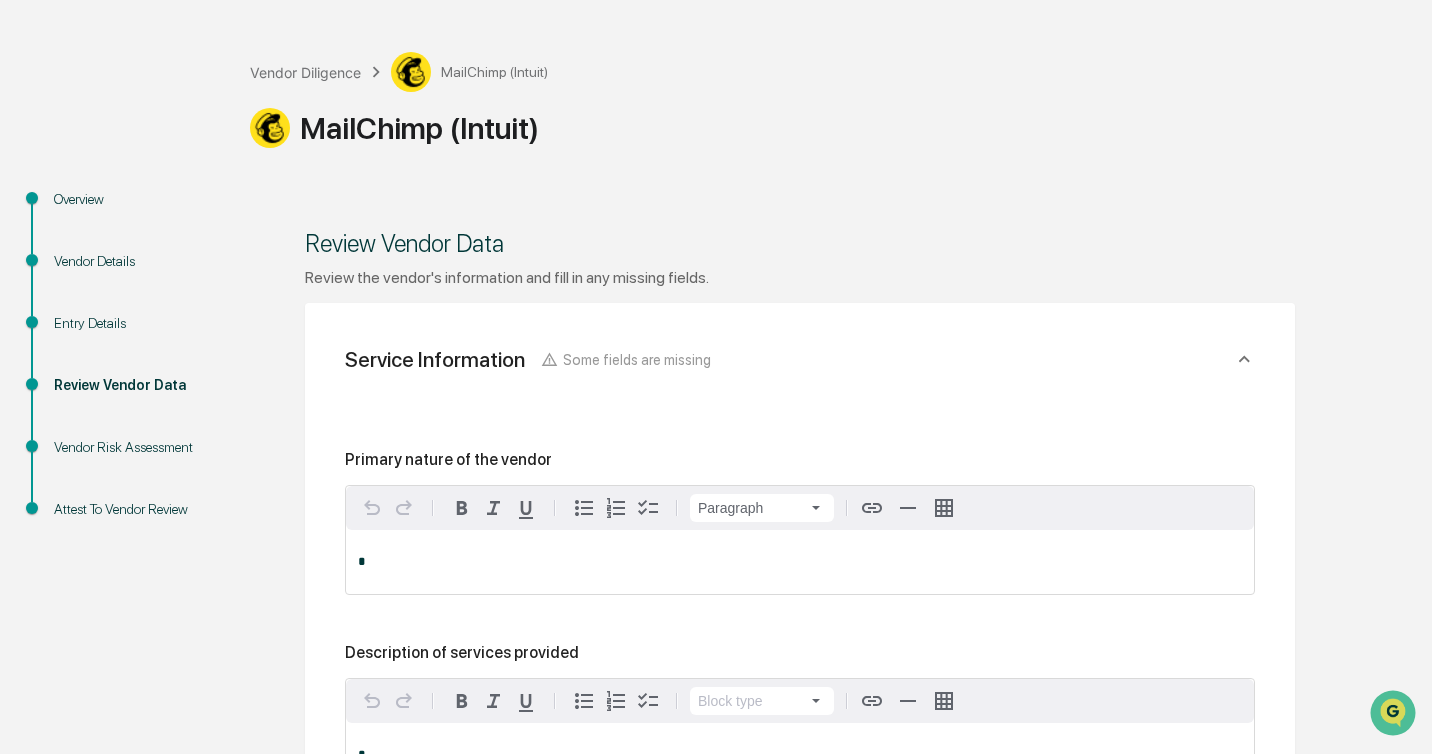 click on "*" at bounding box center (800, 562) 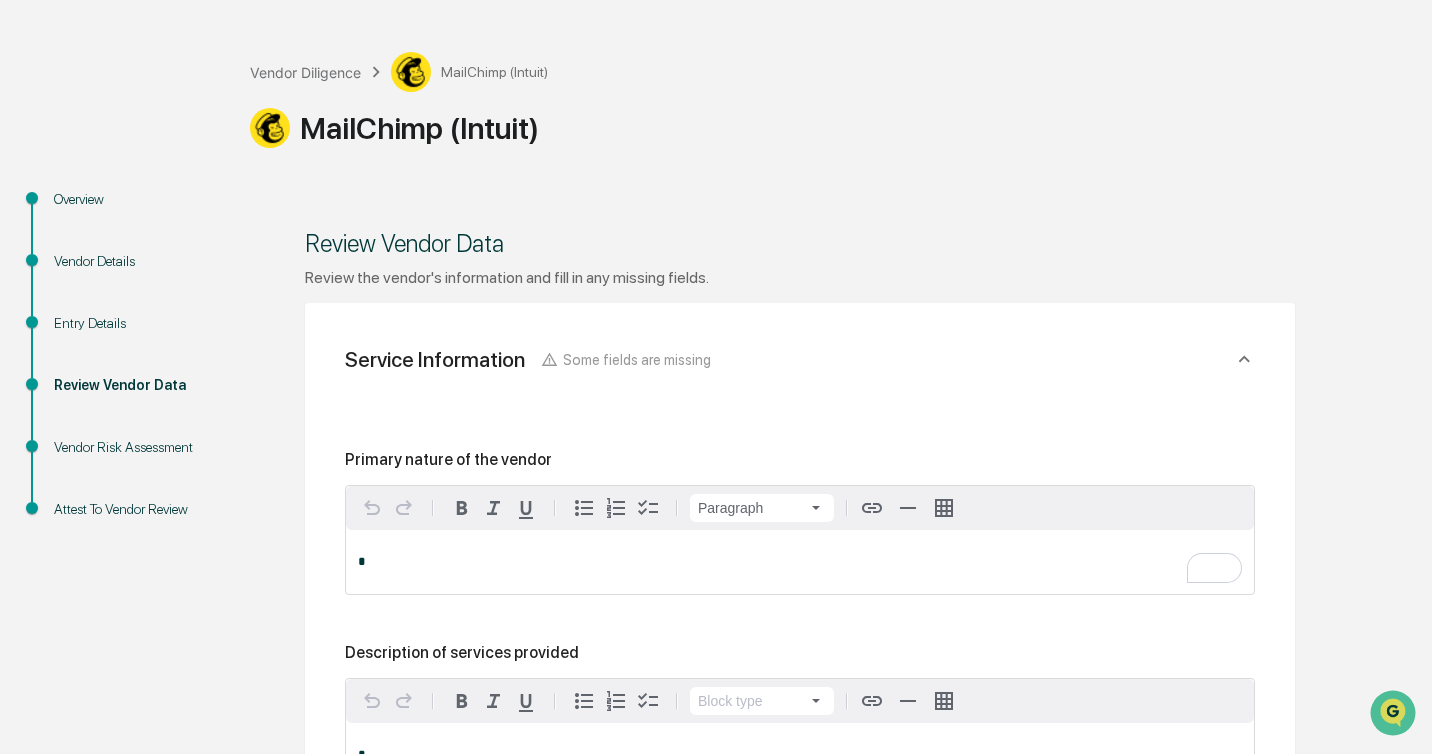 type 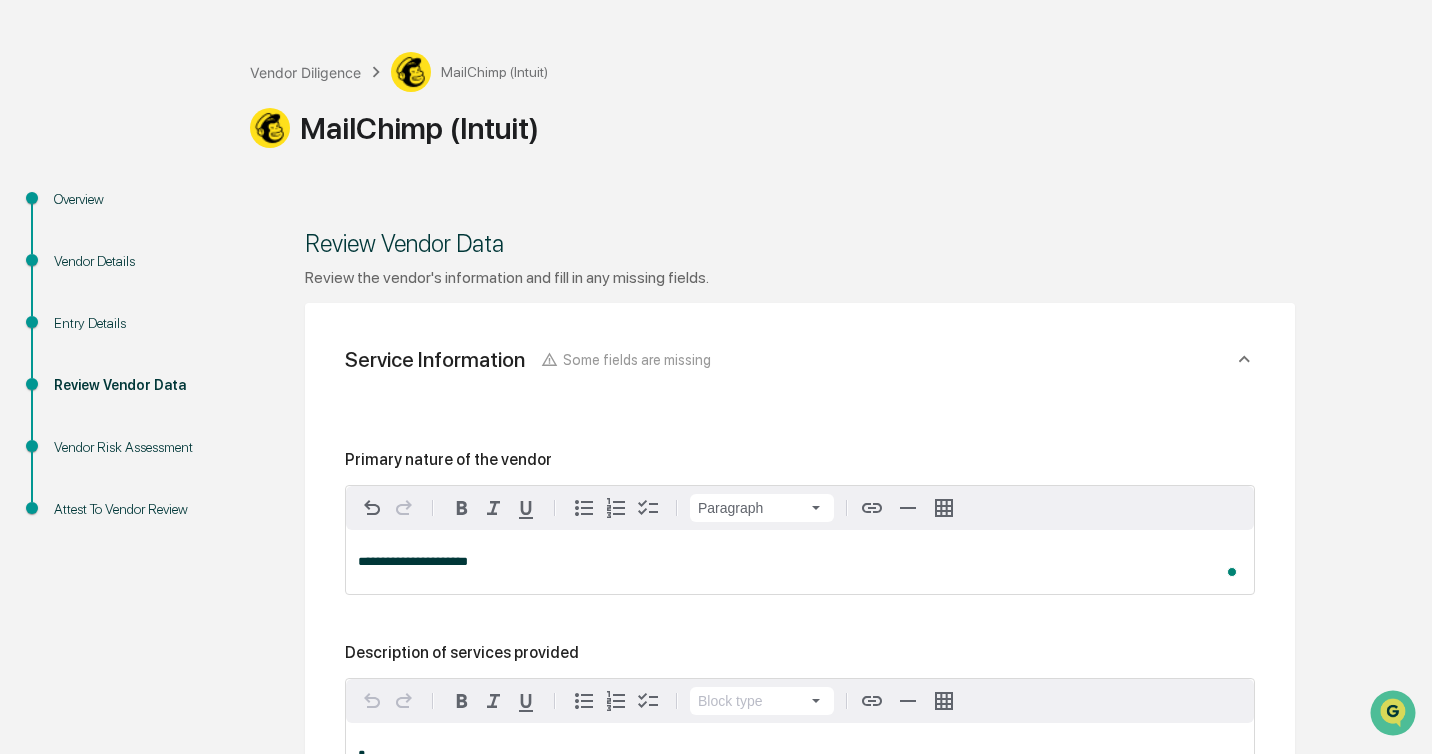 click on "**********" at bounding box center [800, 619] 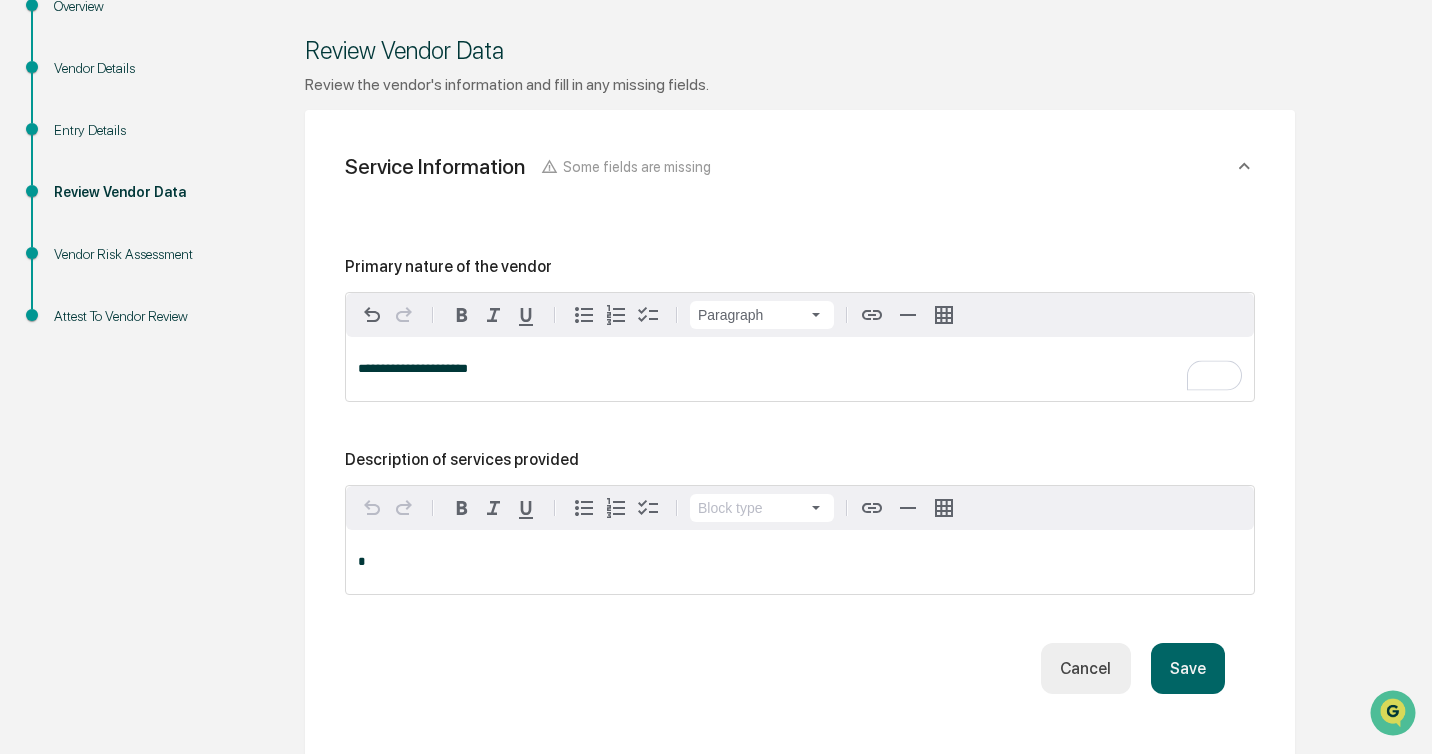 scroll, scrollTop: 340, scrollLeft: 0, axis: vertical 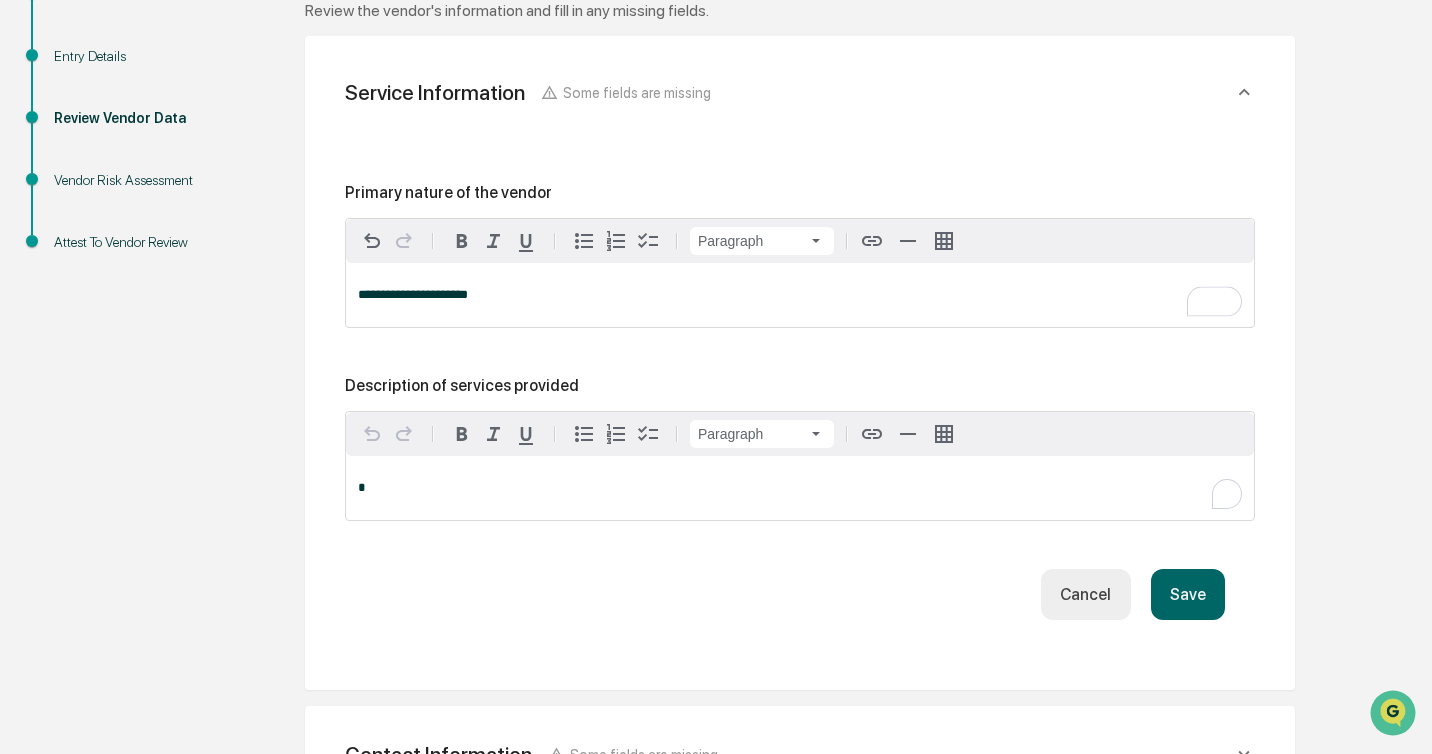 click on "*" at bounding box center (800, 488) 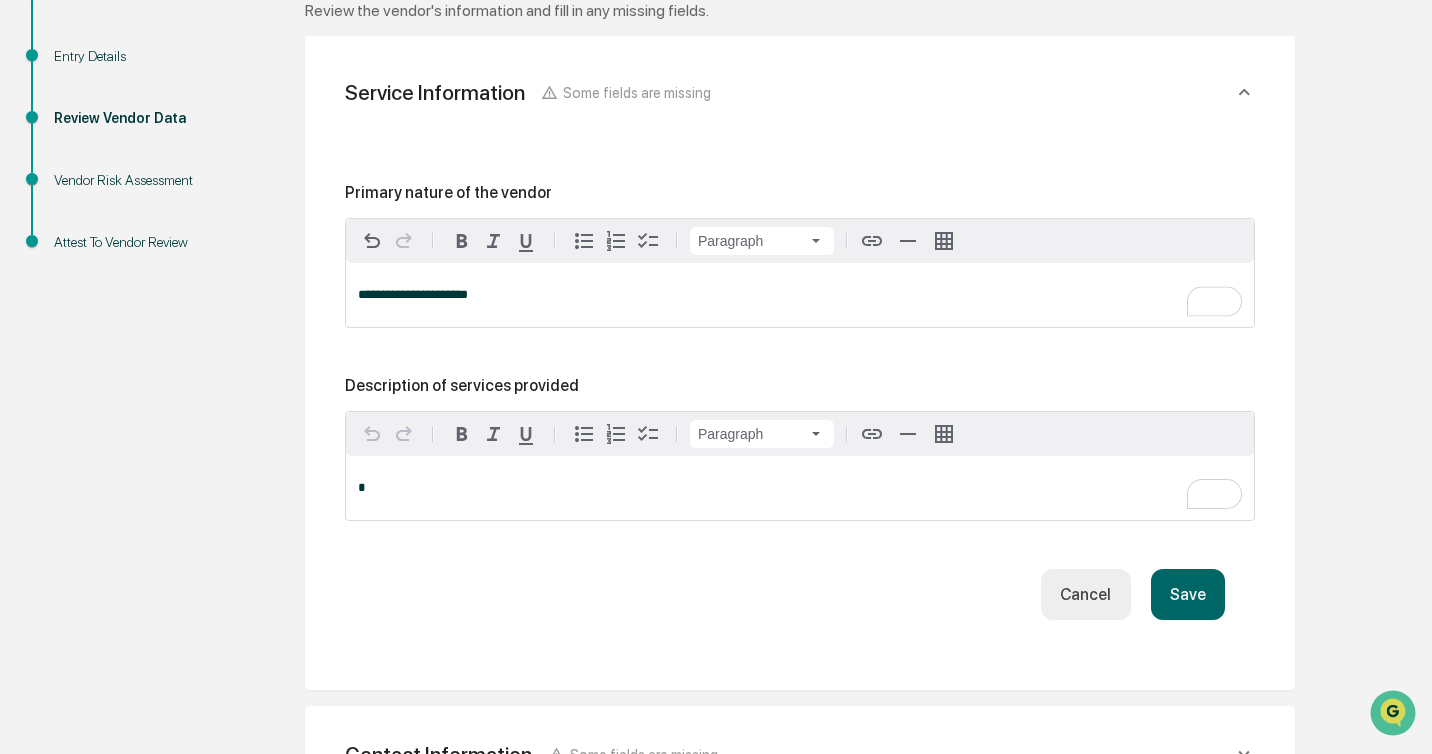 type 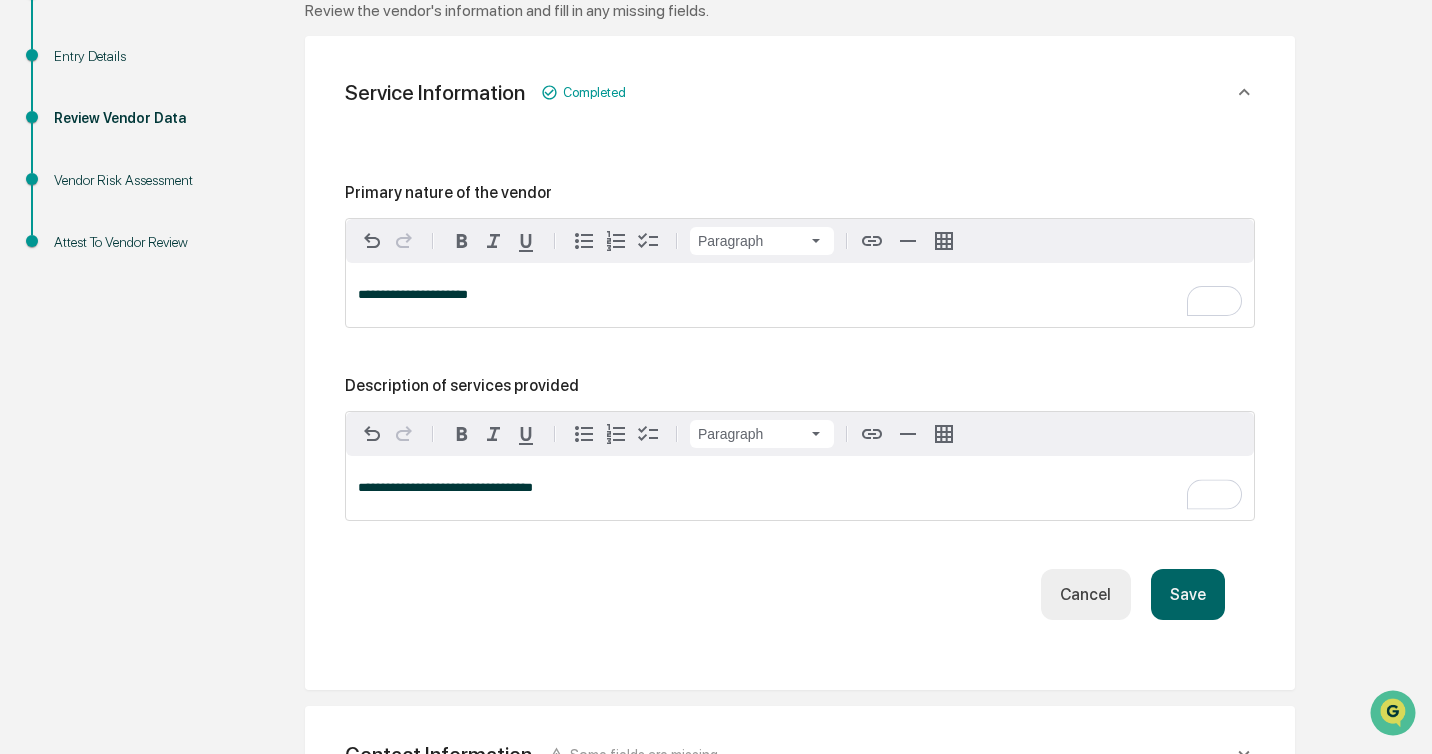 click on "Save" at bounding box center (1188, 594) 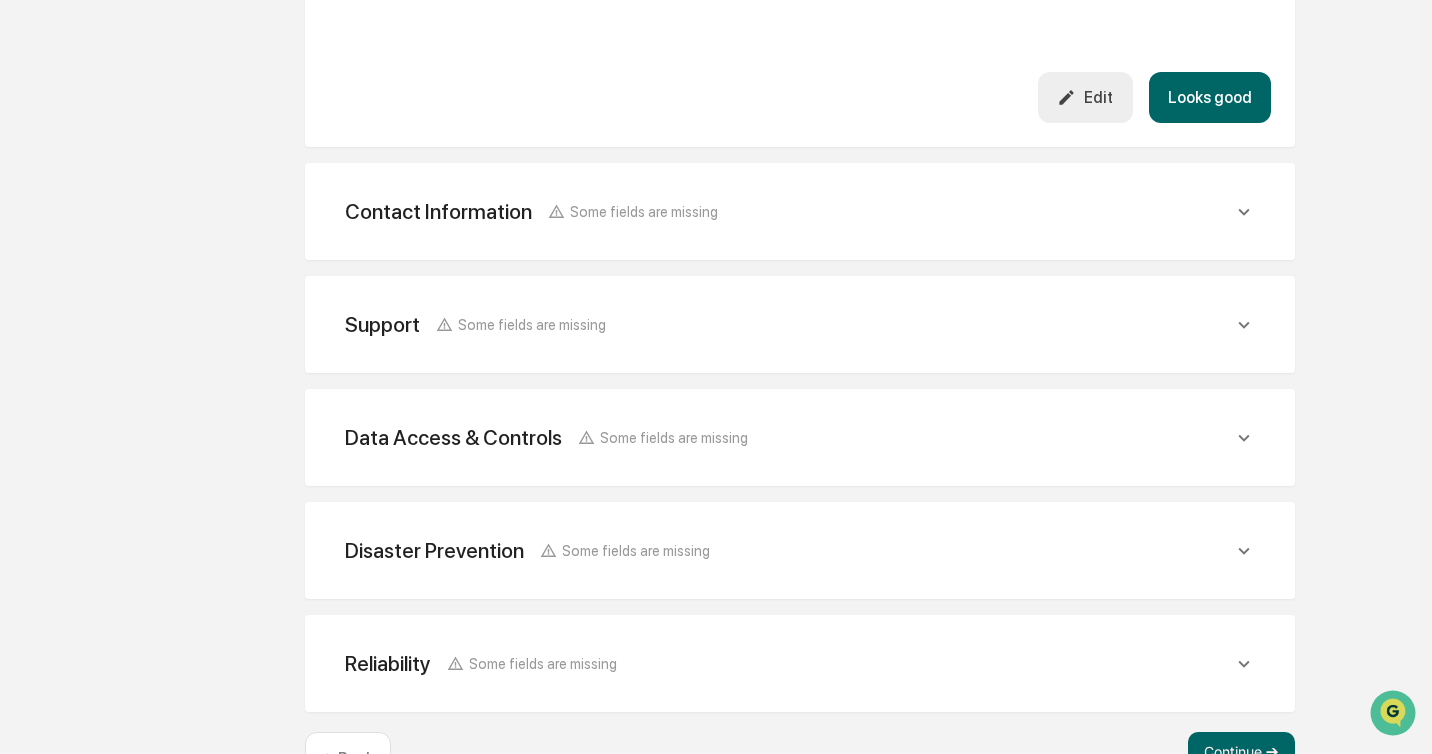 scroll, scrollTop: 739, scrollLeft: 0, axis: vertical 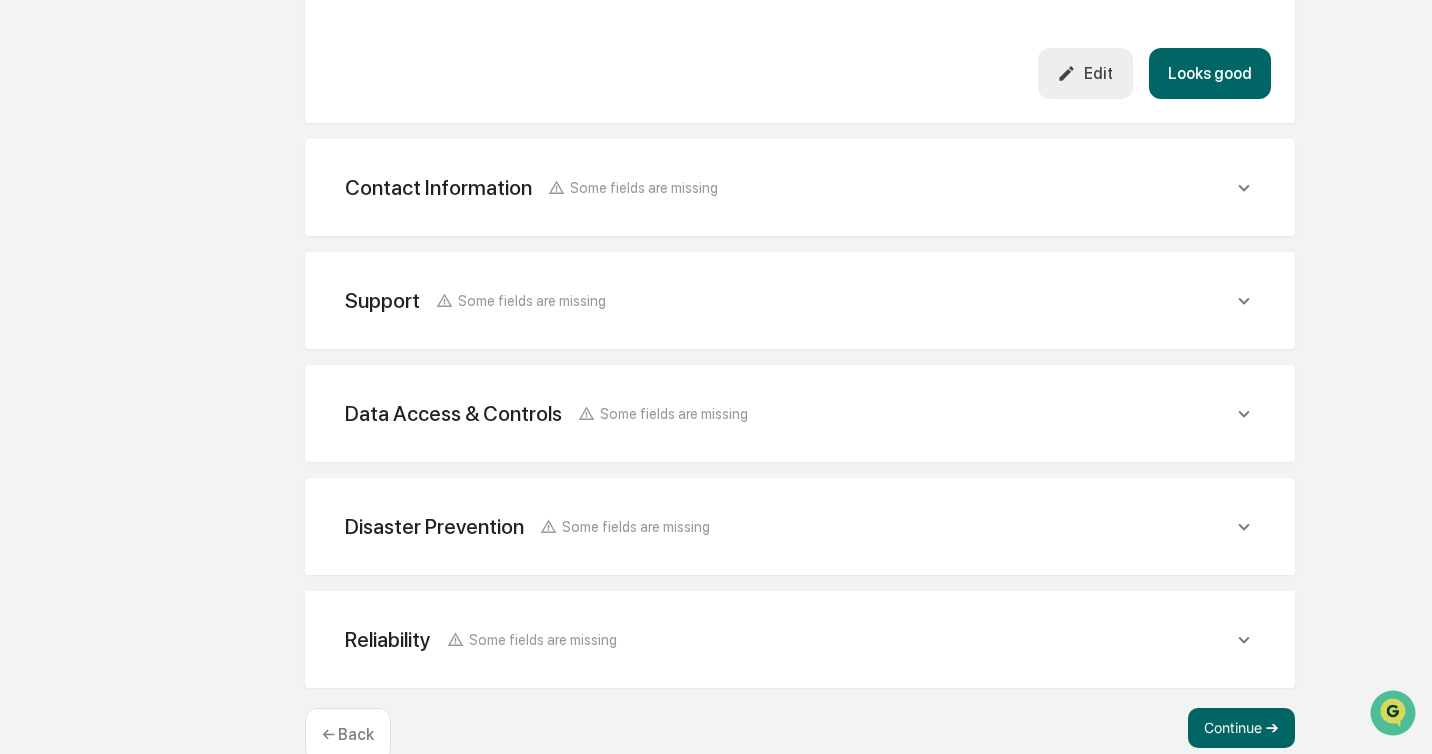 click on "Contact Information Some fields are missing" at bounding box center [800, -307] 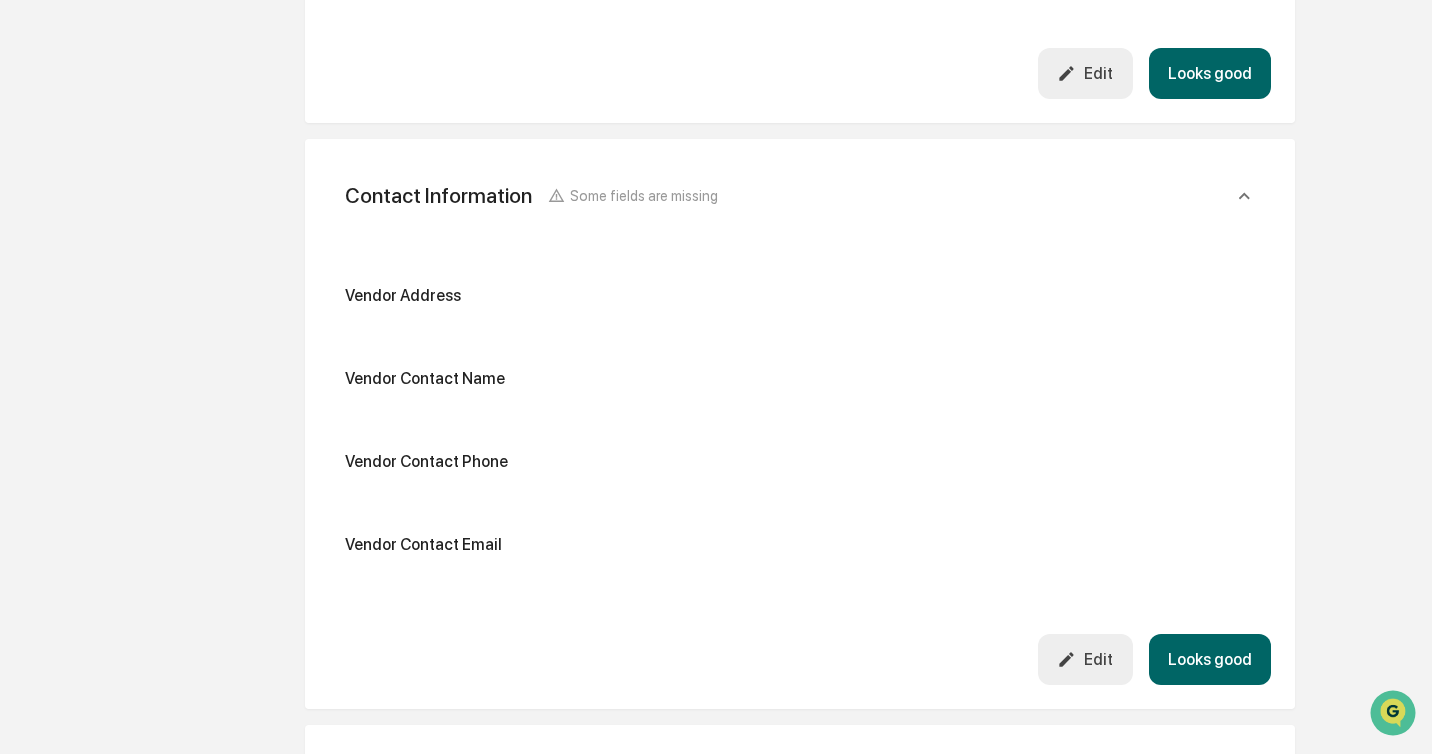 click 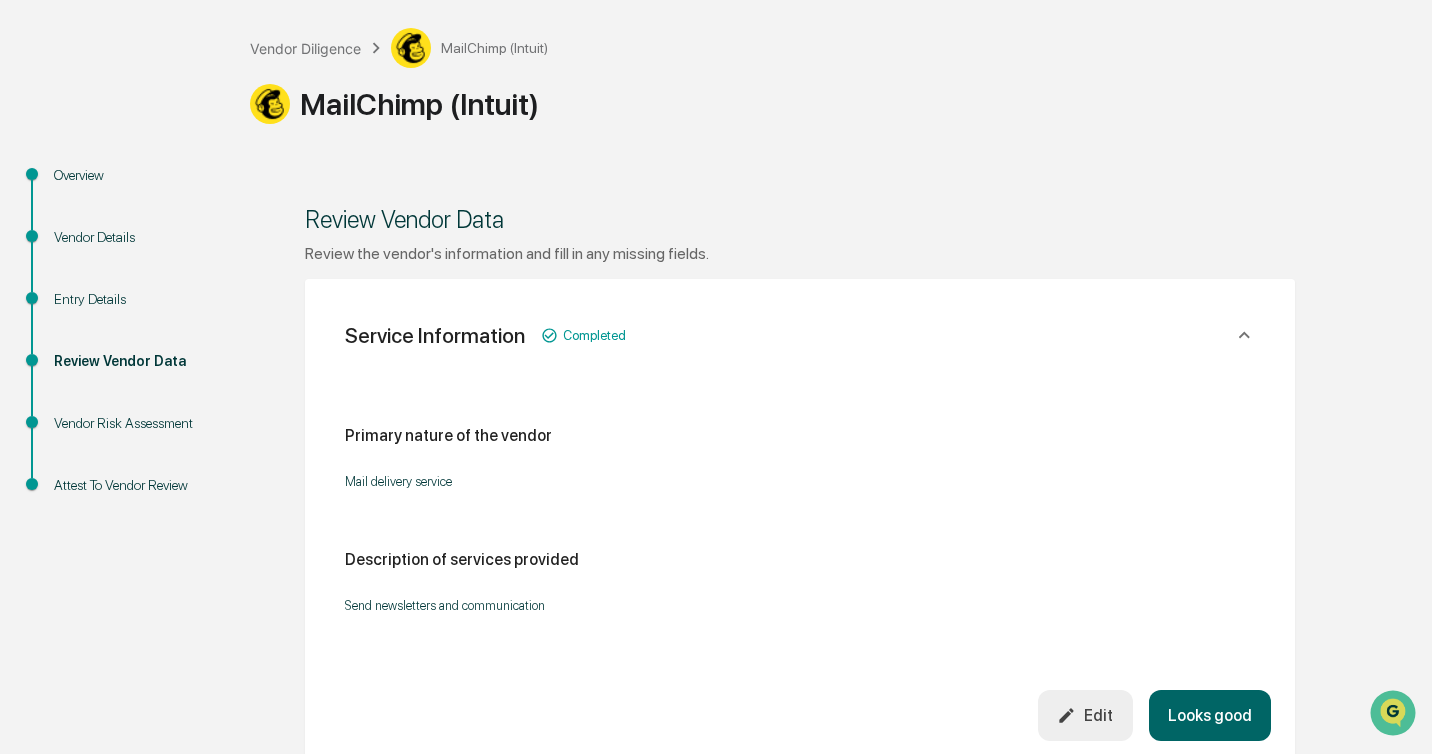 scroll, scrollTop: 0, scrollLeft: 0, axis: both 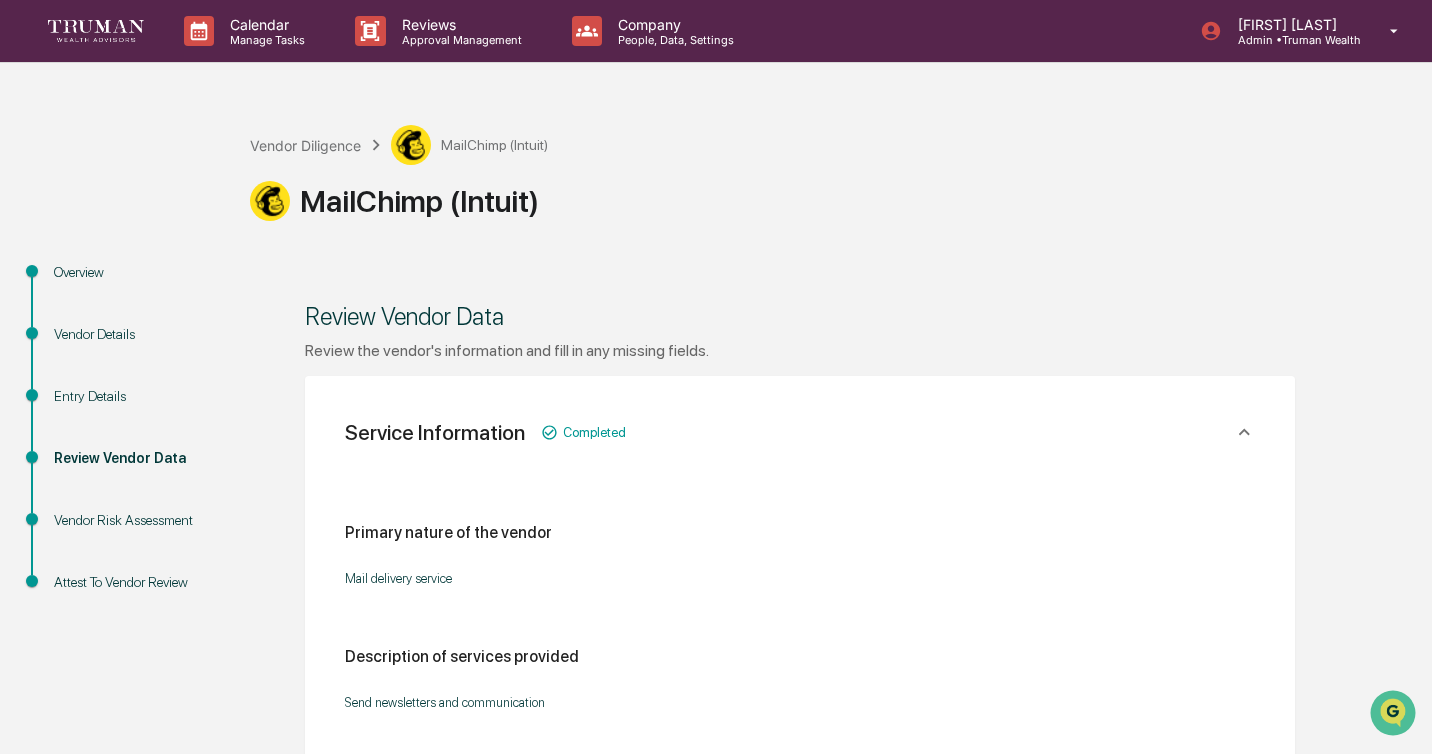 click on "Entry Details" at bounding box center (136, 396) 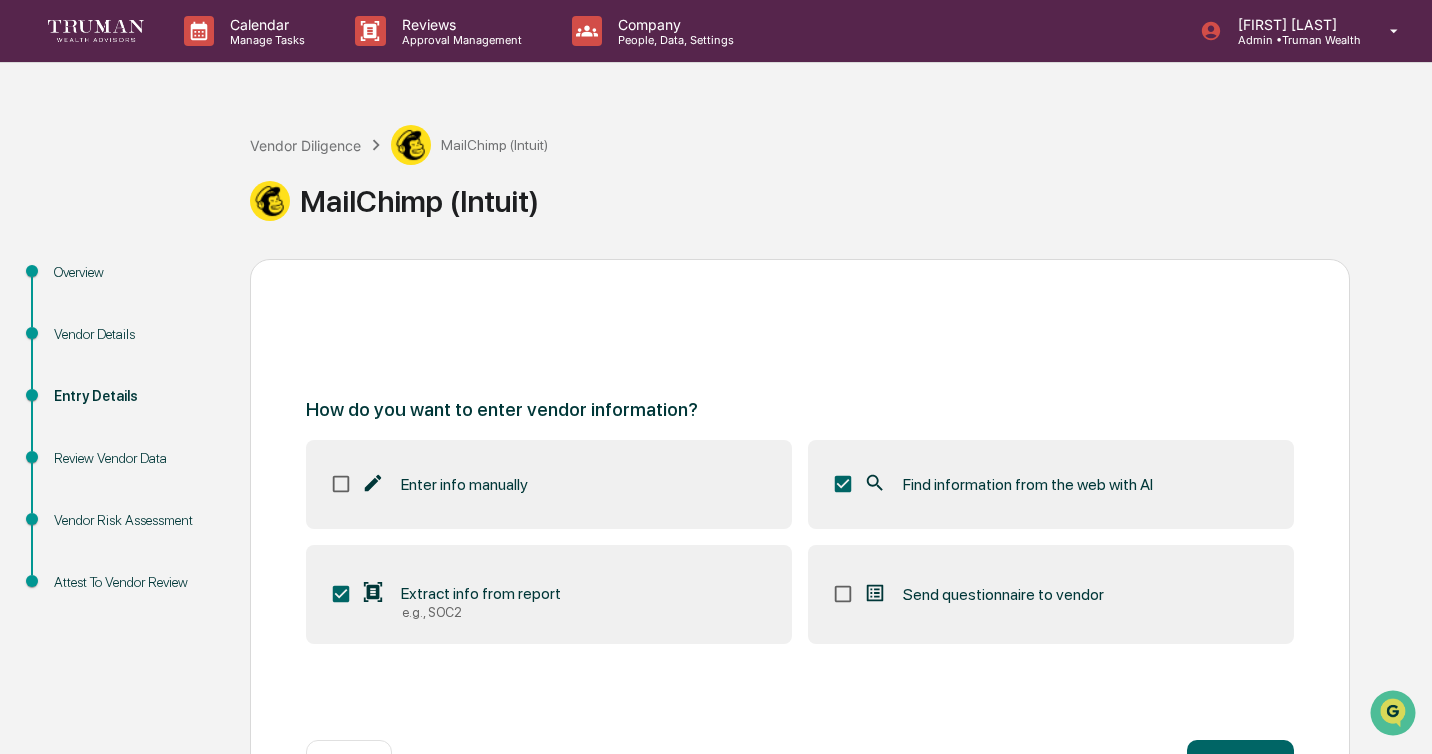 click on "Enter info manually" at bounding box center (464, 484) 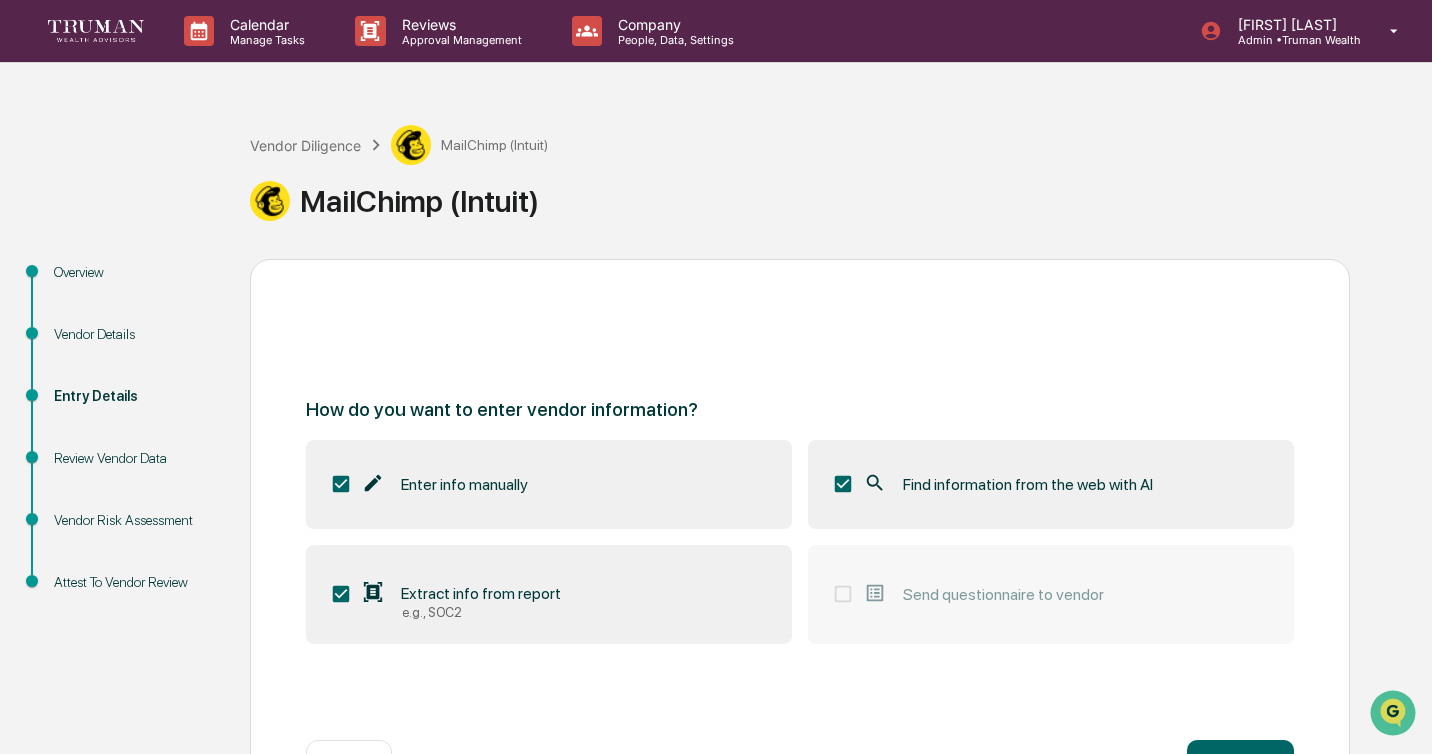 scroll, scrollTop: 73, scrollLeft: 0, axis: vertical 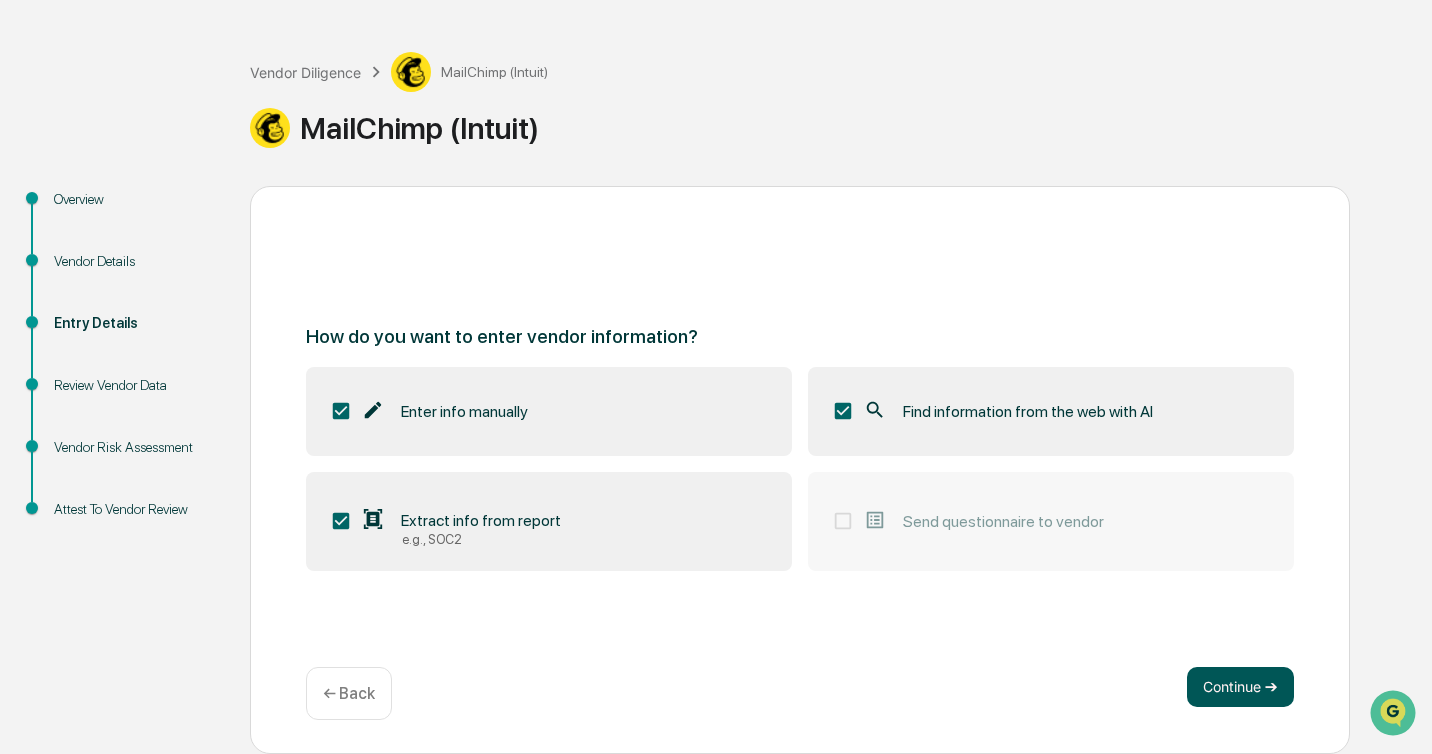 click on "Continue ➔" at bounding box center [1240, 687] 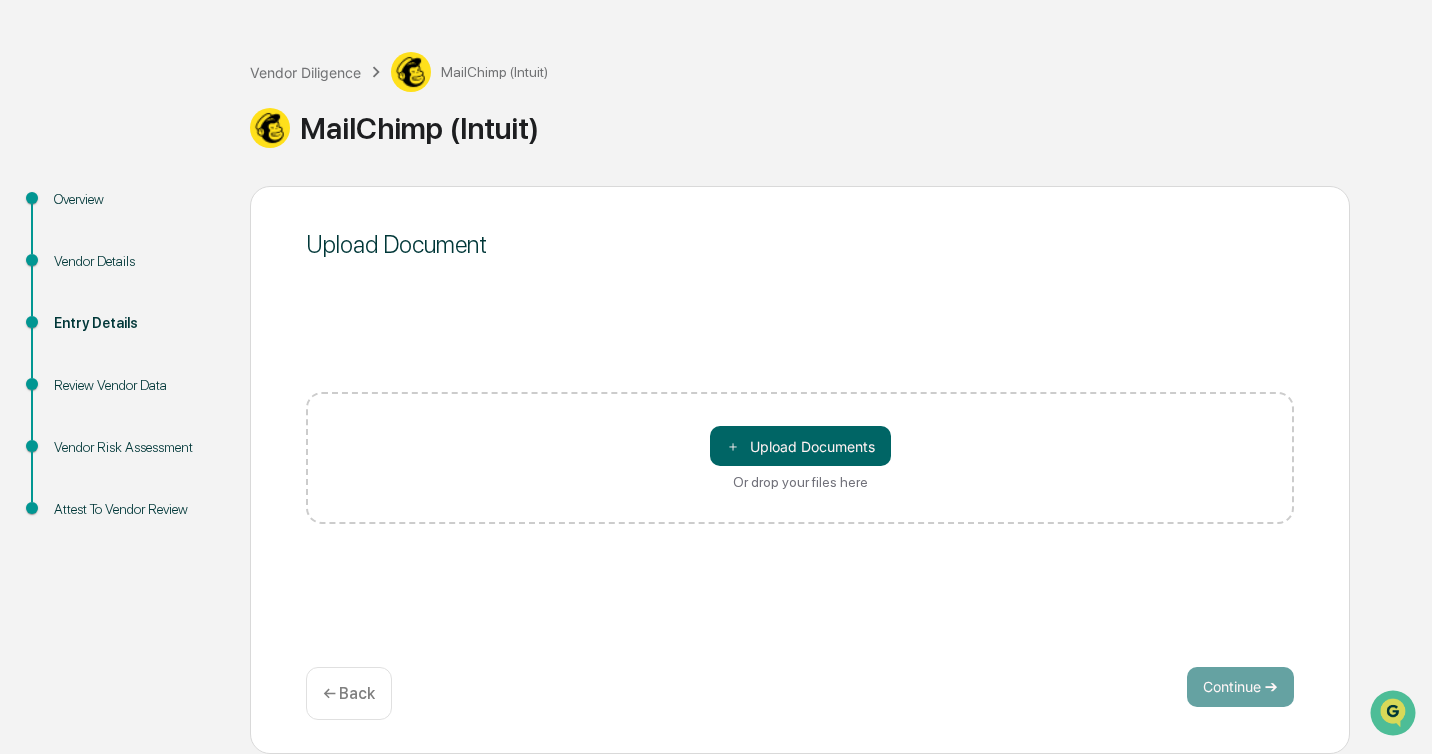 click on "Review Vendor Data" at bounding box center (136, 385) 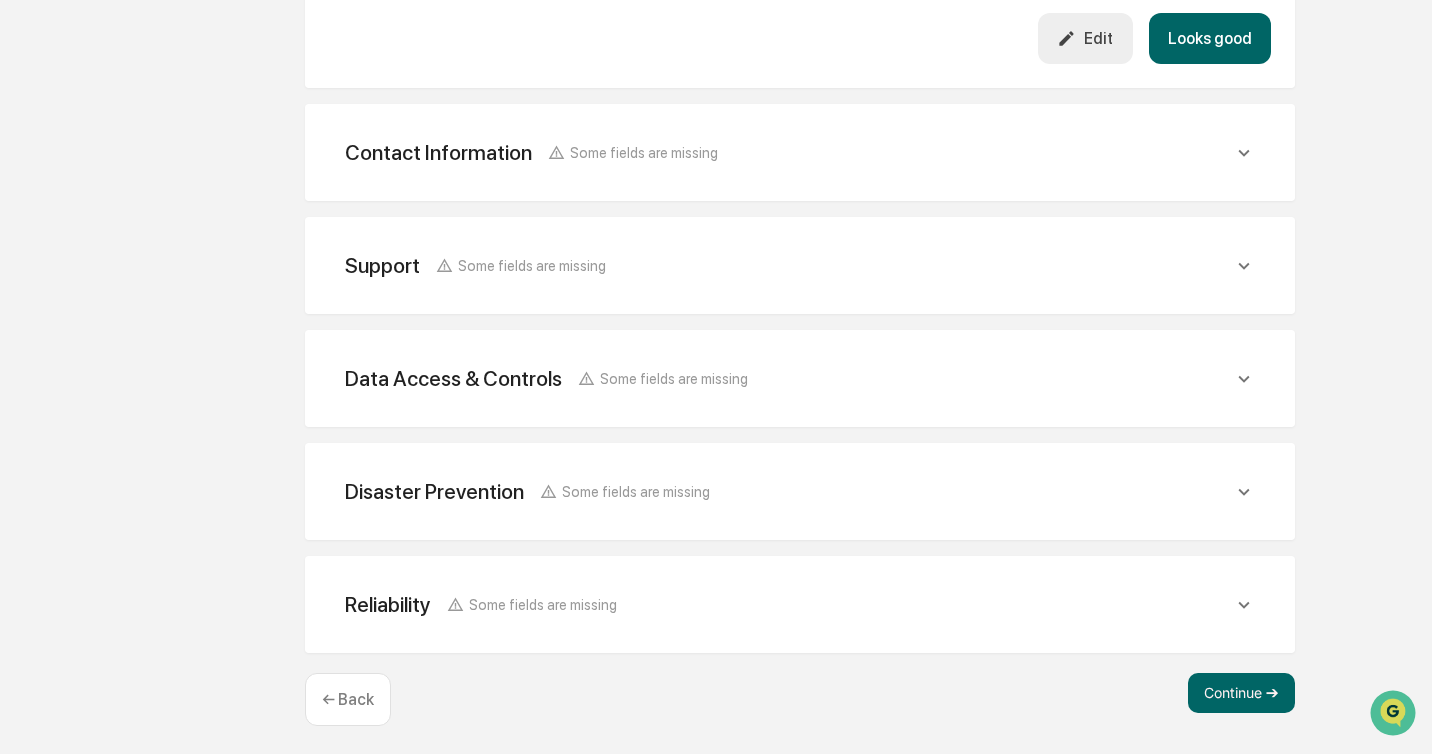 scroll, scrollTop: 775, scrollLeft: 0, axis: vertical 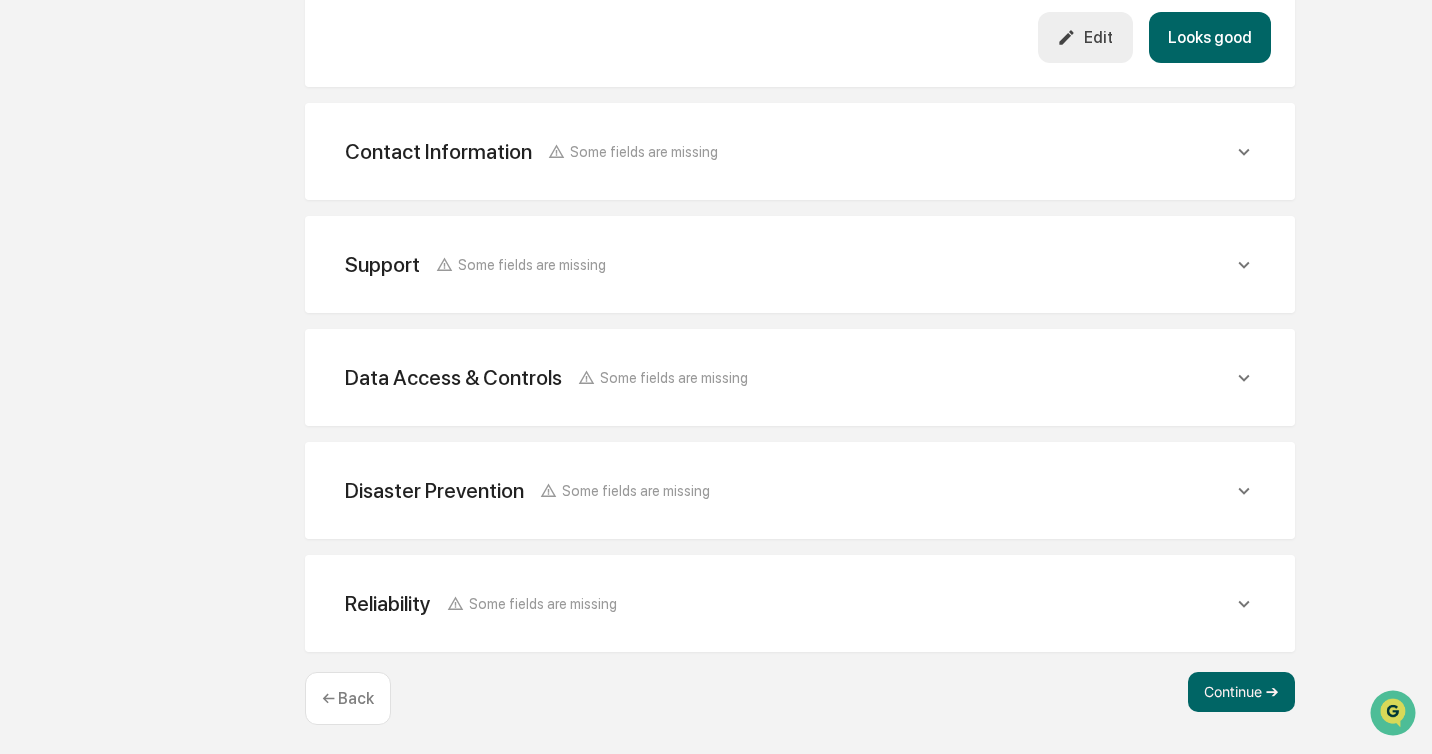 click 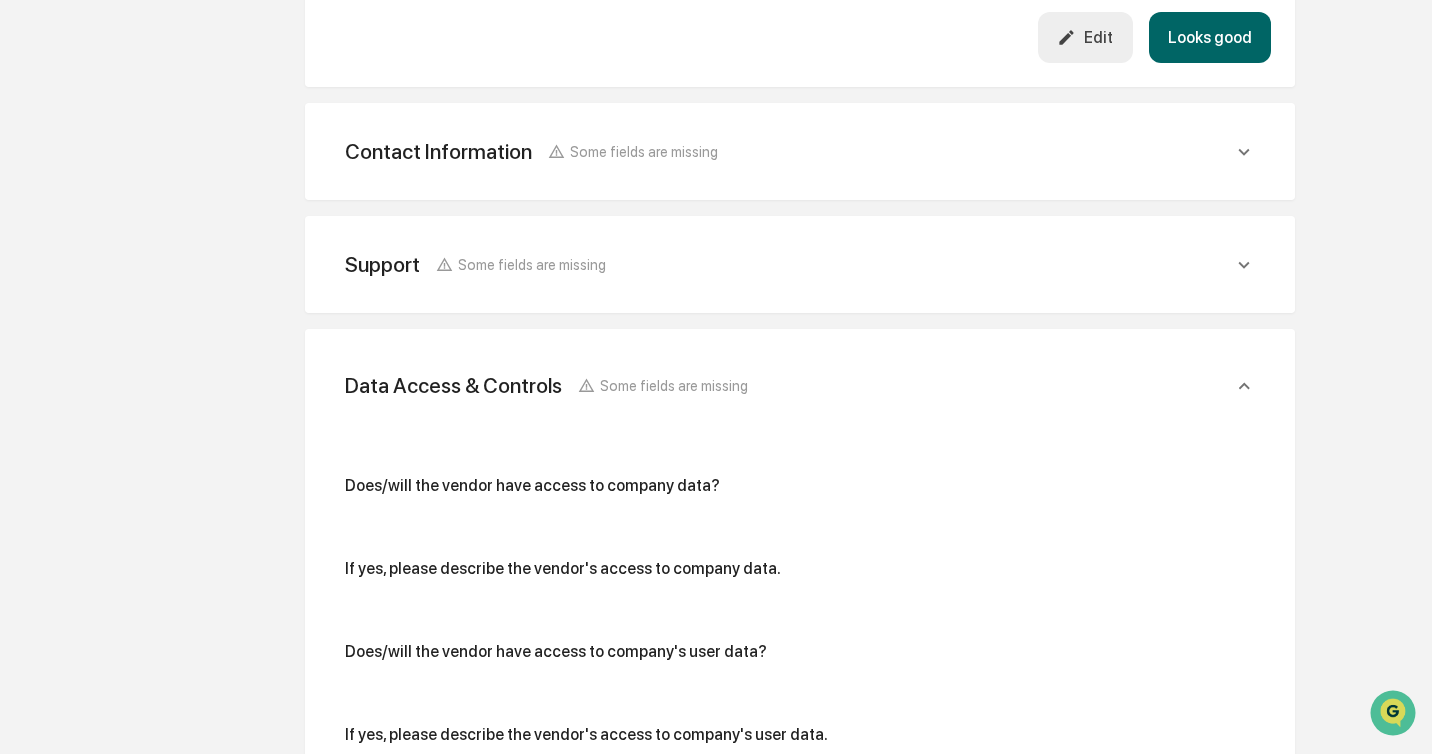 click on "Data Access & Controls Some fields are missing" at bounding box center [800, -343] 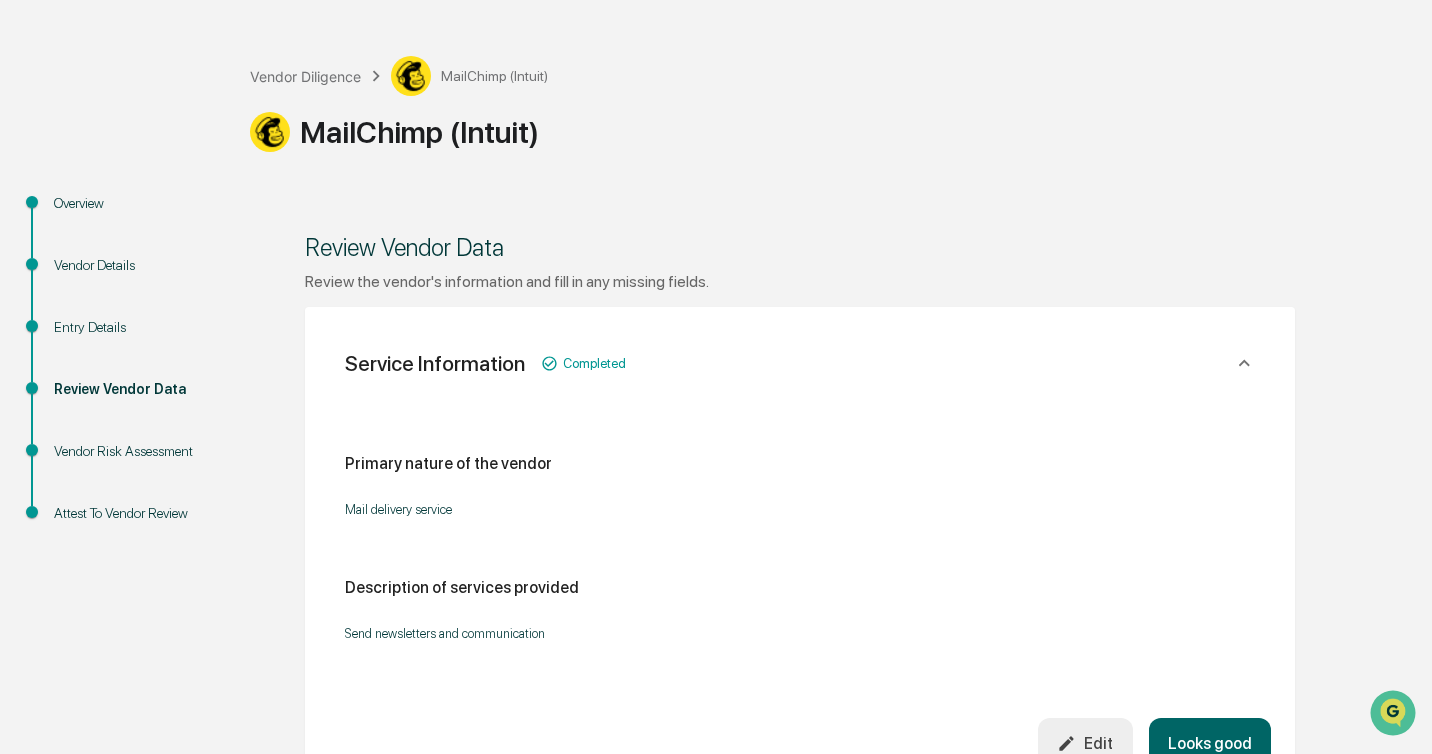 scroll, scrollTop: 0, scrollLeft: 0, axis: both 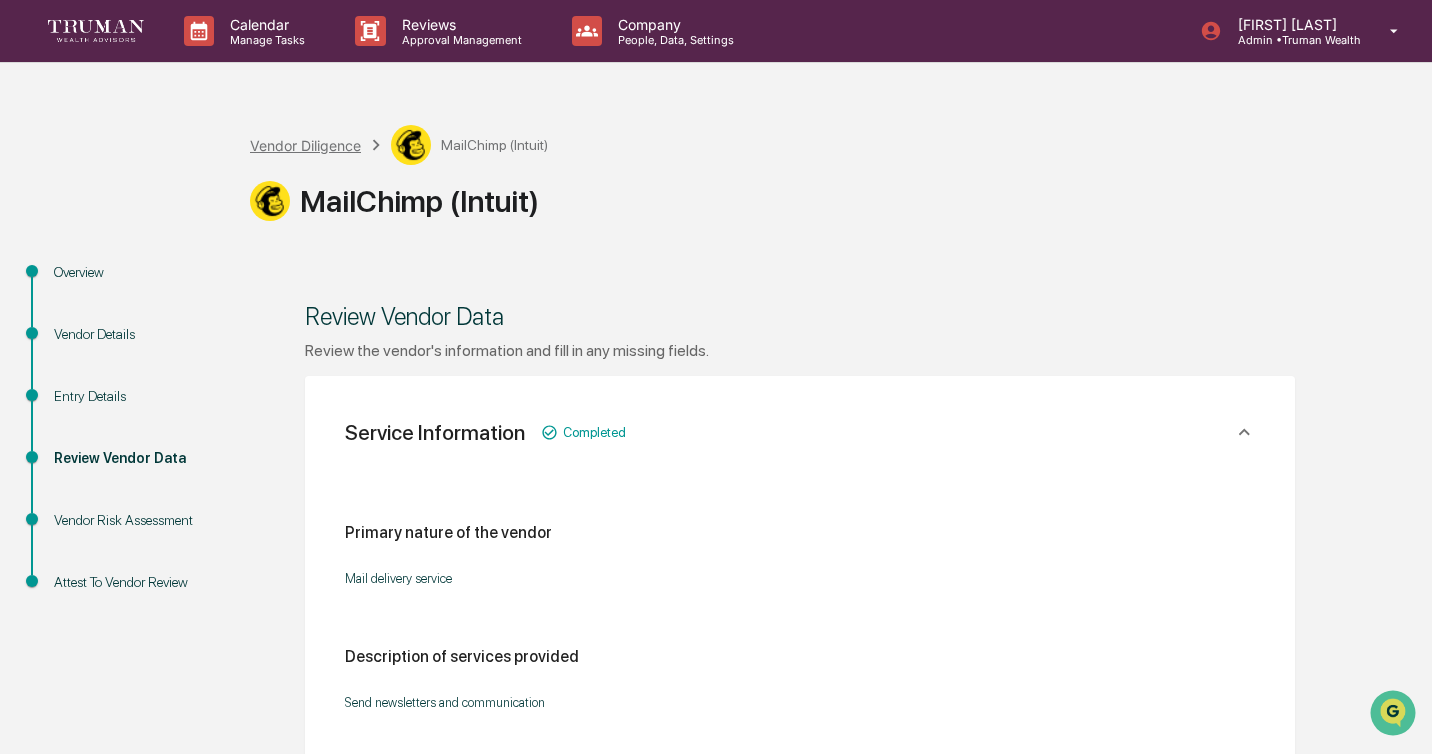 click on "Vendor Diligence" at bounding box center (305, 145) 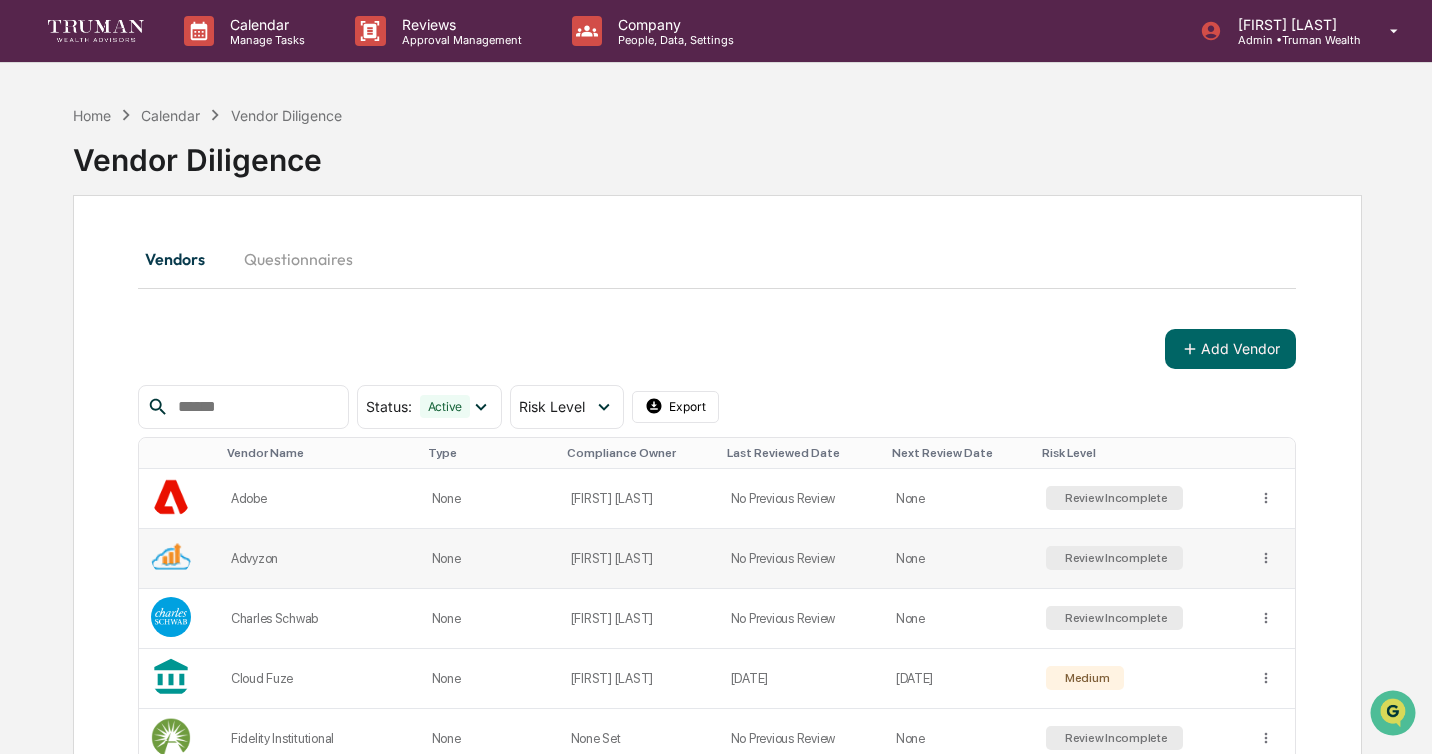 click on "No Previous Review" at bounding box center (801, 559) 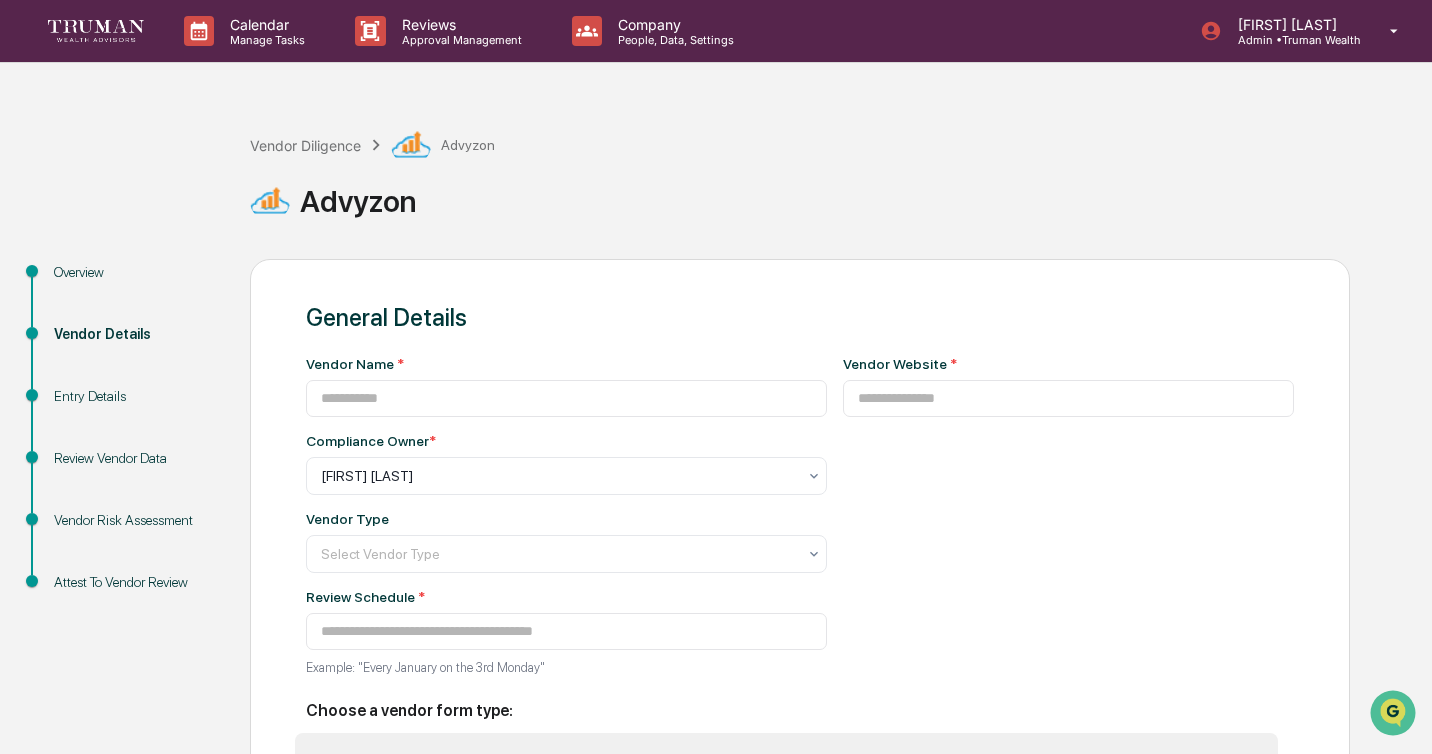 type on "*******" 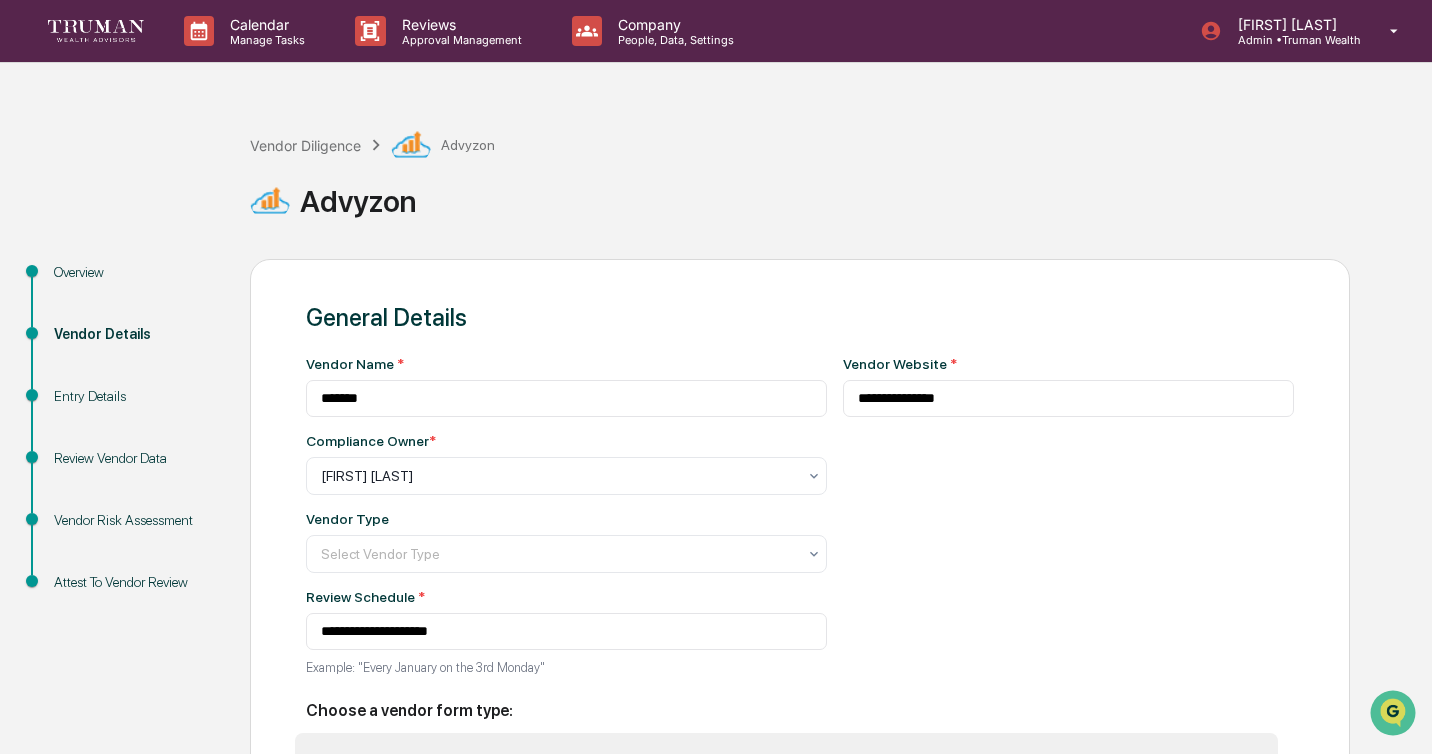scroll, scrollTop: 156, scrollLeft: 0, axis: vertical 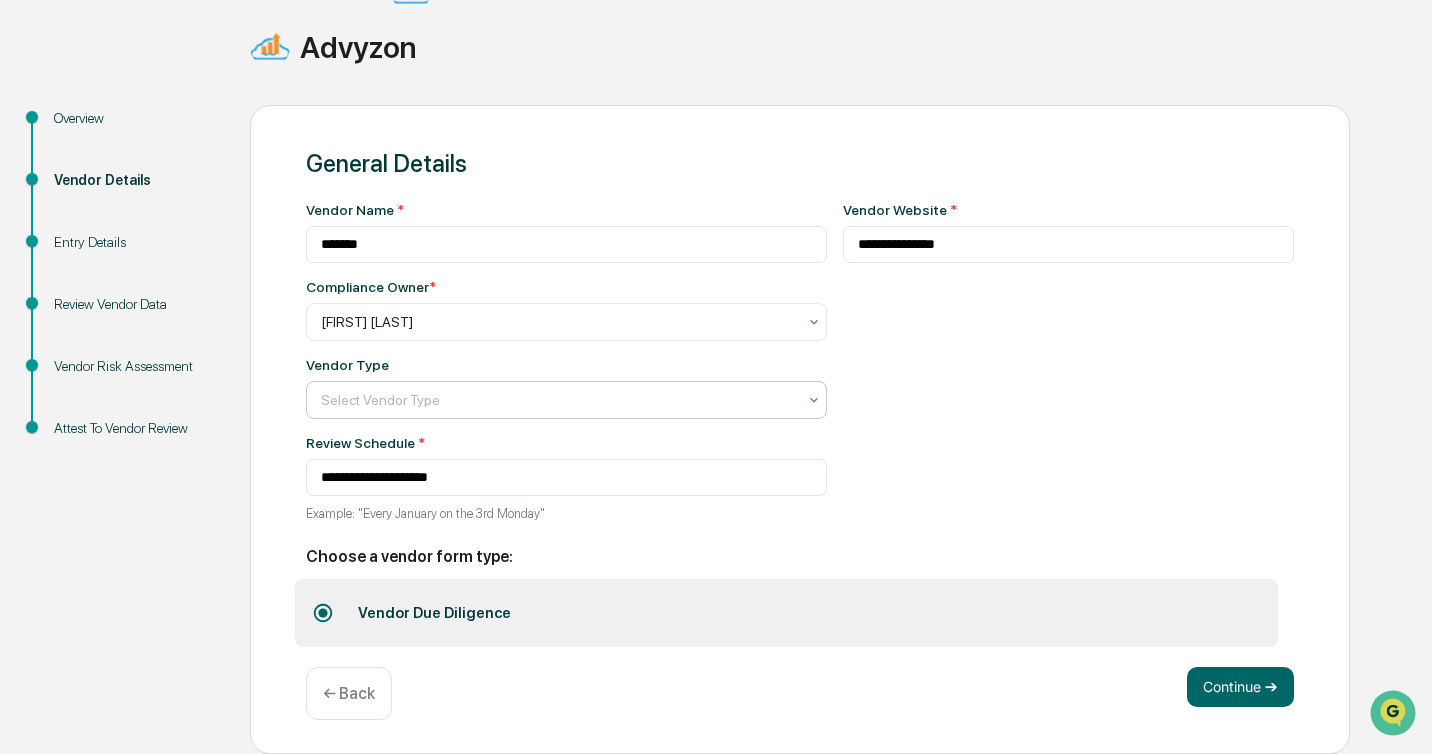 click at bounding box center (558, 322) 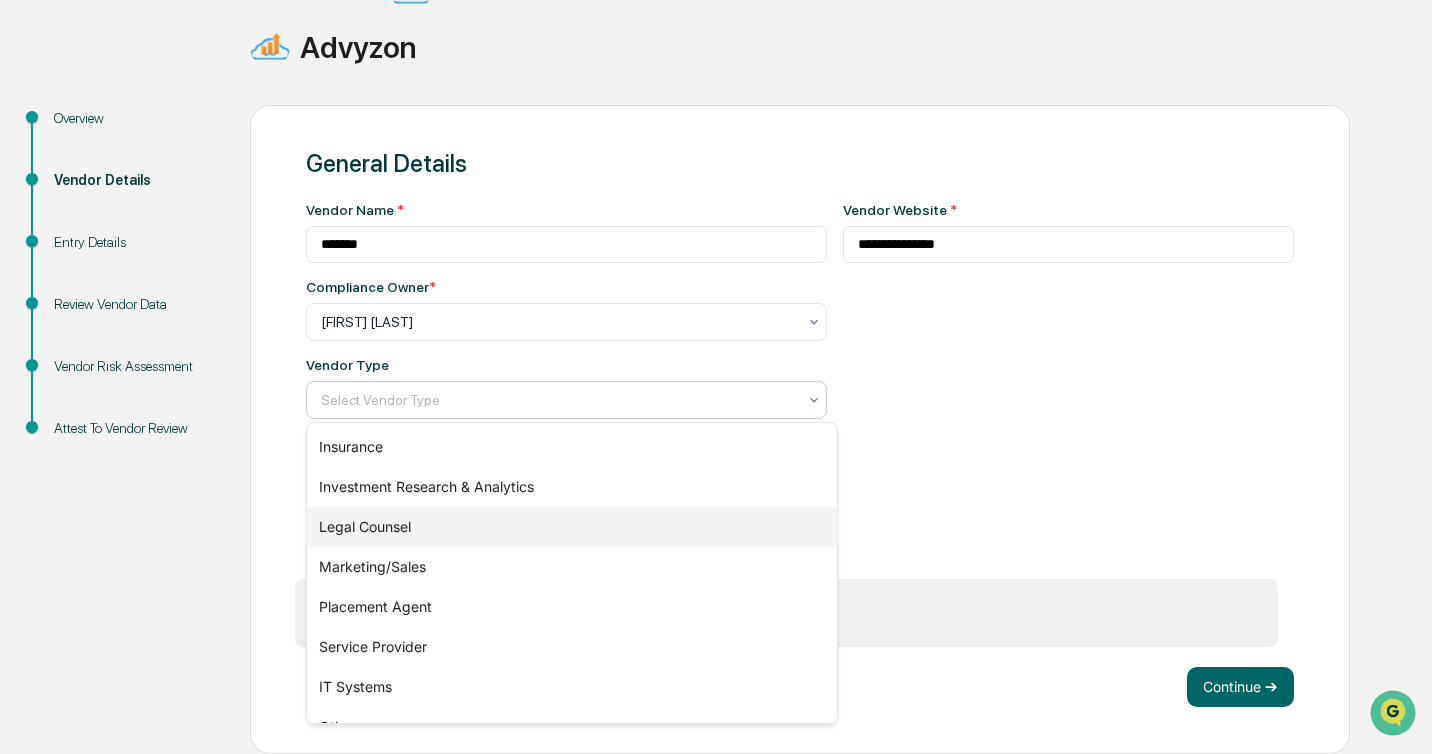 scroll, scrollTop: 228, scrollLeft: 0, axis: vertical 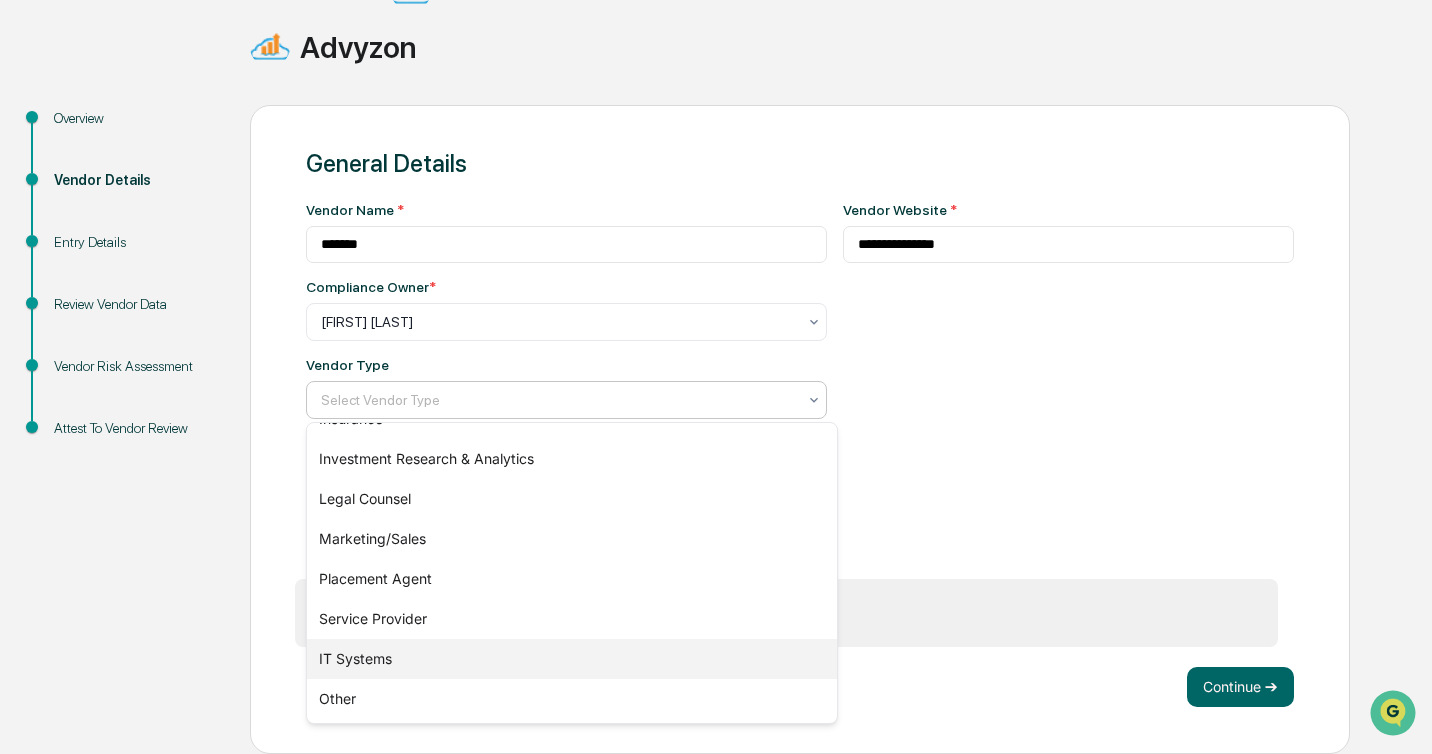 click on "IT Systems" at bounding box center (572, 659) 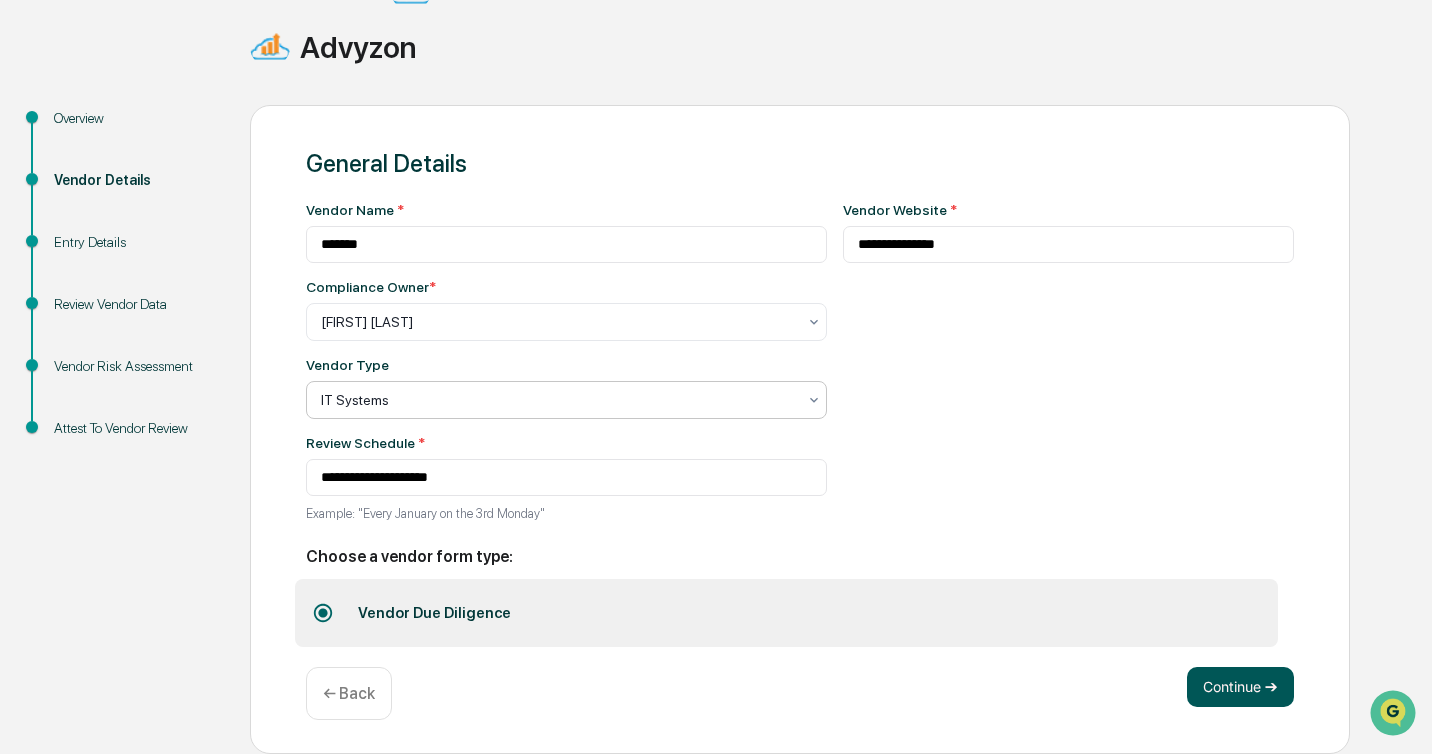 click on "Continue ➔" at bounding box center (1240, 687) 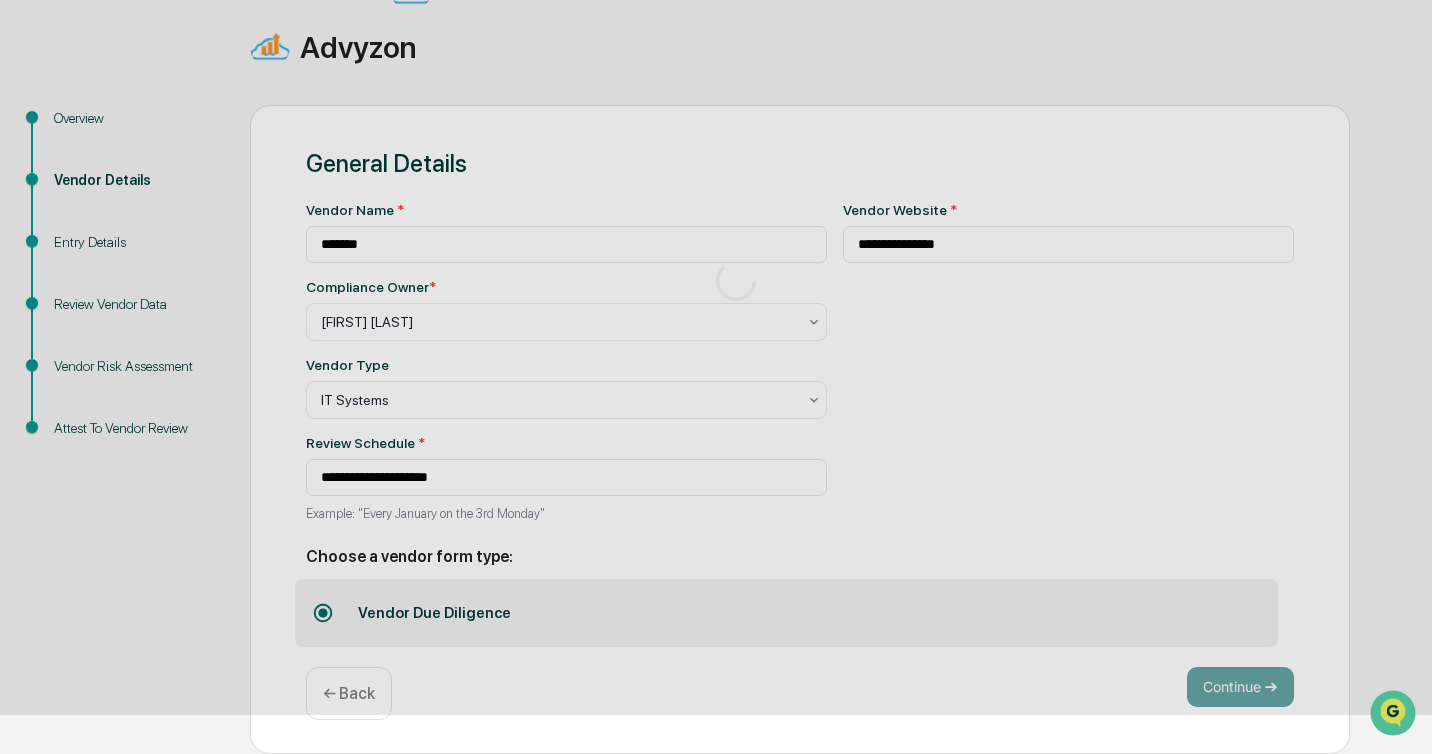 scroll, scrollTop: 73, scrollLeft: 0, axis: vertical 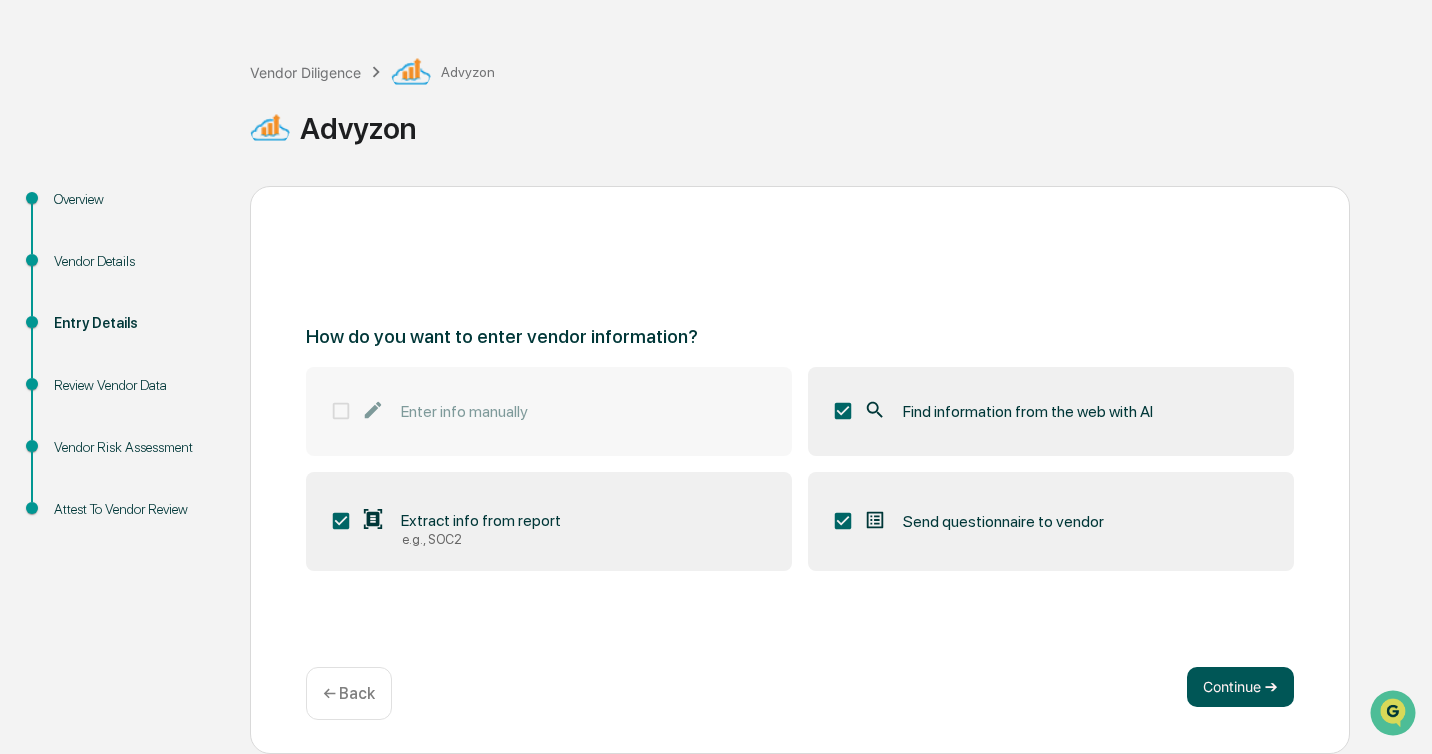 click on "Continue ➔" at bounding box center (1240, 687) 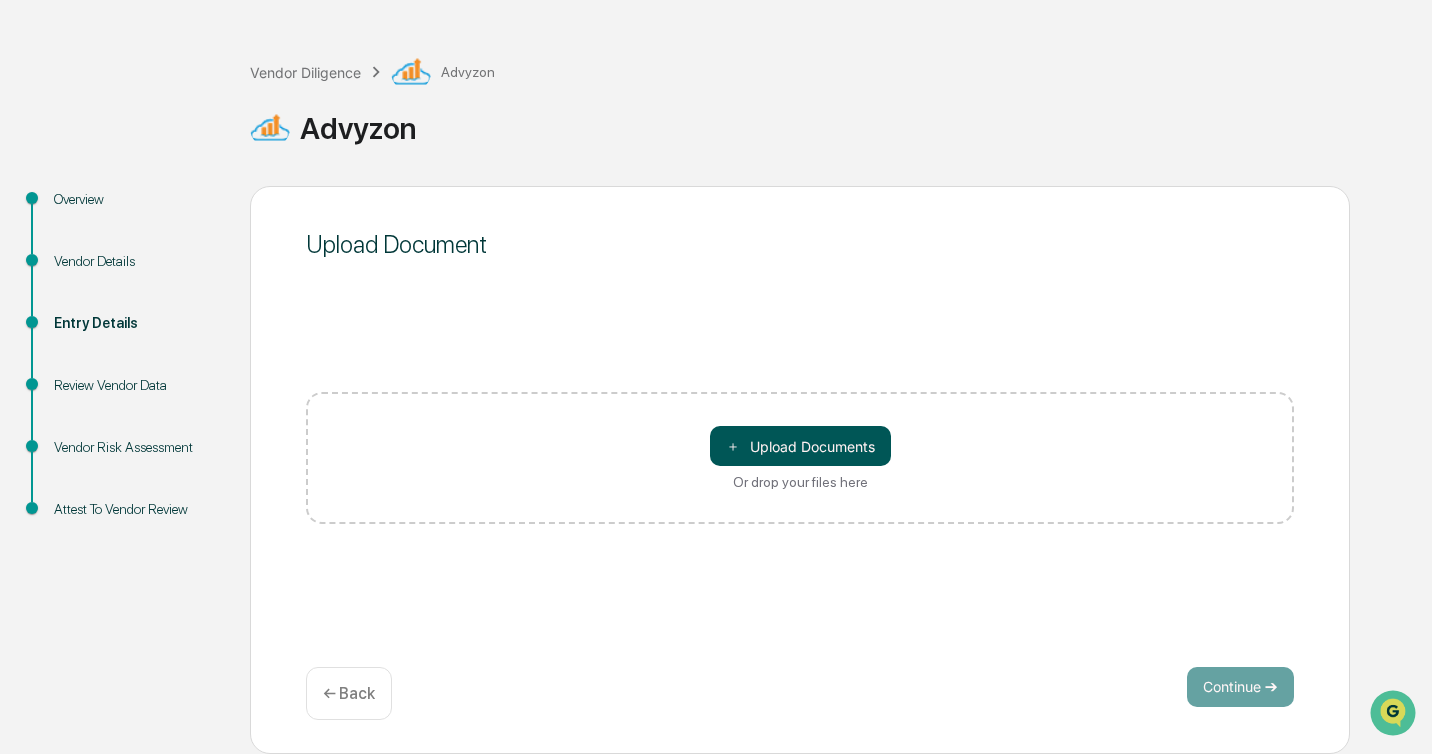 click on "＋ Upload Documents" at bounding box center [800, 446] 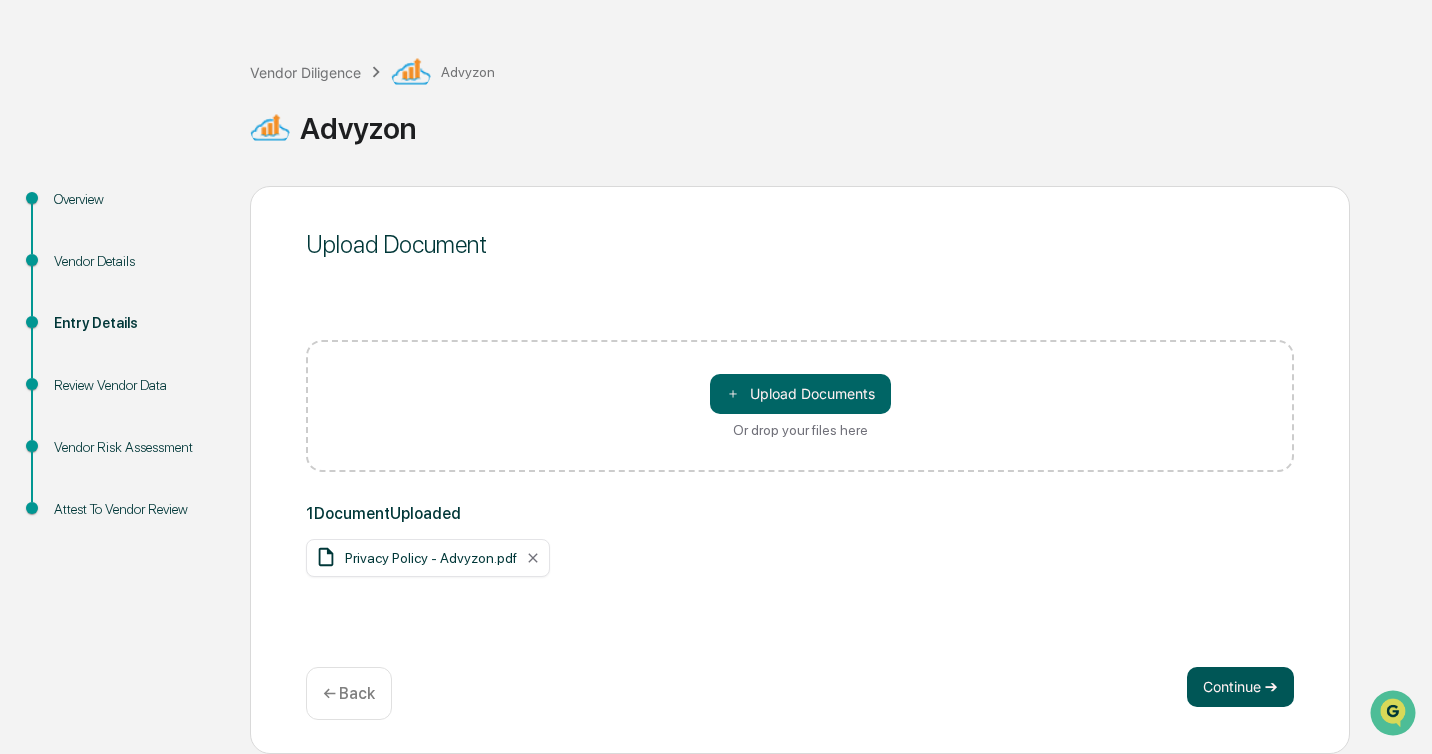 click on "Continue ➔" at bounding box center (1240, 687) 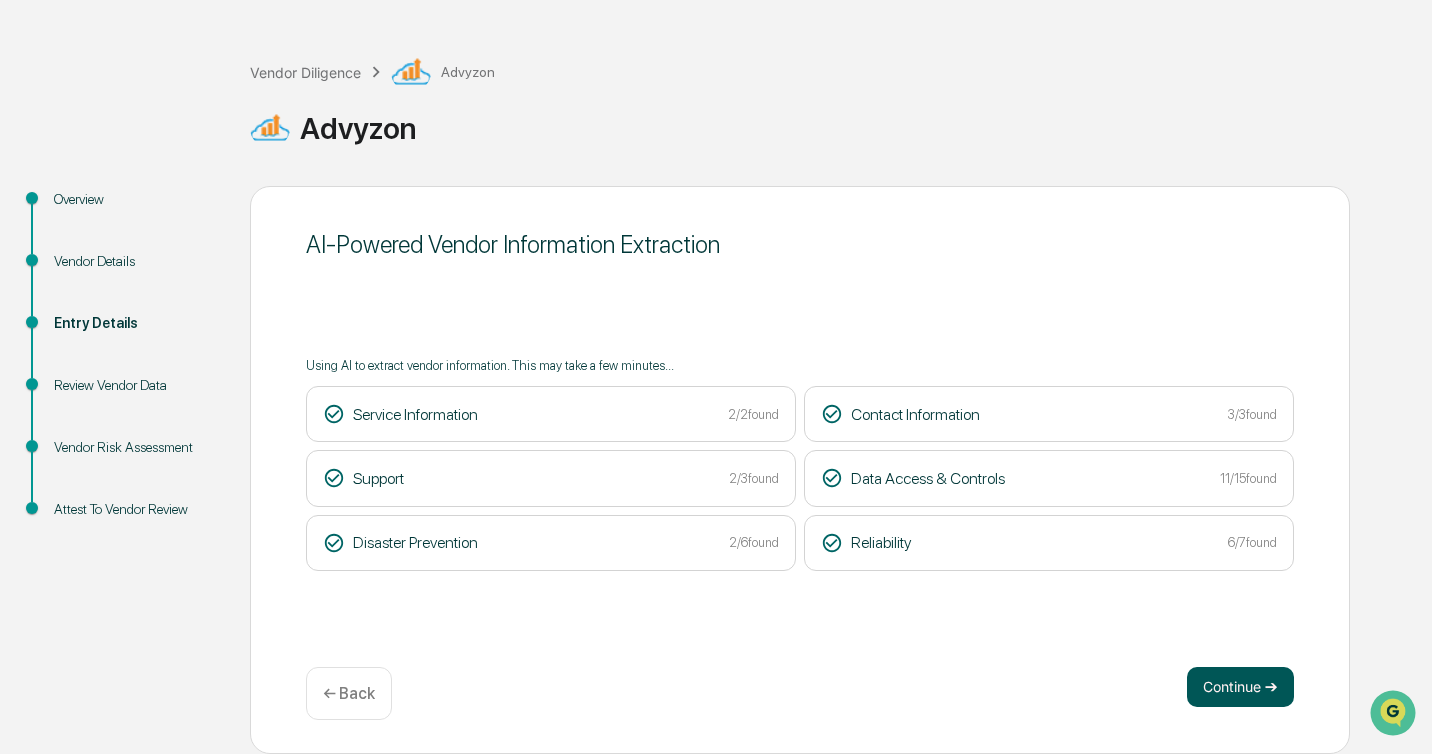 click on "Continue ➔" at bounding box center [1240, 687] 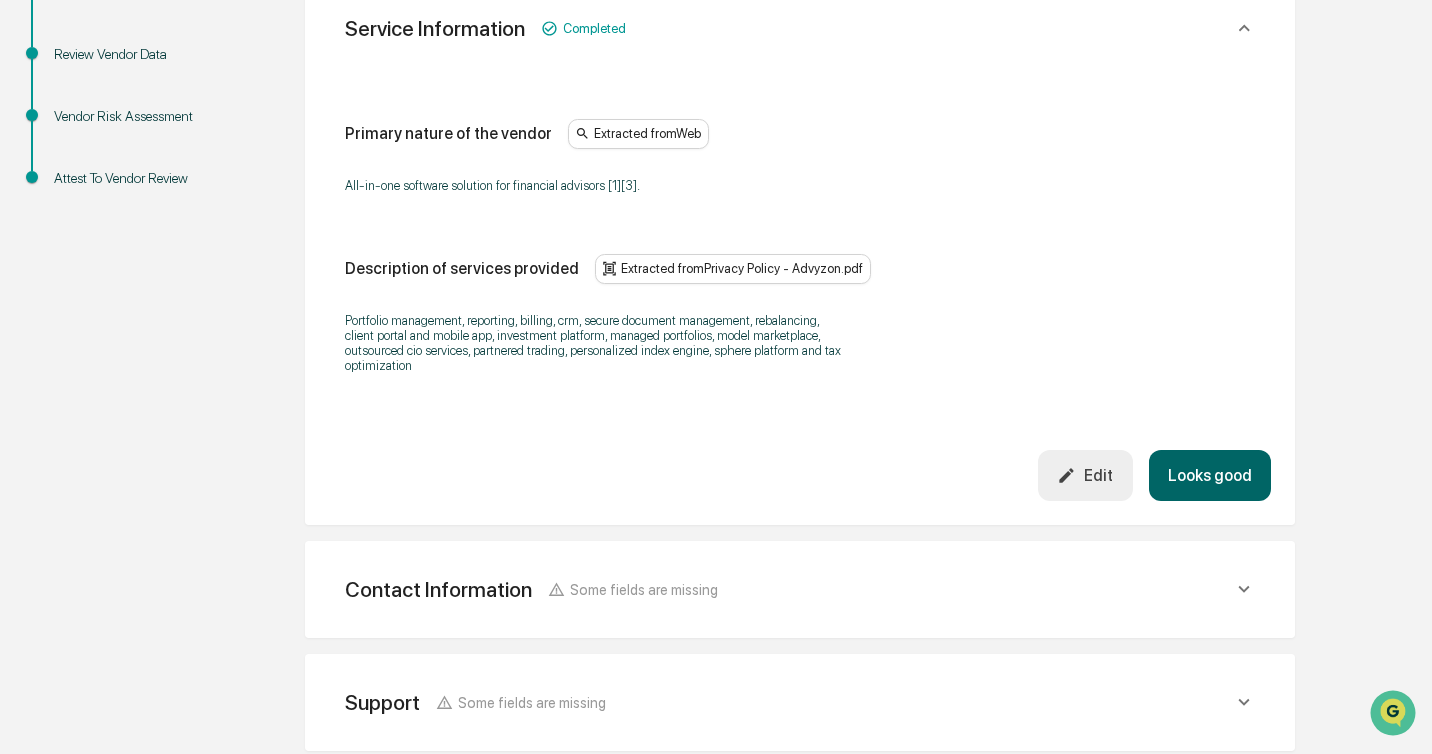 scroll, scrollTop: 445, scrollLeft: 0, axis: vertical 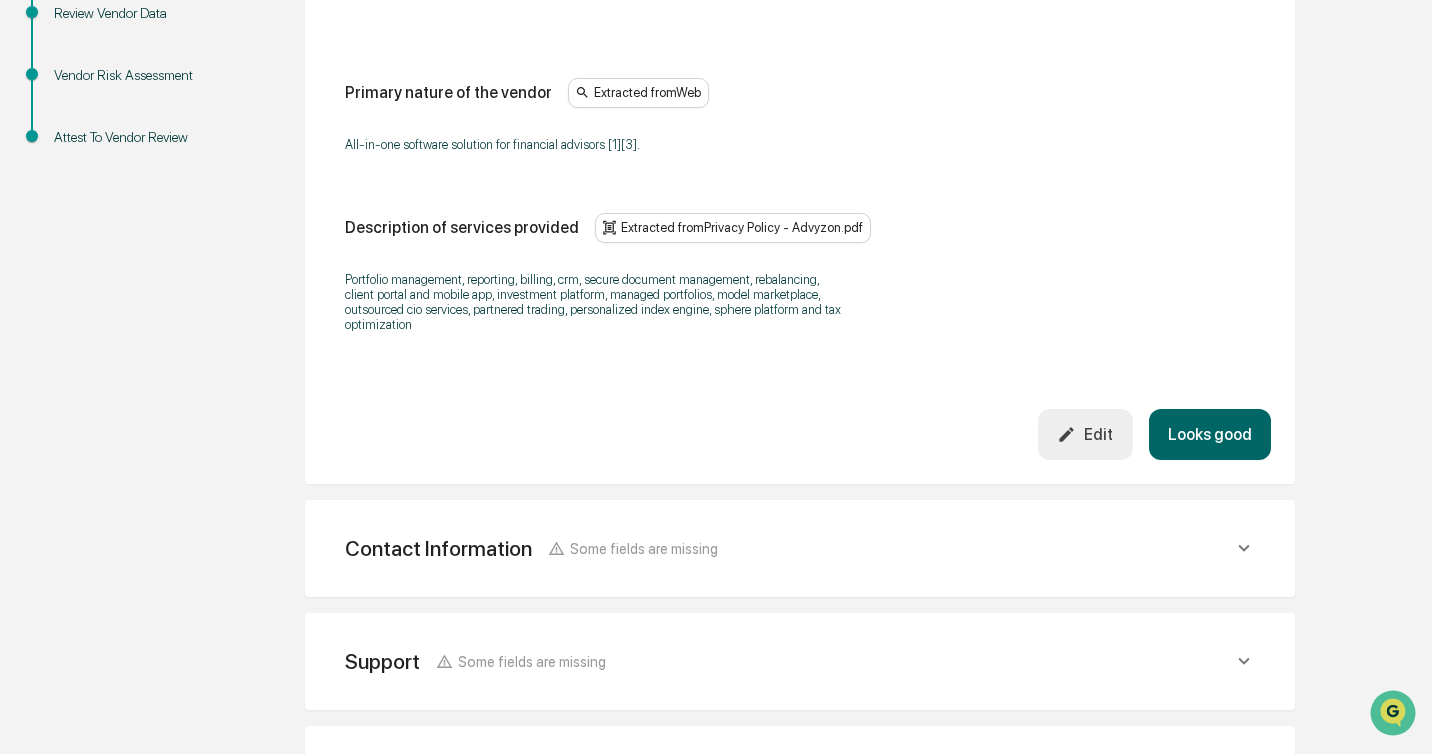 click on "Looks good" at bounding box center (1210, 434) 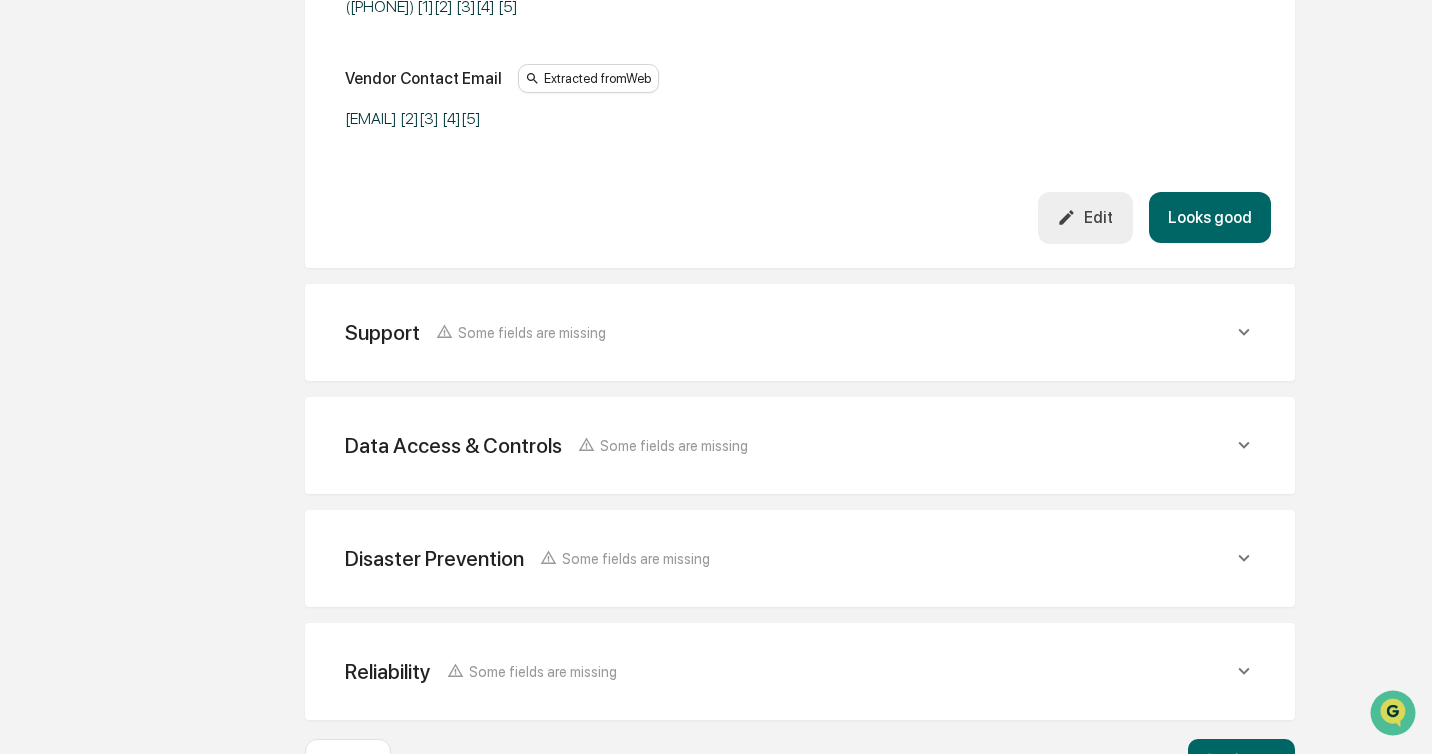 scroll, scrollTop: 882, scrollLeft: 0, axis: vertical 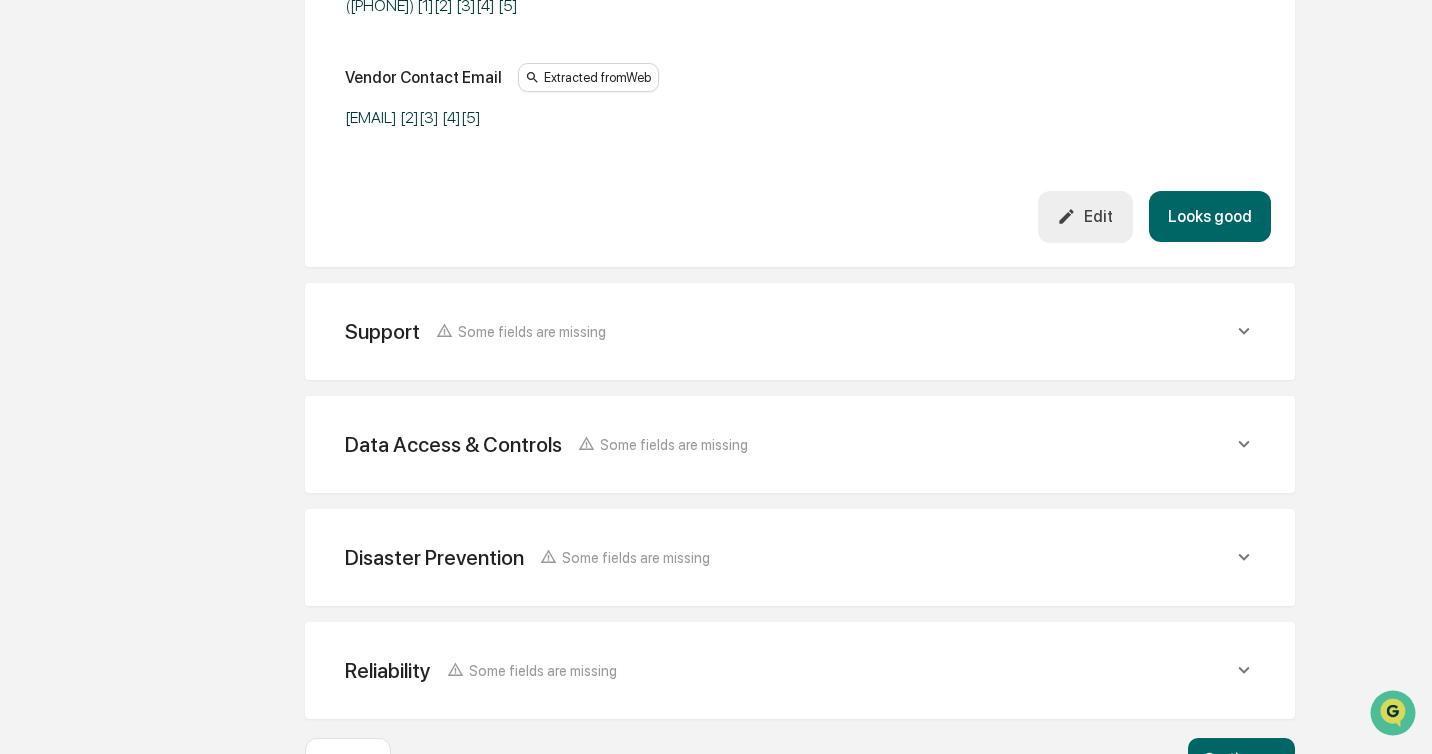 click 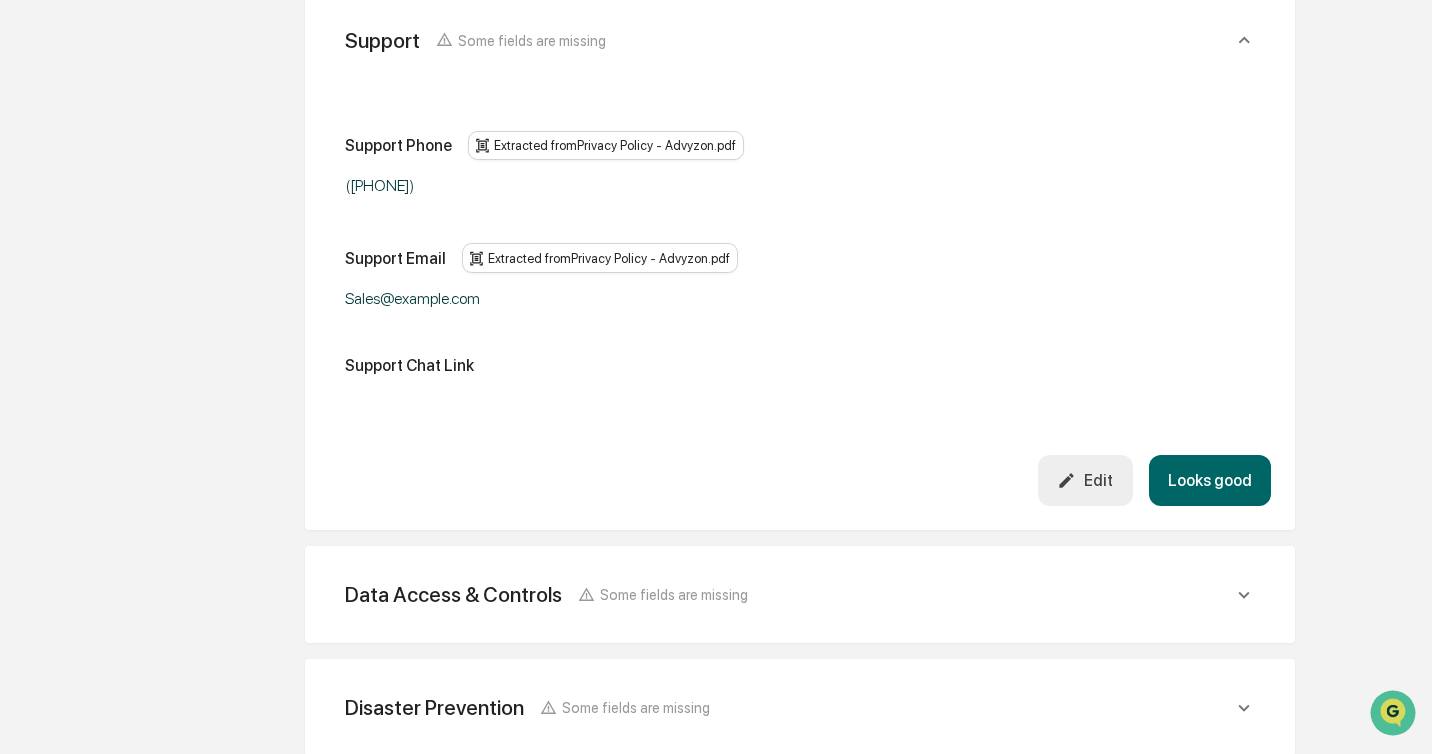 scroll, scrollTop: 1188, scrollLeft: 0, axis: vertical 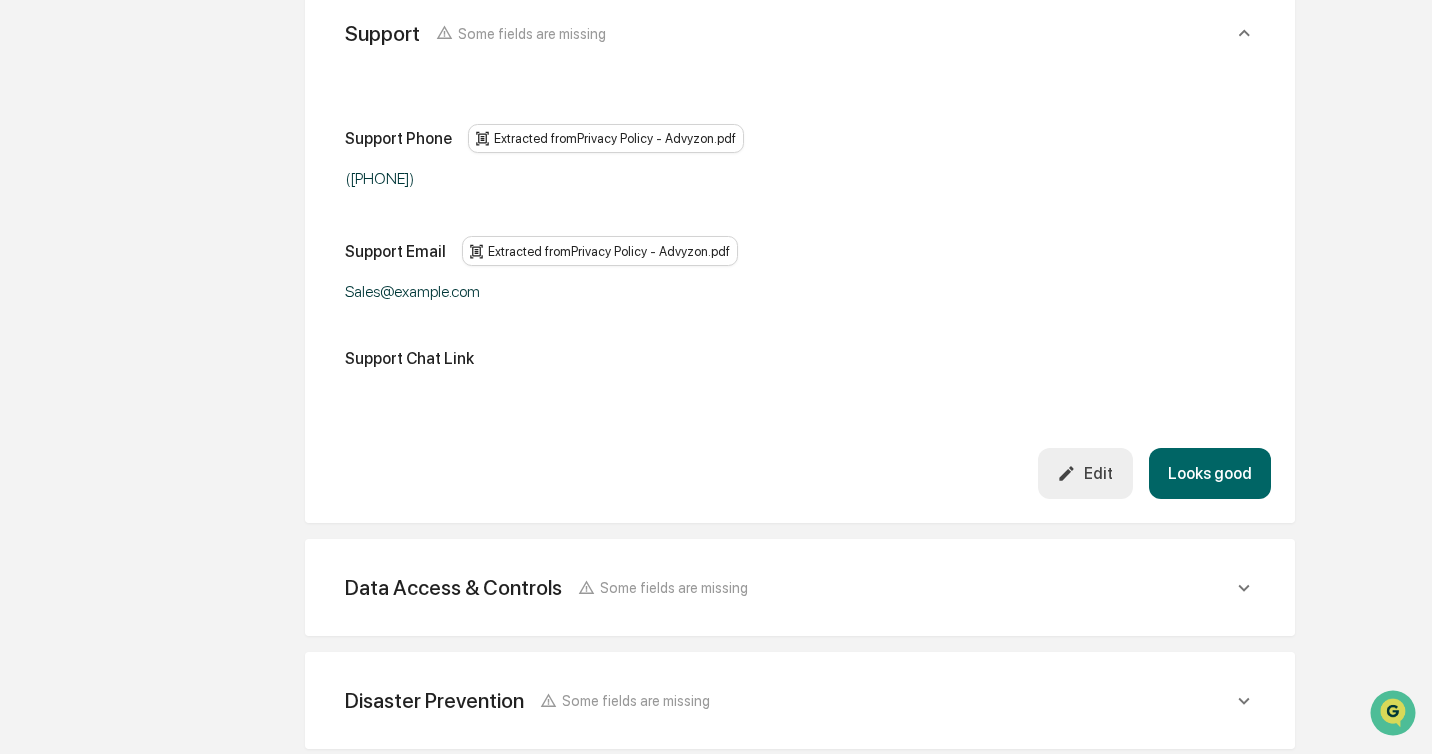 click on "Data Access & Controls Some fields are missing" at bounding box center [789, -764] 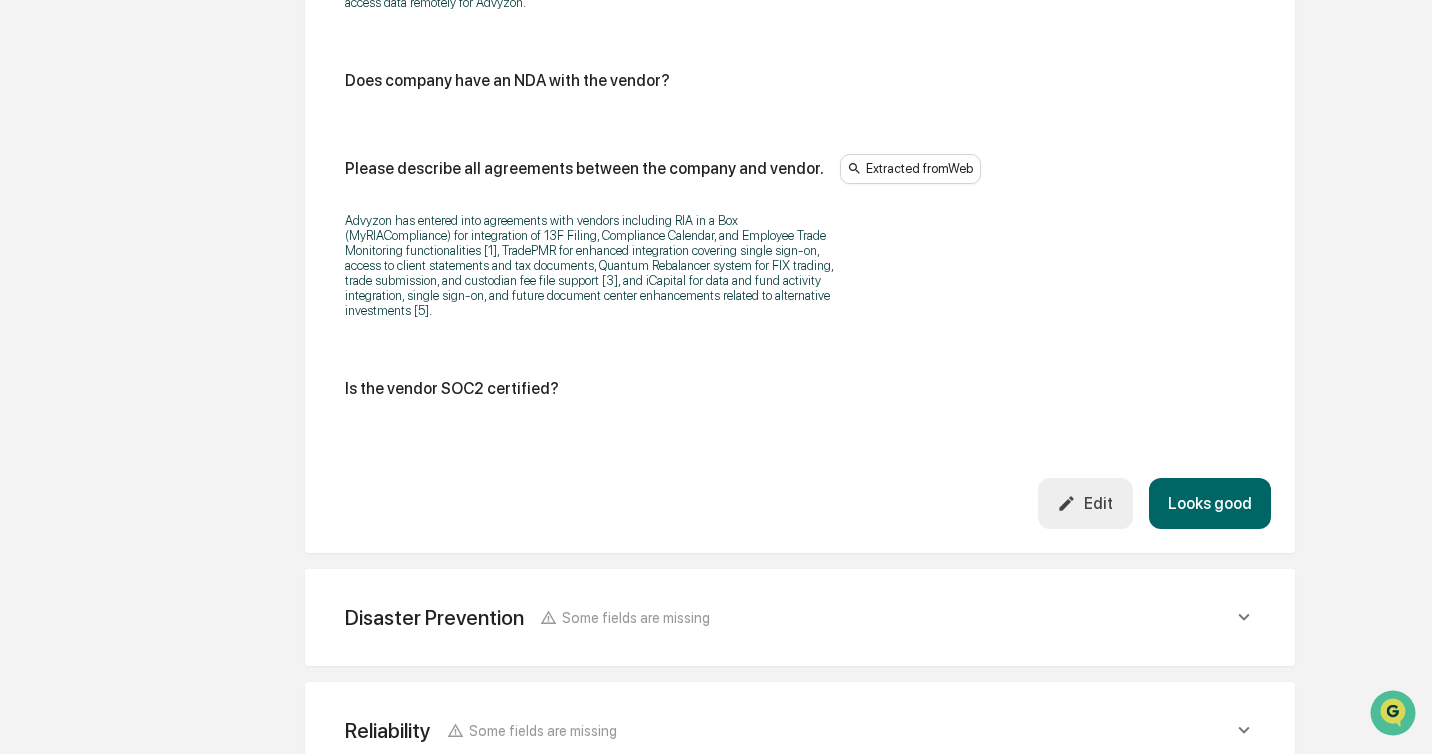 scroll, scrollTop: 3541, scrollLeft: 0, axis: vertical 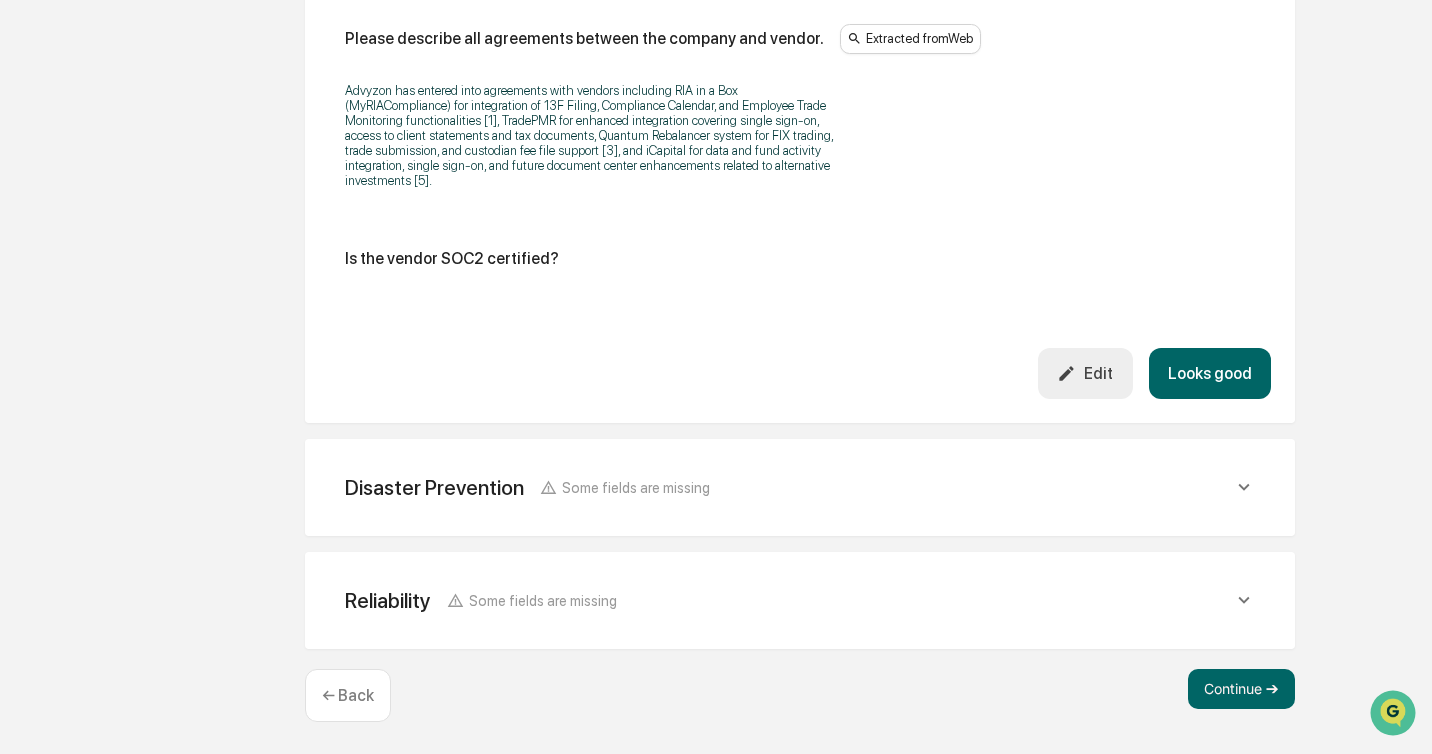 click on "Disaster Prevention Some fields are missing" at bounding box center [789, -3117] 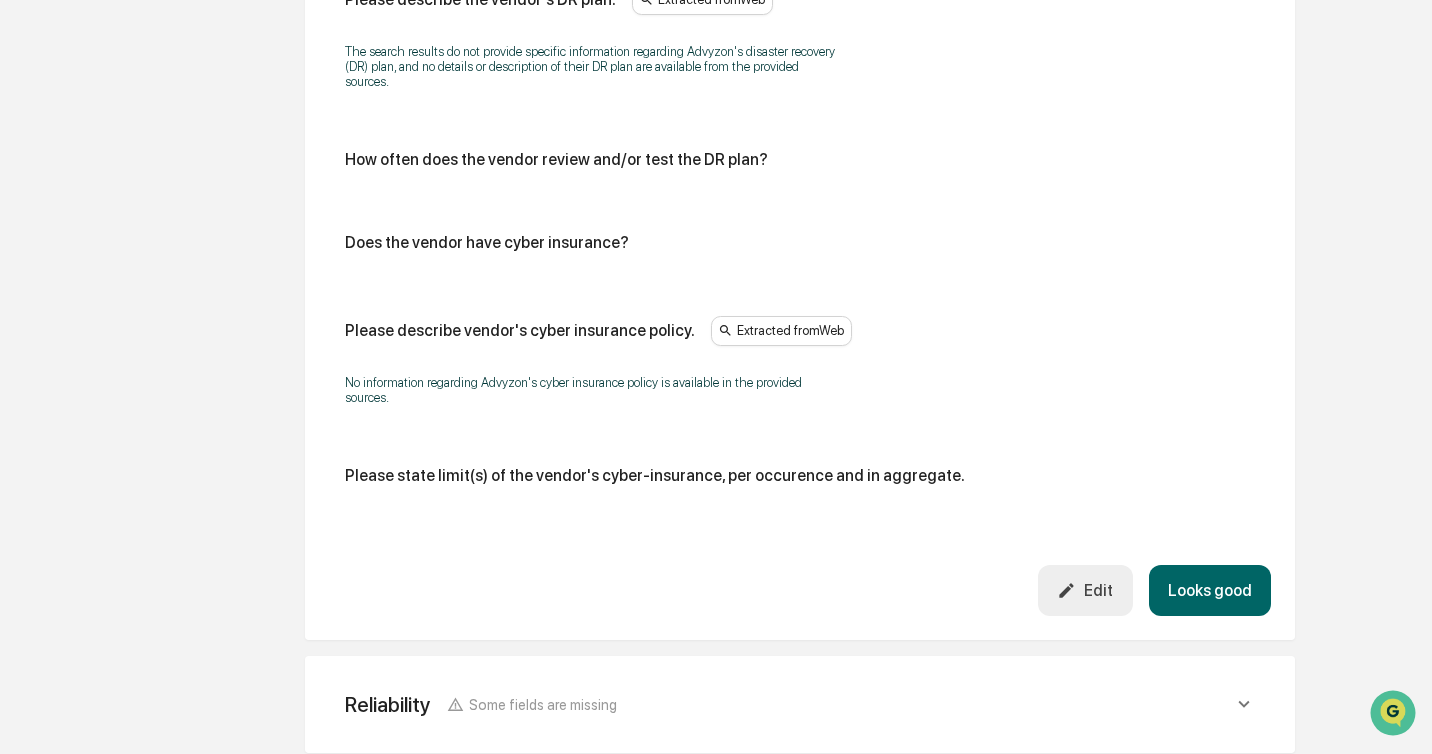 scroll, scrollTop: 4326, scrollLeft: 0, axis: vertical 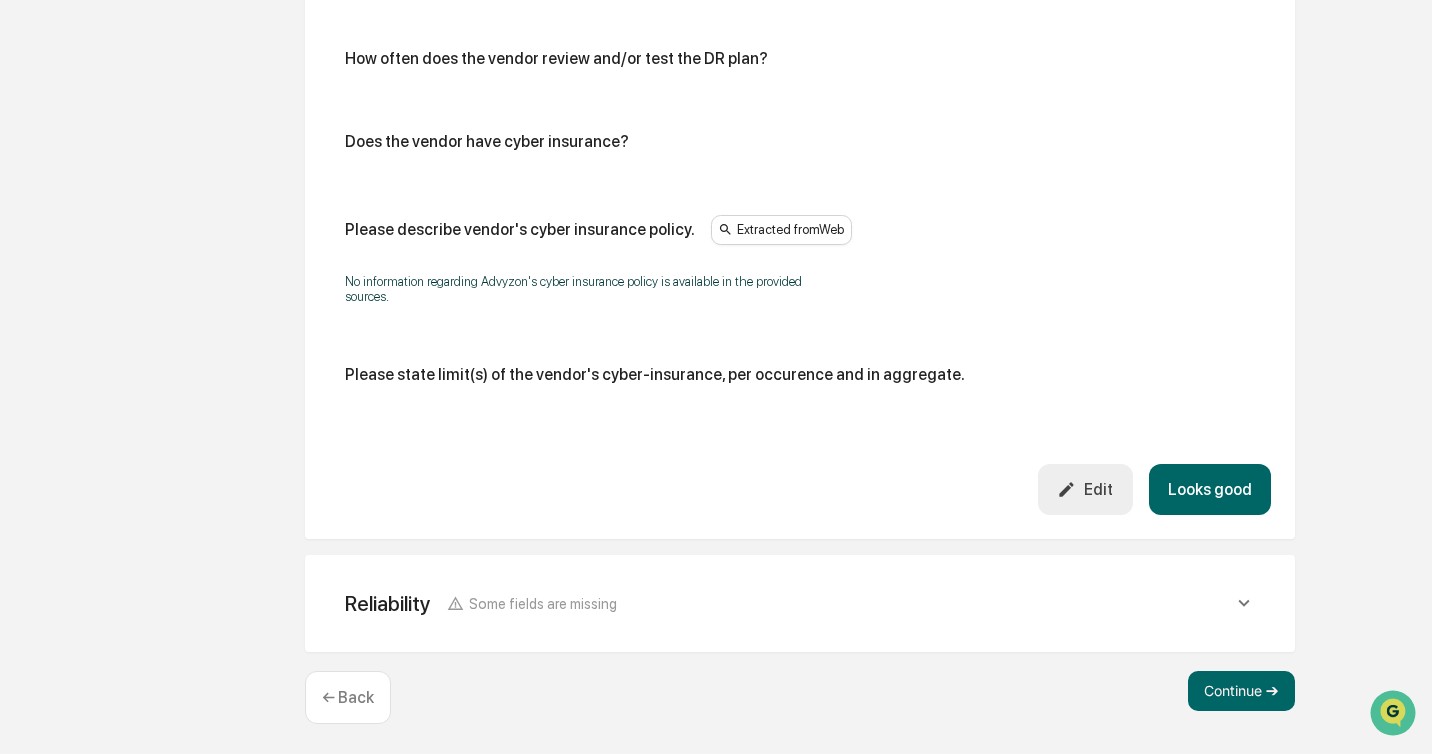 click on "Reliability Some fields are missing" at bounding box center (789, -3902) 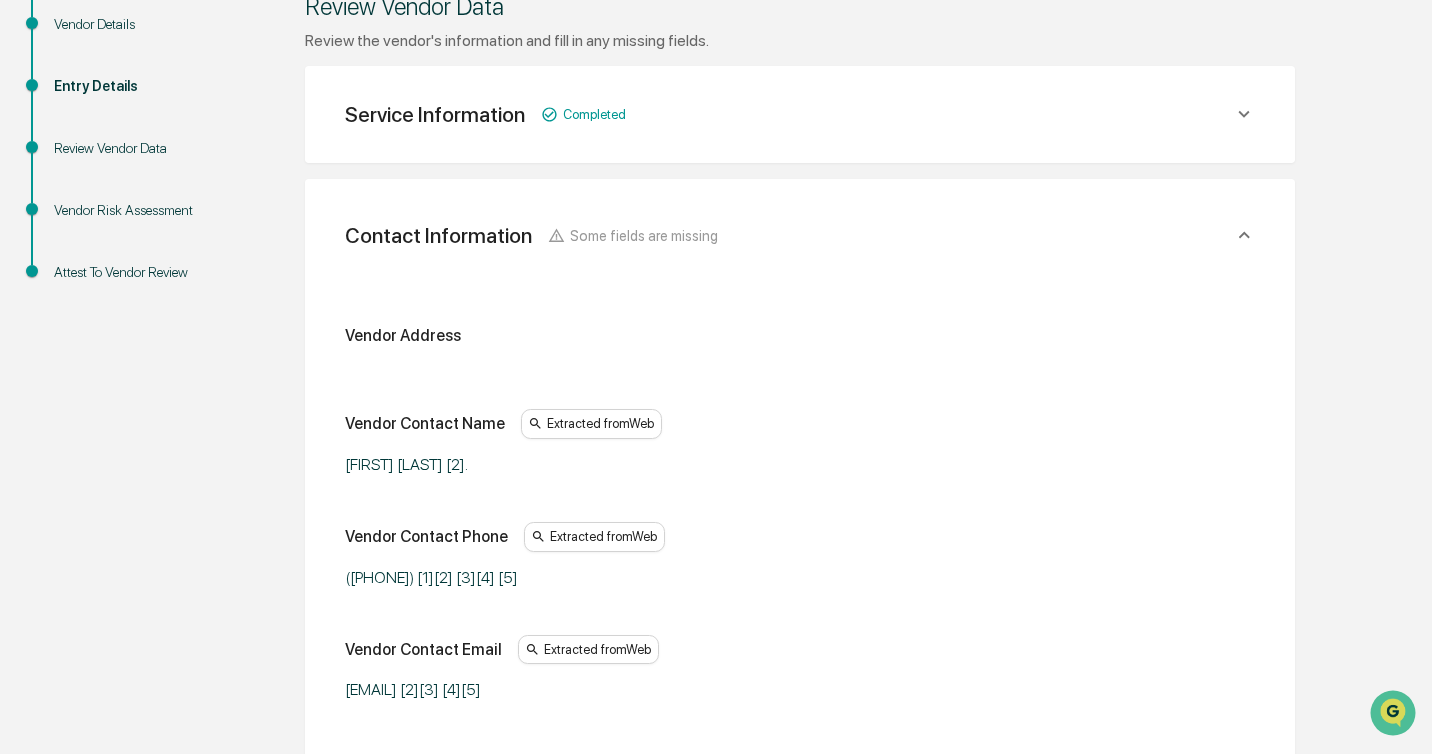 scroll, scrollTop: 0, scrollLeft: 0, axis: both 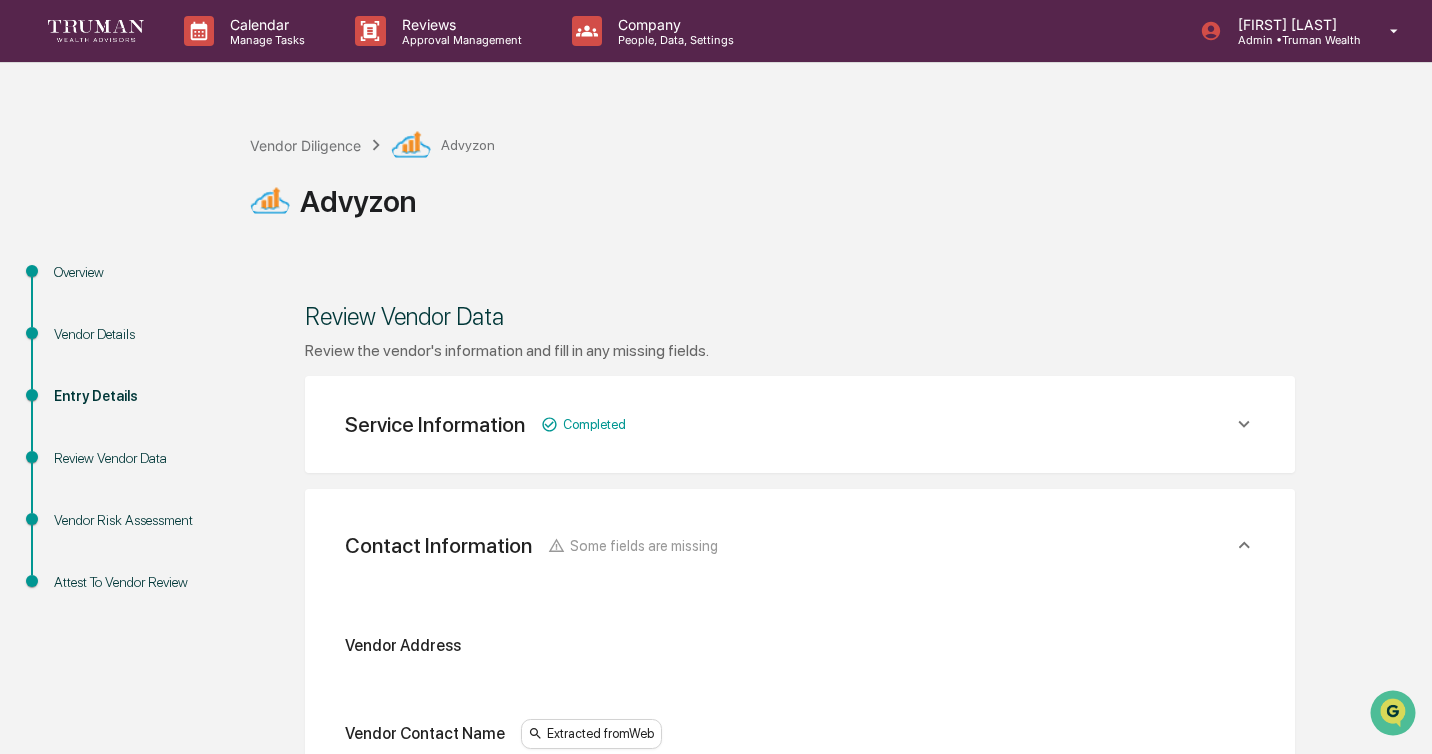 click on "Review Vendor Data" at bounding box center (136, 458) 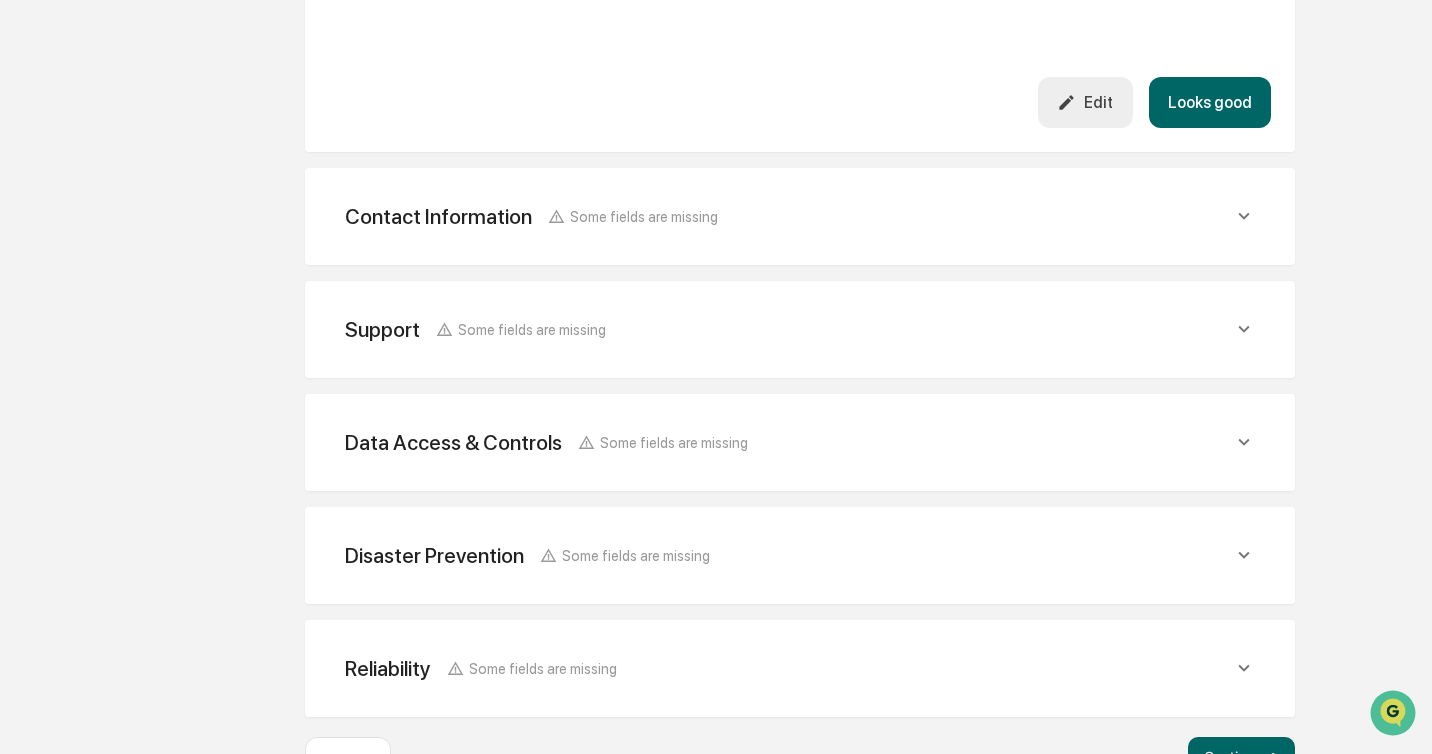 scroll, scrollTop: 783, scrollLeft: 0, axis: vertical 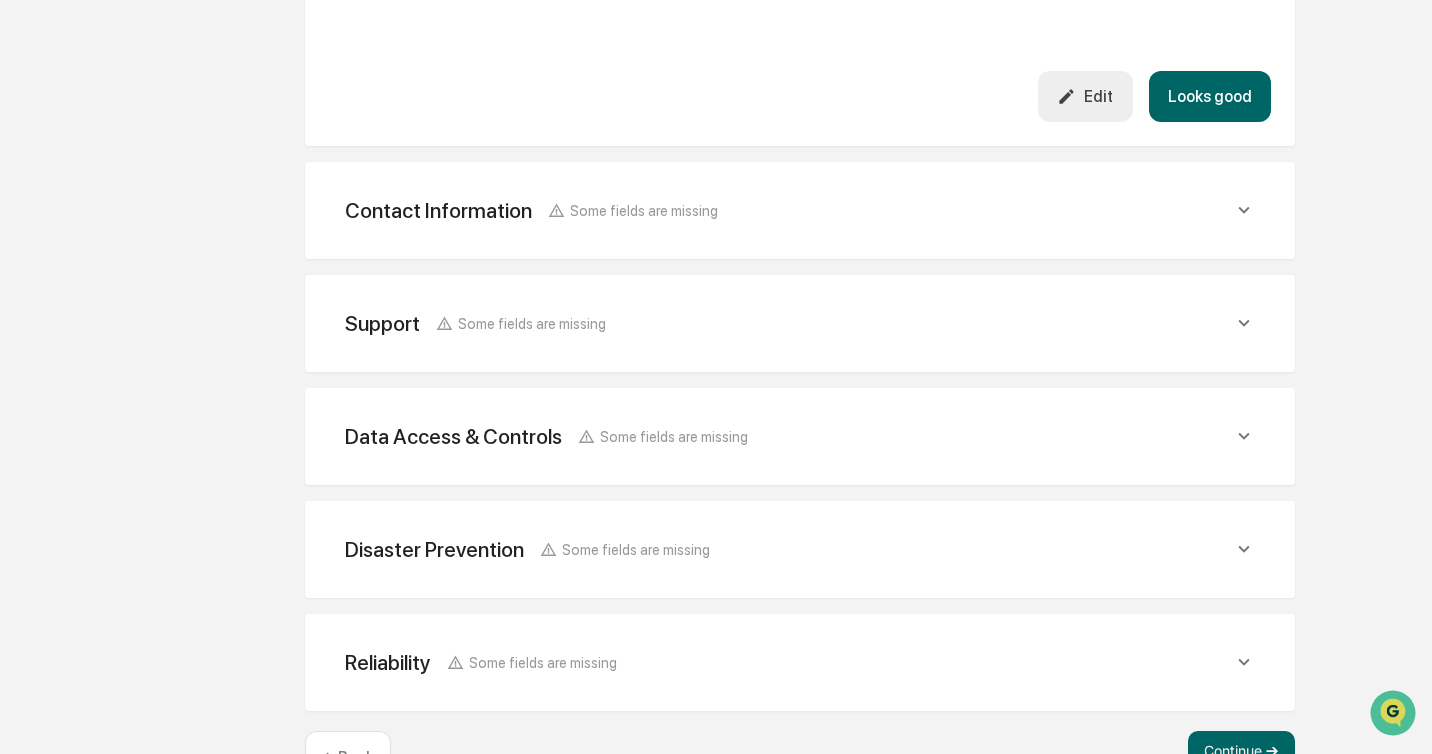 click on "Contact Information Some fields are missing" at bounding box center (800, -351) 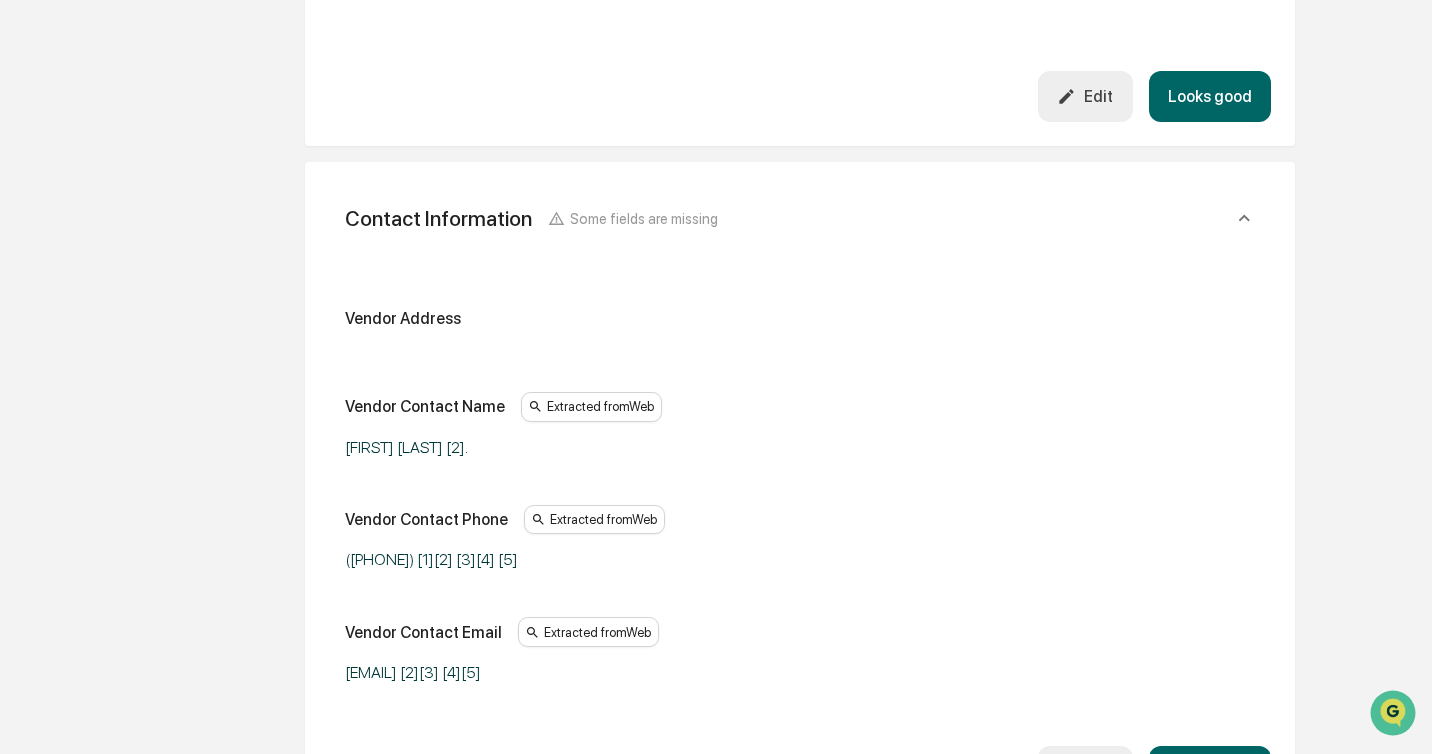 click on "Some fields are missing" at bounding box center (594, -351) 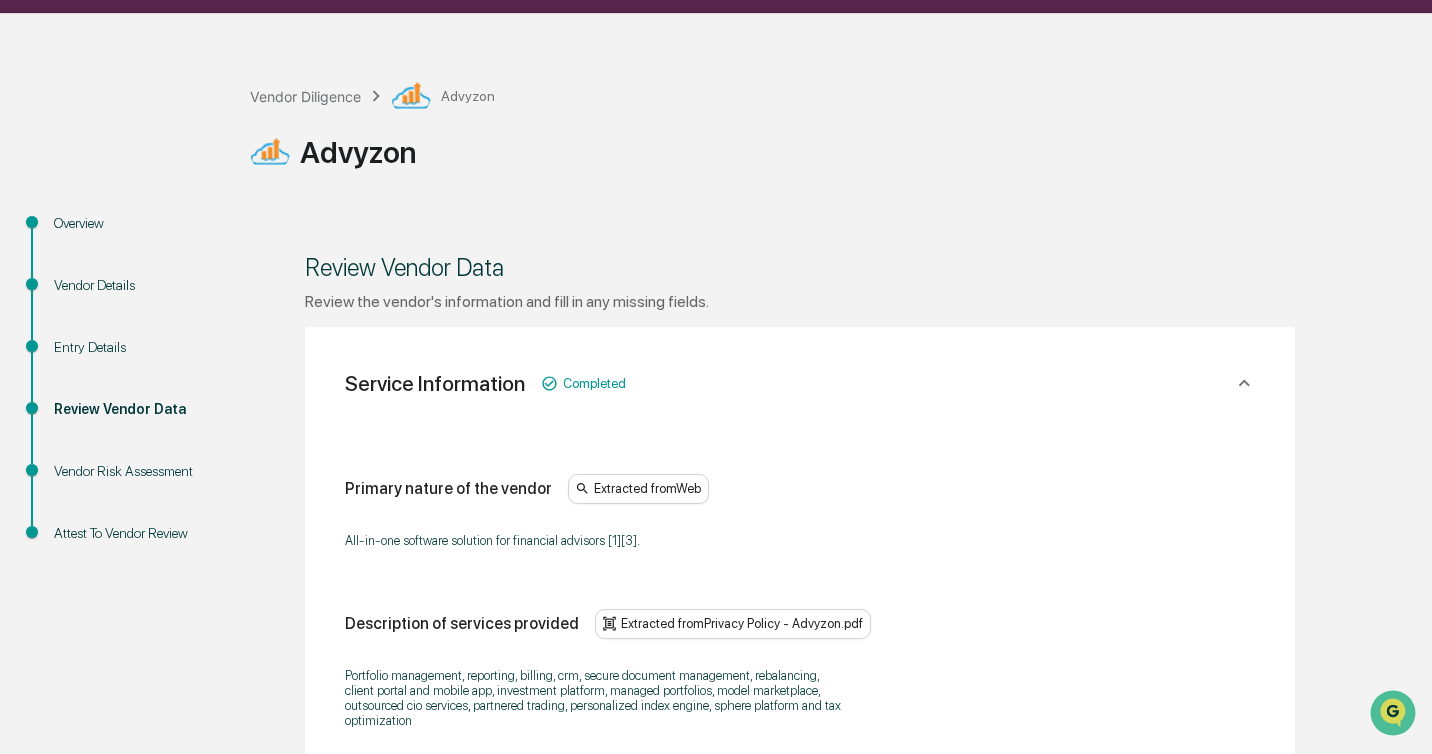 scroll, scrollTop: 0, scrollLeft: 0, axis: both 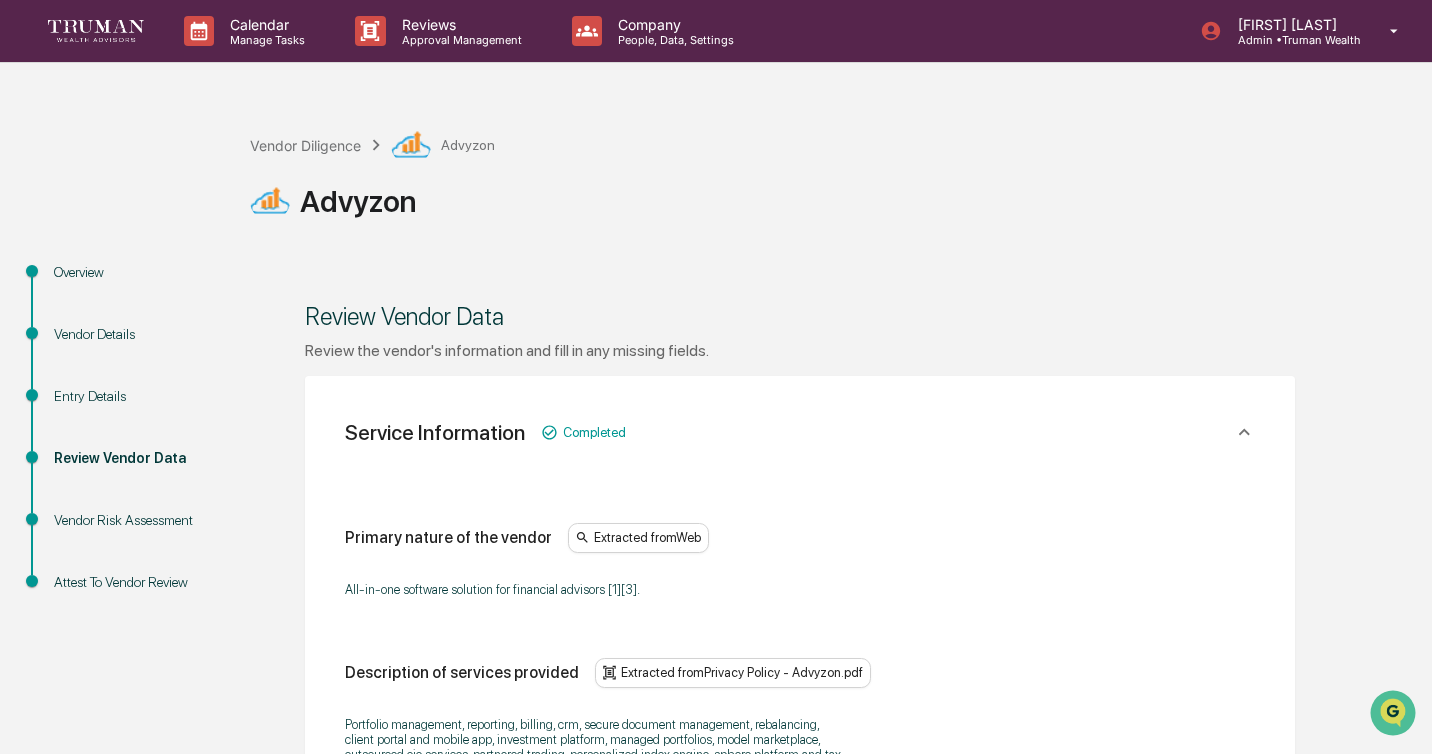 click on "Vendor Risk Assessment" at bounding box center [136, 520] 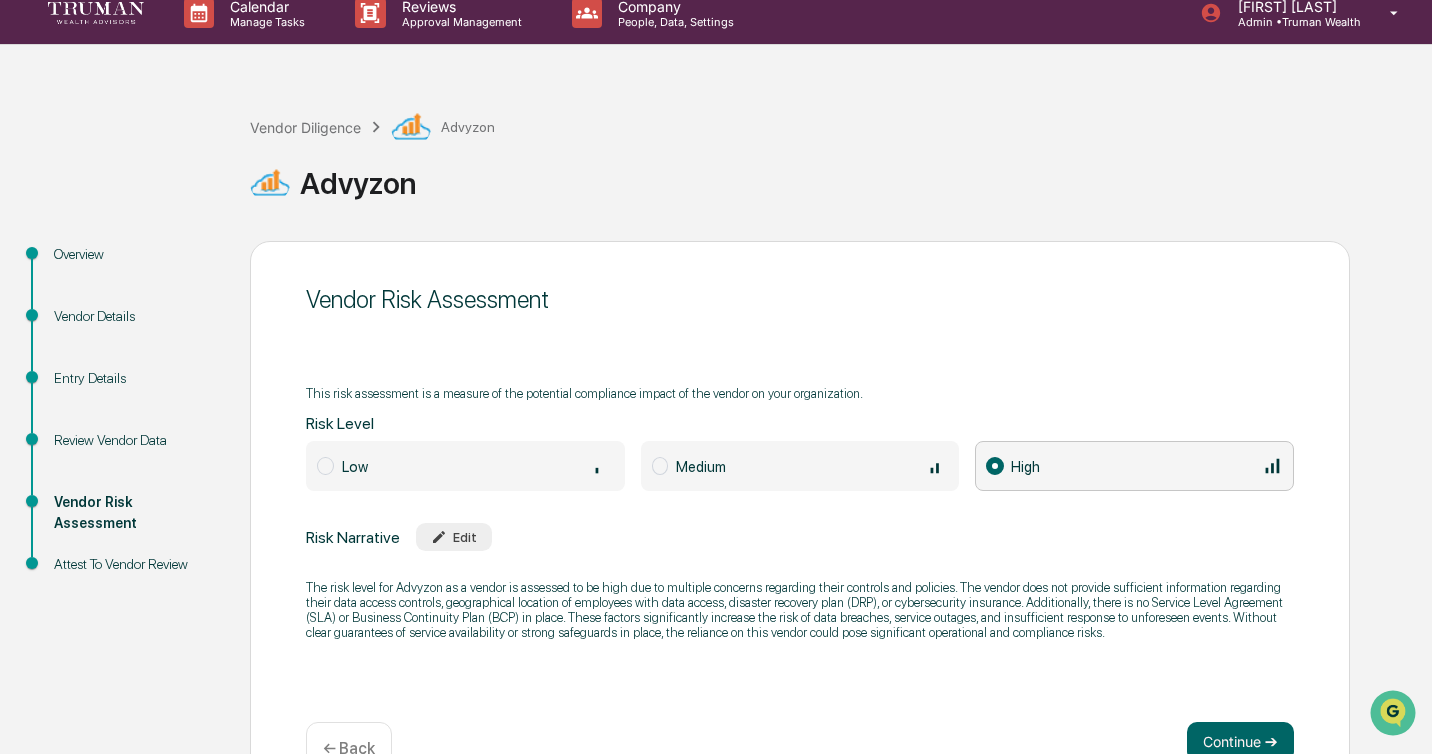 scroll, scrollTop: 0, scrollLeft: 0, axis: both 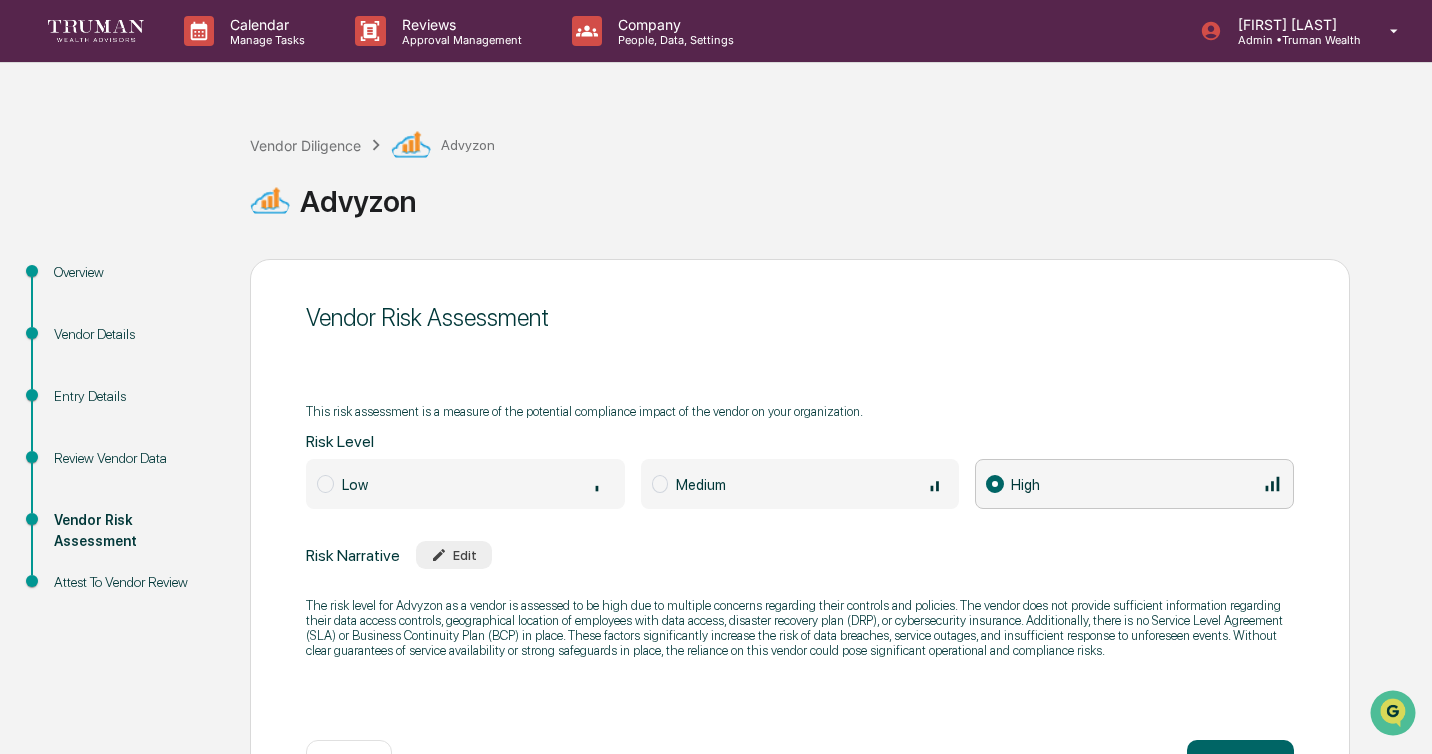 click on "Vendor Details" at bounding box center (136, 334) 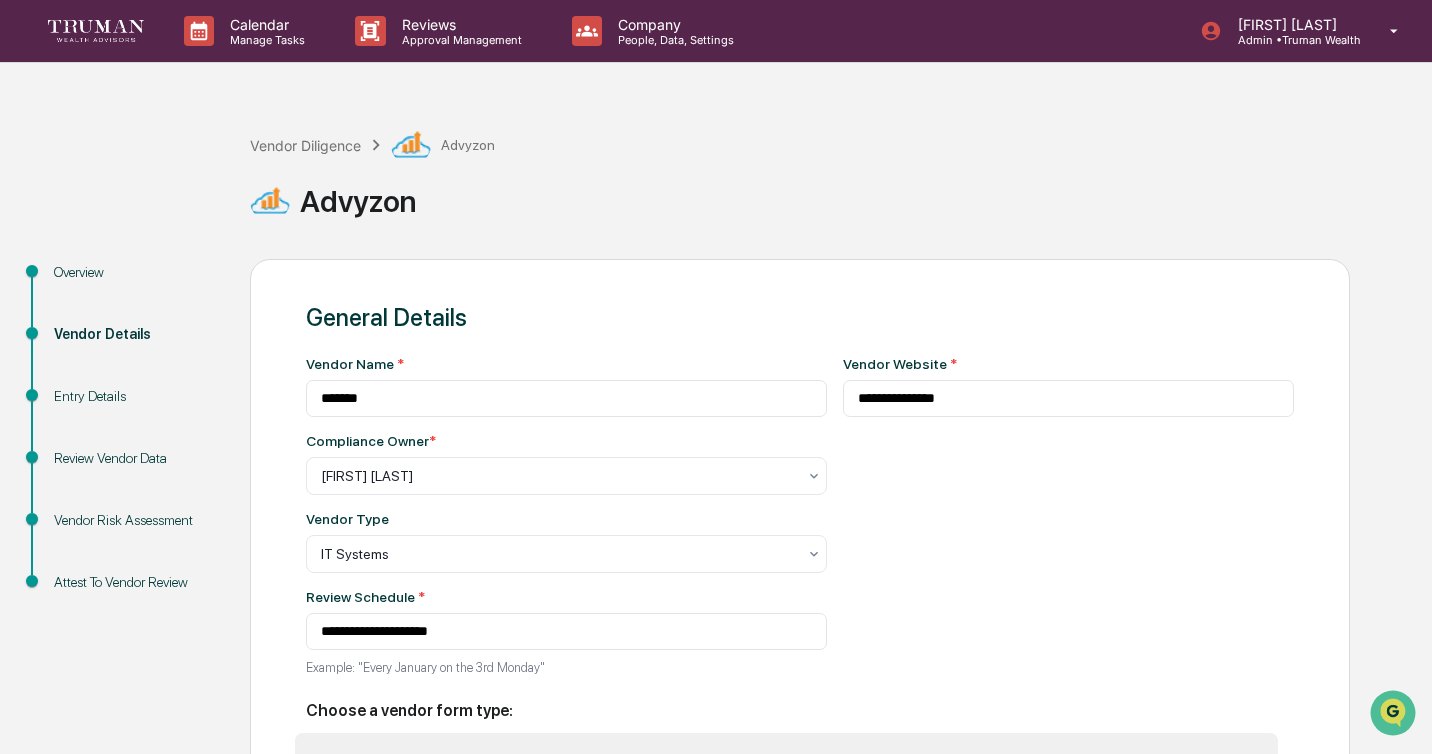 click on "Entry Details" at bounding box center (136, 396) 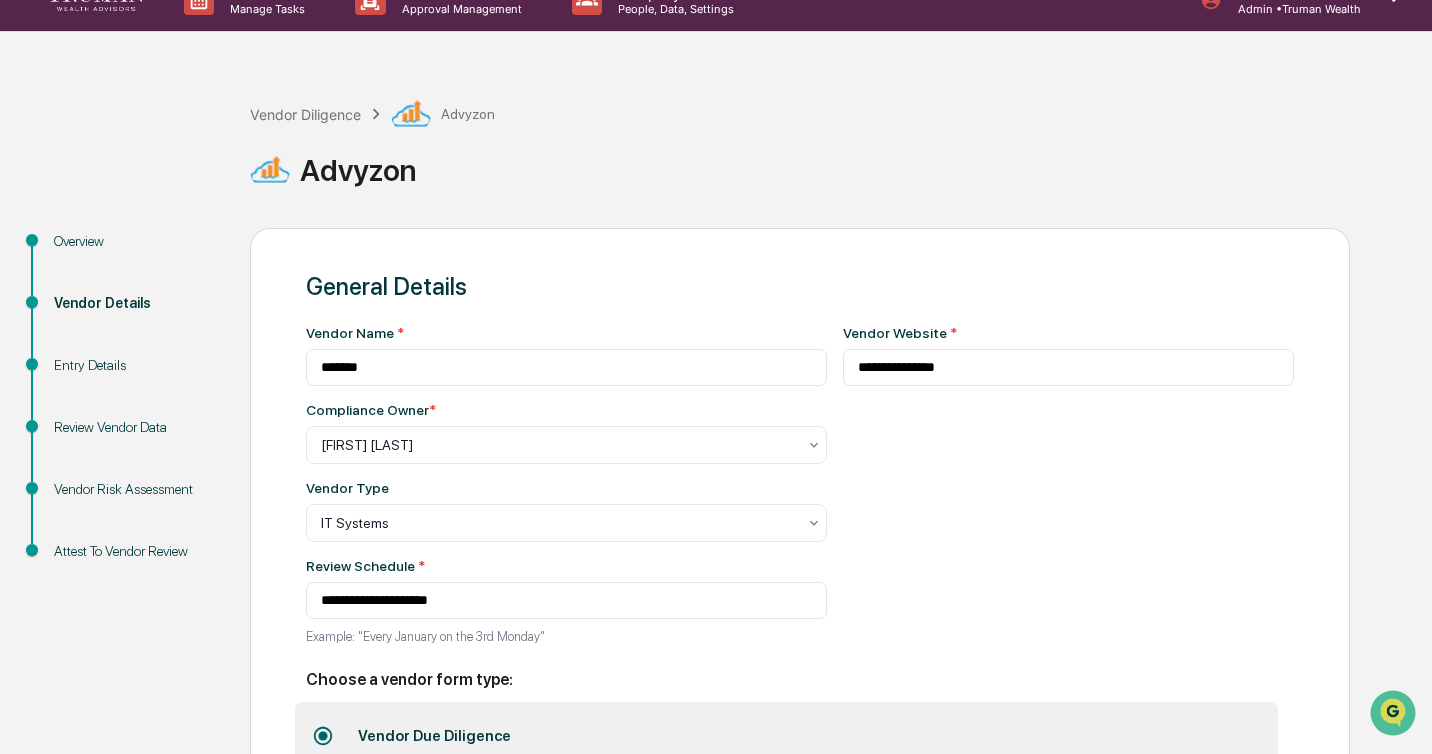 scroll, scrollTop: 50, scrollLeft: 0, axis: vertical 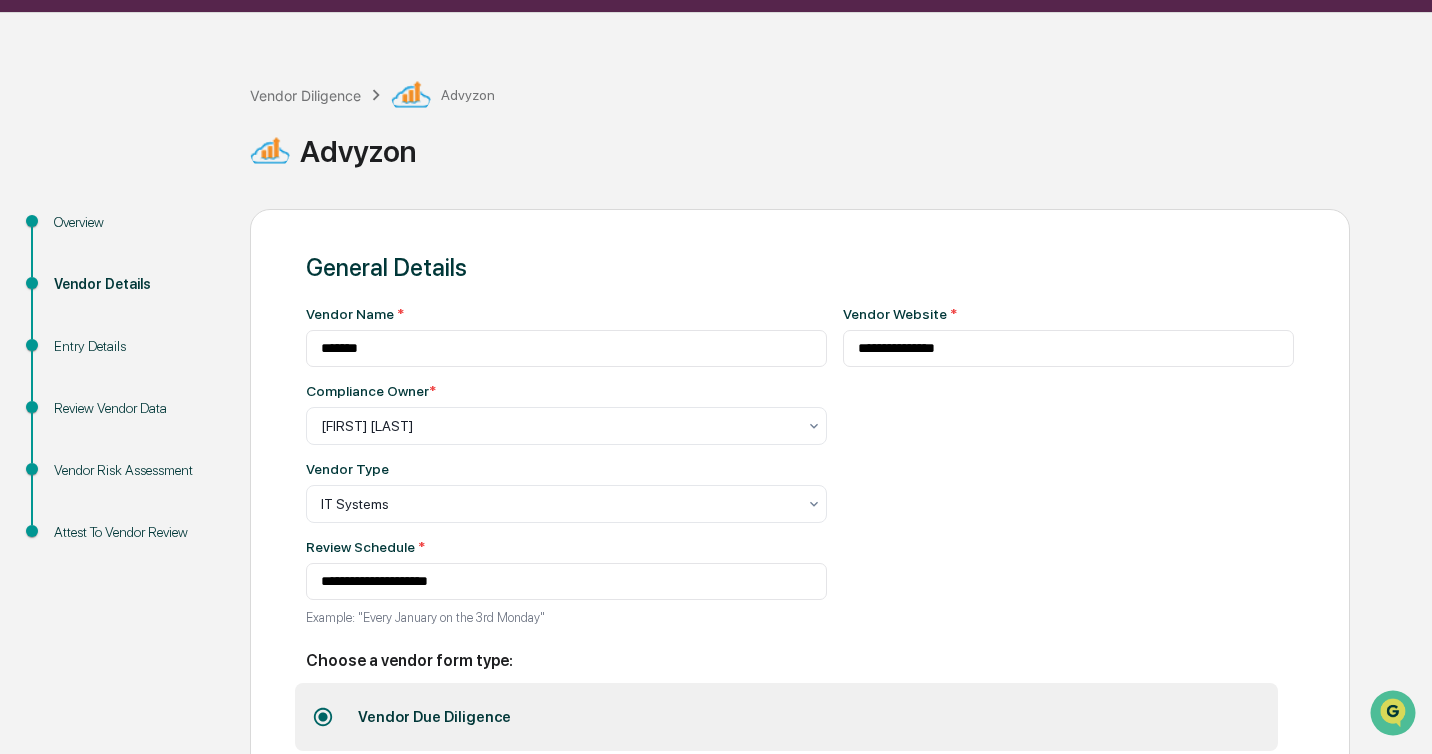click on "Entry Details" at bounding box center (136, 346) 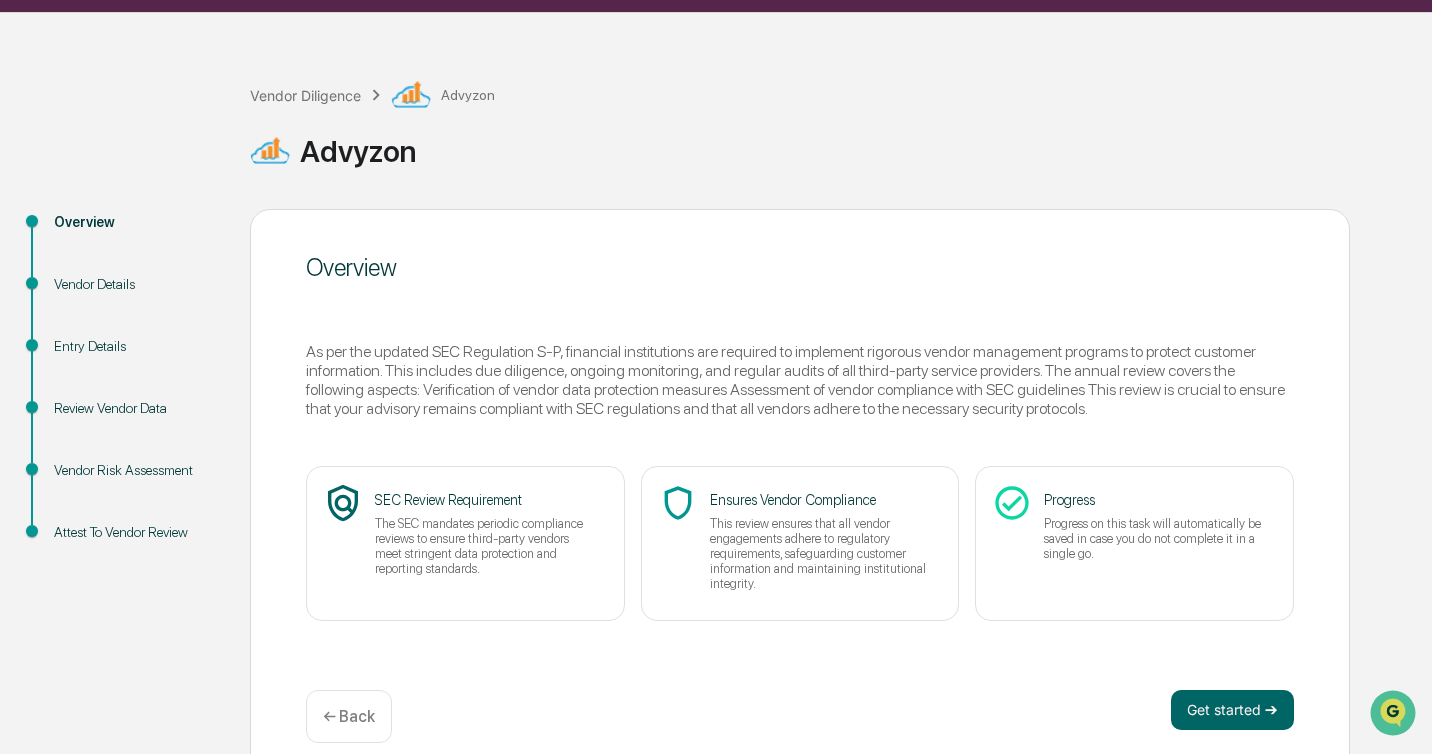 scroll, scrollTop: 73, scrollLeft: 0, axis: vertical 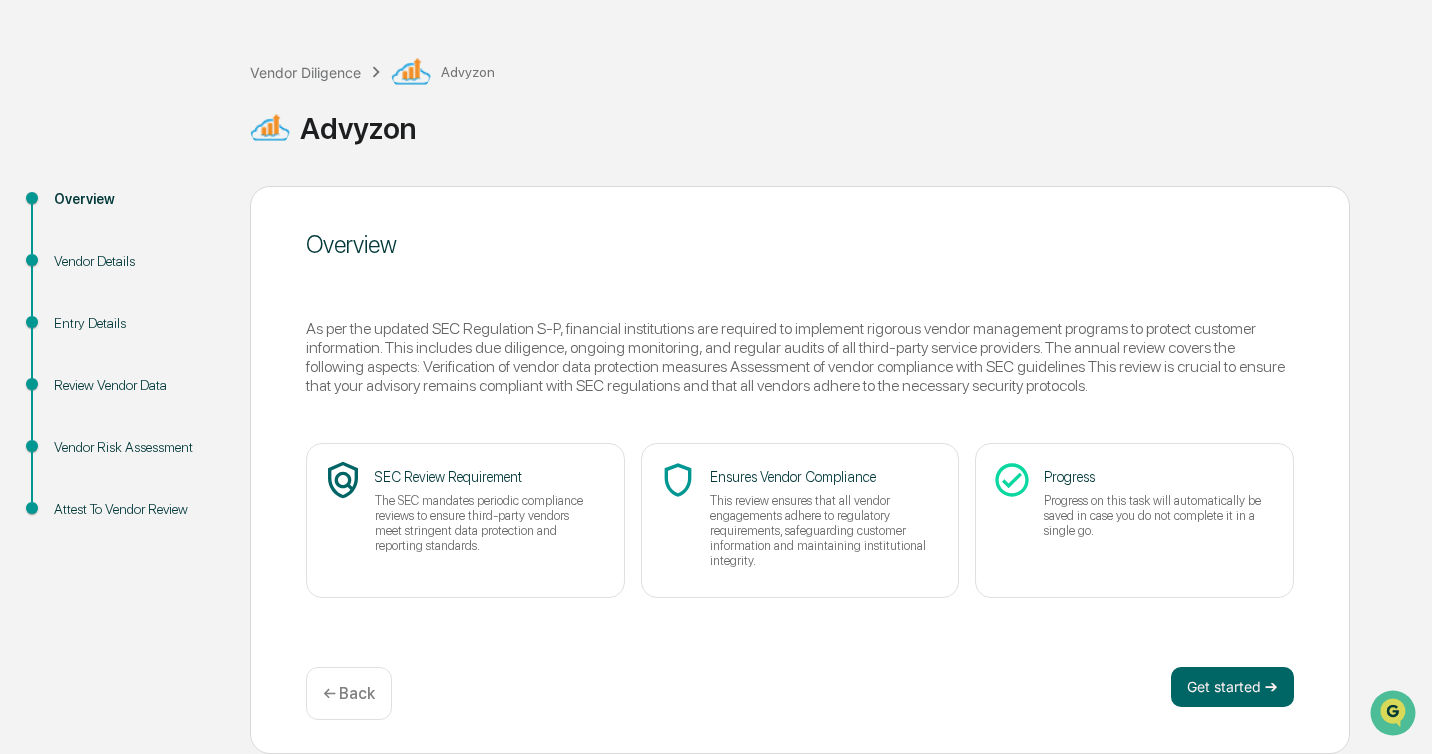 click on "Vendor Details" at bounding box center (136, 261) 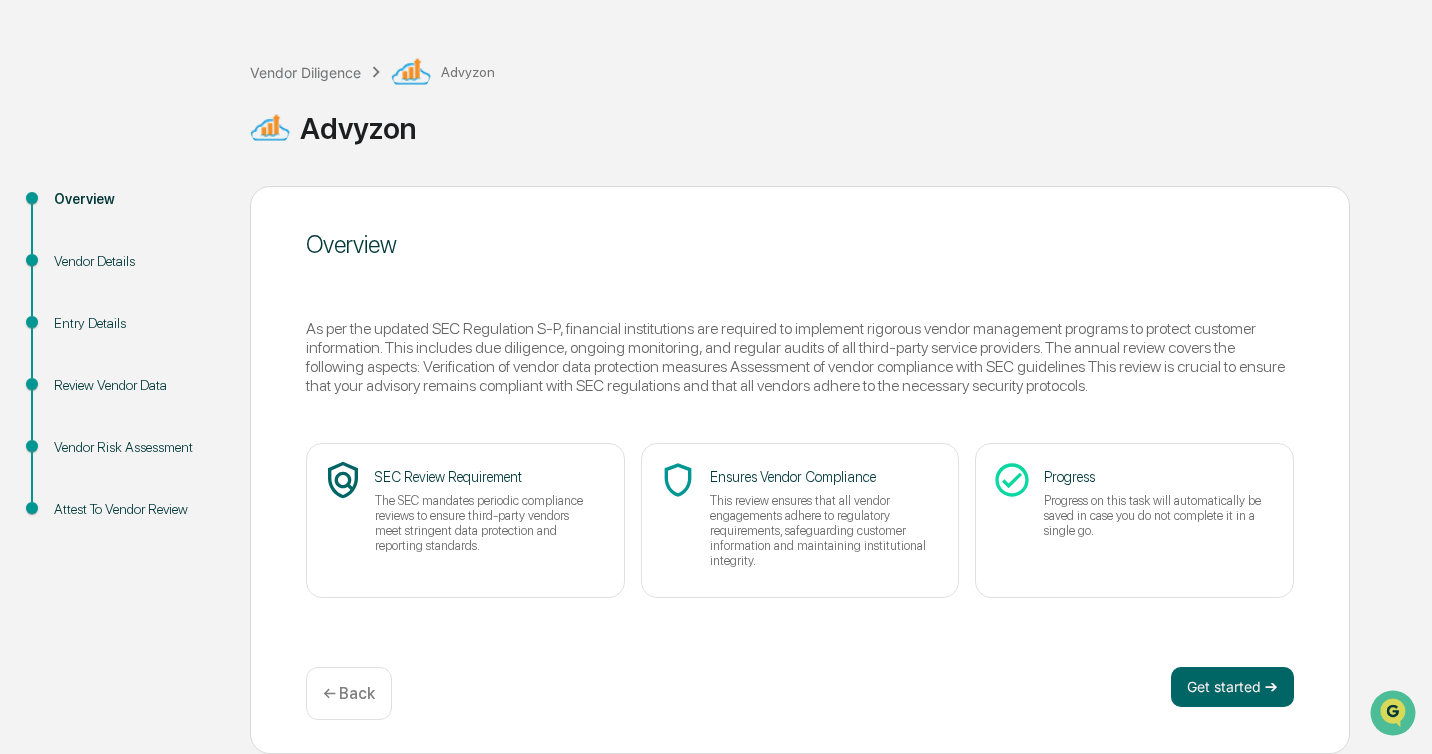 click on "Entry Details" at bounding box center [136, 323] 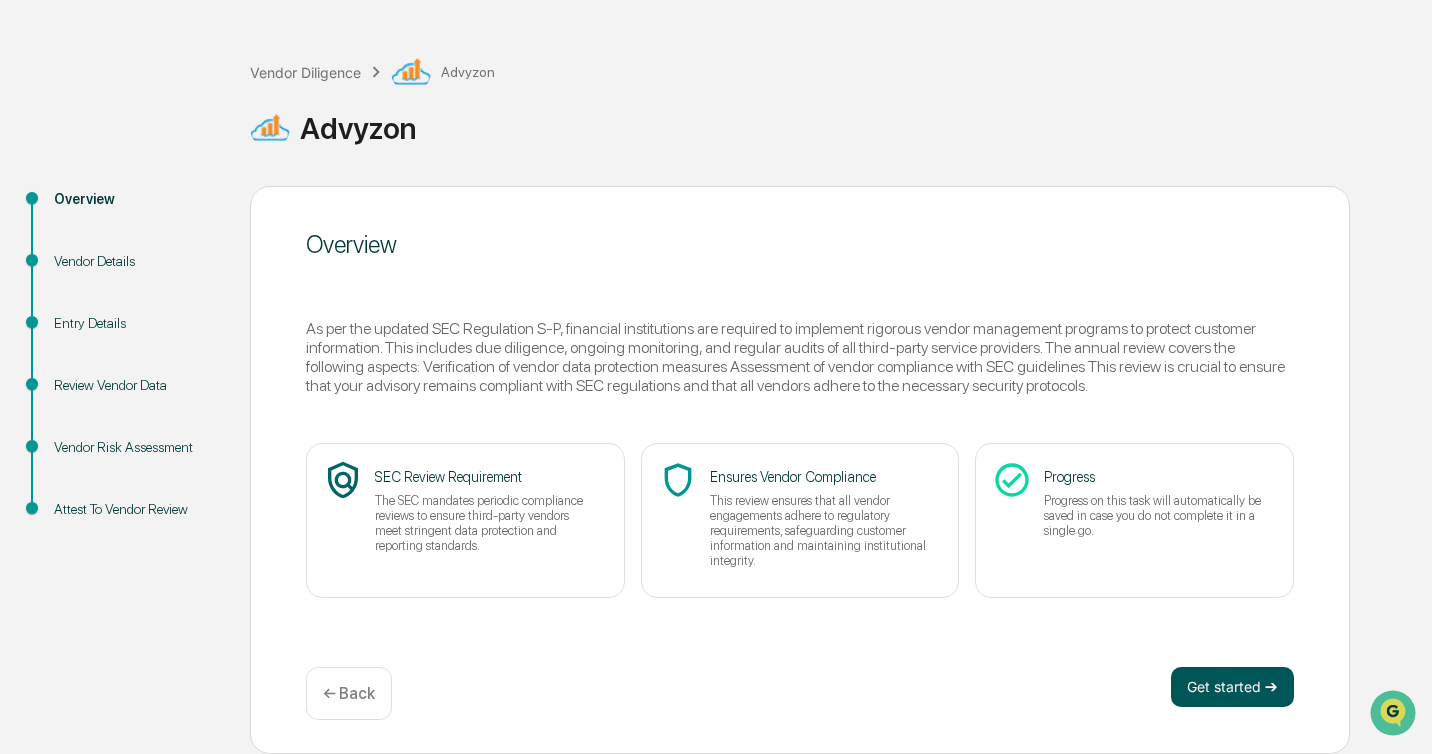 click on "Get started ➔" at bounding box center [1232, 687] 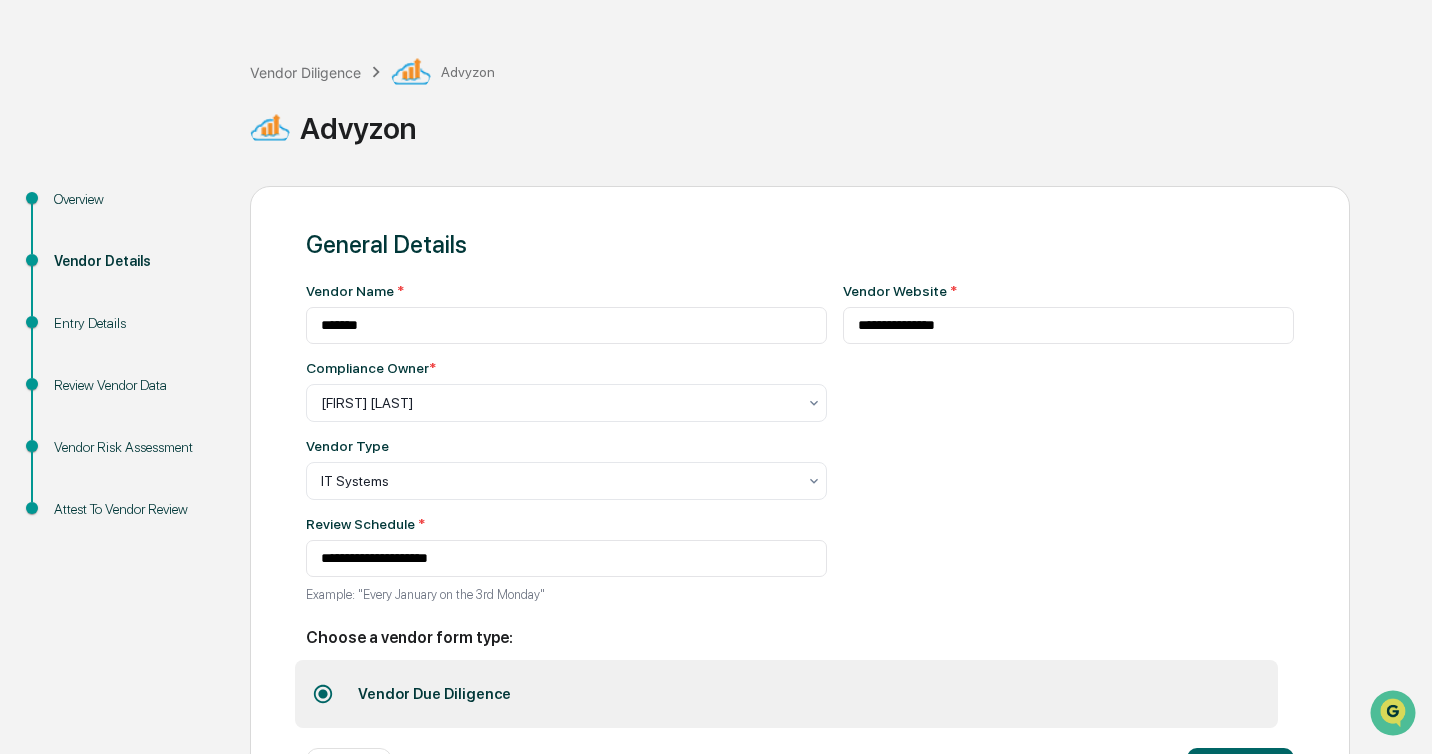 scroll, scrollTop: 156, scrollLeft: 0, axis: vertical 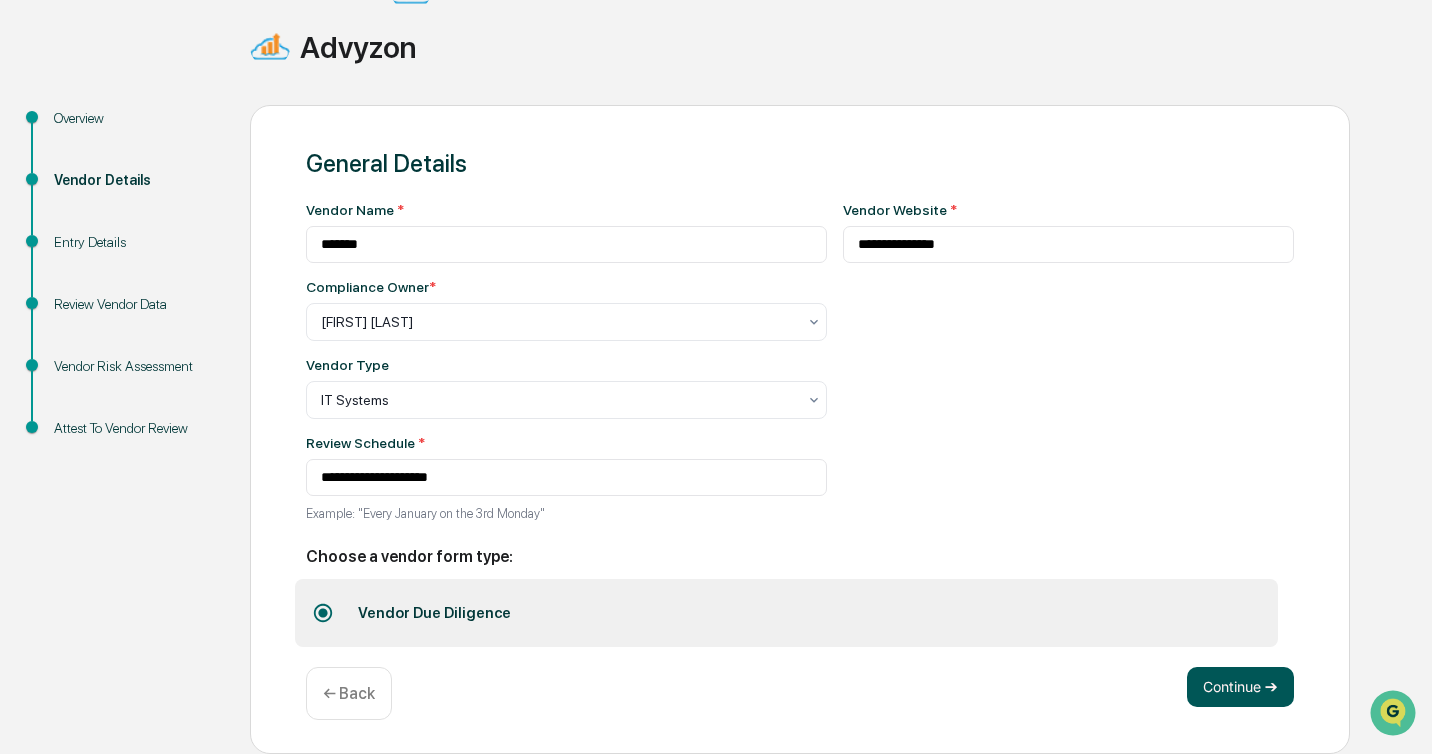 click on "Continue ➔" at bounding box center (1240, 687) 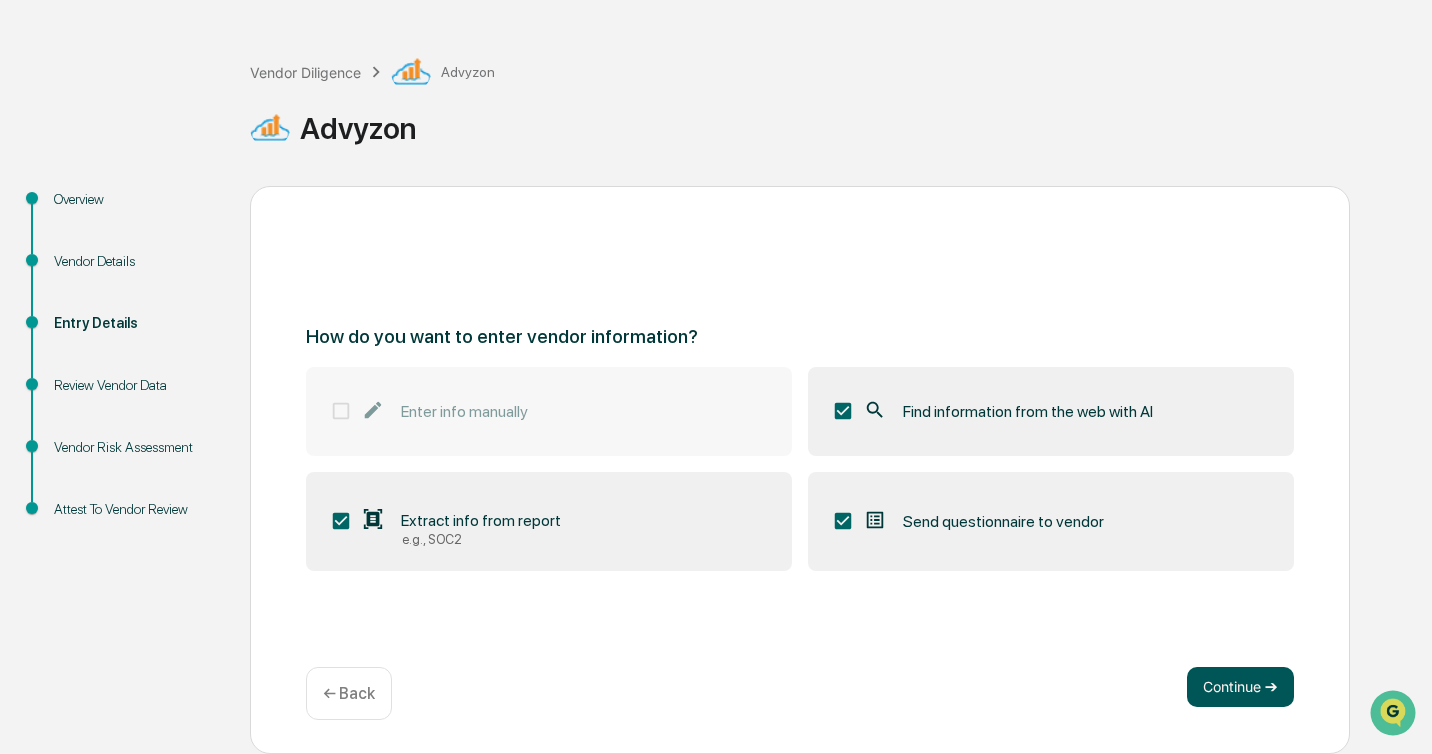 click on "Continue ➔" at bounding box center [1240, 687] 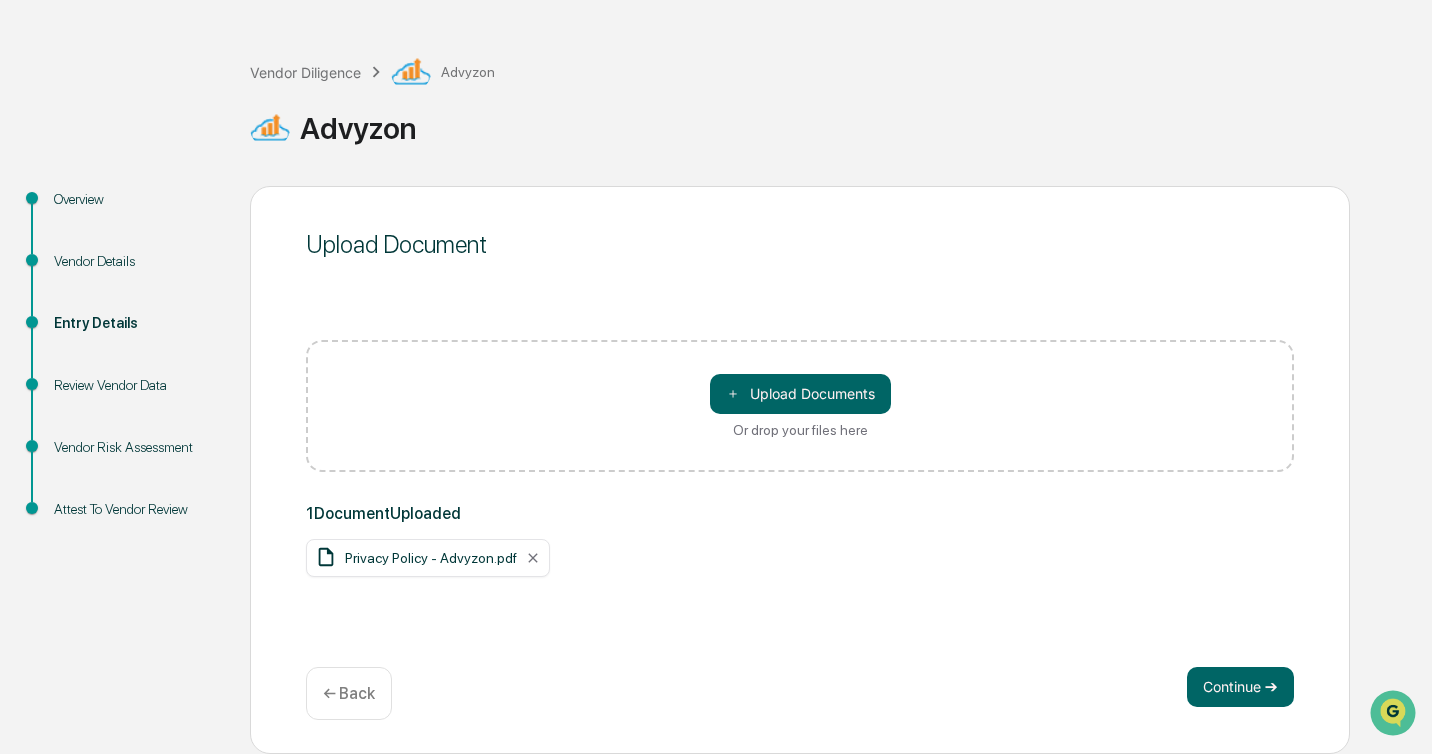 click on "Review Vendor Data" at bounding box center (136, 385) 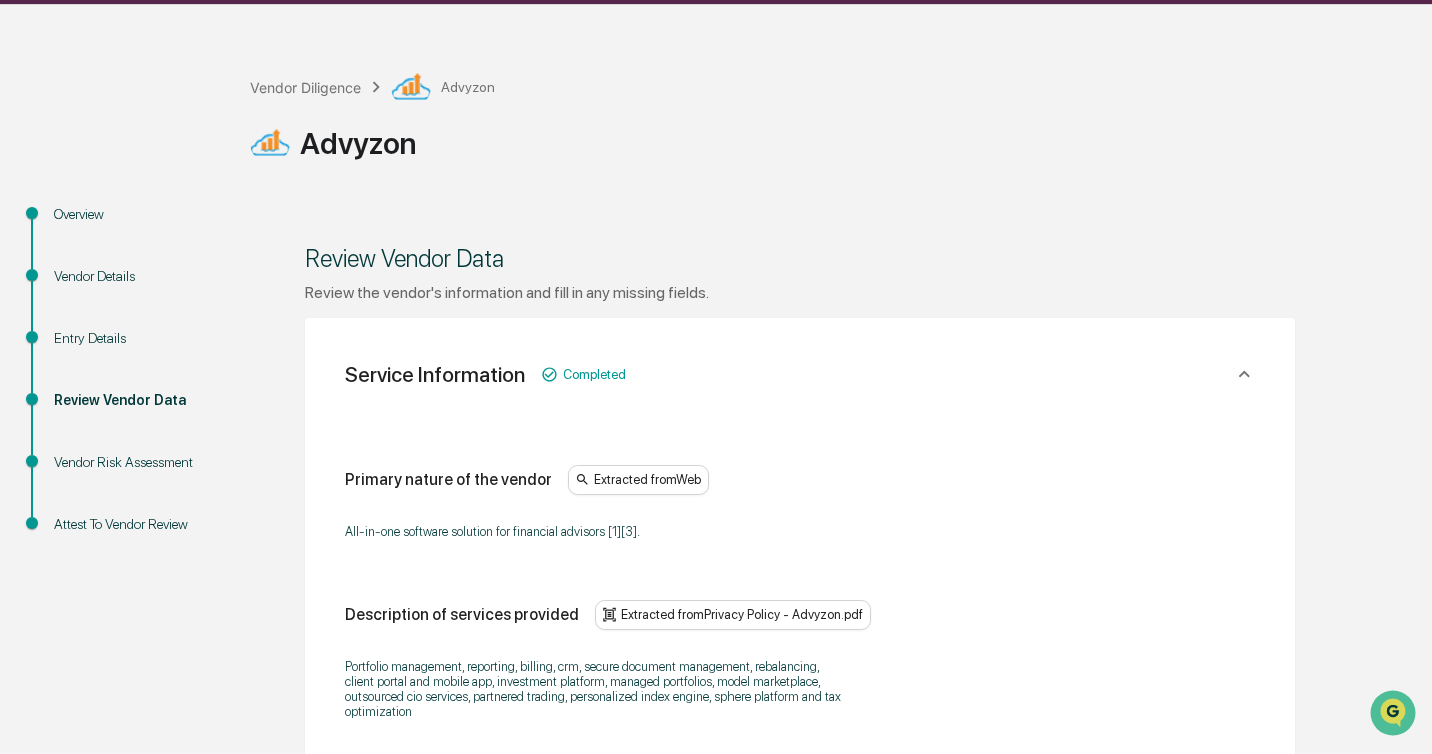 scroll, scrollTop: 0, scrollLeft: 0, axis: both 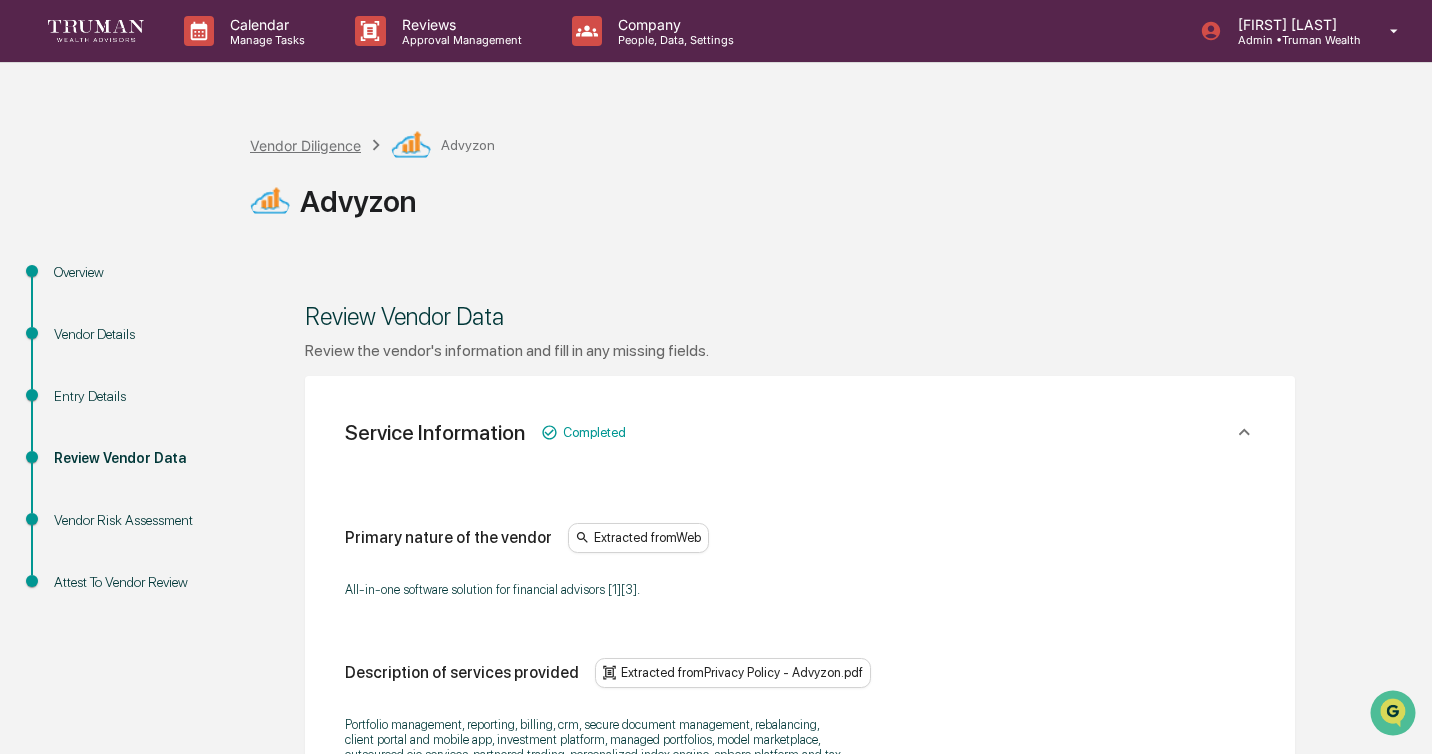 click on "Vendor Diligence" at bounding box center [305, 145] 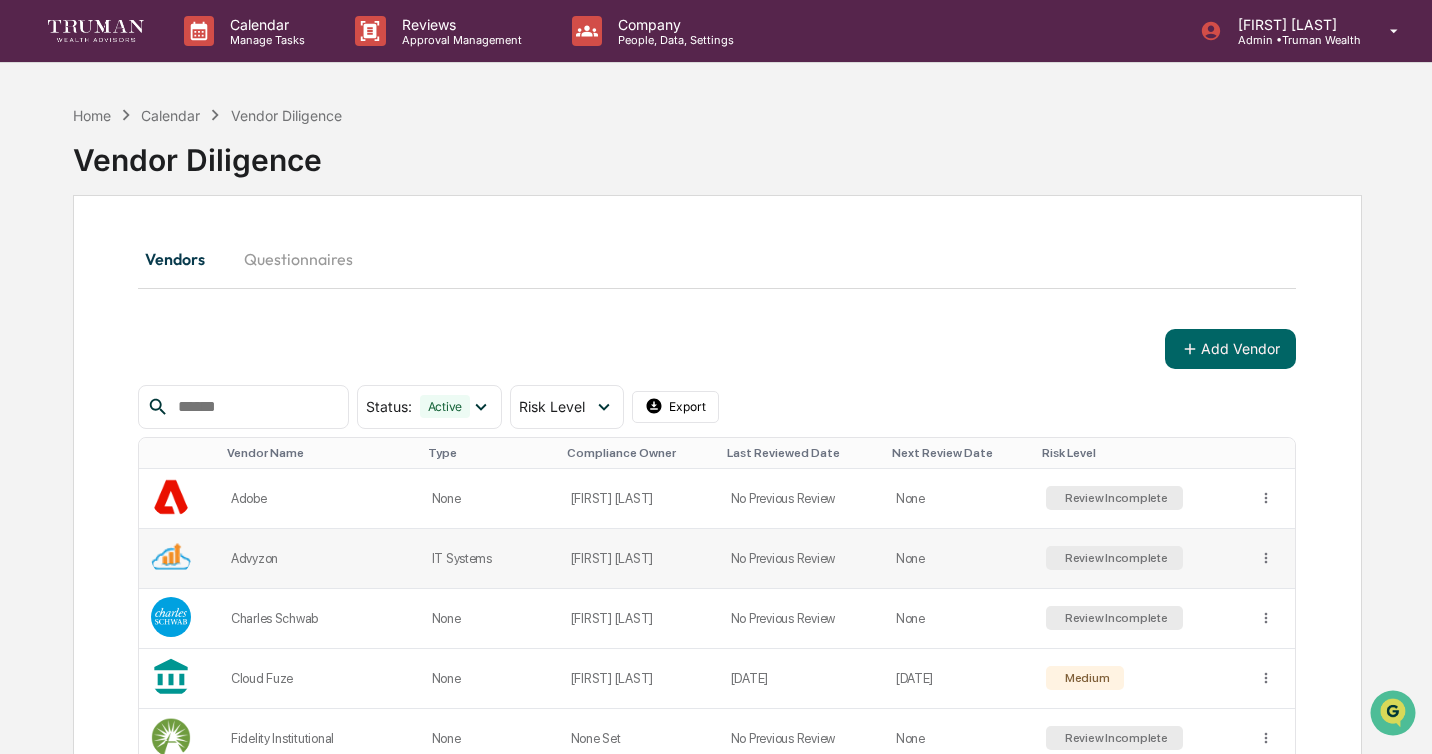 click on "Review Incomplete" at bounding box center (1114, 558) 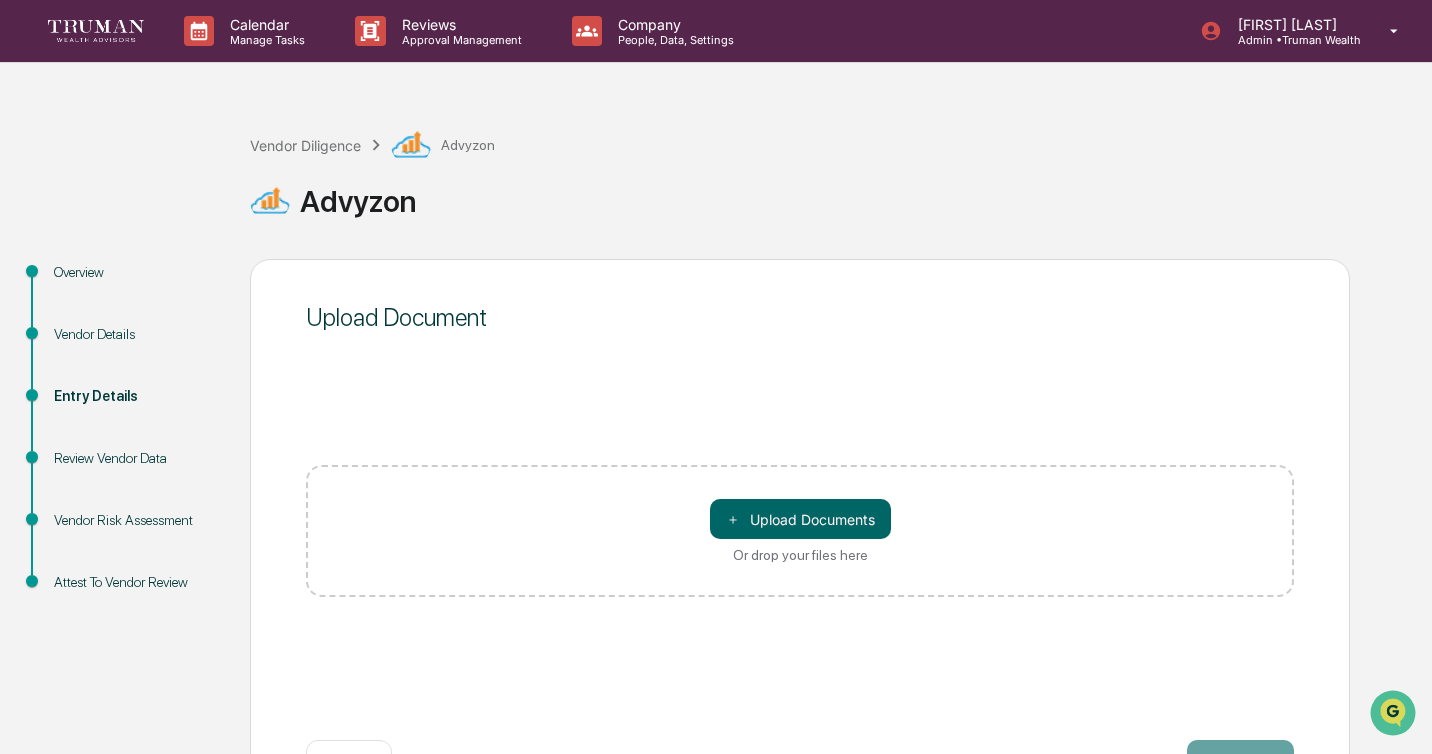 scroll, scrollTop: 73, scrollLeft: 0, axis: vertical 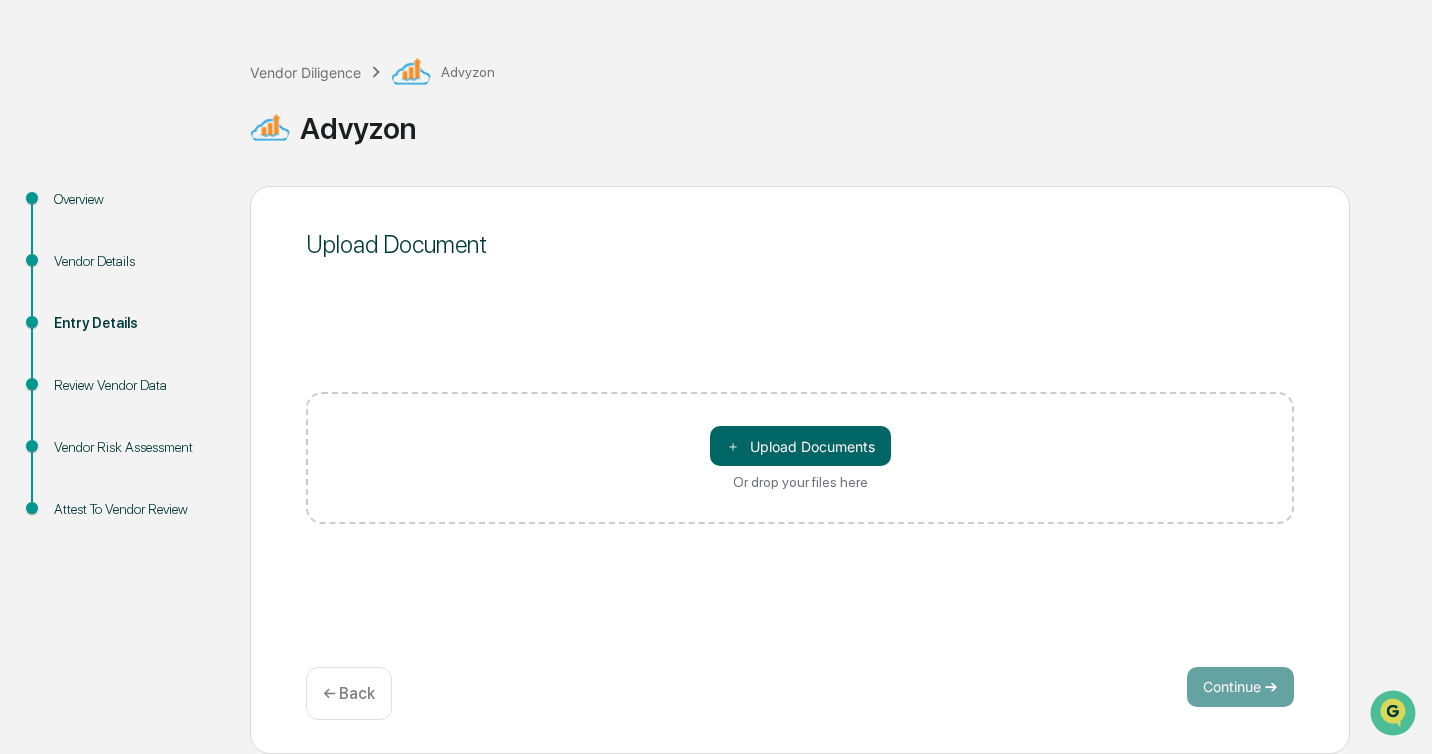 click on "Review Vendor Data" at bounding box center (136, 385) 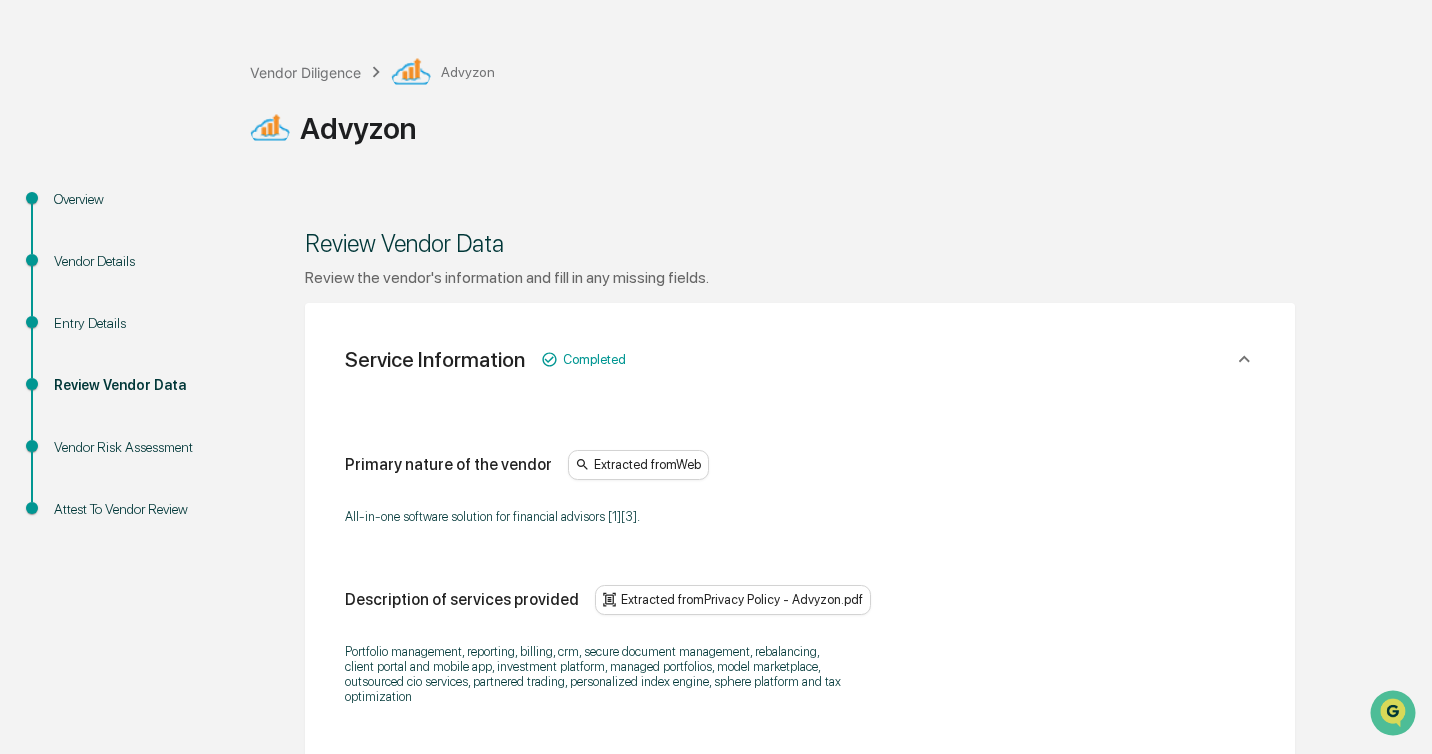 click on "Entry Details" at bounding box center (136, 323) 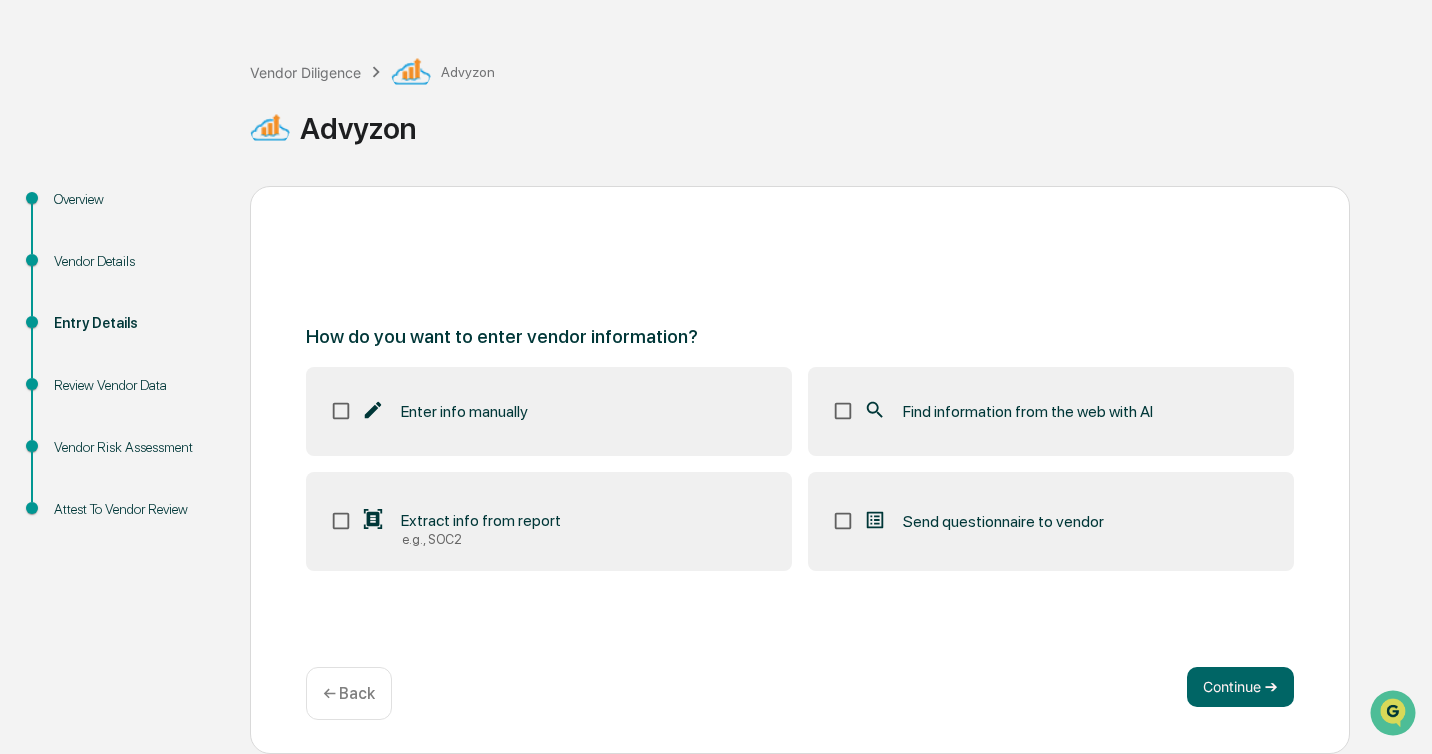 click on "Review Vendor Data" at bounding box center (136, 385) 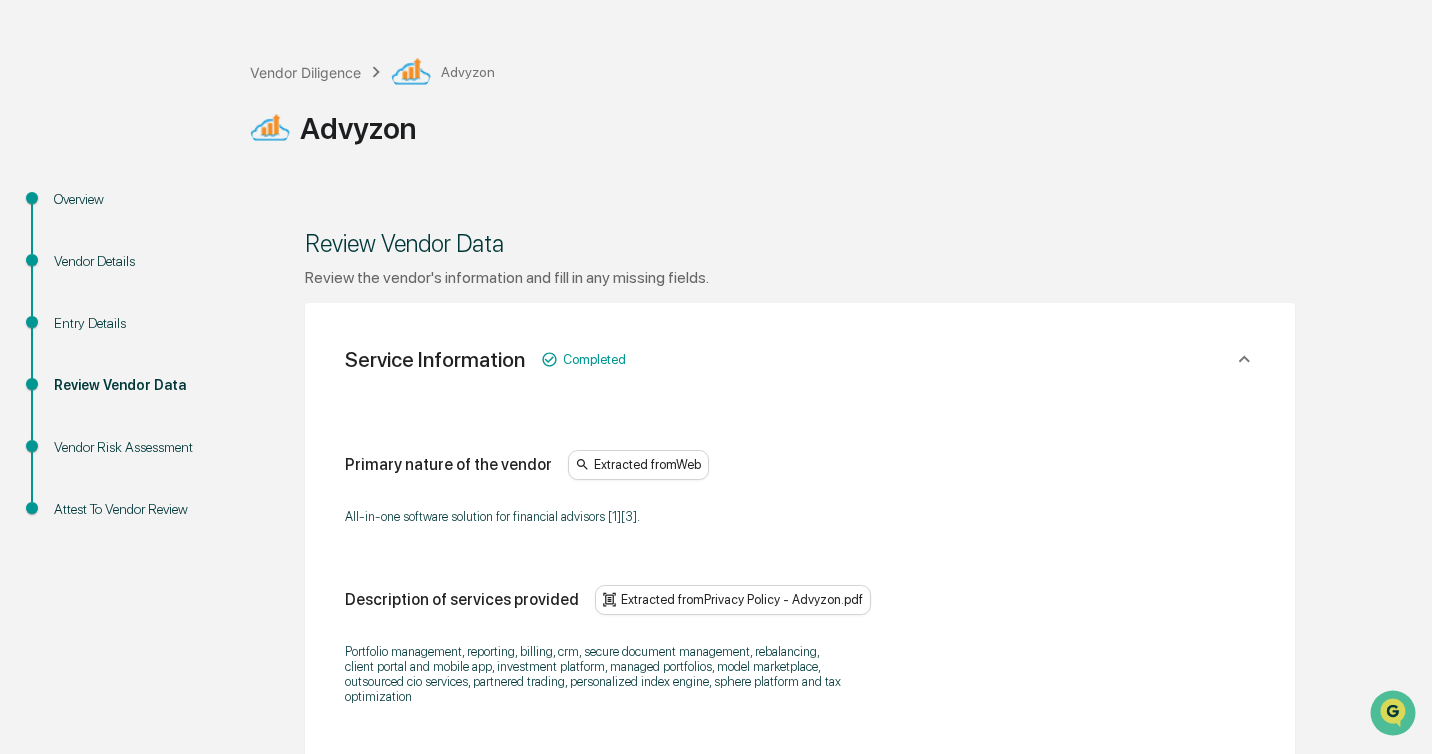 click on "Vendor Risk Assessment" at bounding box center [136, 447] 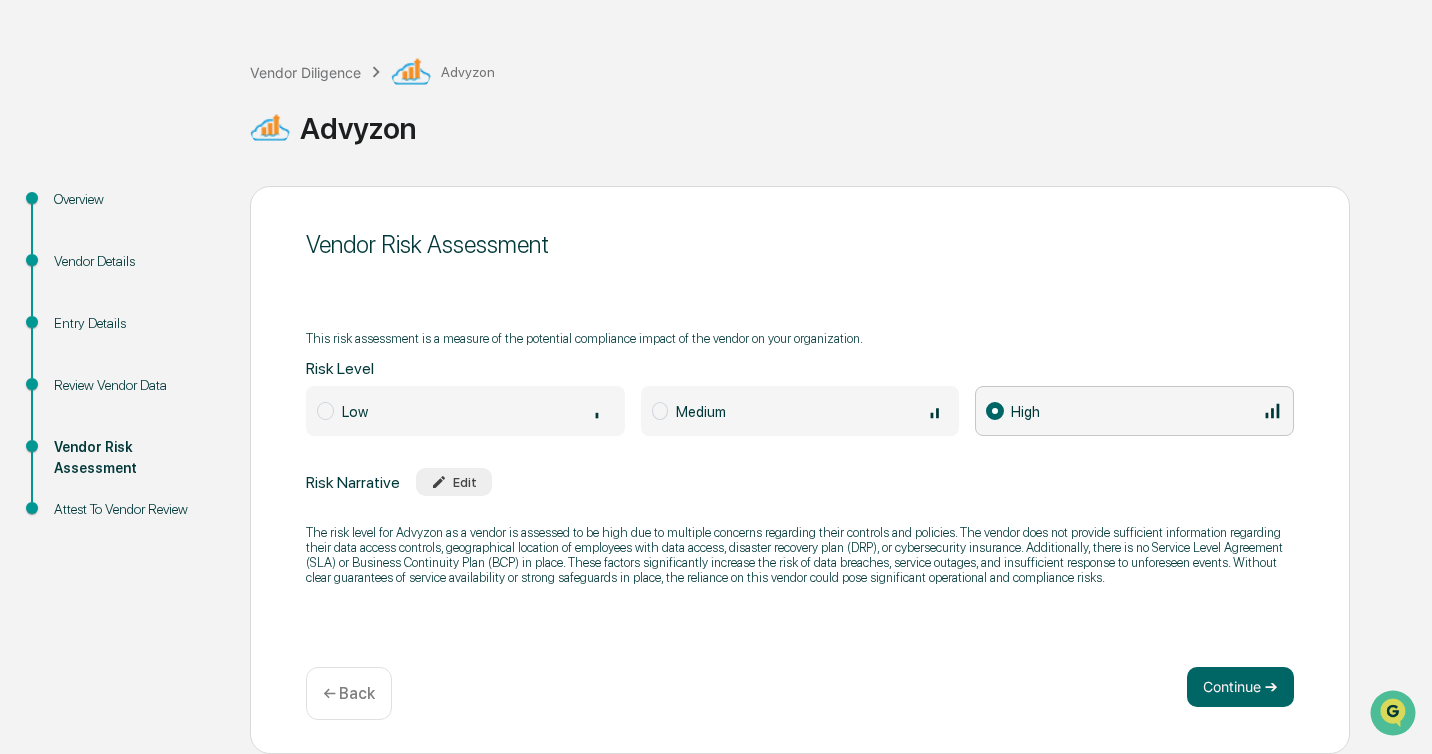 click on "Entry Details" at bounding box center [136, 323] 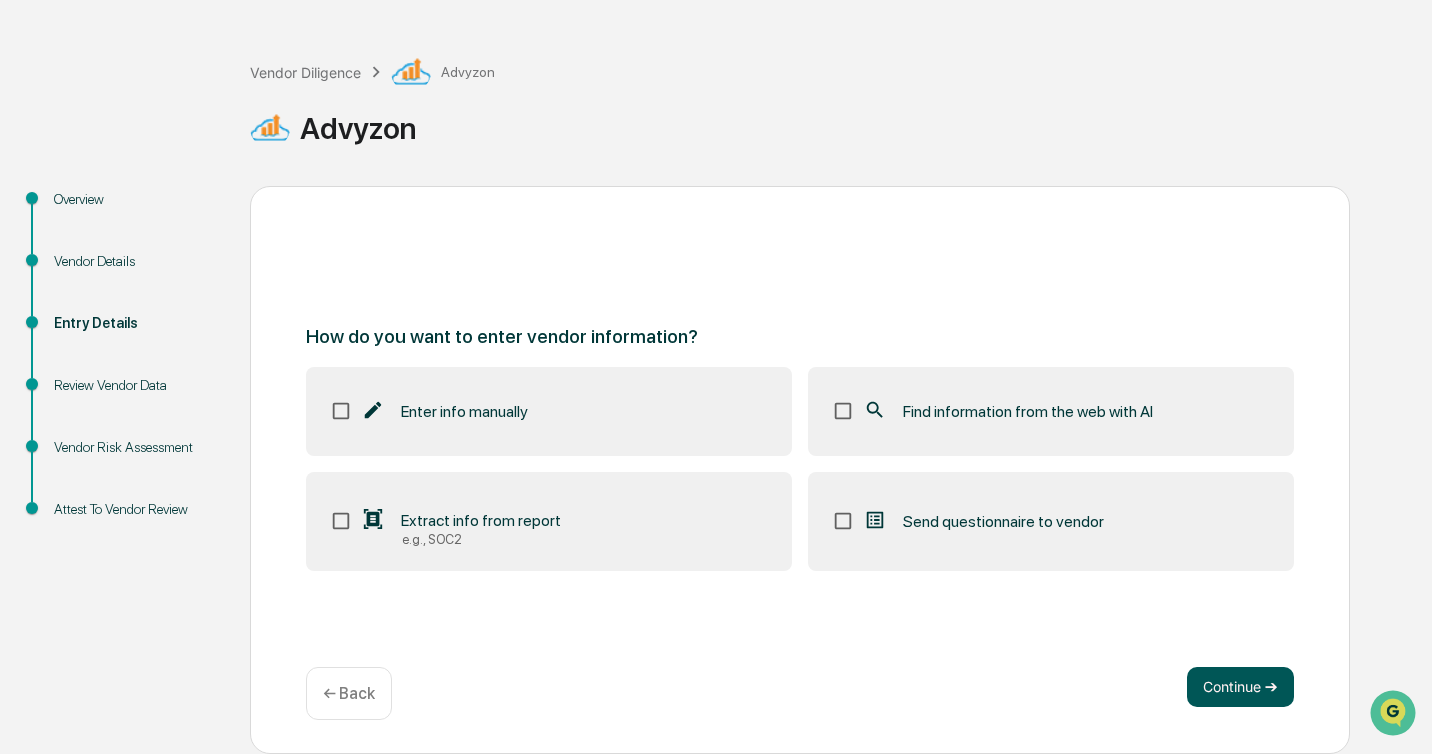 click on "Continue ➔" at bounding box center (1240, 687) 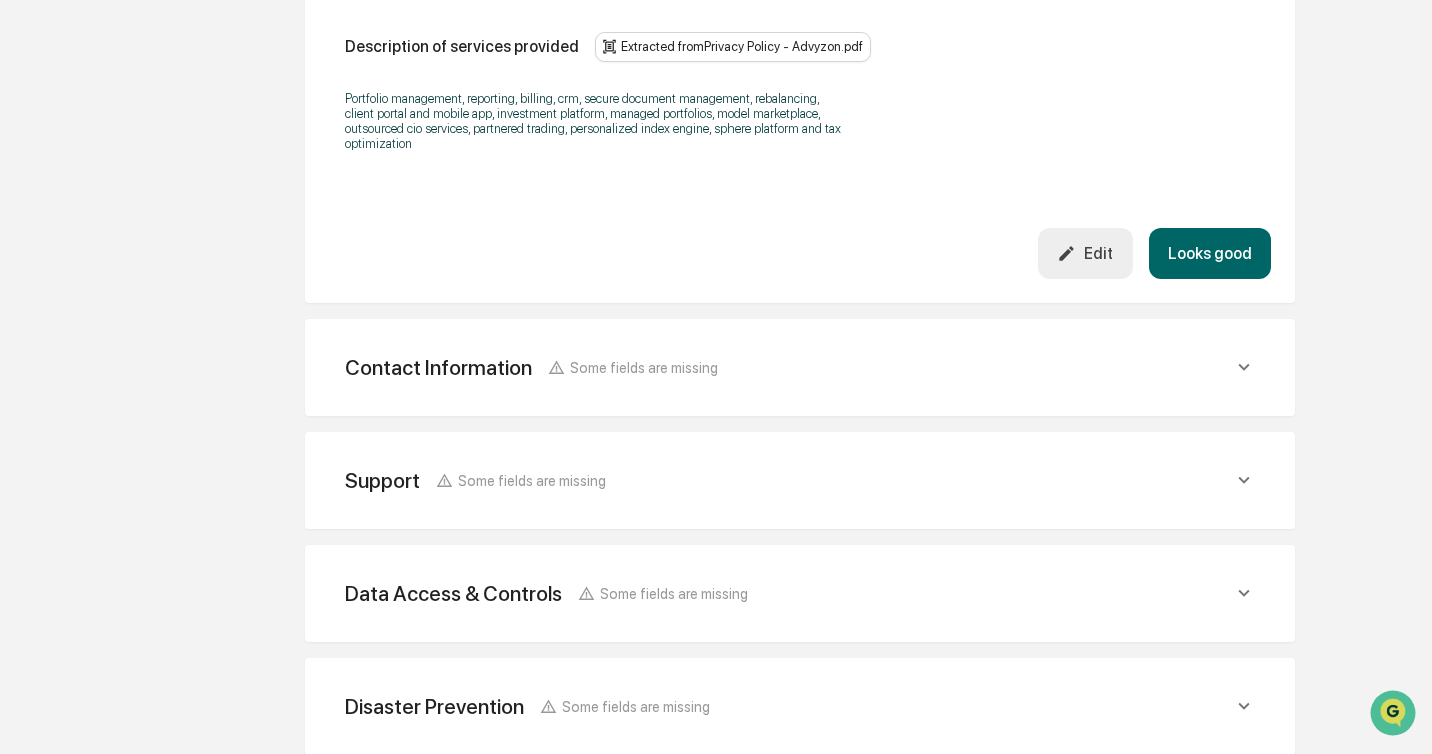 scroll, scrollTop: 629, scrollLeft: 0, axis: vertical 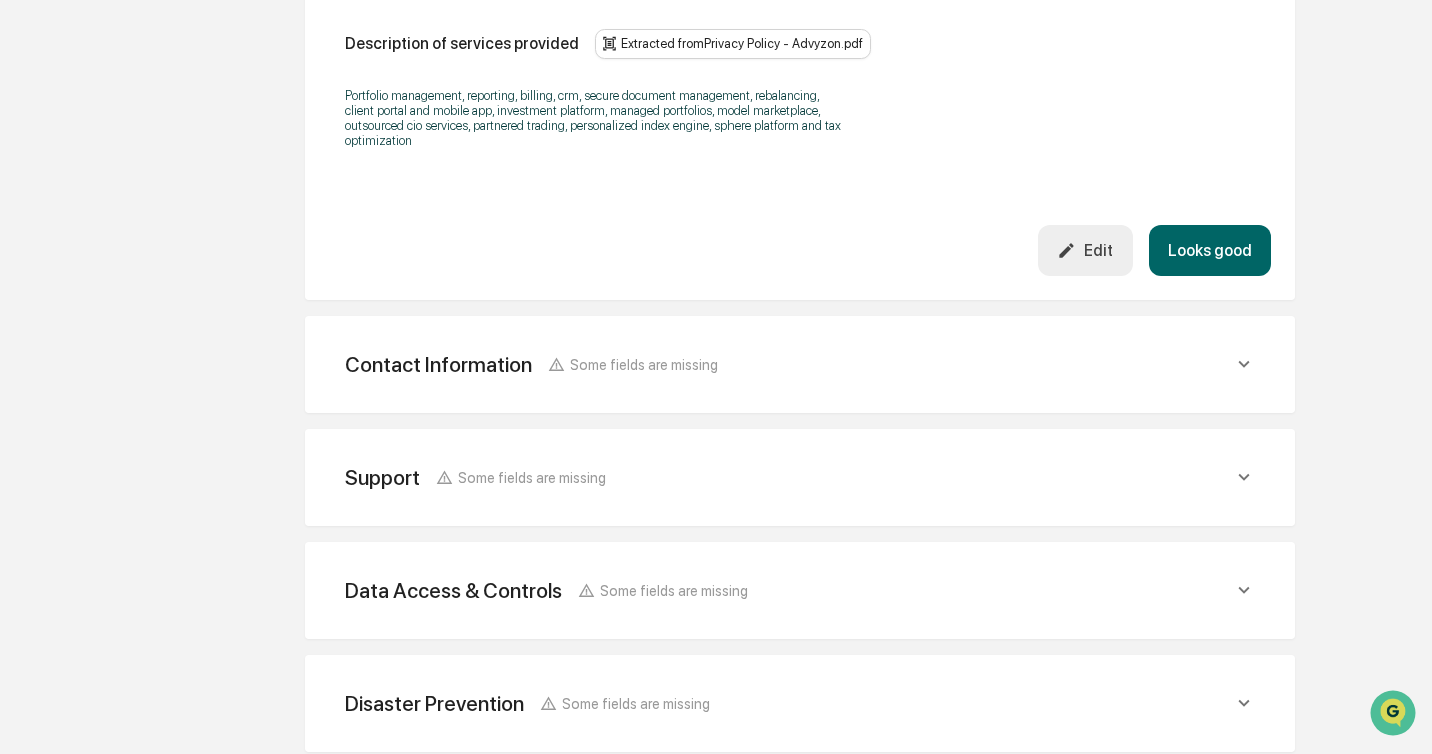 click on "Contact Information Some fields are missing" at bounding box center [789, -197] 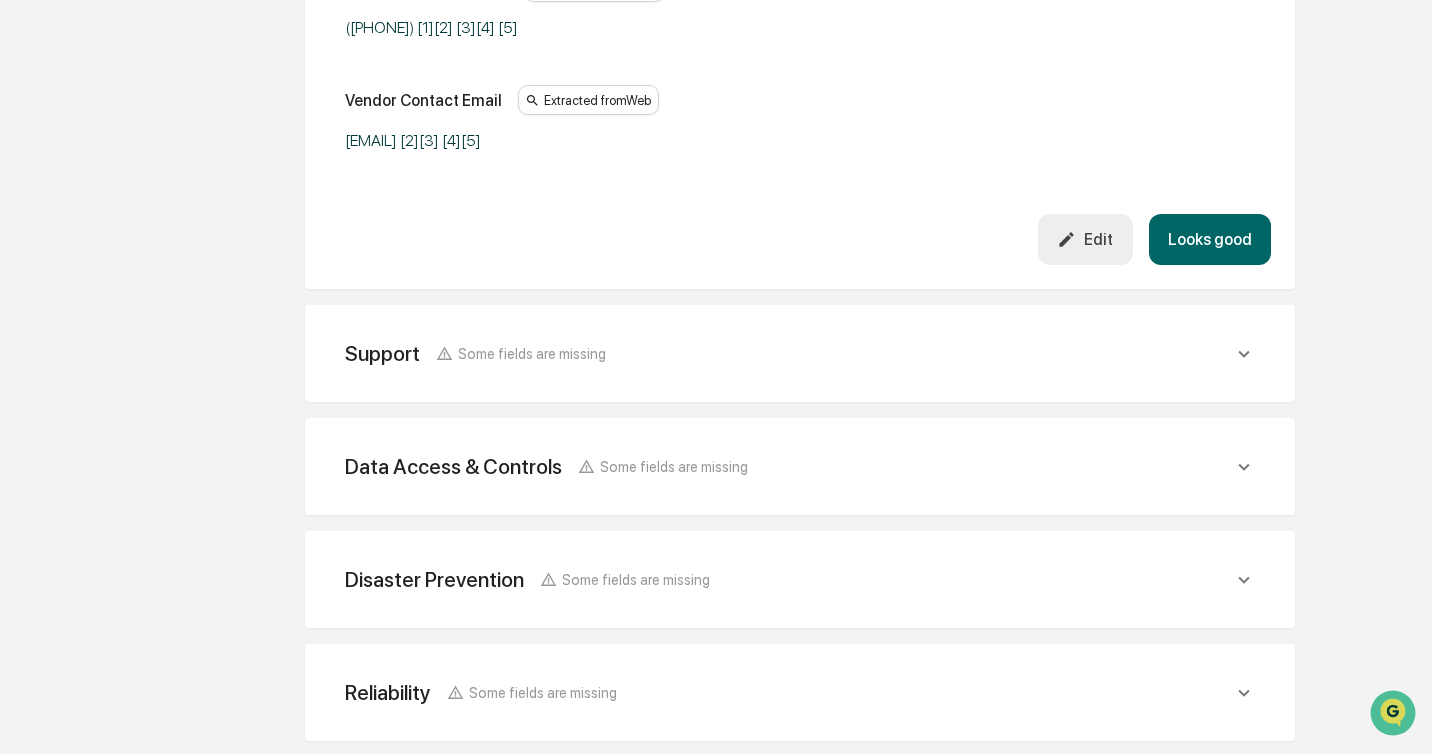 scroll, scrollTop: 1399, scrollLeft: 0, axis: vertical 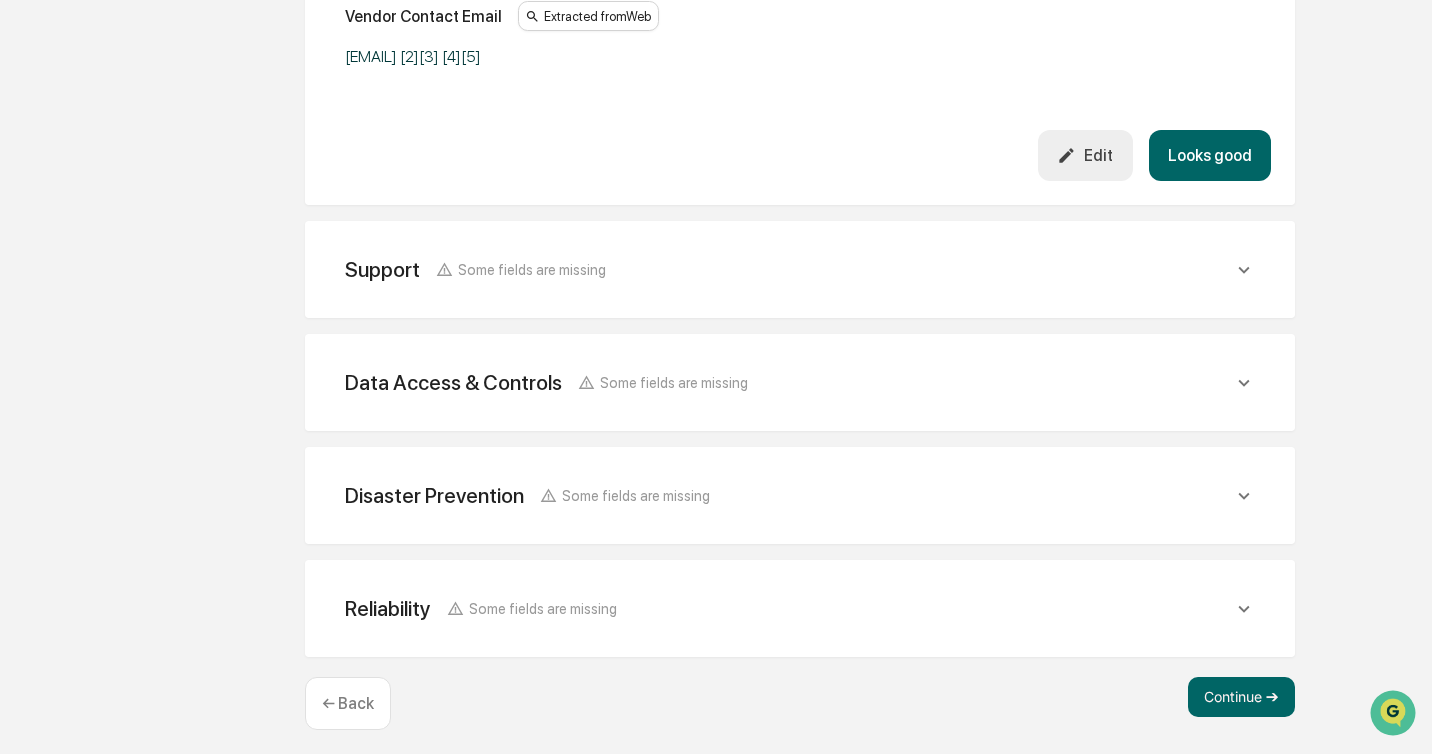 click on "Looks good" at bounding box center [1210, -520] 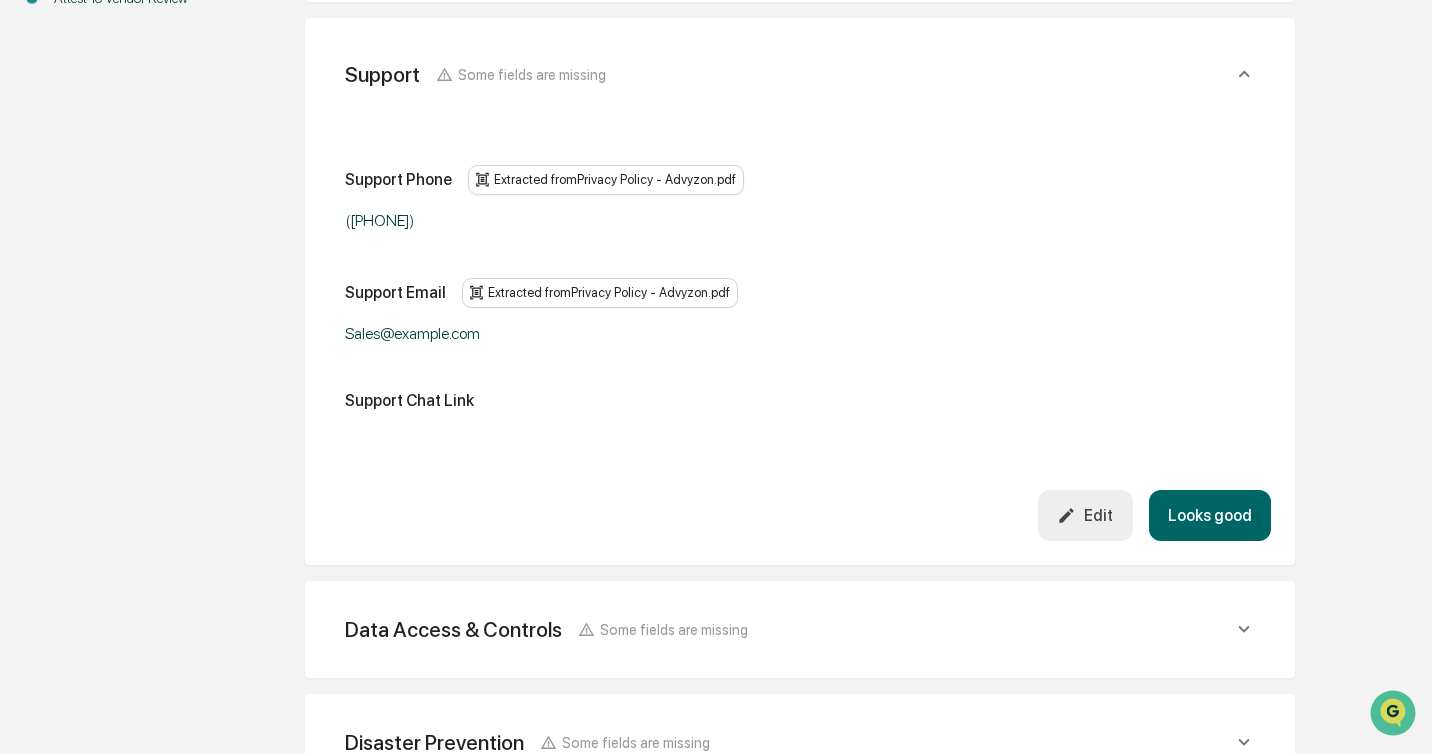 scroll, scrollTop: 576, scrollLeft: 0, axis: vertical 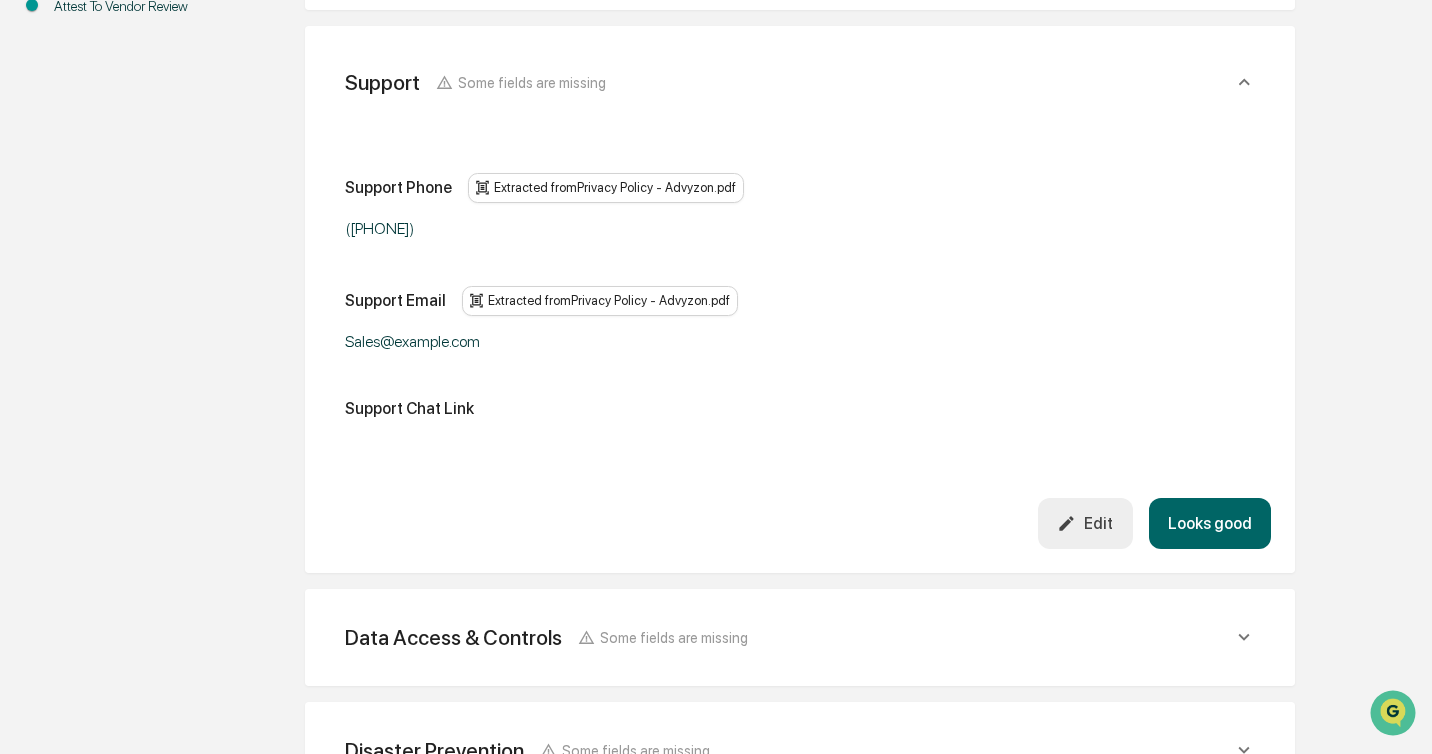 click on "Looks good" at bounding box center [1210, 523] 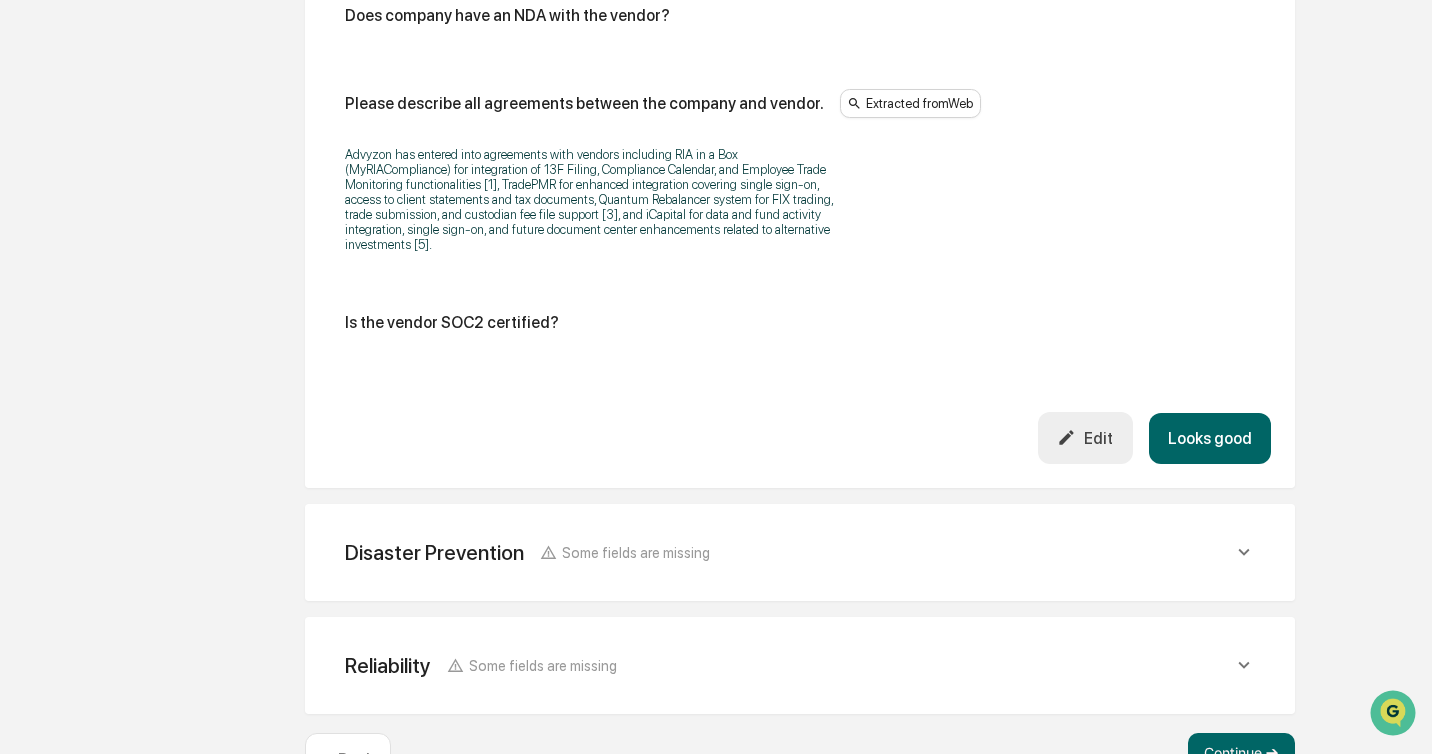 scroll, scrollTop: 2533, scrollLeft: 0, axis: vertical 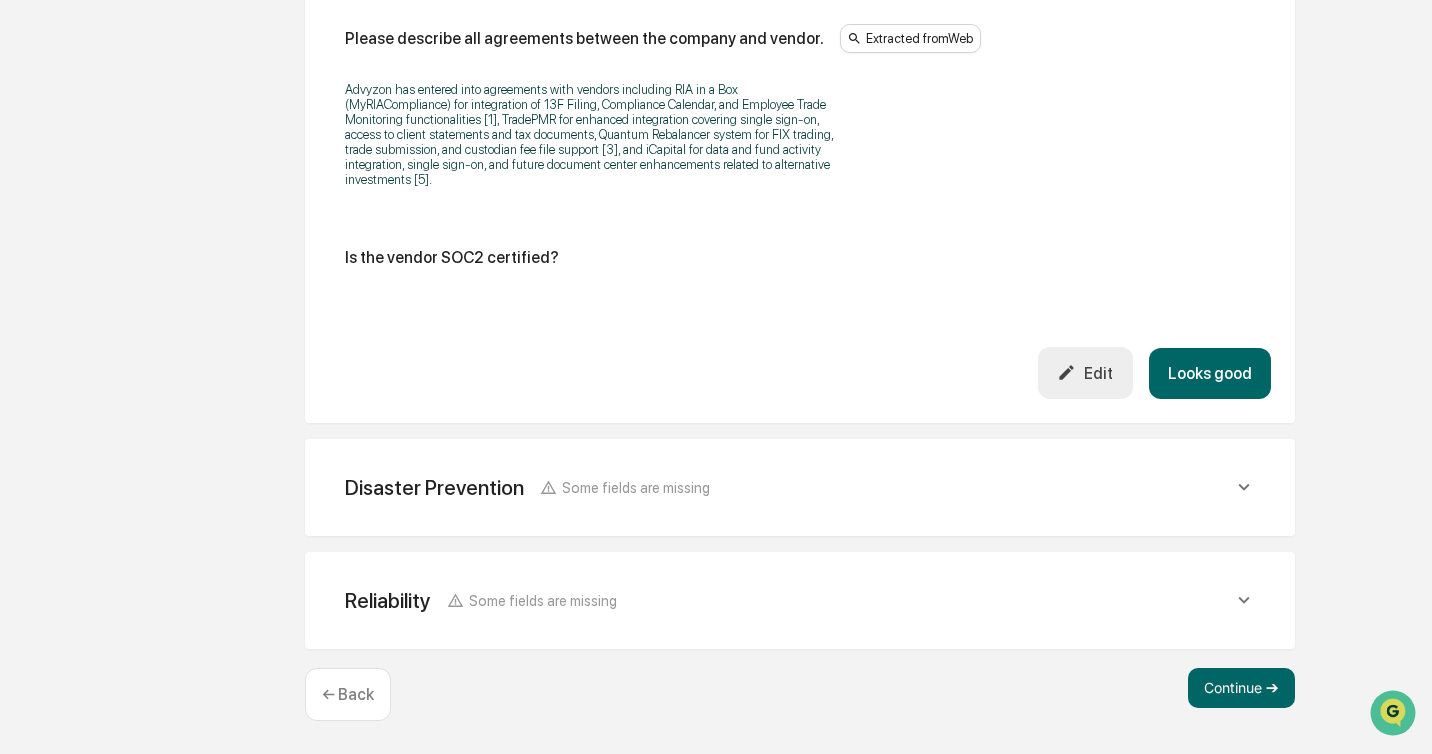 click on "Disaster Prevention Some fields are missing" at bounding box center (789, -2105) 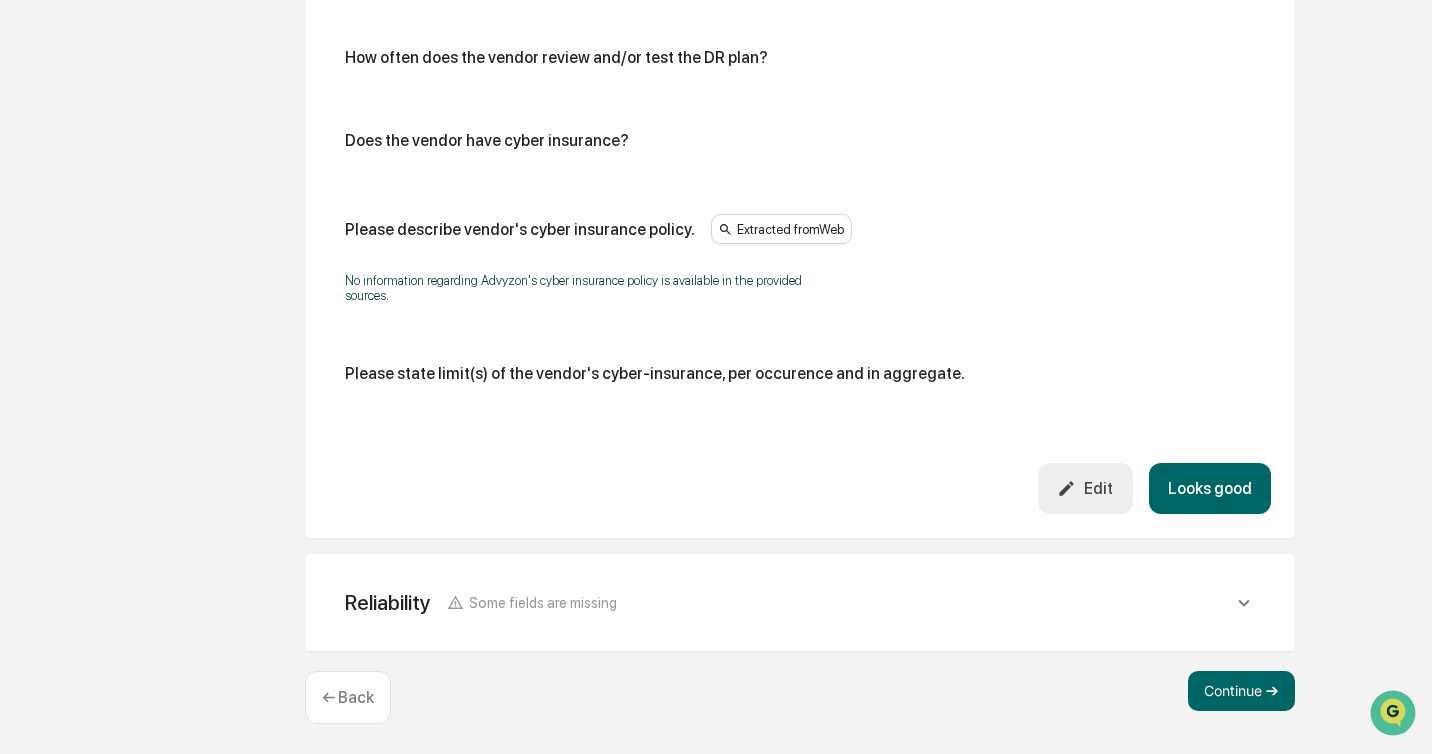 scroll, scrollTop: 3319, scrollLeft: 0, axis: vertical 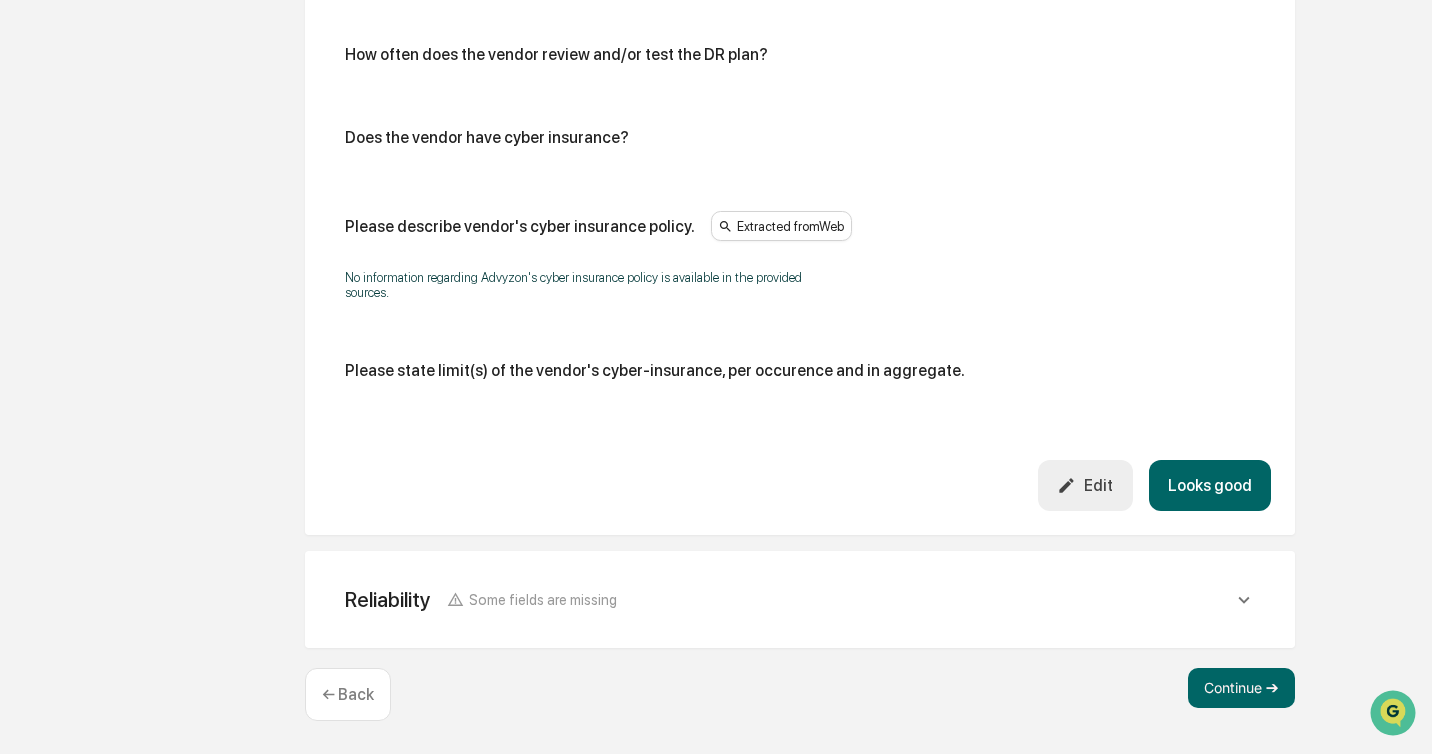 click on "Reliability Some fields are missing" at bounding box center (800, -2893) 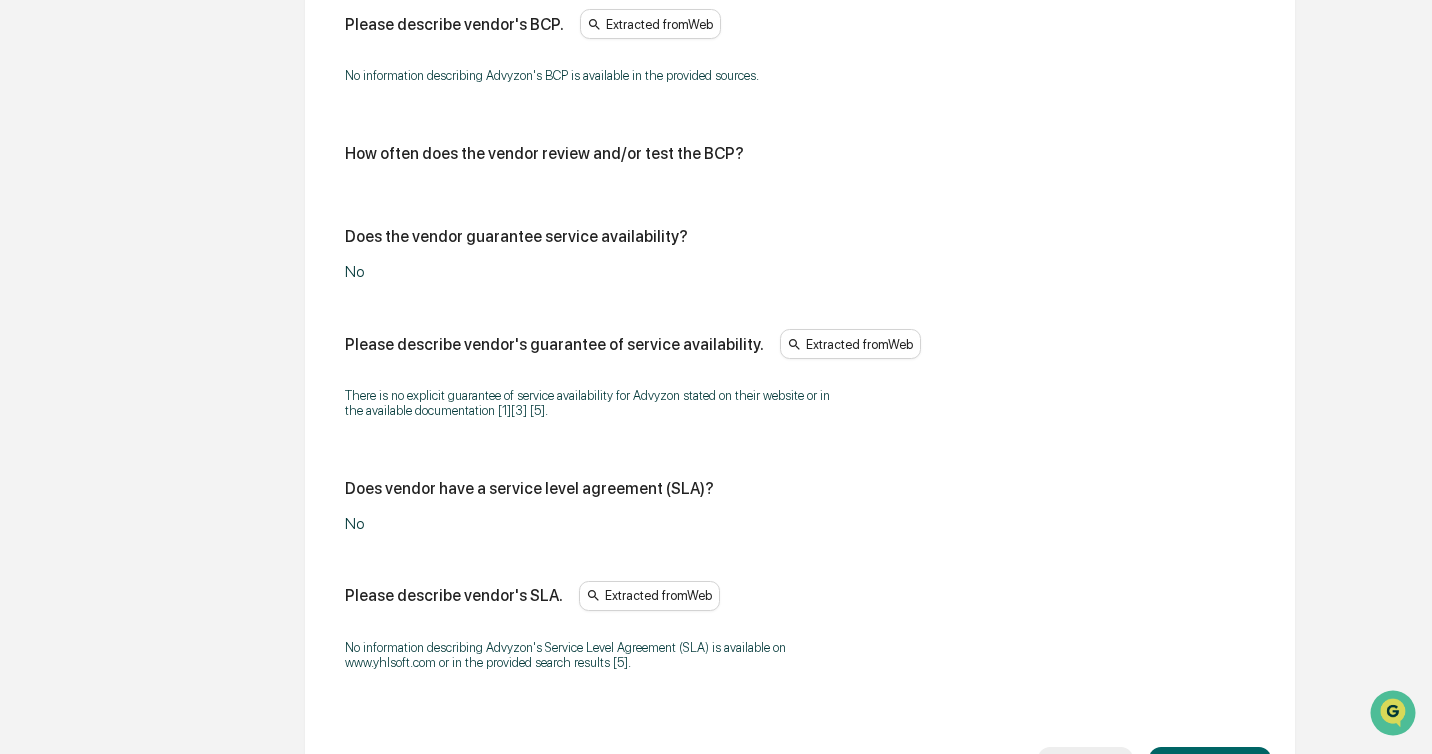 scroll, scrollTop: 4281, scrollLeft: 0, axis: vertical 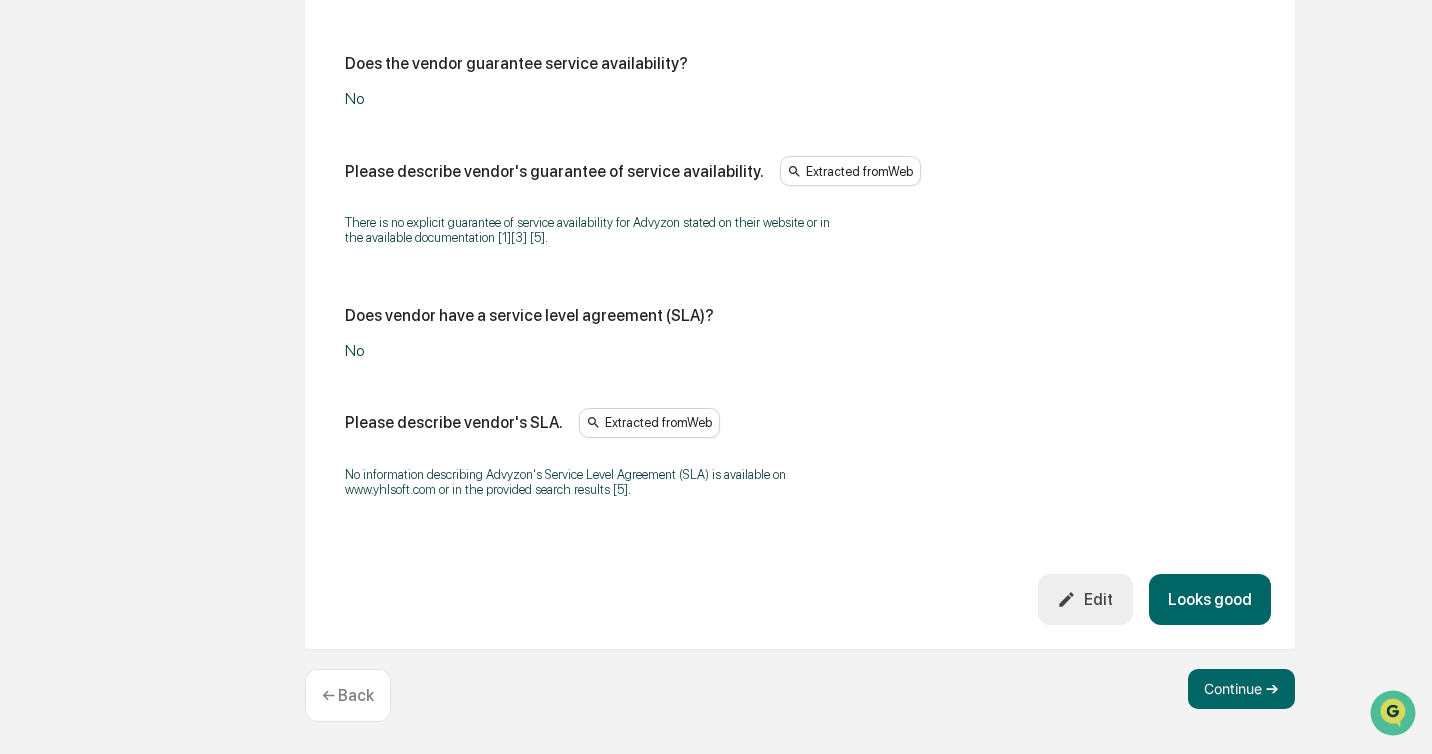 click on "Vendor Address Vendor Contact Name  Extracted from  Web [FIRST] [LAST] [2]. Vendor Contact Phone  Extracted from  Web ([PHONE]) [1][2] [3][4] [5] Vendor Contact Email  Extracted from  Web [EMAIL] [2][3] [4][5]  Edit Looks good Support Some fields are missing Support Phone  Extracted from  Privacy Policy - Advyzon.pdf ([PHONE])  Support Email  Edit No" at bounding box center (800, -1634) 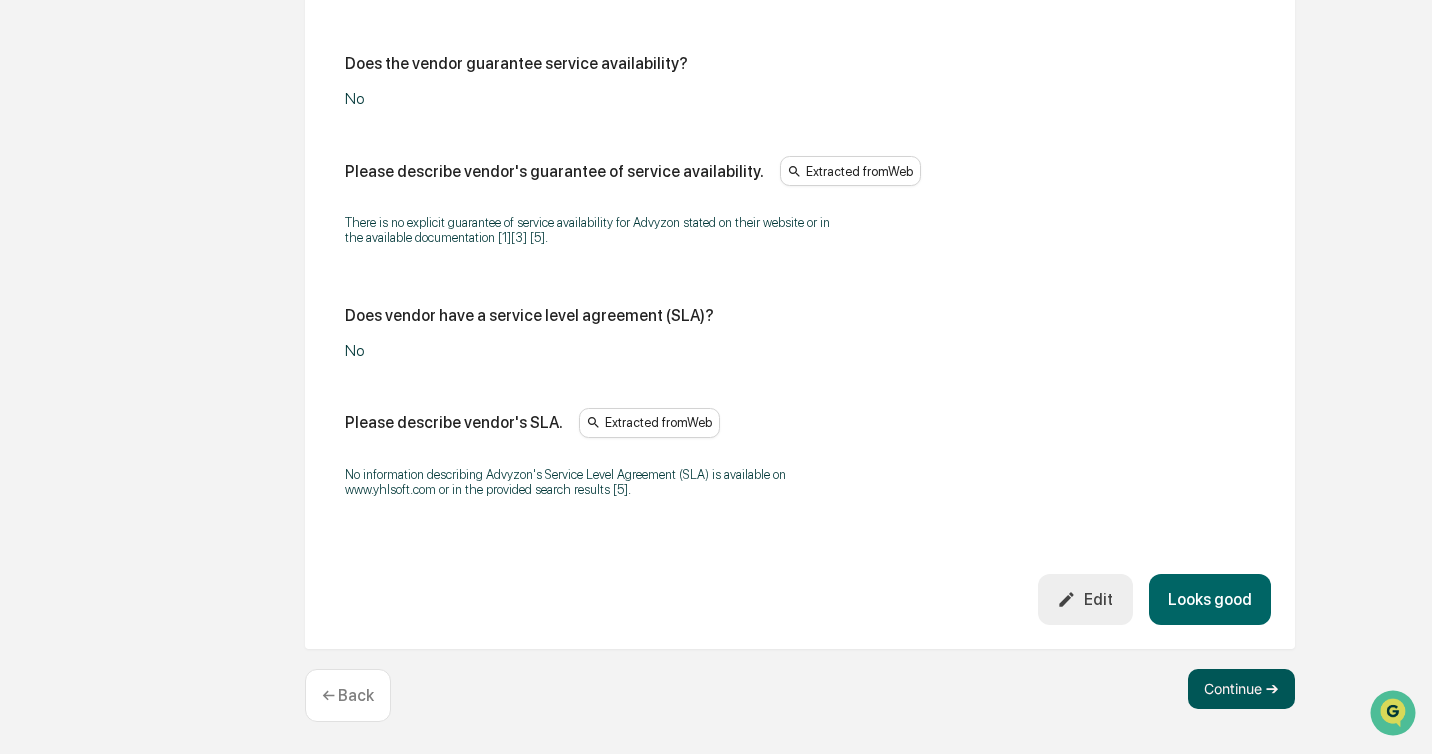 click on "Continue ➔" at bounding box center [1241, 689] 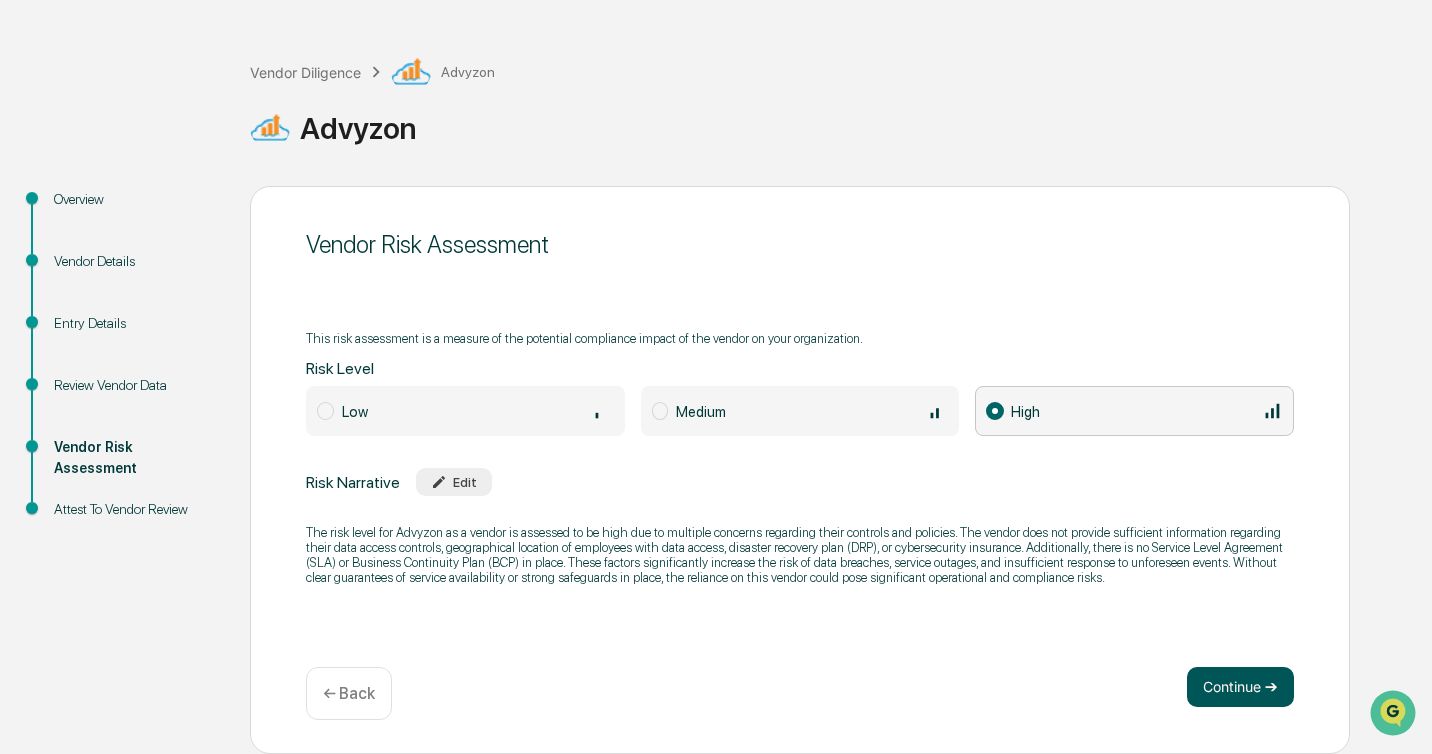 click on "Continue ➔" at bounding box center (1240, 687) 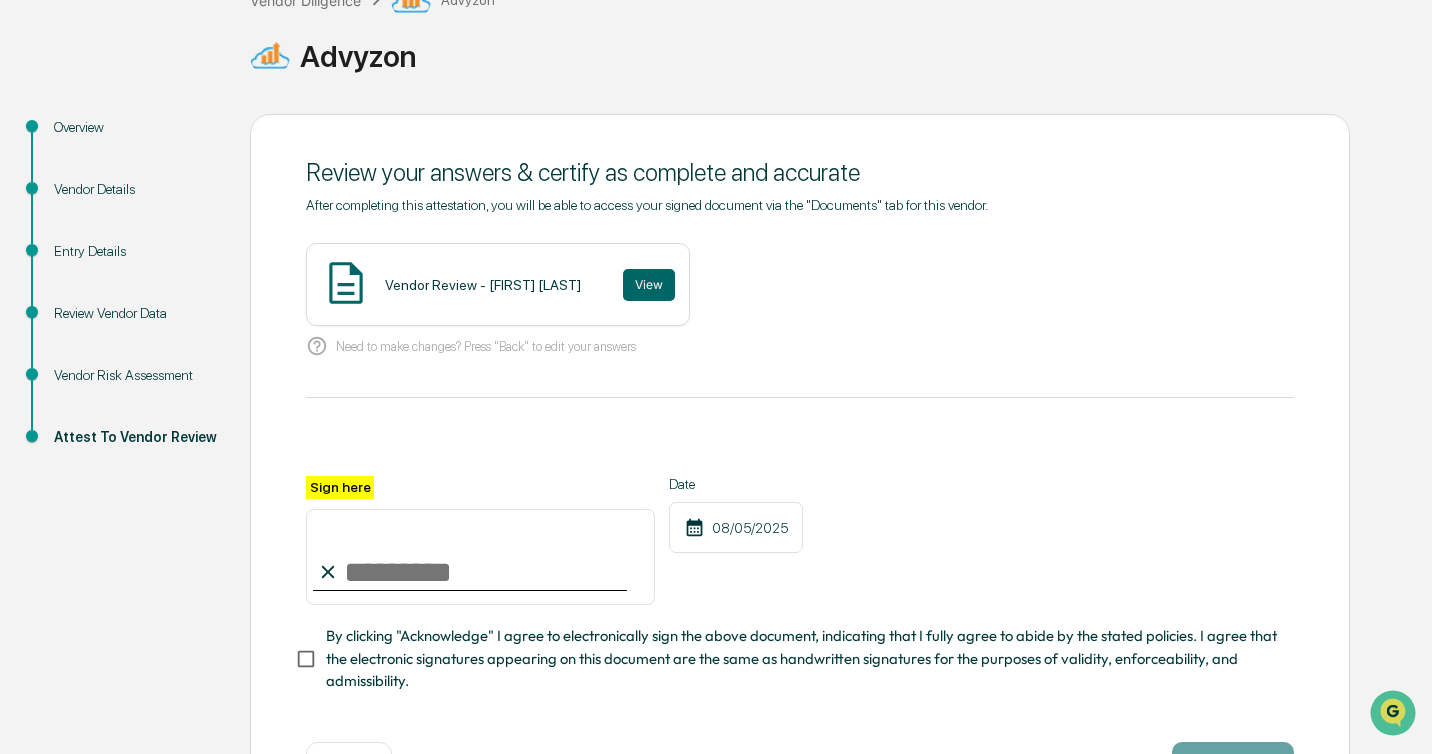 scroll, scrollTop: 142, scrollLeft: 0, axis: vertical 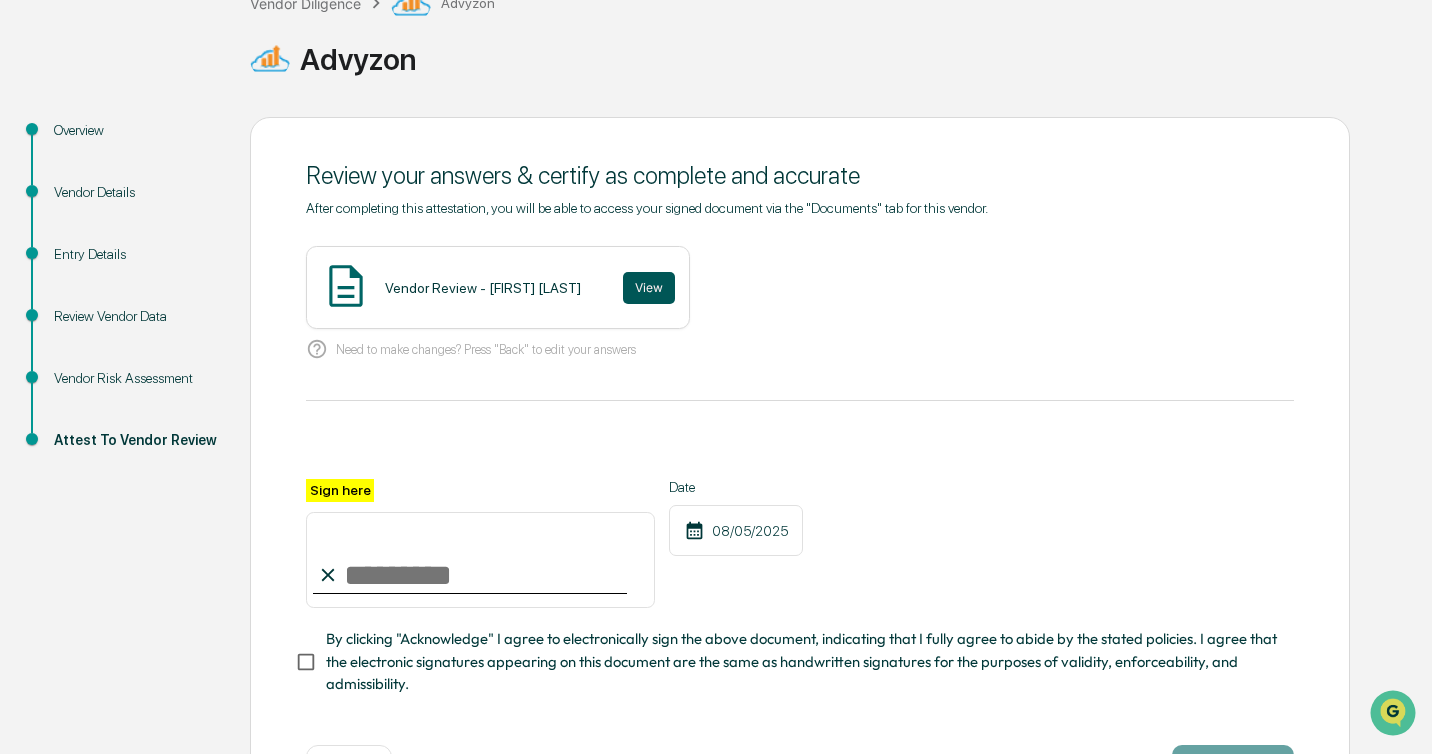 click on "View" at bounding box center (649, 288) 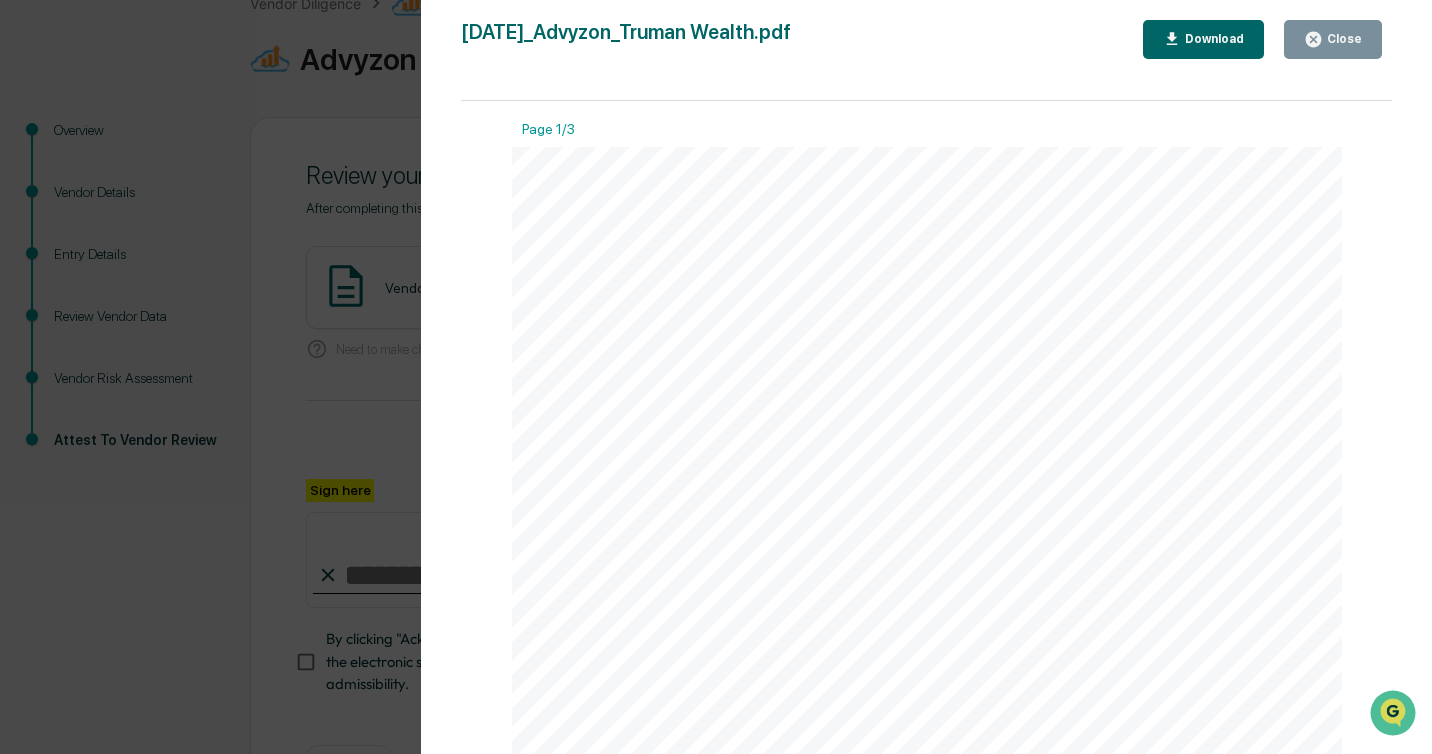 click on "Close" at bounding box center [1342, 39] 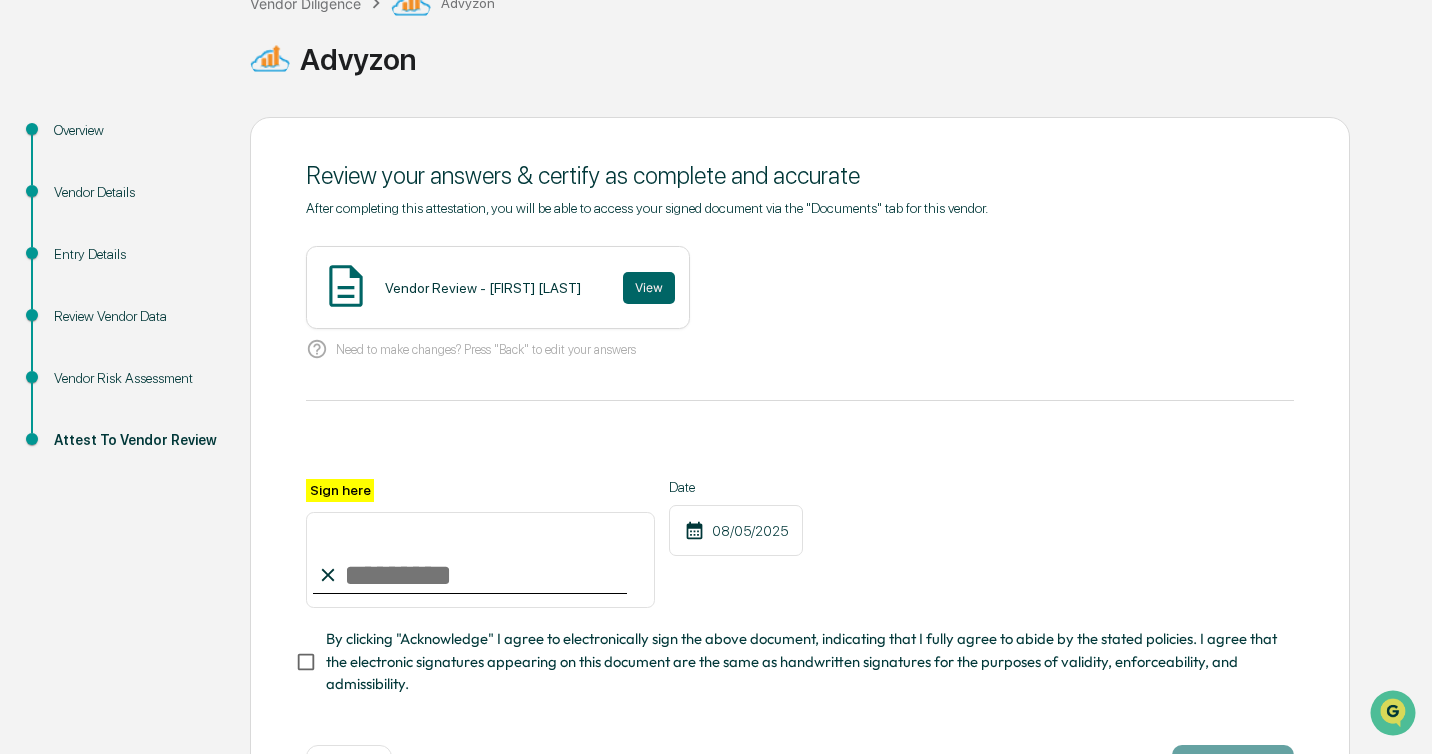 click on "Vendor Details" at bounding box center (136, 192) 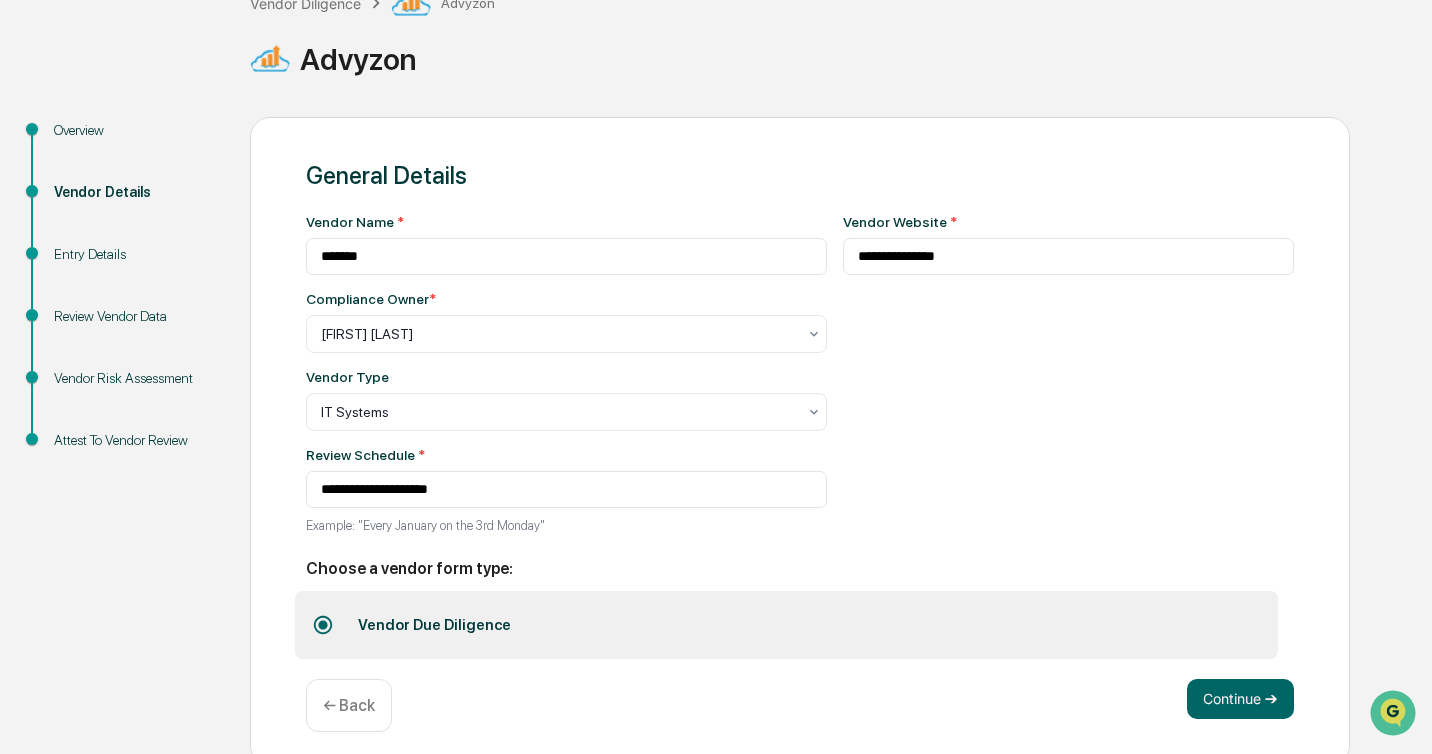 scroll, scrollTop: 156, scrollLeft: 0, axis: vertical 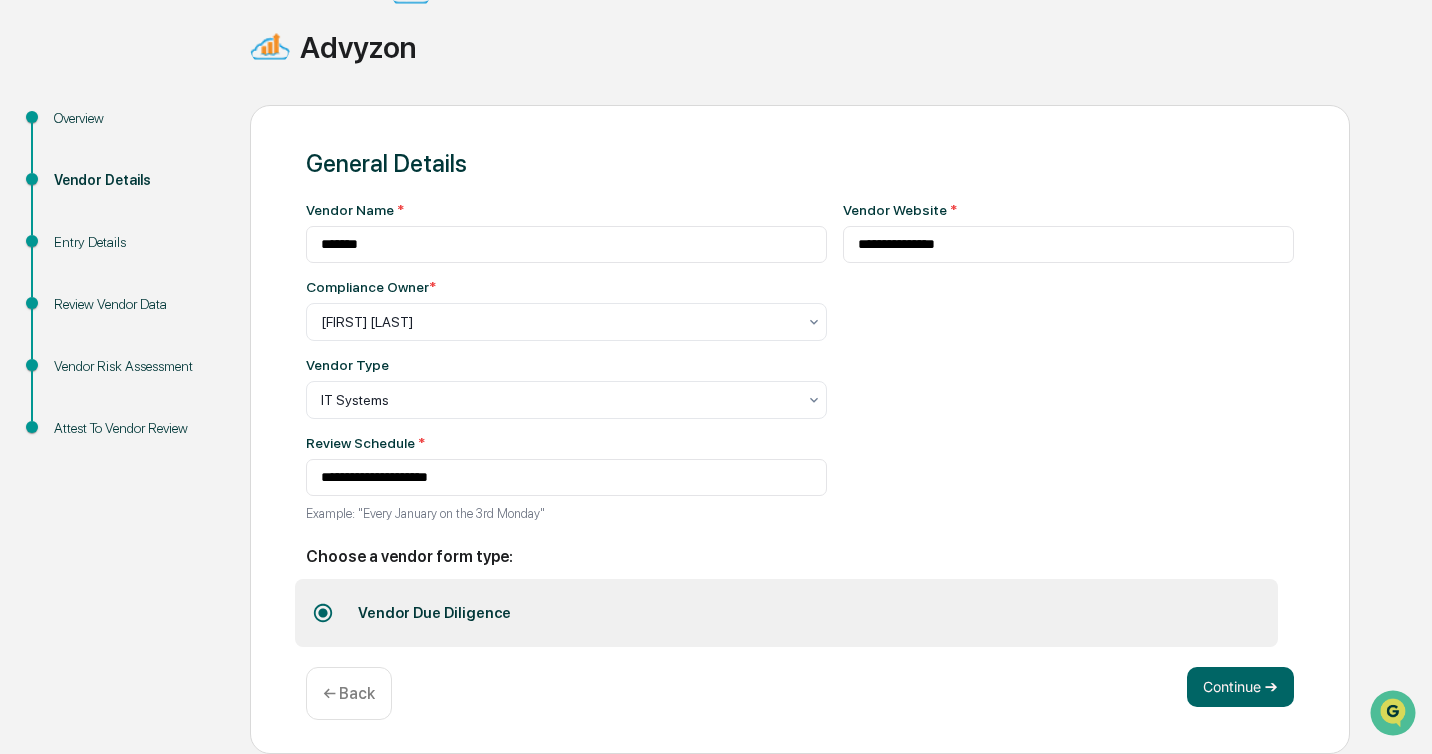 click on "Overview" at bounding box center (136, 118) 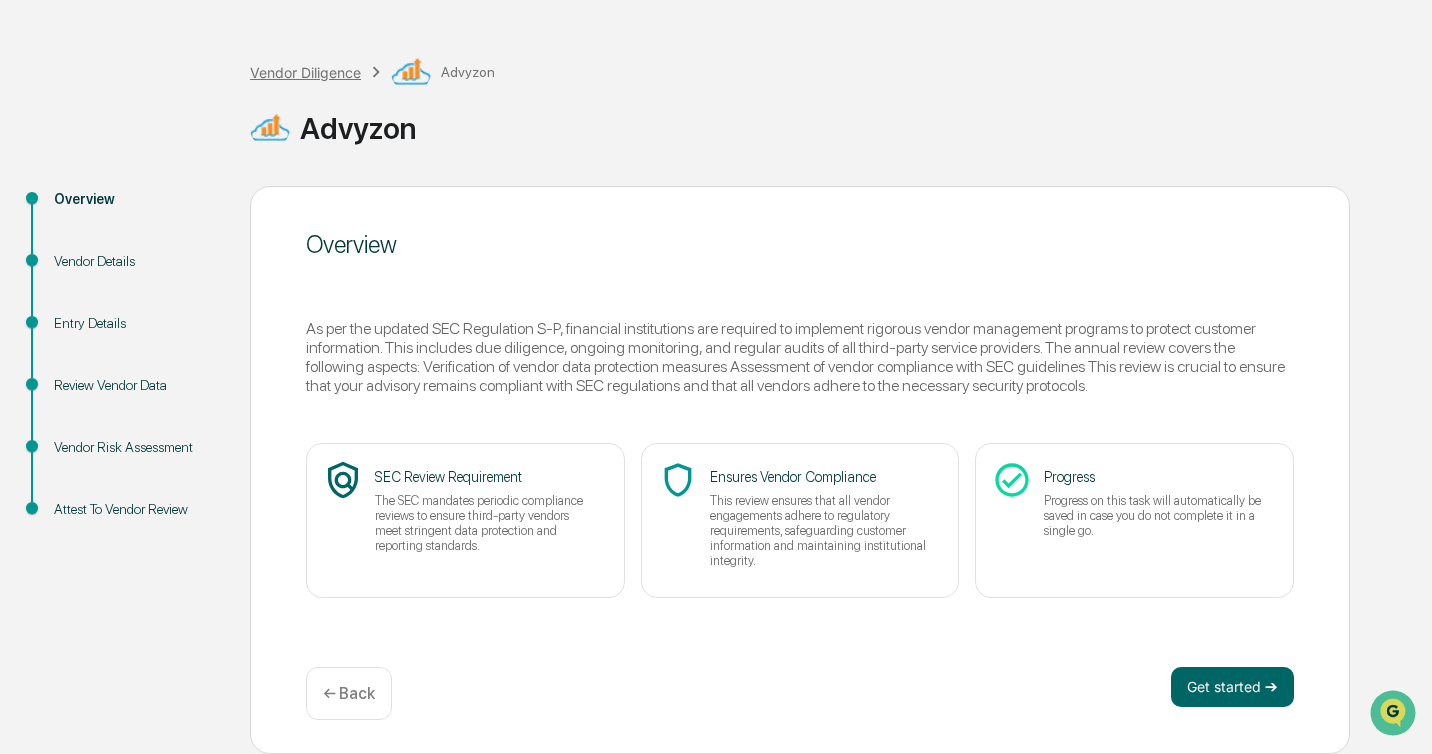 click on "Vendor Diligence" at bounding box center [305, 72] 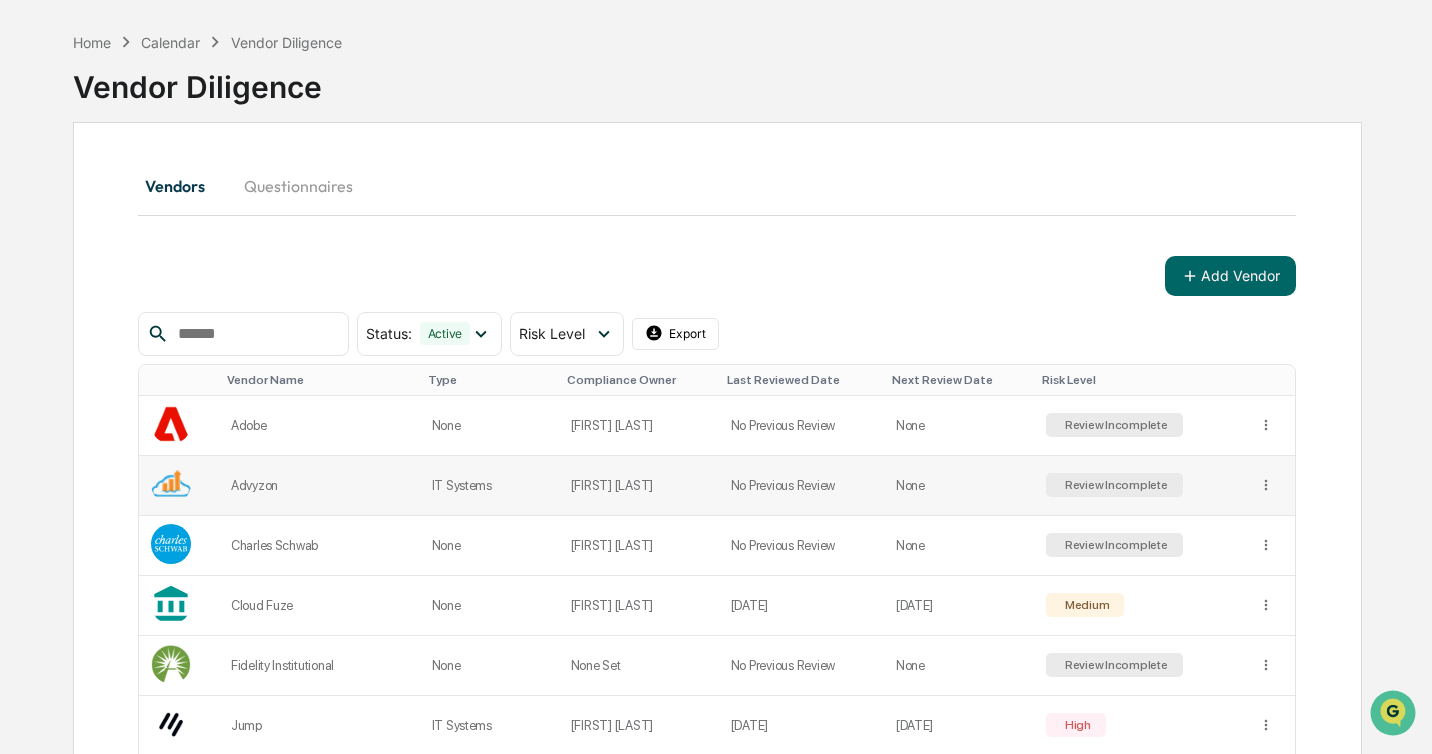 click on "No Previous Review" at bounding box center [801, 486] 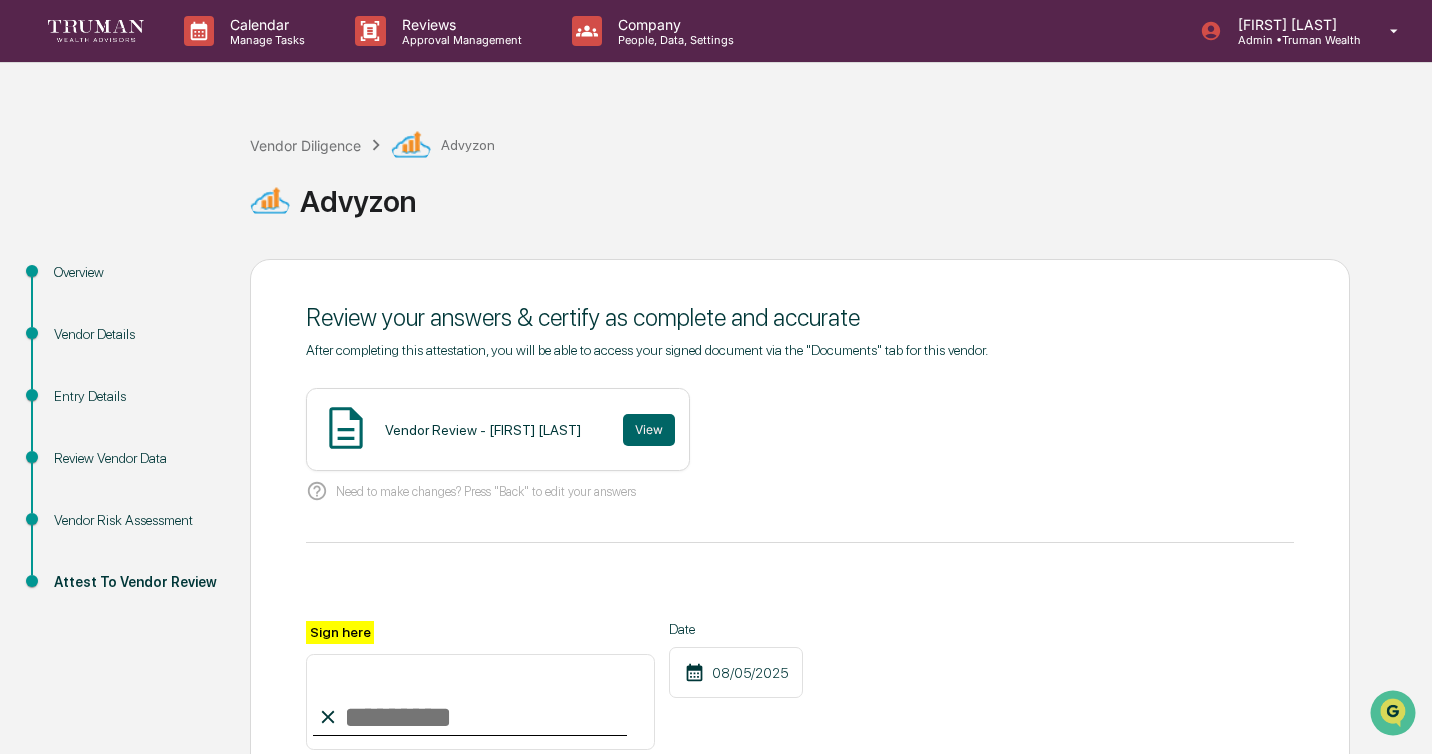 click on "Overview" at bounding box center [136, 272] 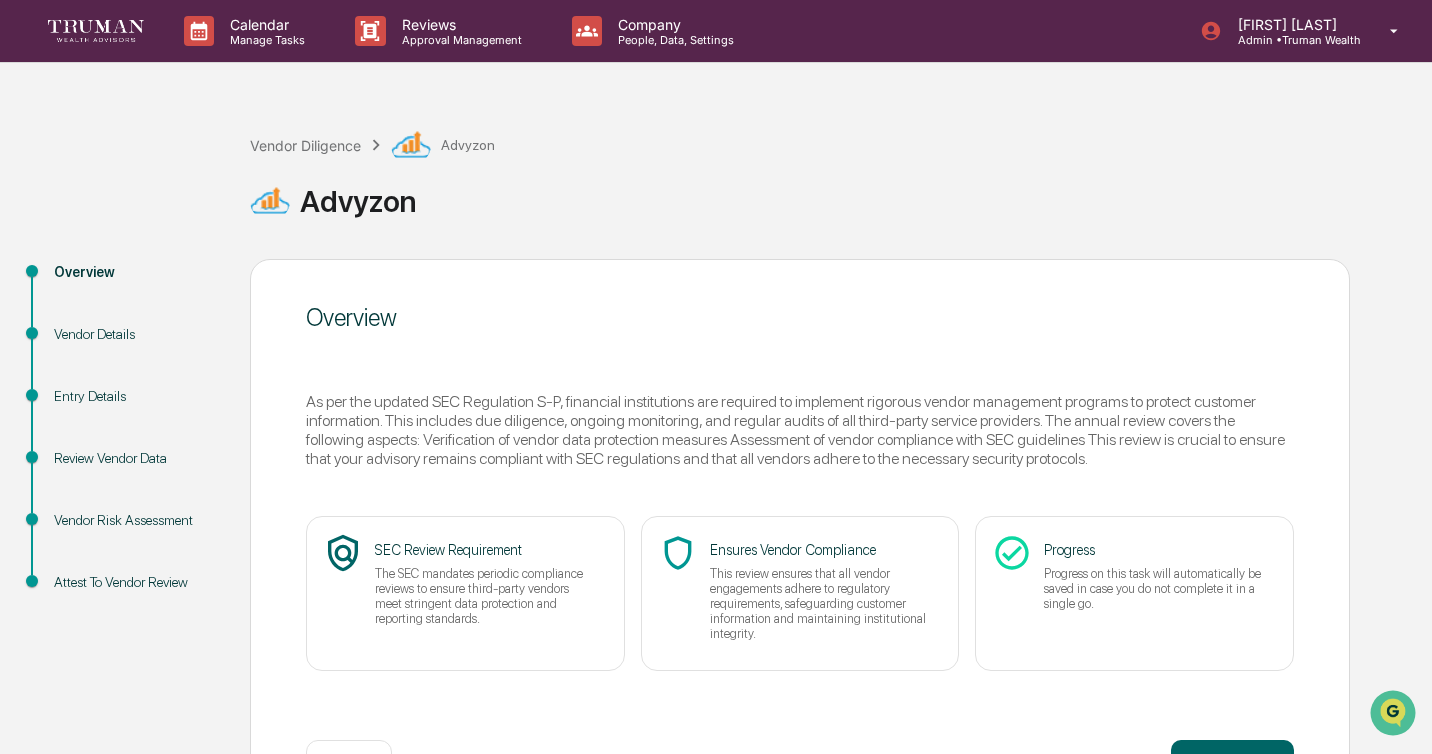 scroll, scrollTop: 73, scrollLeft: 0, axis: vertical 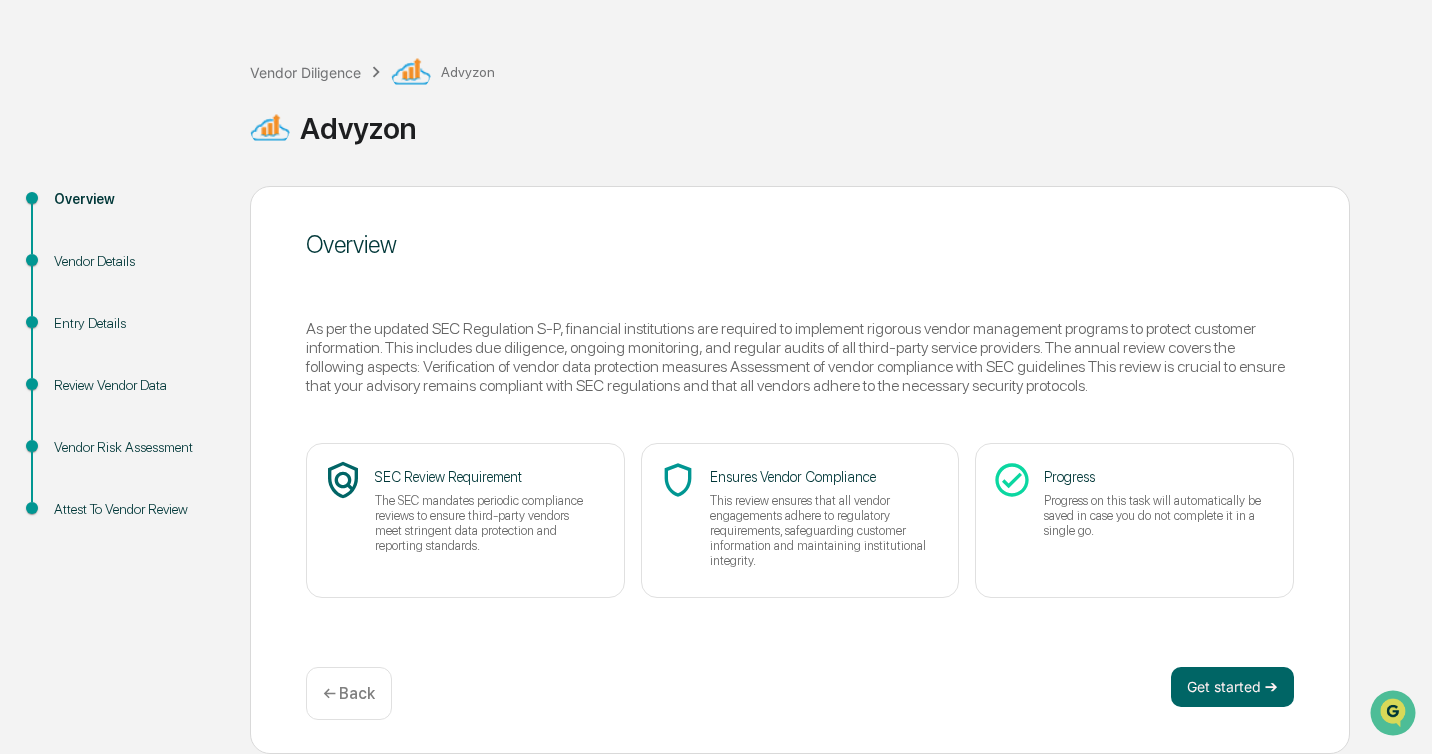 click on "Entry Details" at bounding box center (136, 323) 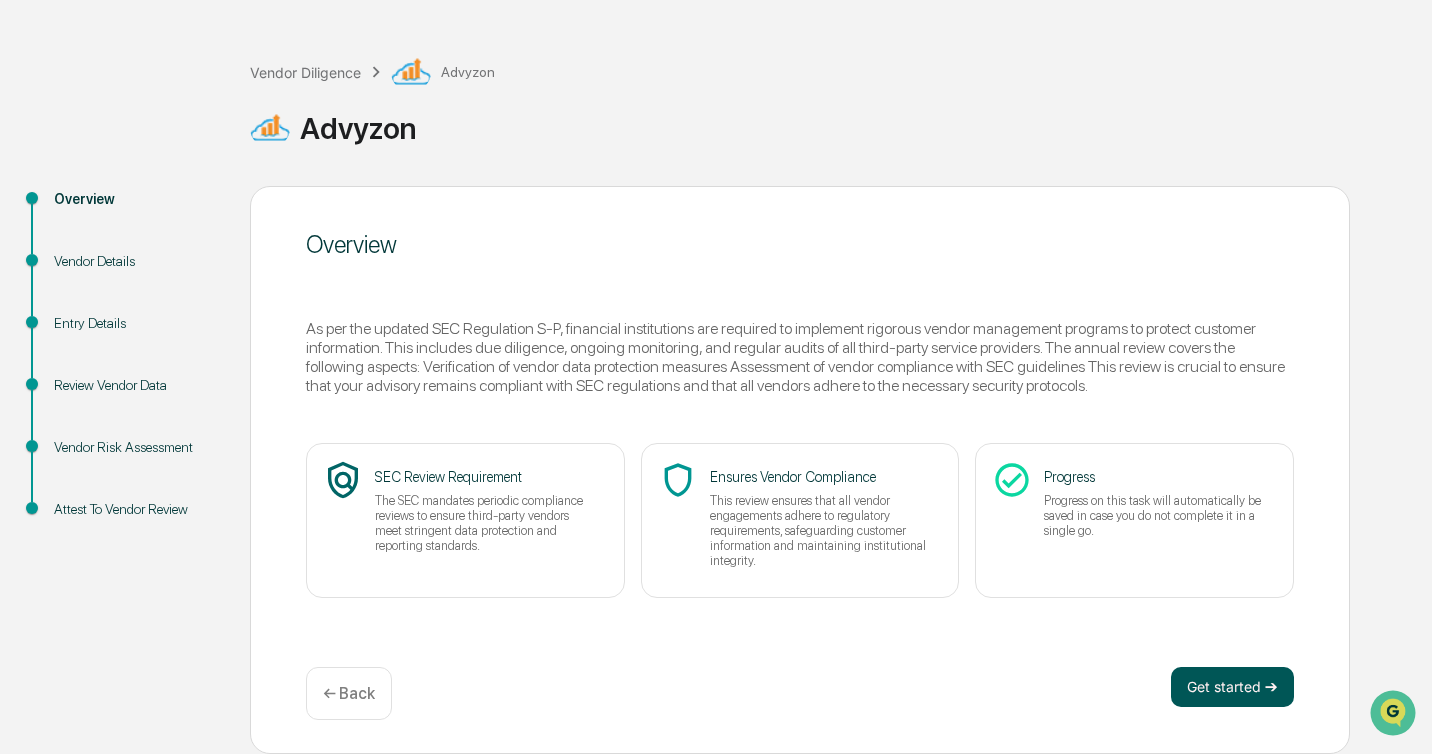 click on "Get started ➔" at bounding box center [1232, 687] 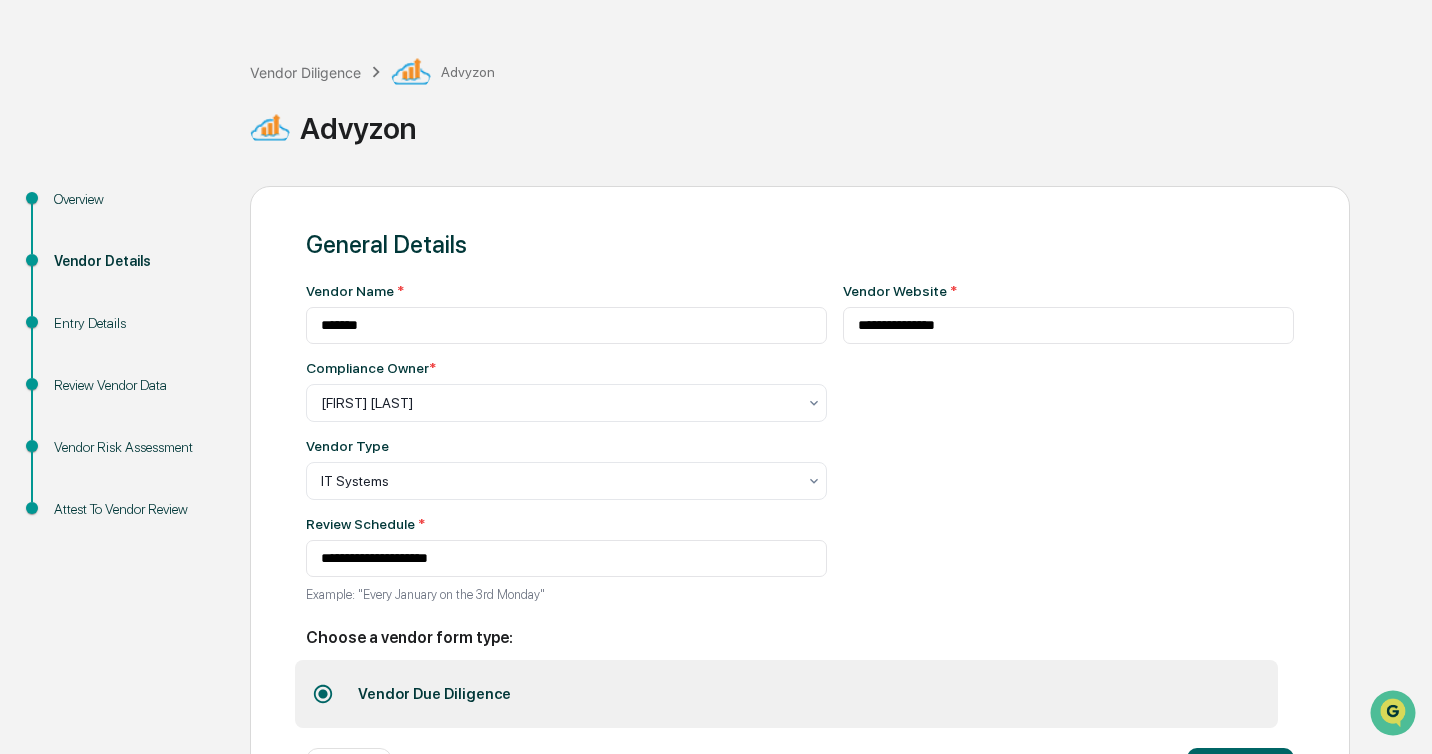 scroll, scrollTop: 156, scrollLeft: 0, axis: vertical 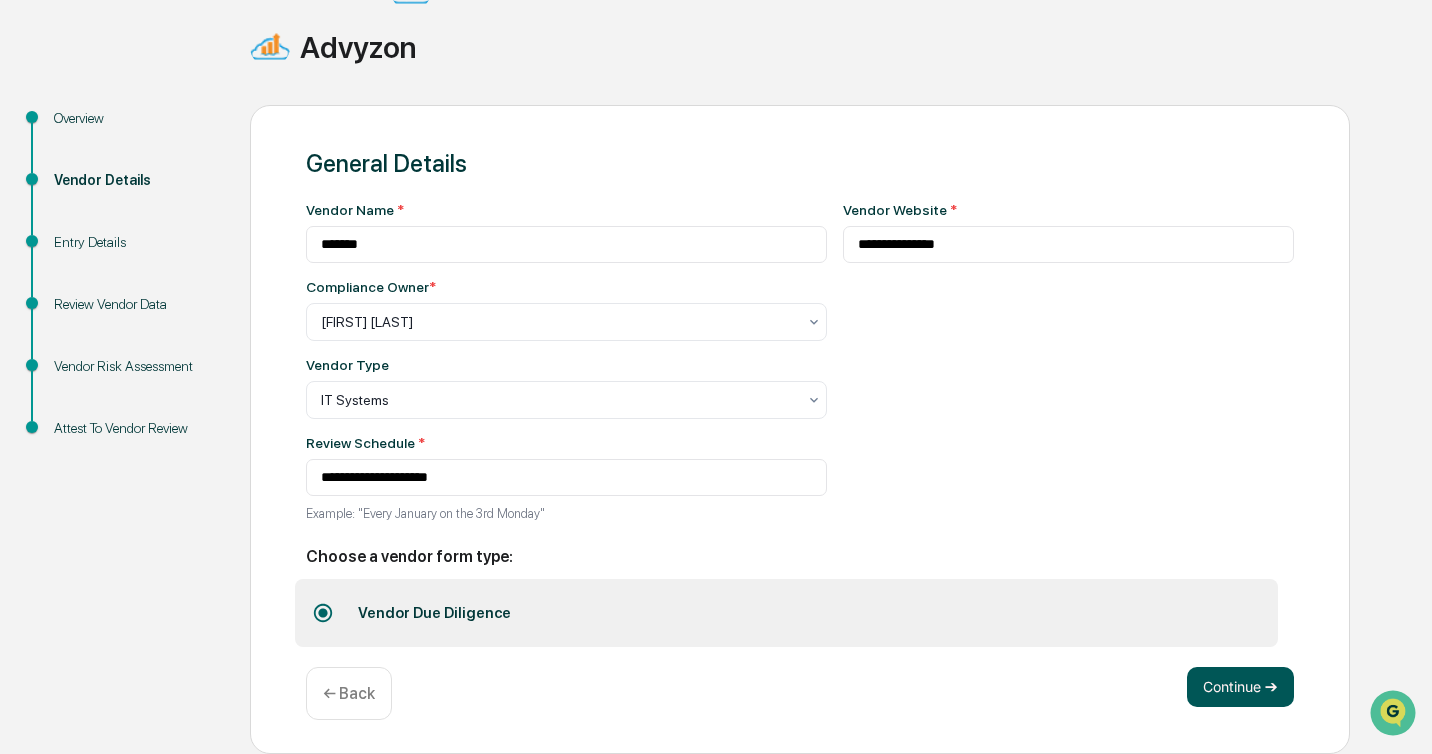 click on "Continue ➔" at bounding box center (1240, 687) 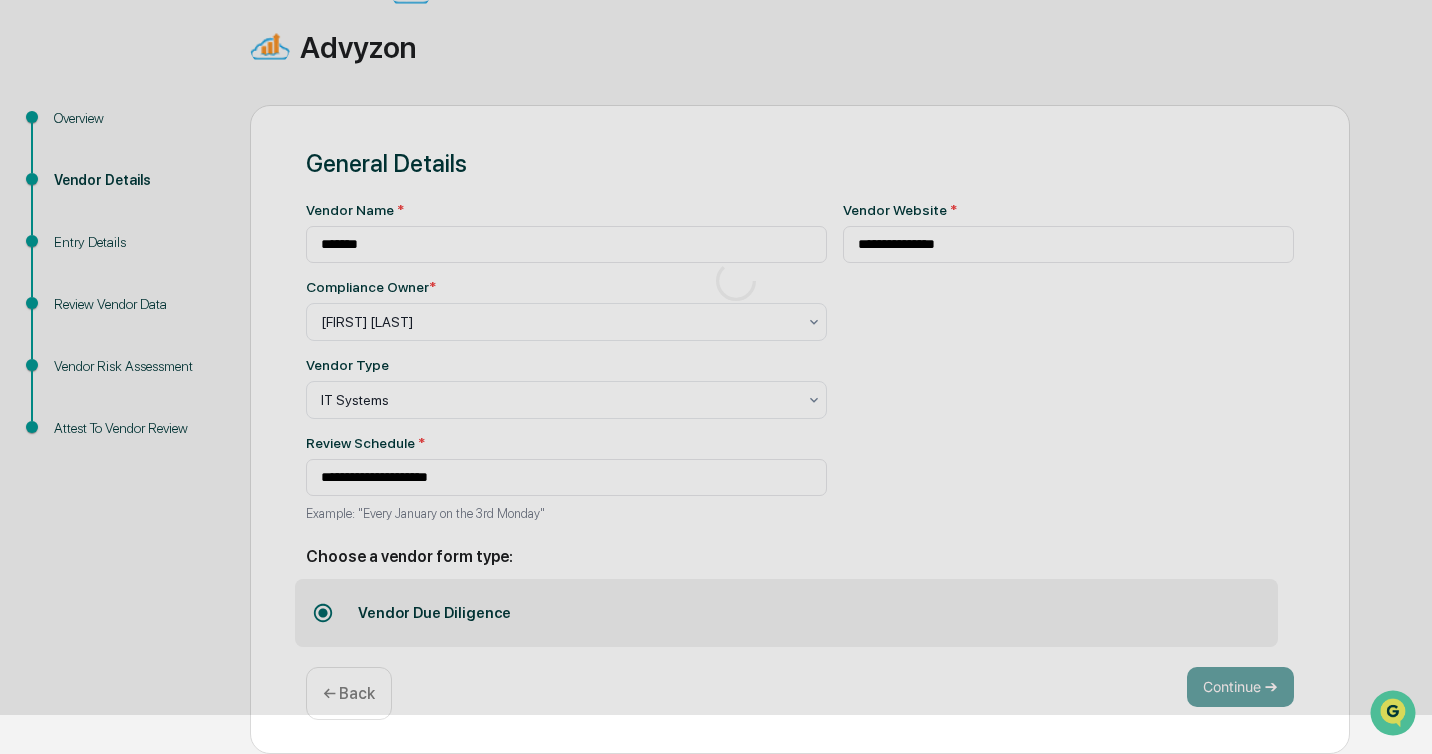 scroll, scrollTop: 73, scrollLeft: 0, axis: vertical 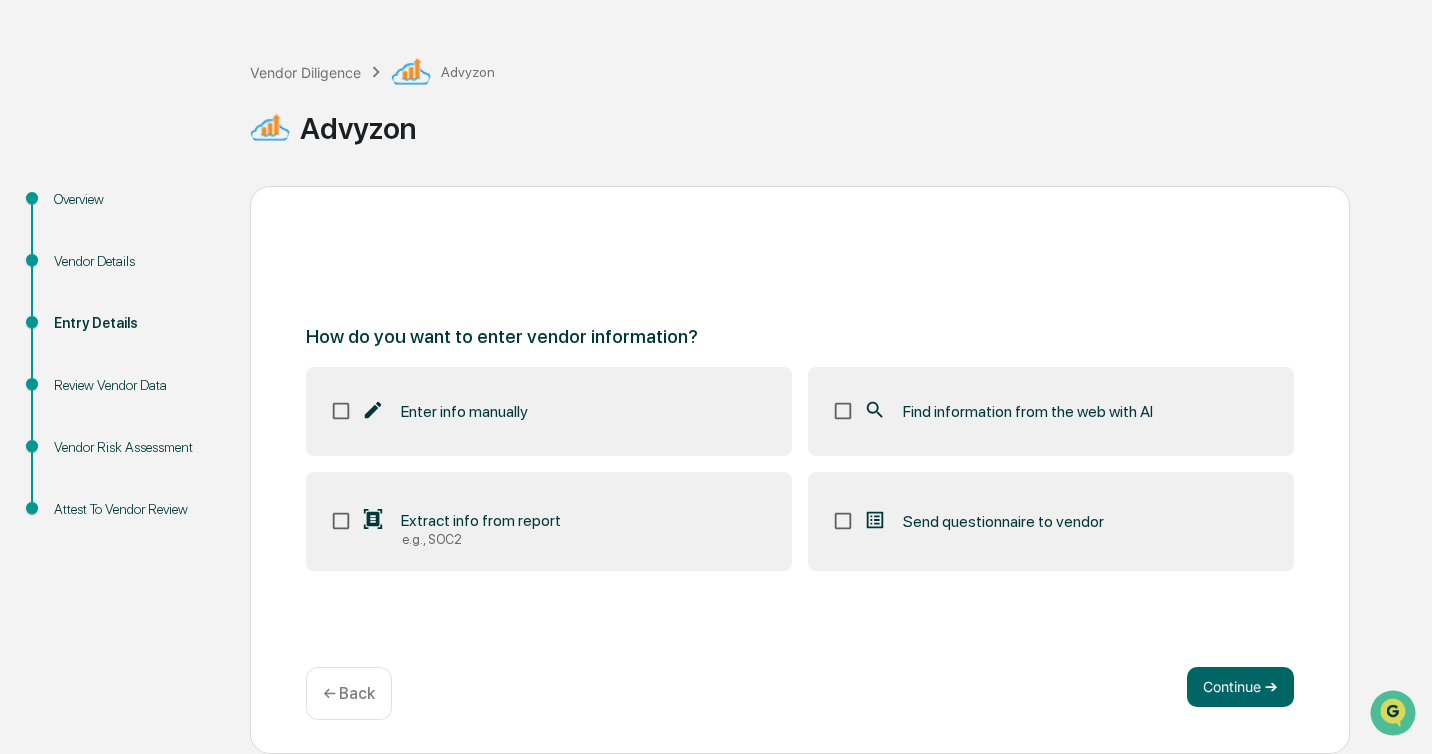 click on "Send questionnaire to vendor" at bounding box center (1003, 521) 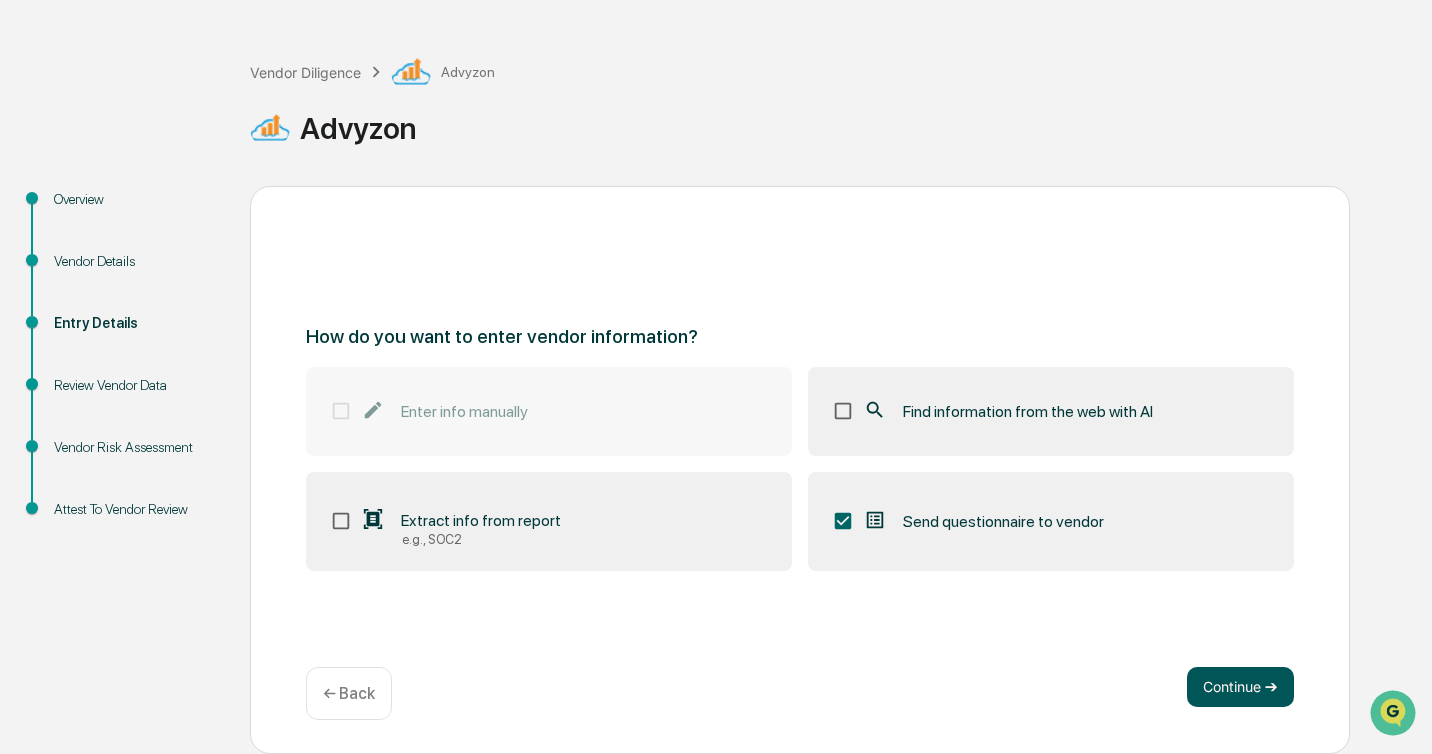 click on "Continue ➔" at bounding box center (1240, 687) 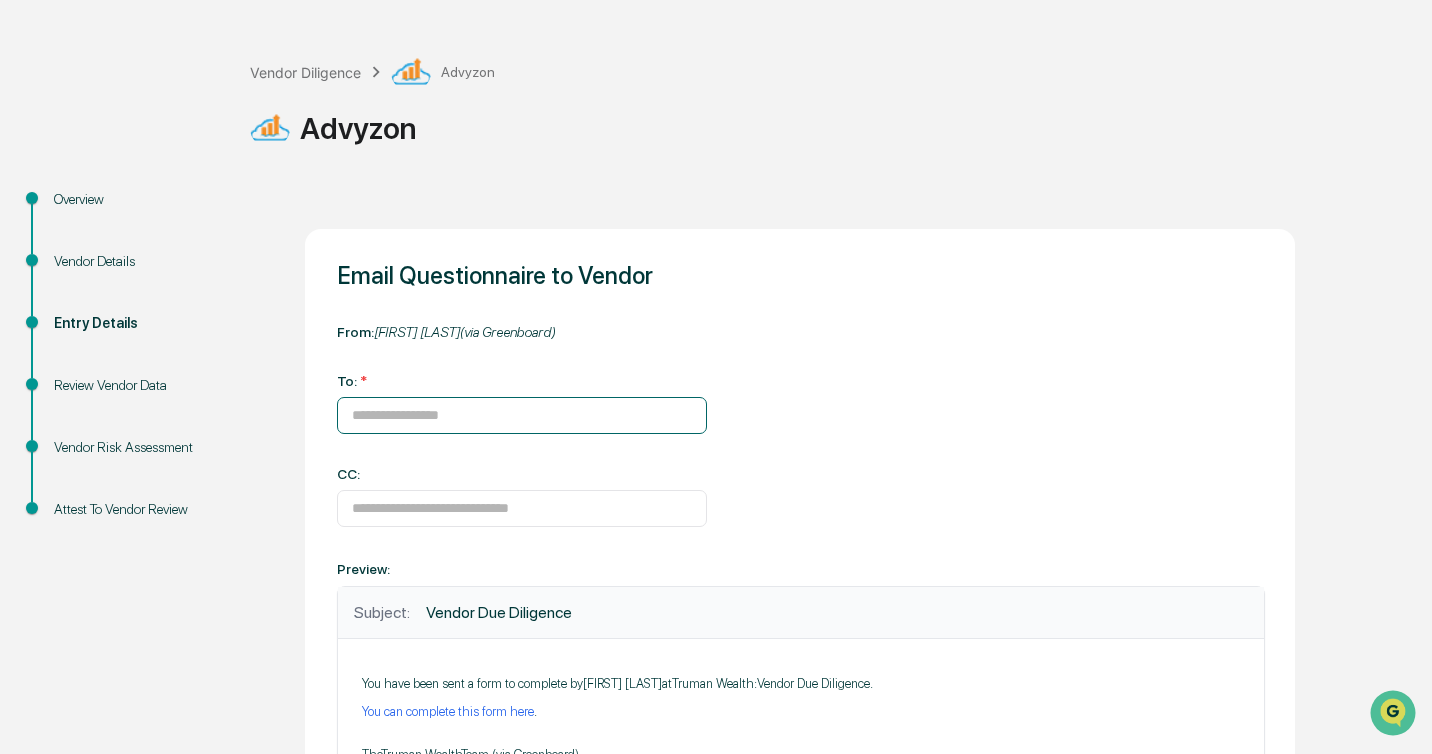 click at bounding box center (522, 415) 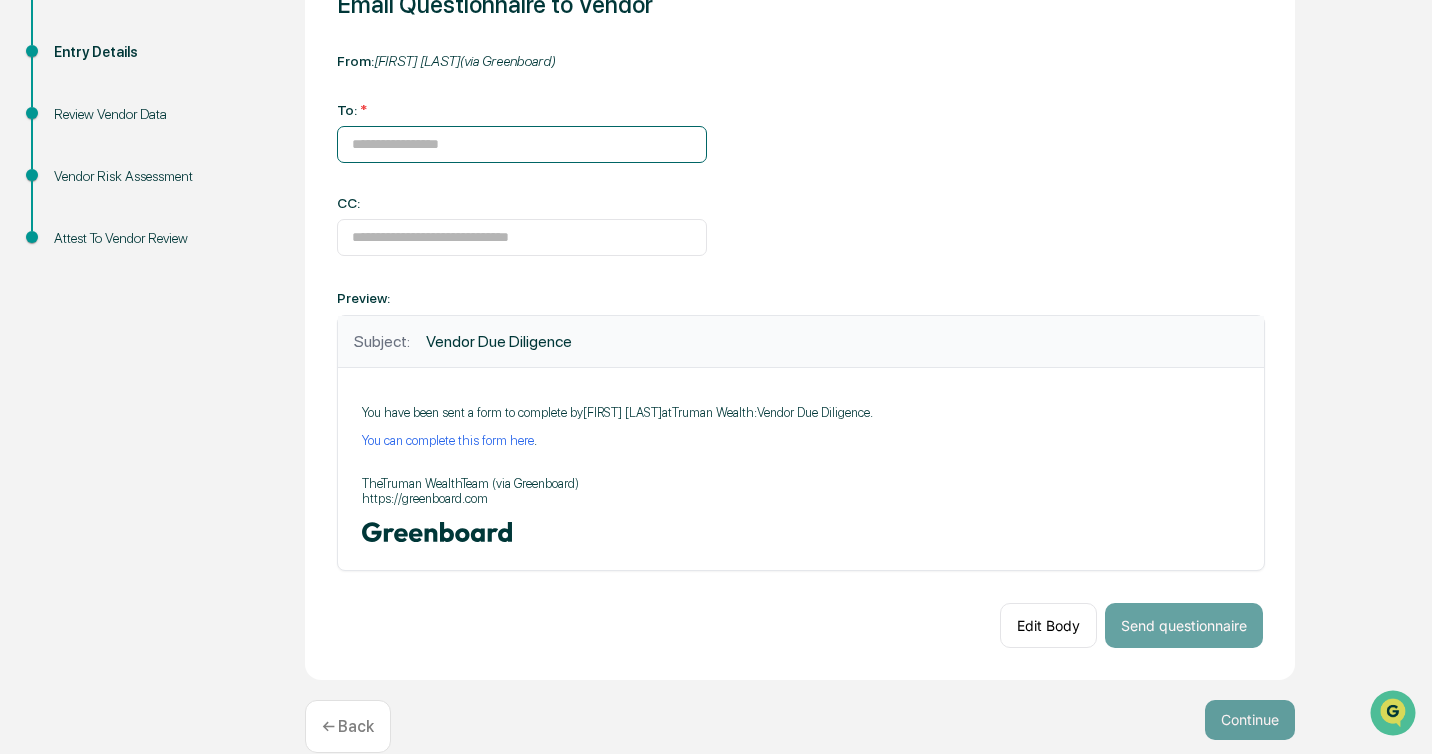 scroll, scrollTop: 377, scrollLeft: 0, axis: vertical 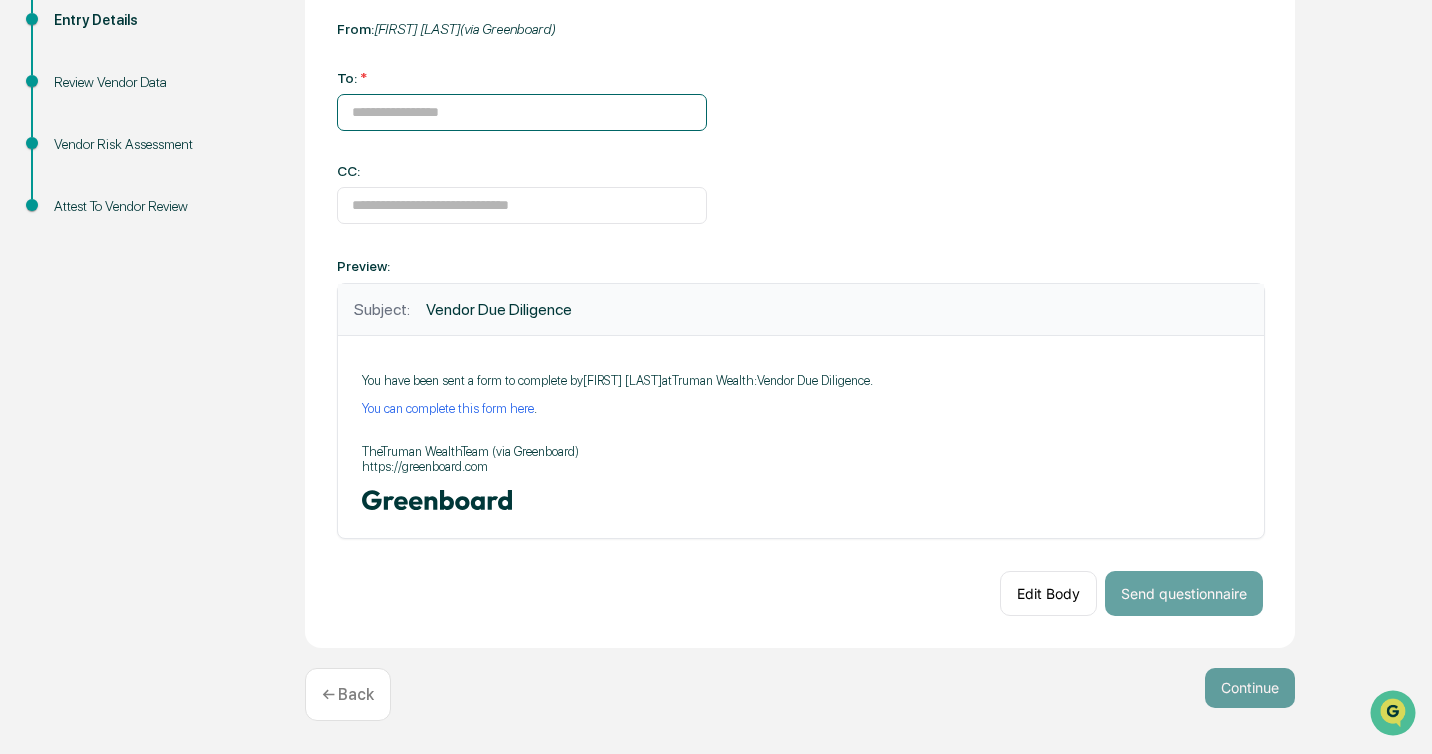 click at bounding box center (522, 112) 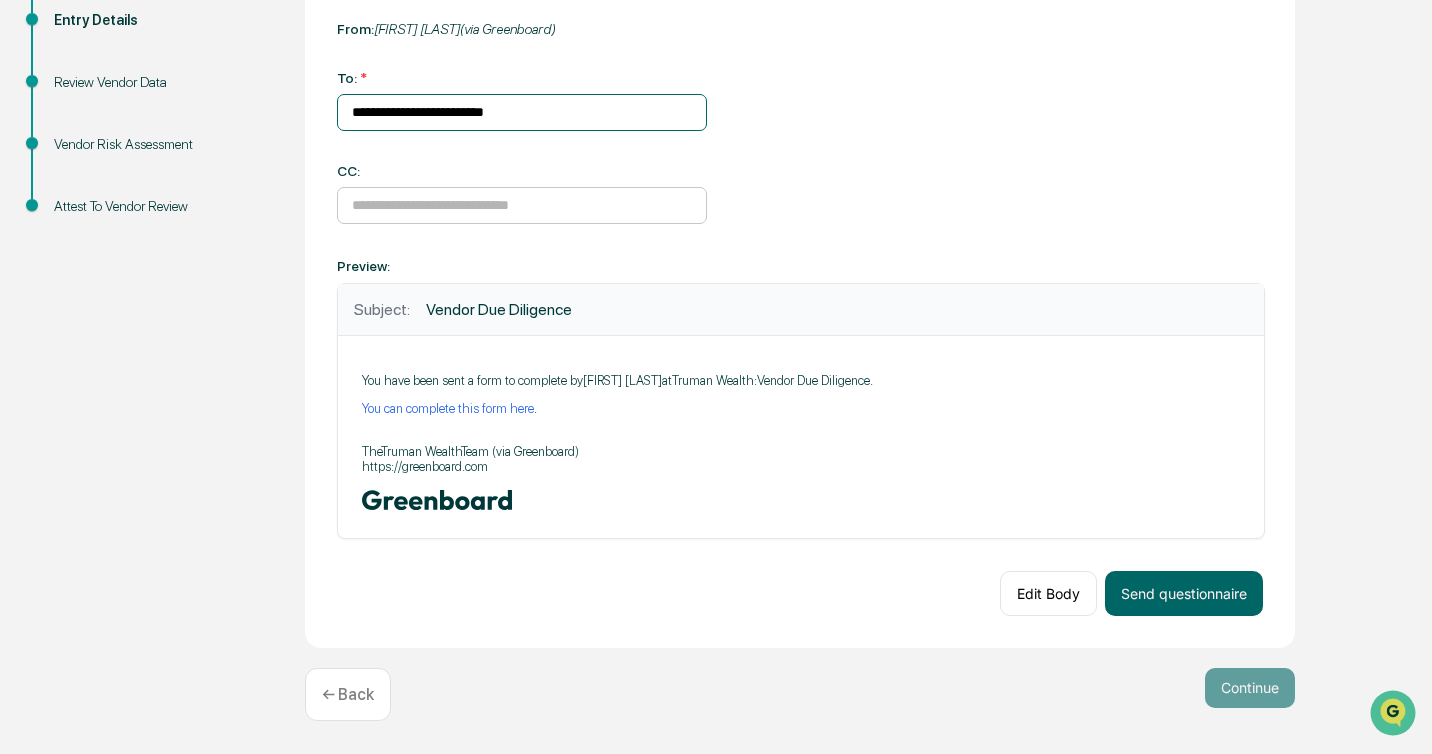 type on "**********" 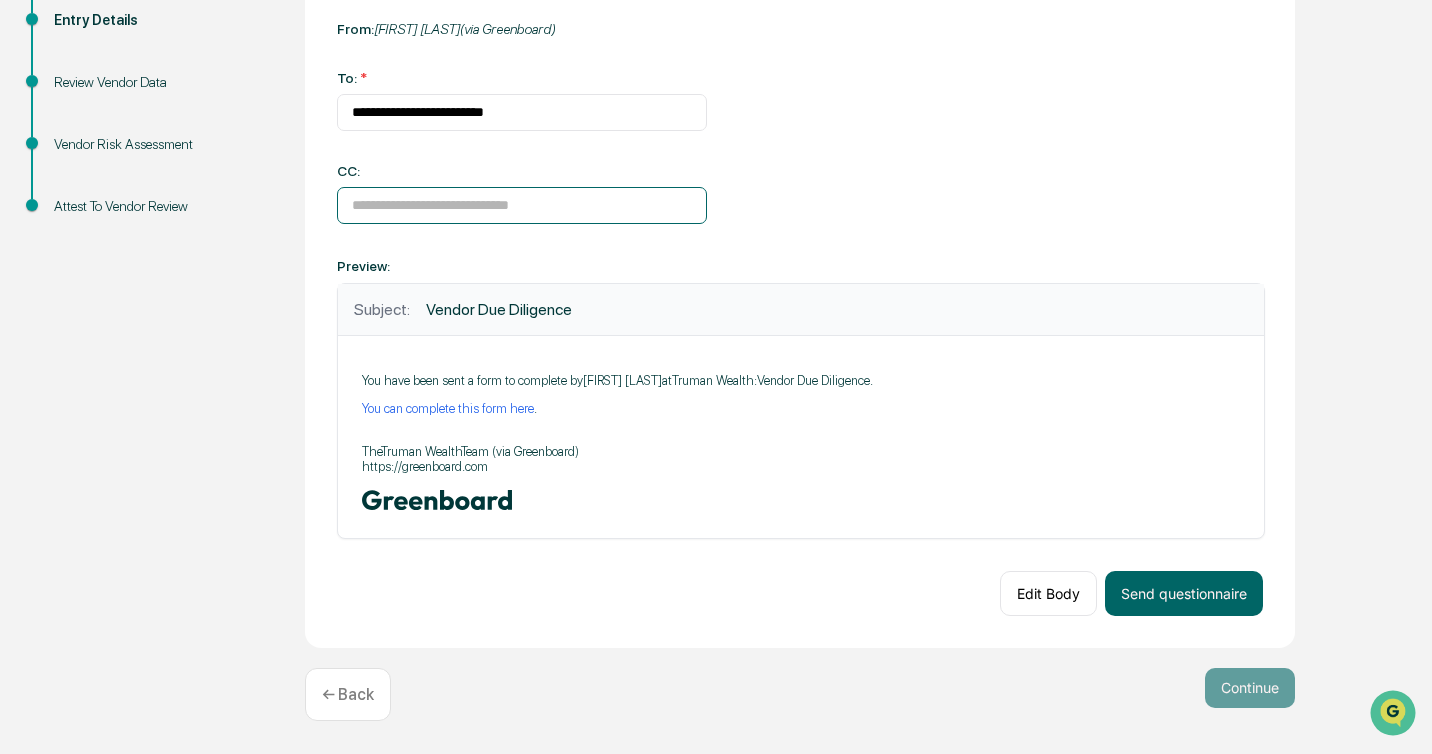 click at bounding box center [522, 205] 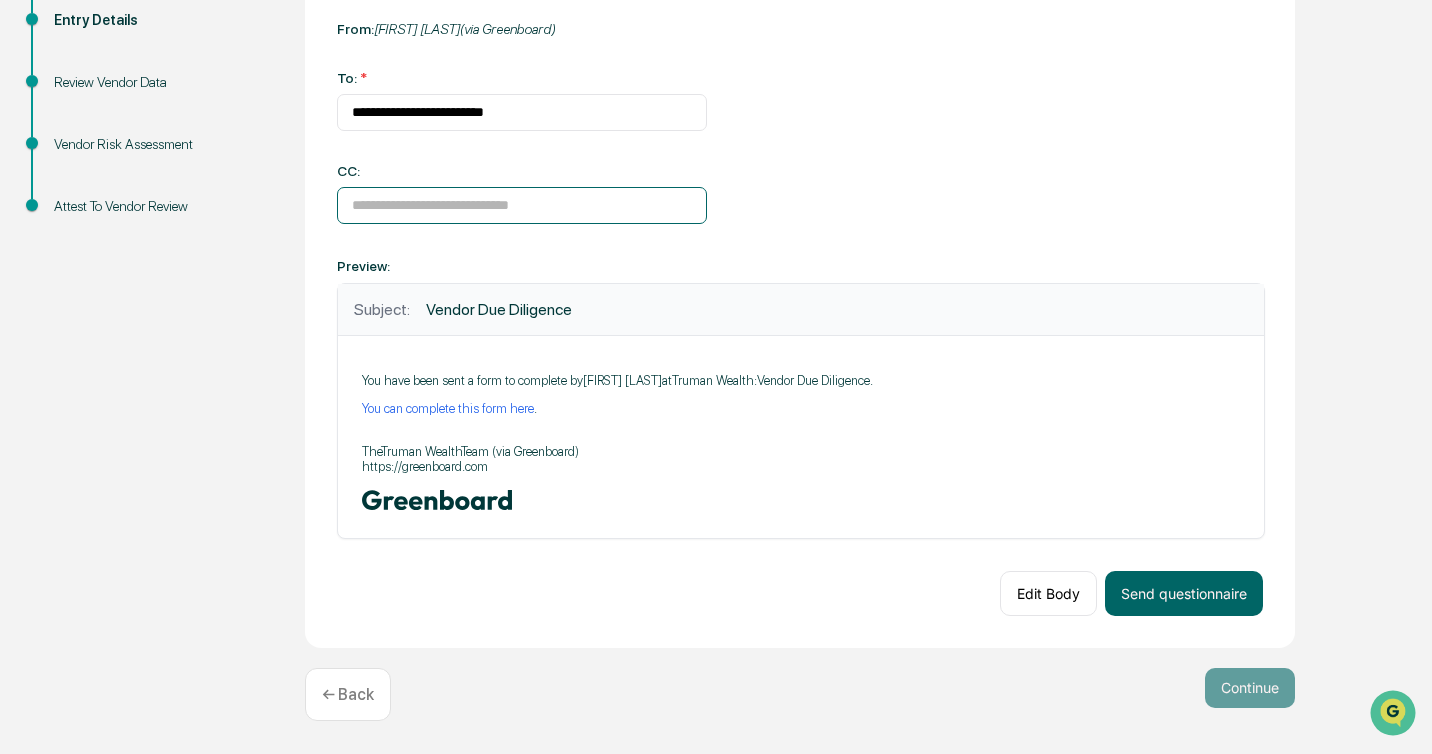 type on "**********" 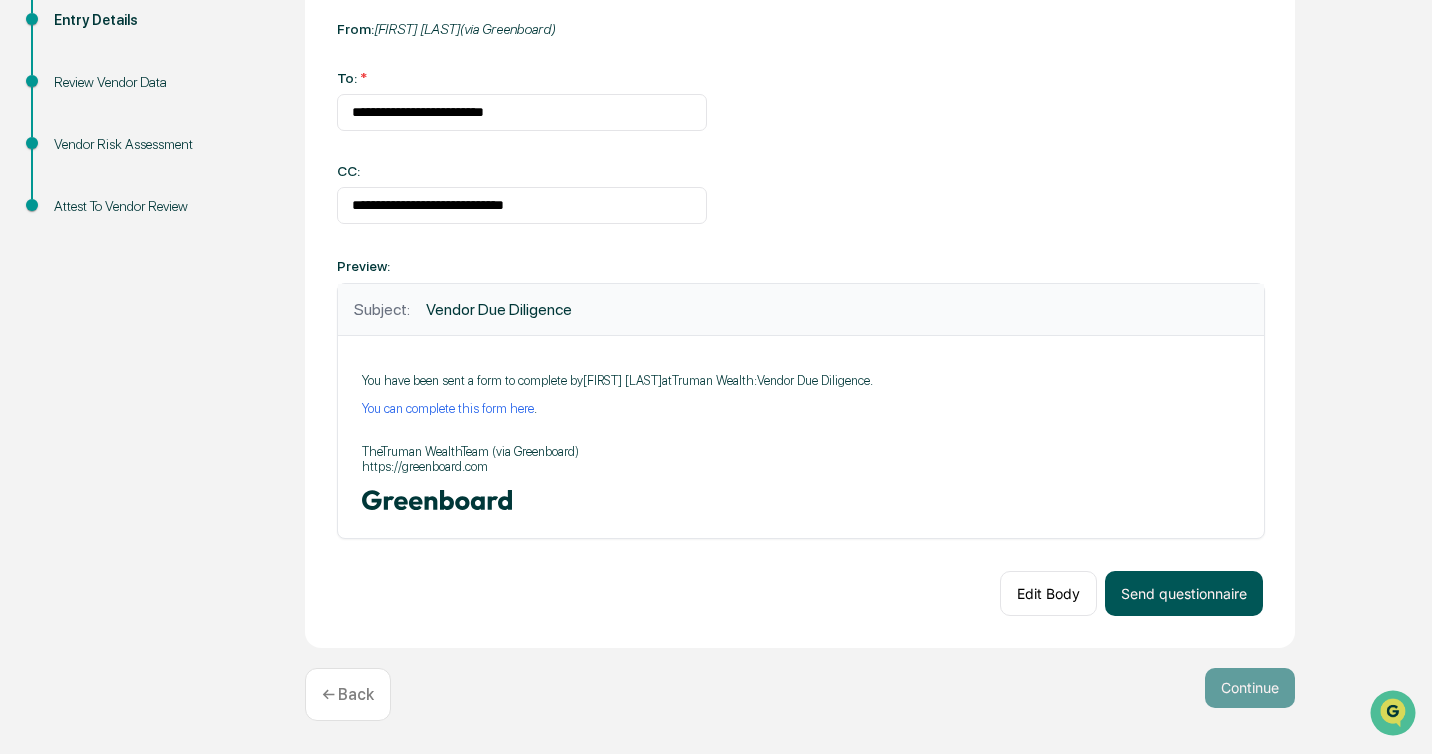 click on "Send questionnaire" at bounding box center (1184, 593) 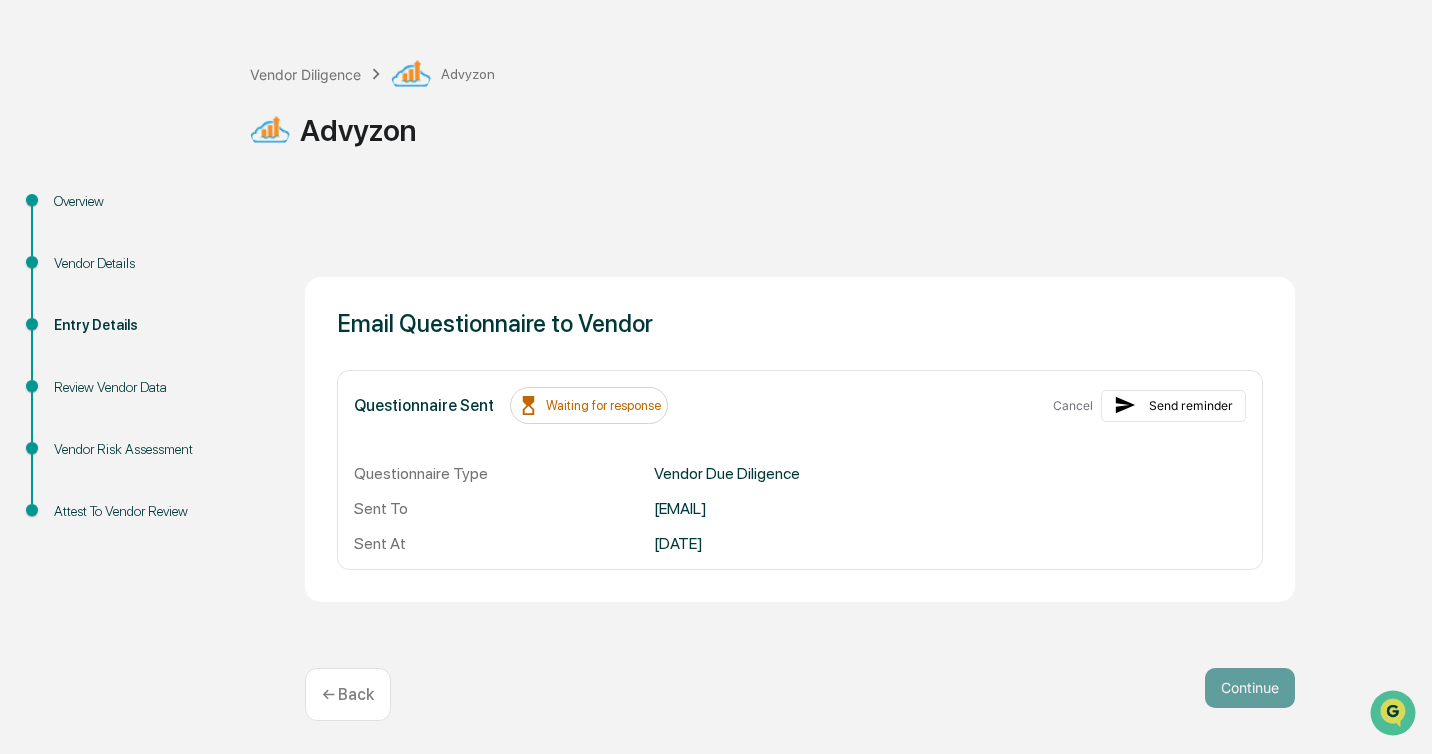 scroll, scrollTop: 71, scrollLeft: 0, axis: vertical 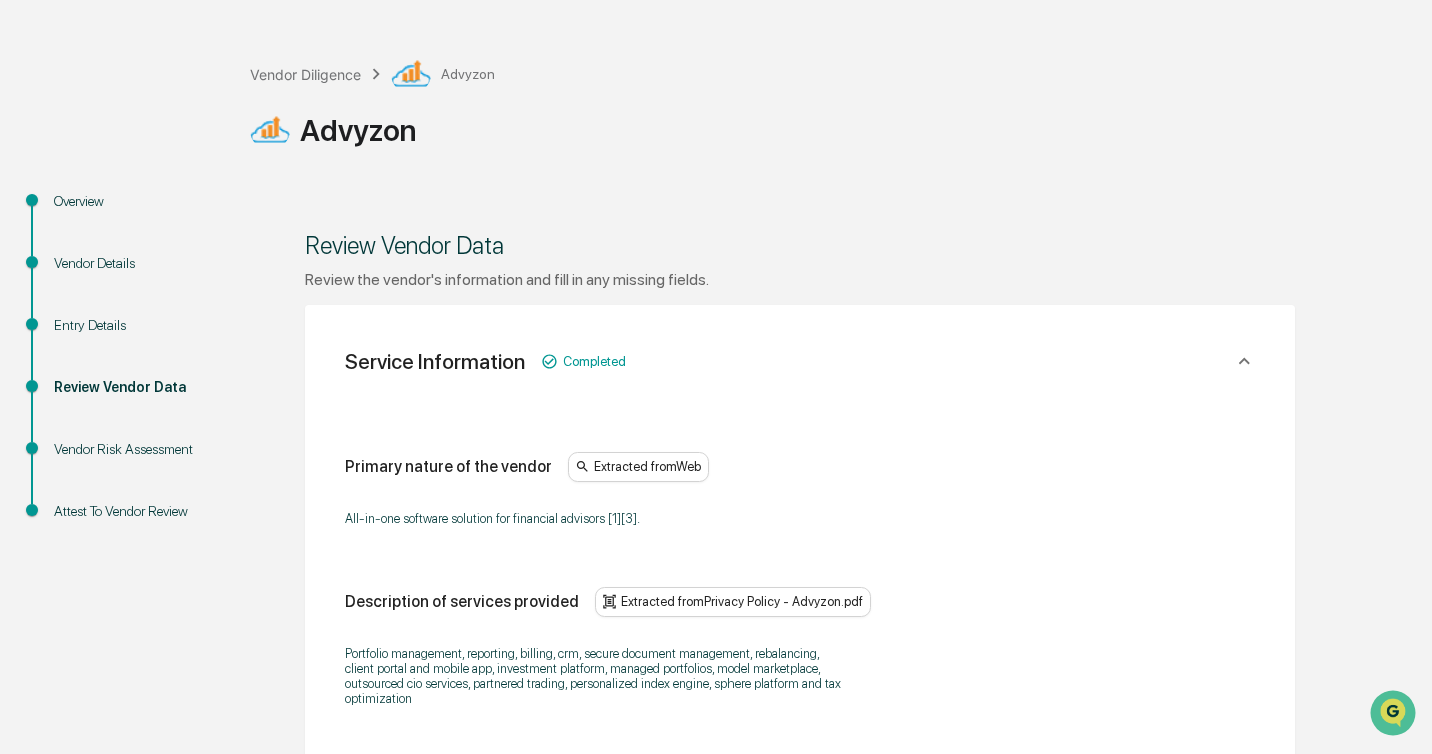 click on "Overview" at bounding box center (136, 201) 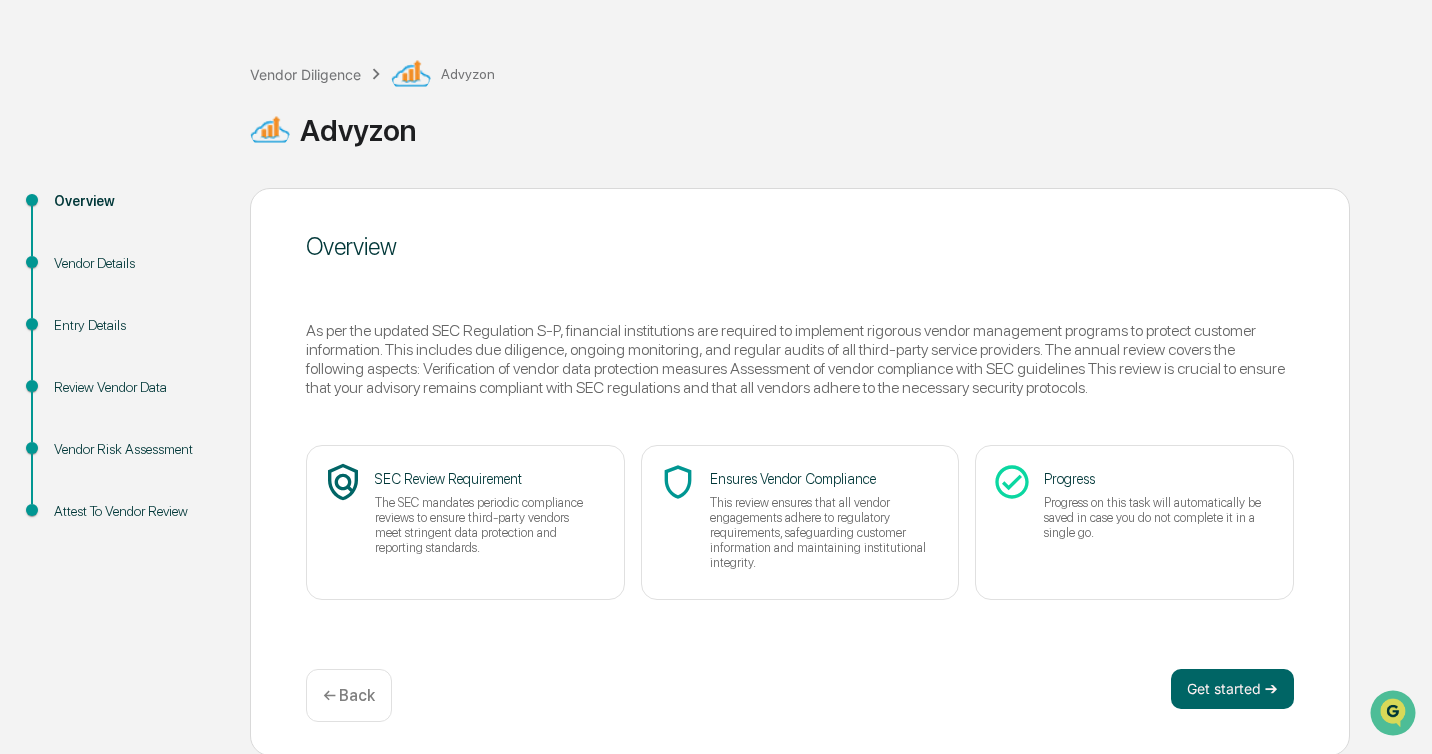 click on "Vendor Details" at bounding box center (136, 263) 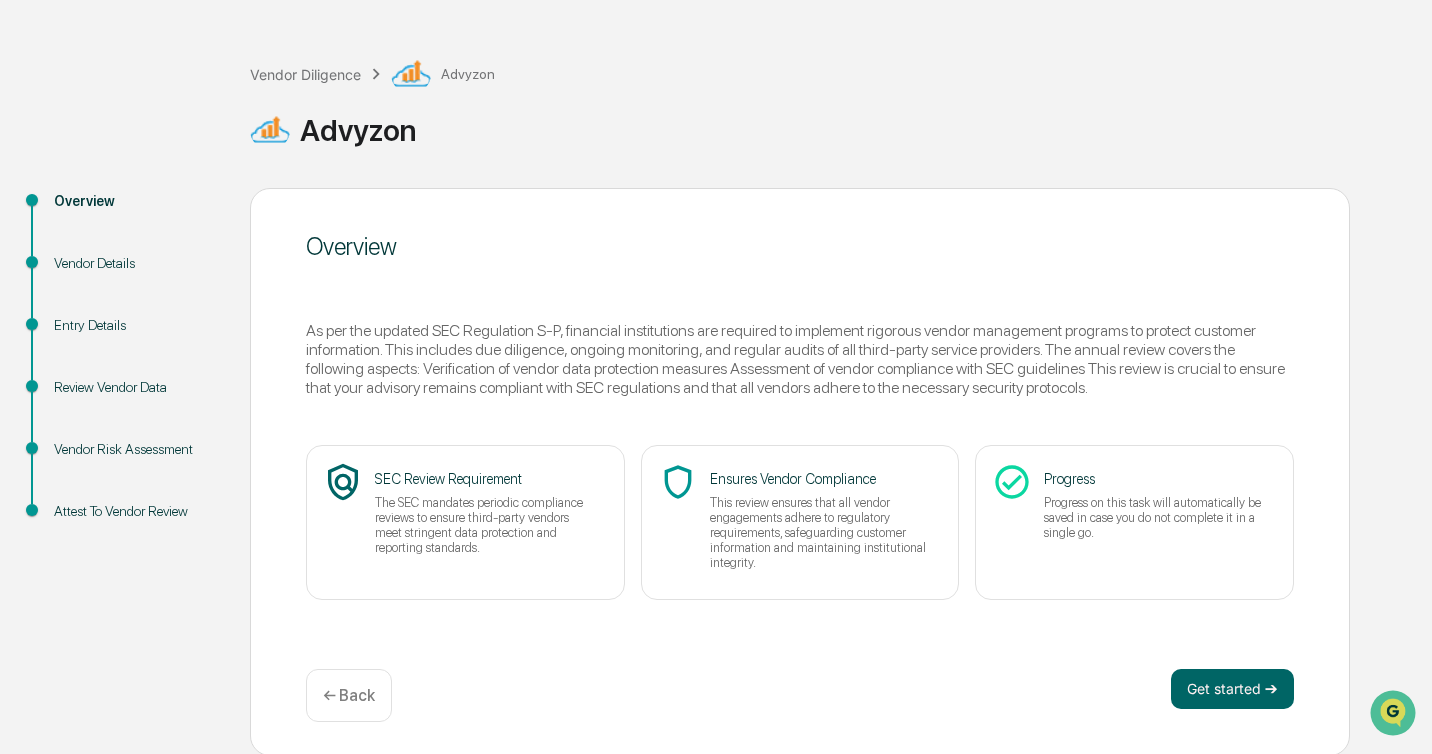 scroll, scrollTop: 0, scrollLeft: 0, axis: both 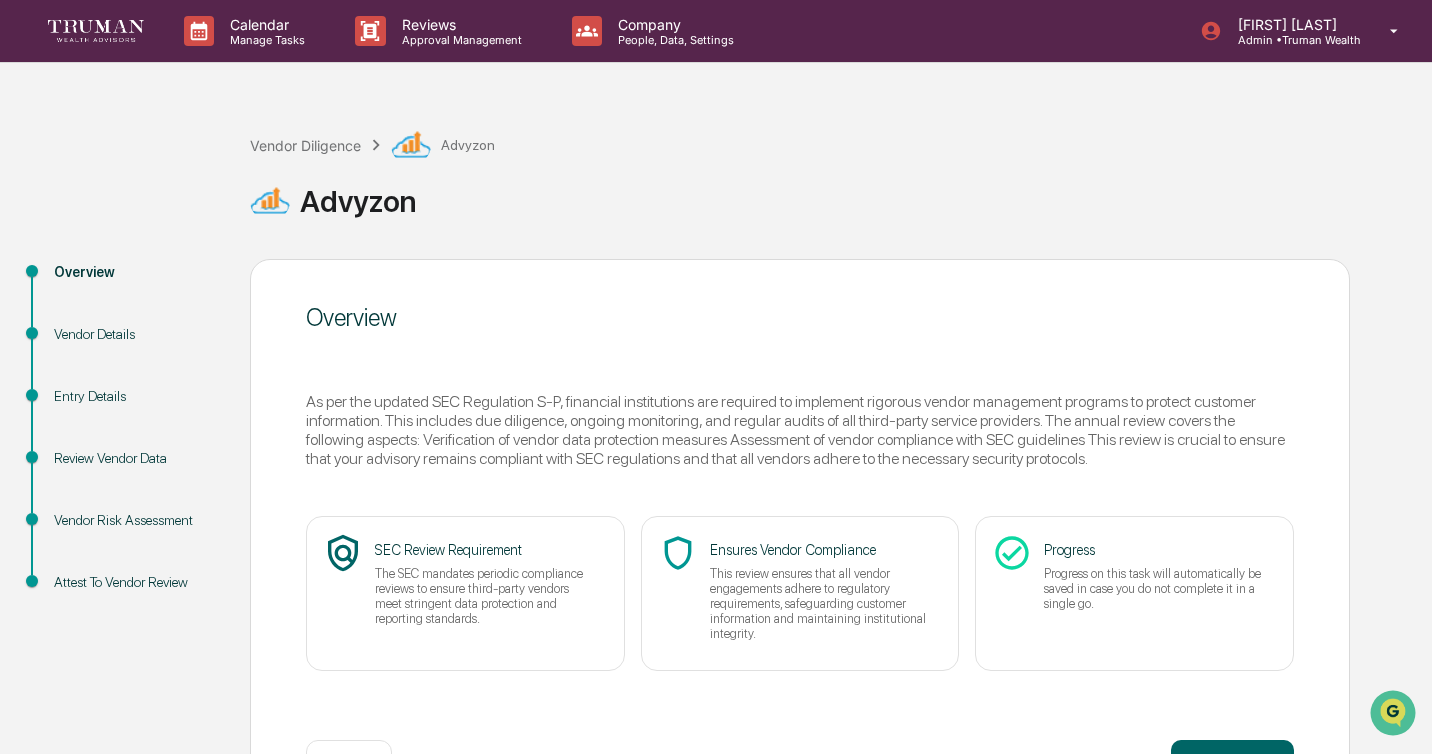 click on "Vendor Details" at bounding box center (136, 334) 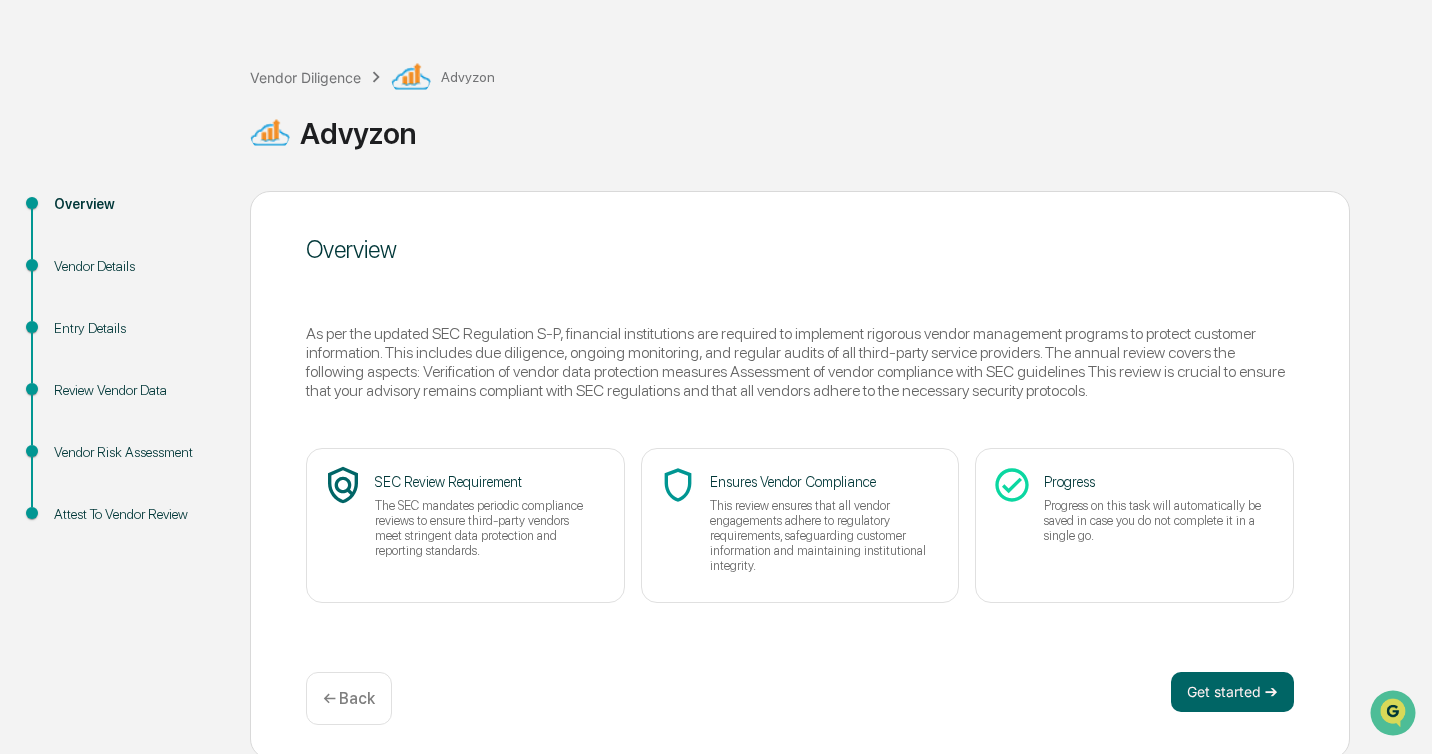 scroll, scrollTop: 56, scrollLeft: 0, axis: vertical 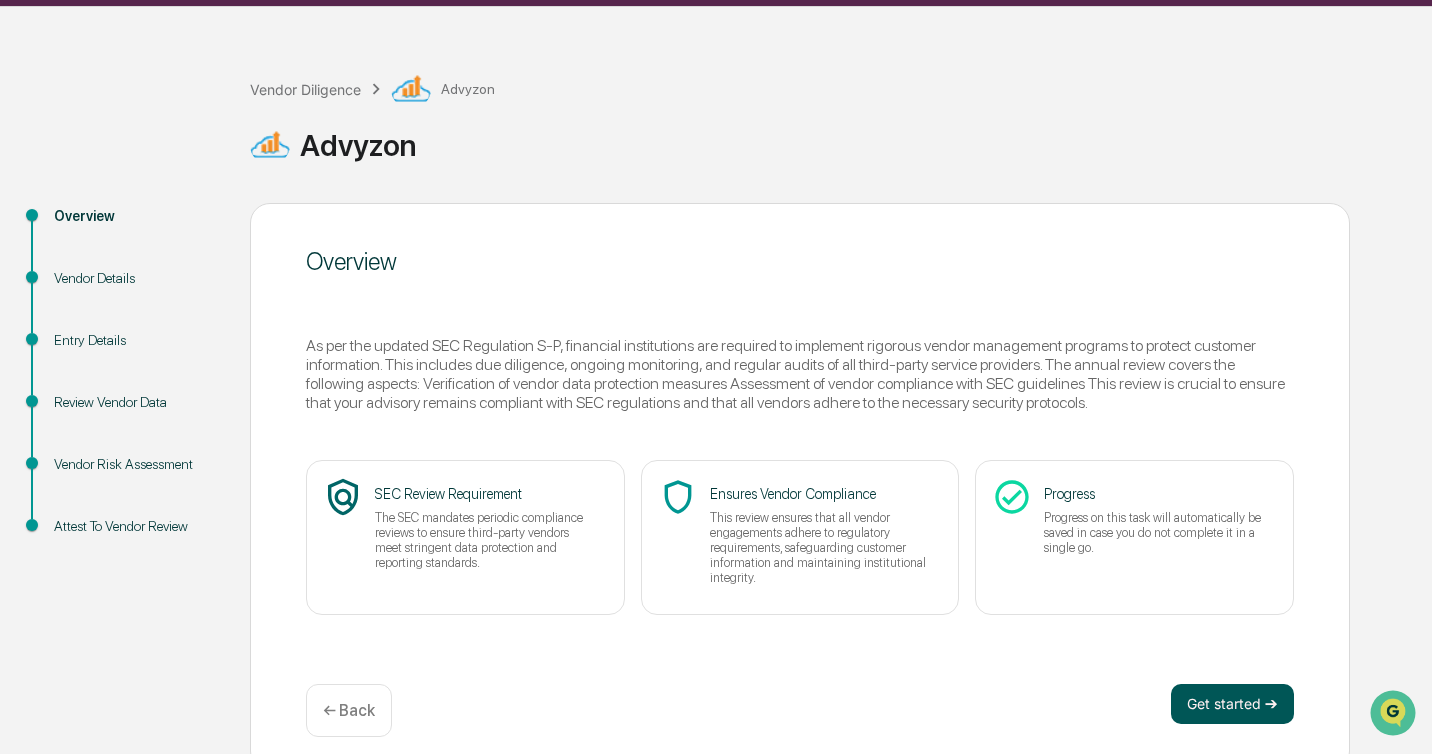 click on "Get started ➔" at bounding box center [1232, 704] 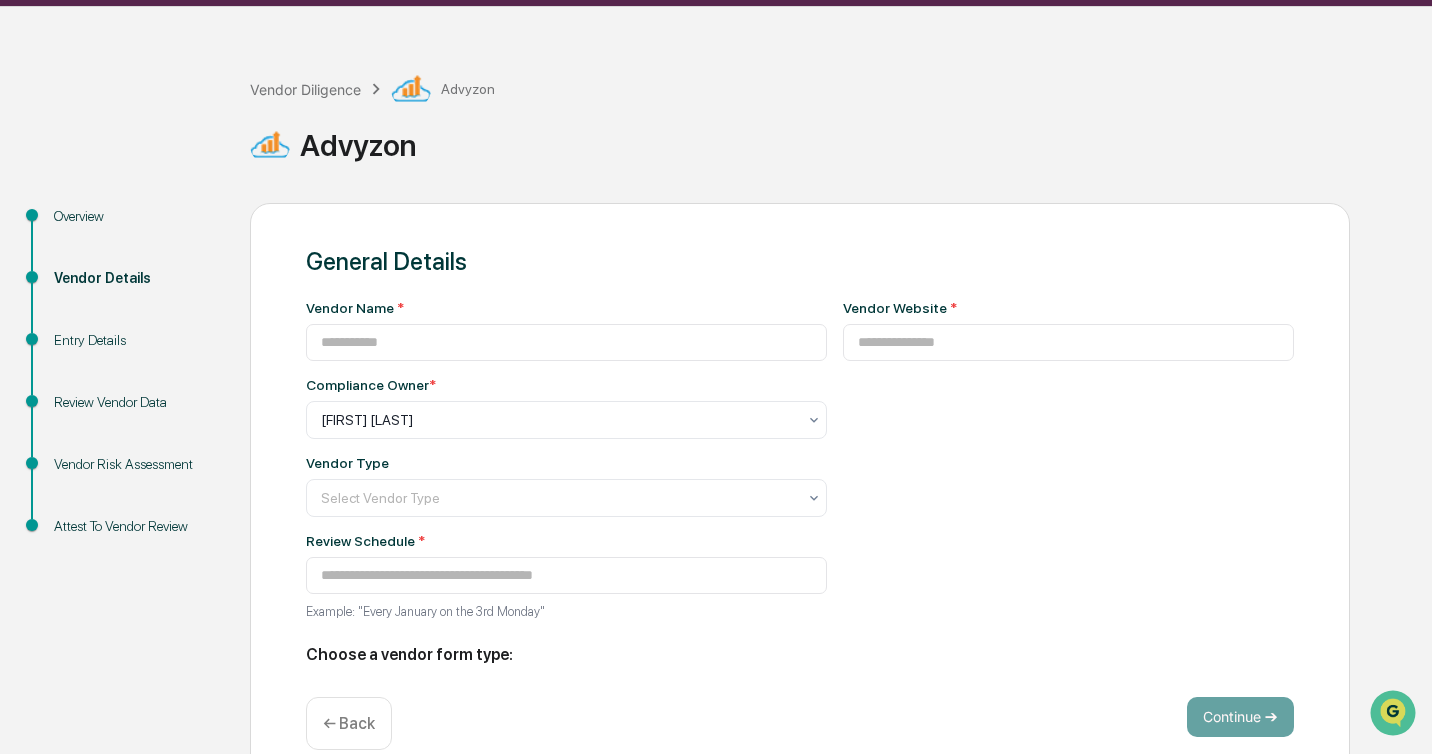 type on "*******" 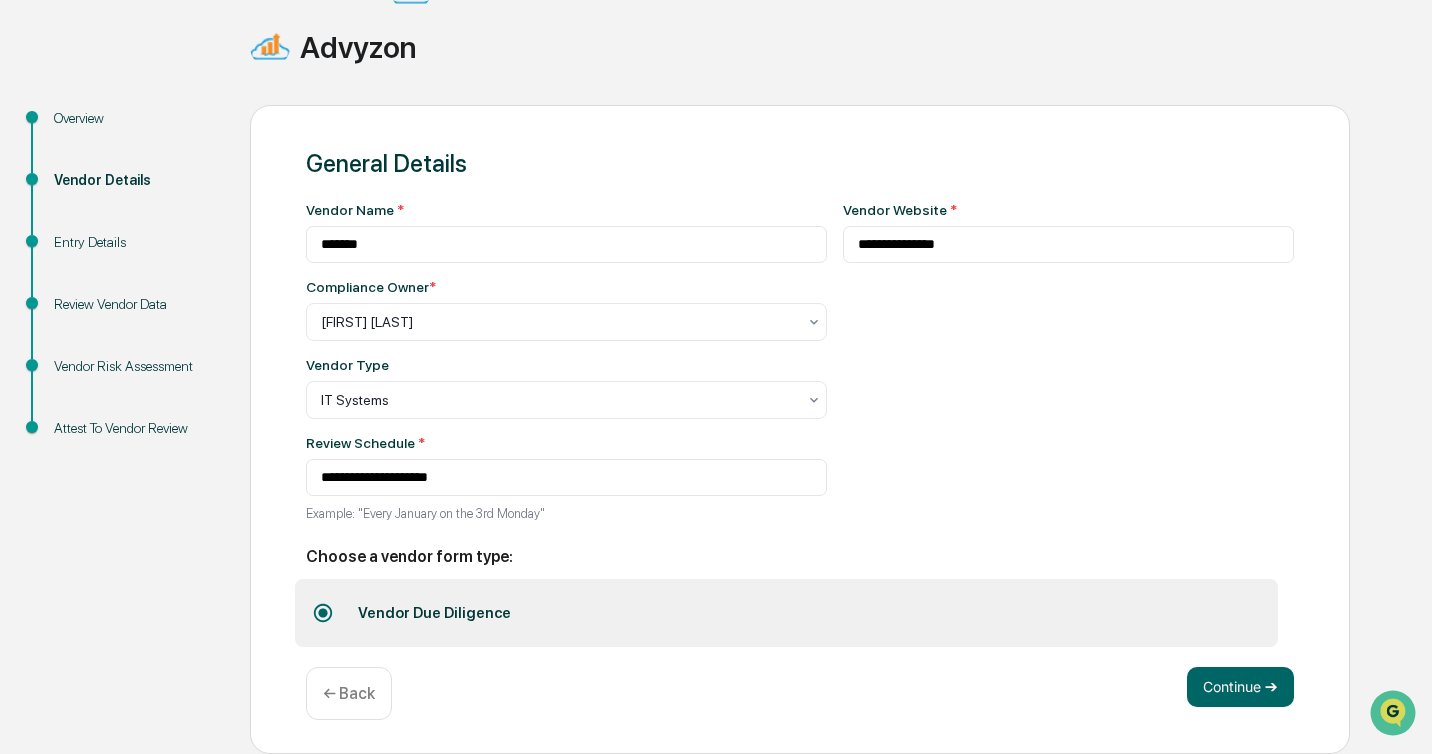 click on "Continue ➔" at bounding box center [1240, 687] 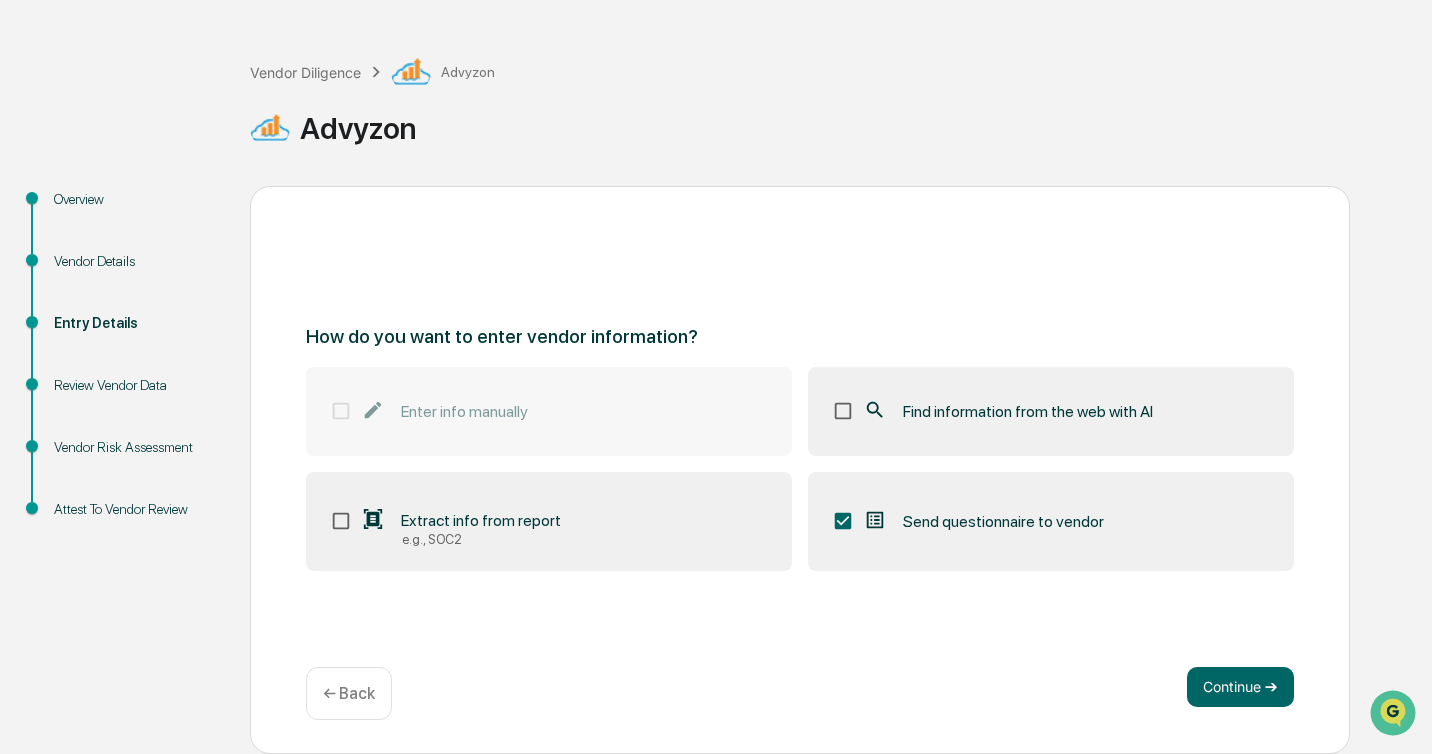scroll, scrollTop: 73, scrollLeft: 0, axis: vertical 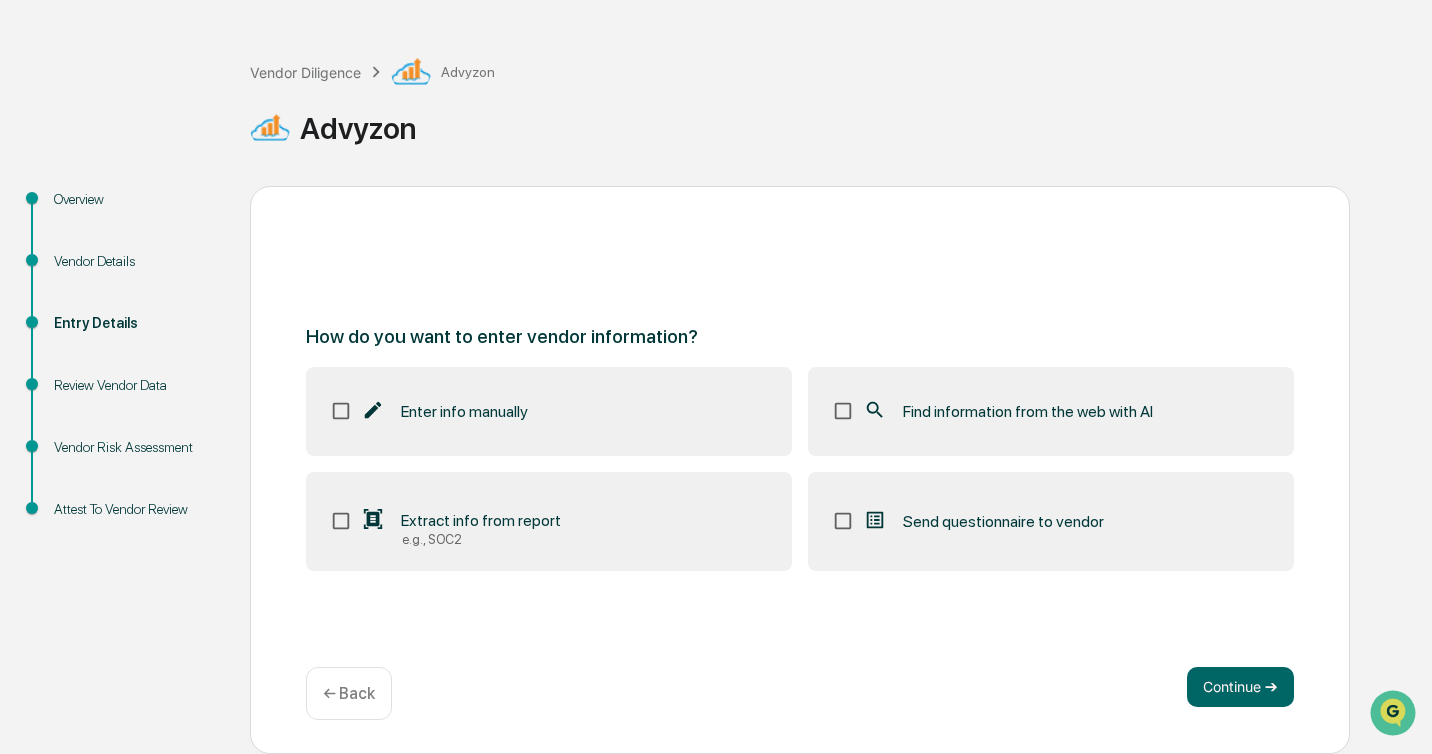 click on "Enter info manually" at bounding box center (464, 411) 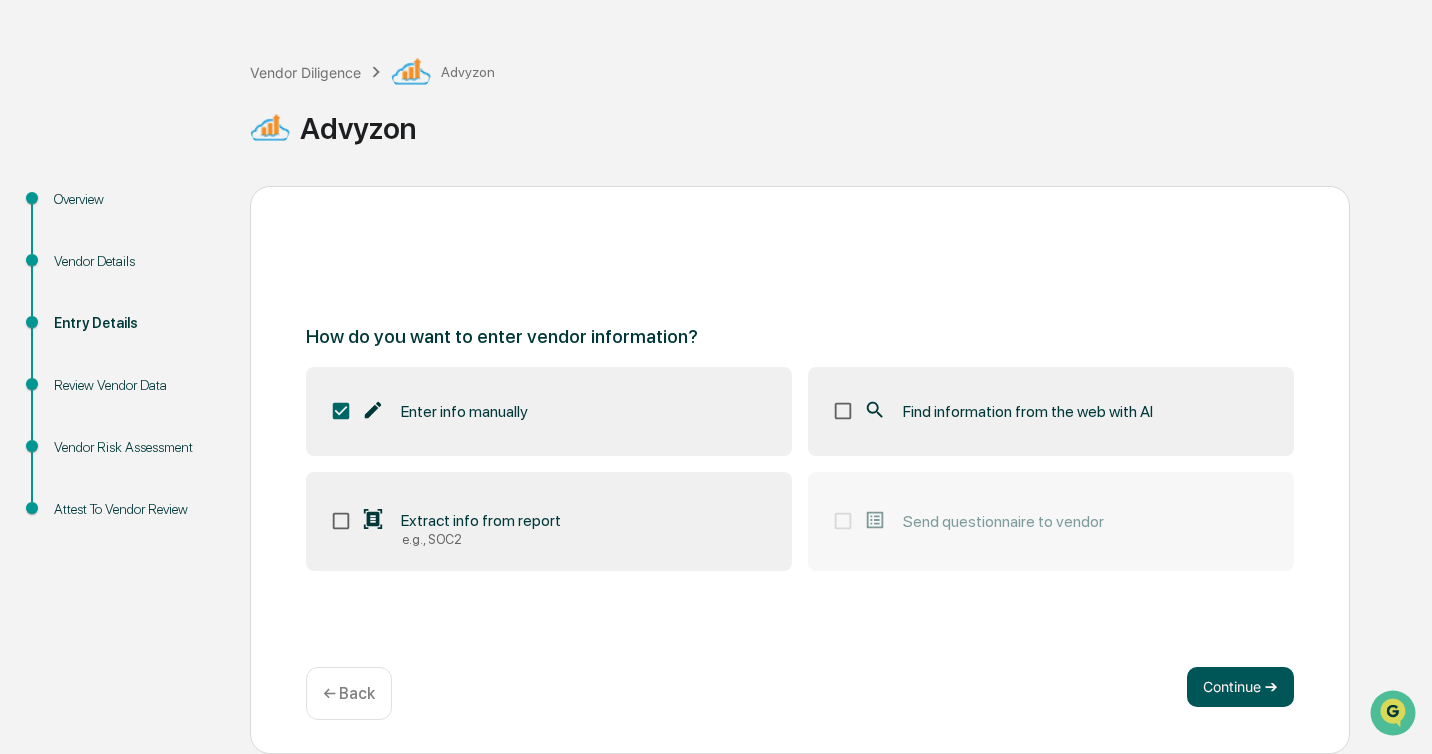 click on "Continue ➔" at bounding box center [1240, 687] 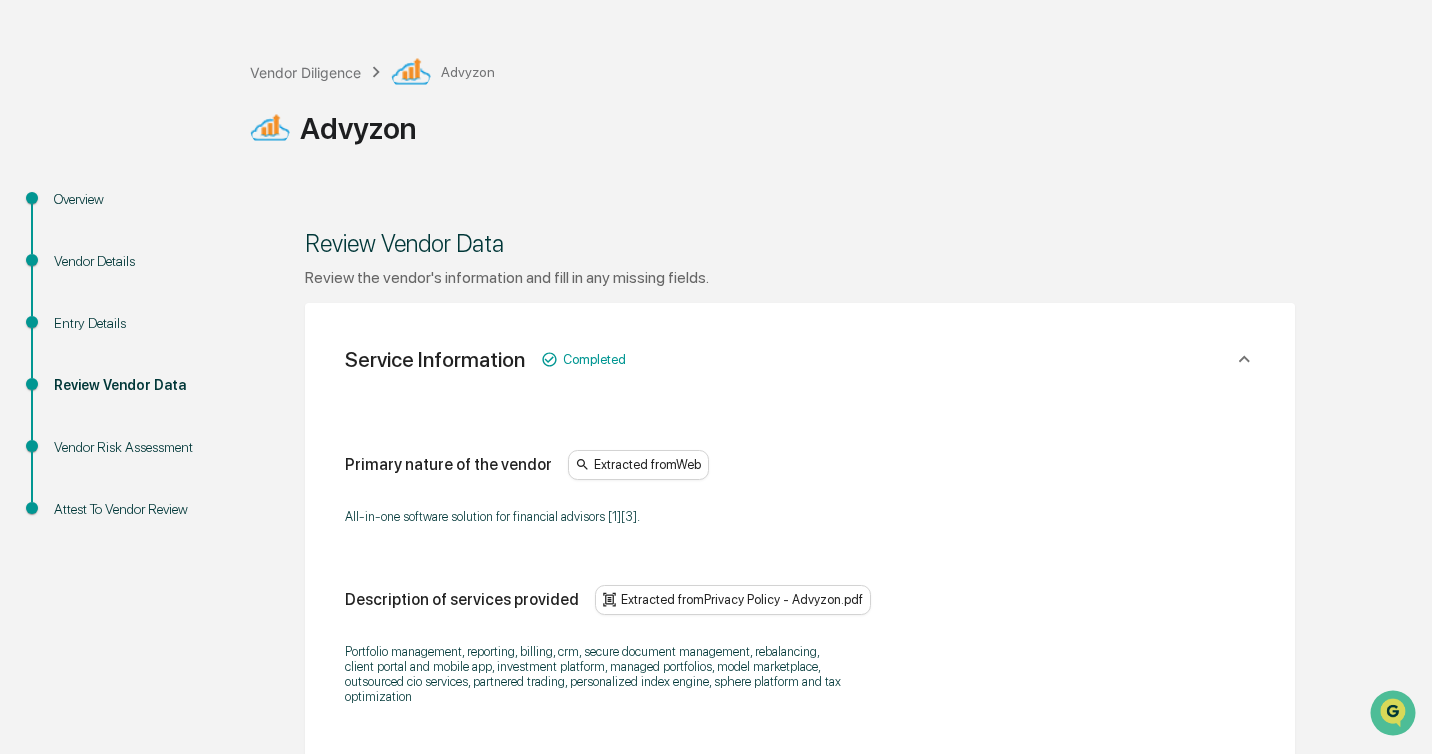 click on "Entry Details" at bounding box center (136, 323) 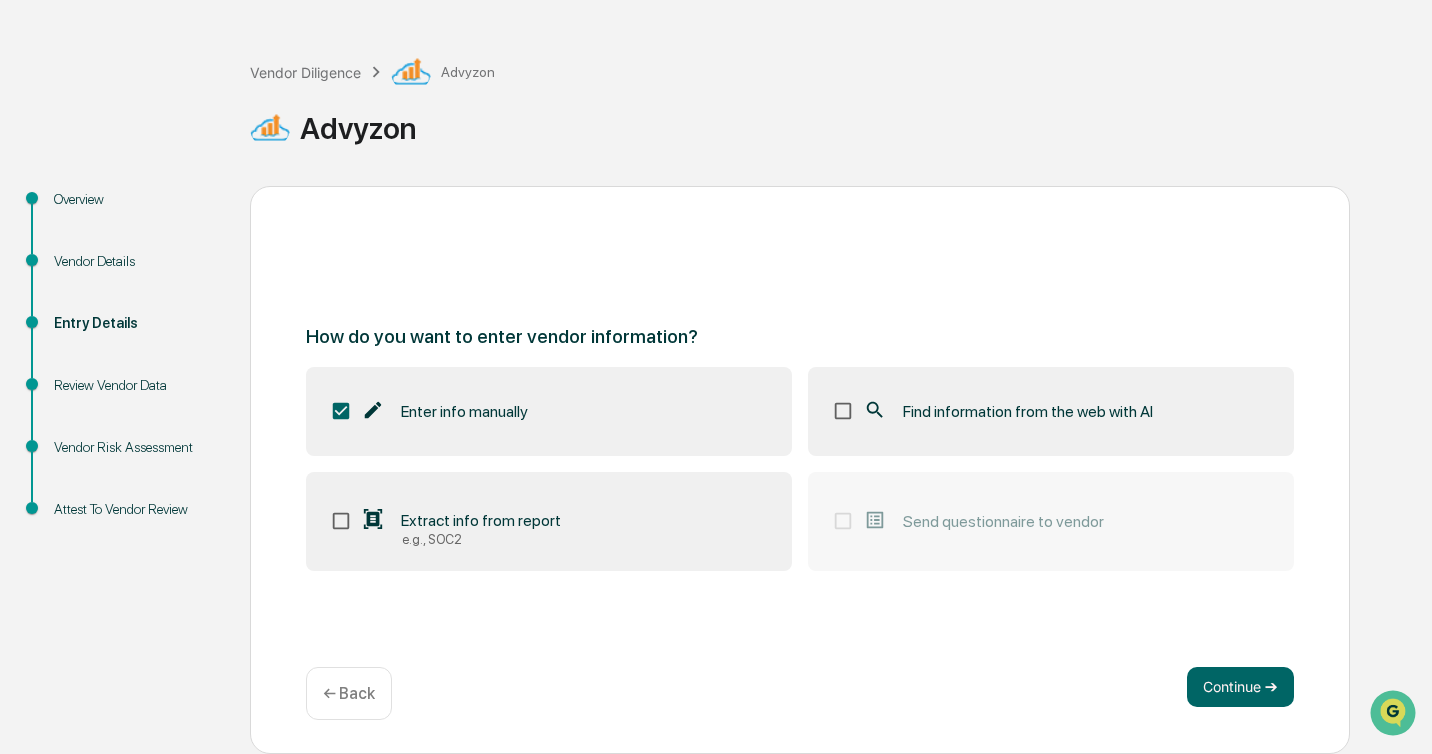 click on "Enter info manually" at bounding box center [464, 411] 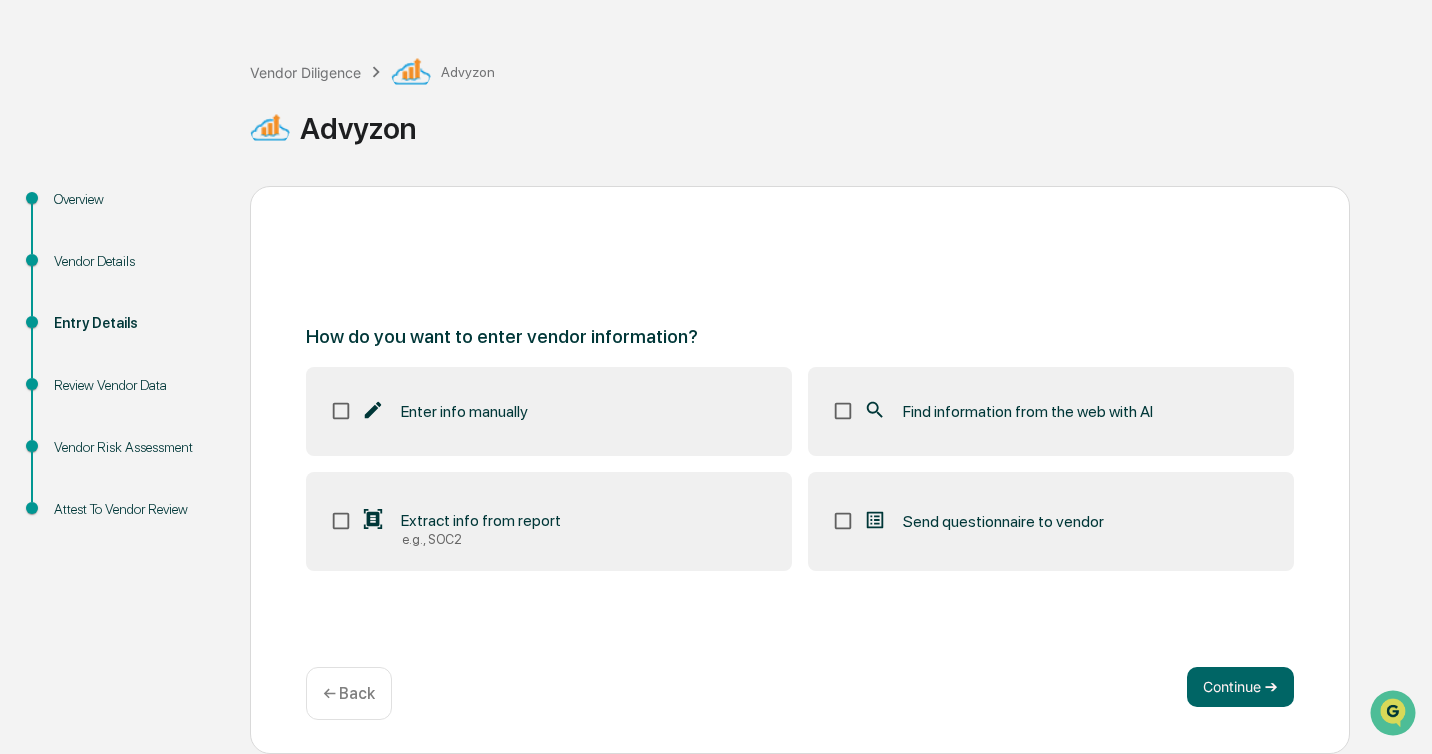 click on "Vendor Details" at bounding box center (136, 261) 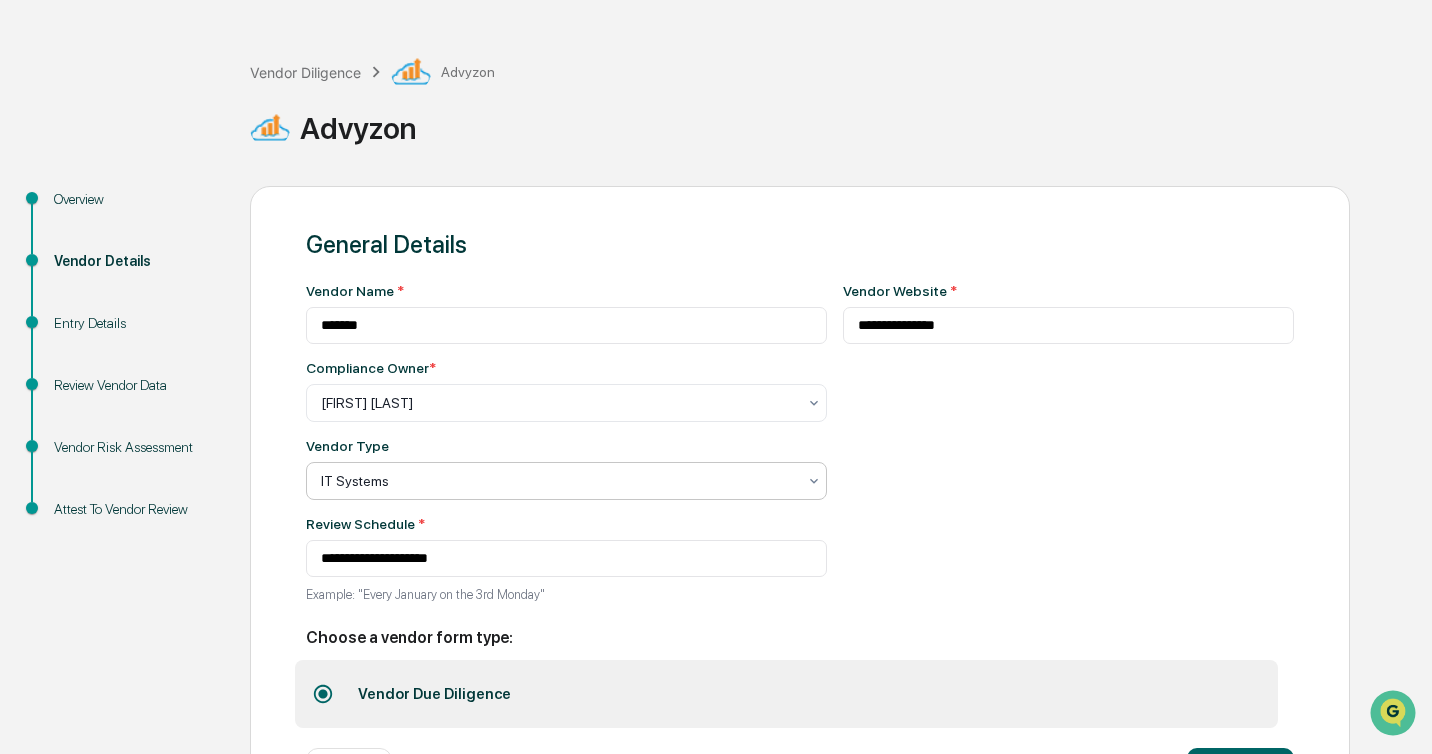scroll, scrollTop: 156, scrollLeft: 0, axis: vertical 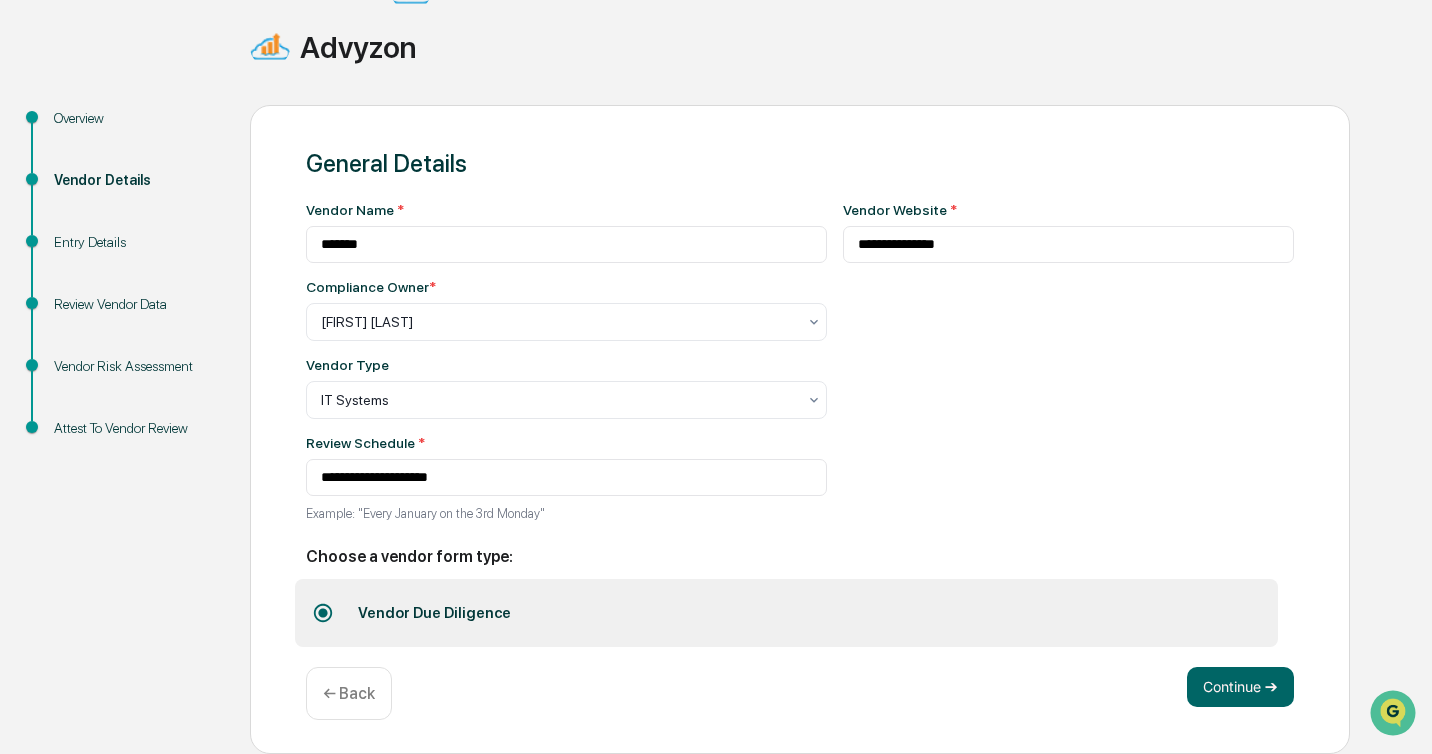 click on "Overview" at bounding box center (136, 118) 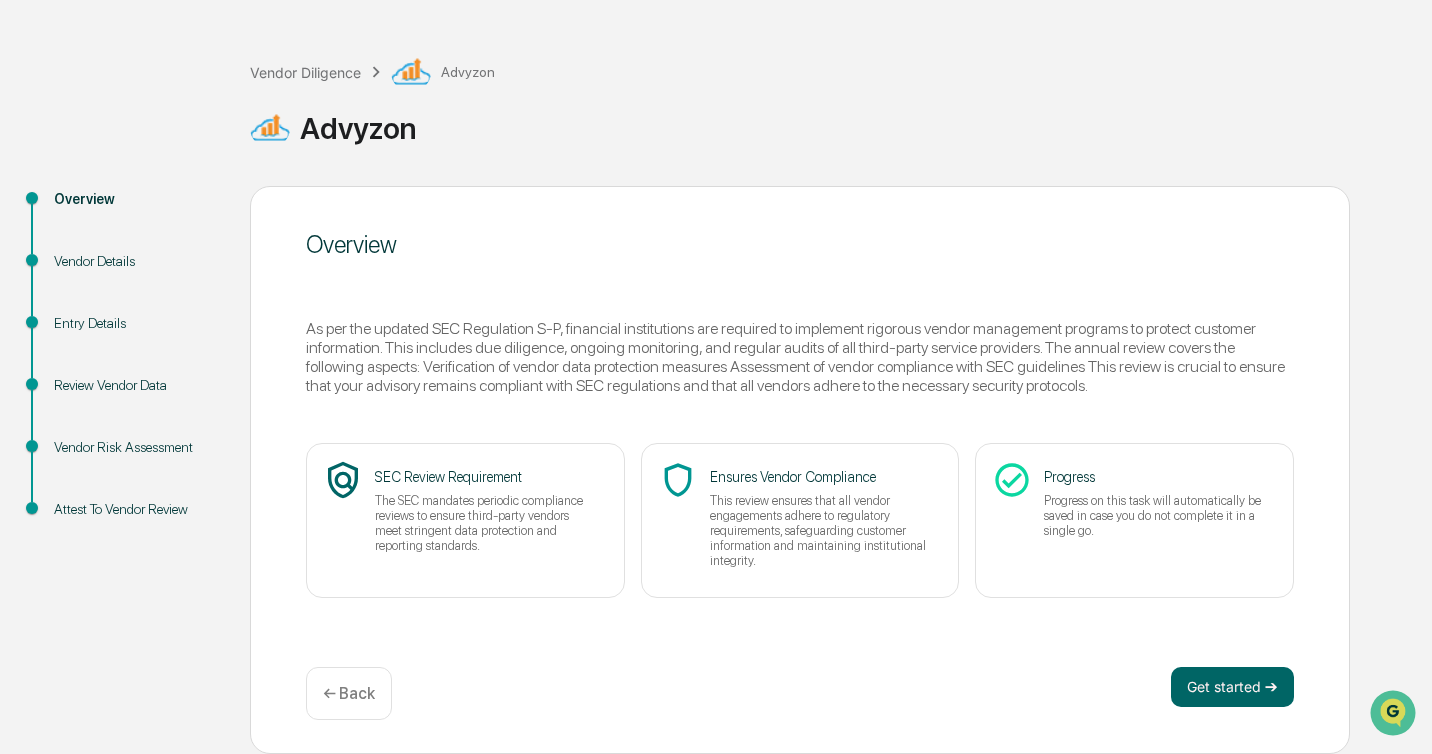 click on "Review Vendor Data" at bounding box center [136, 385] 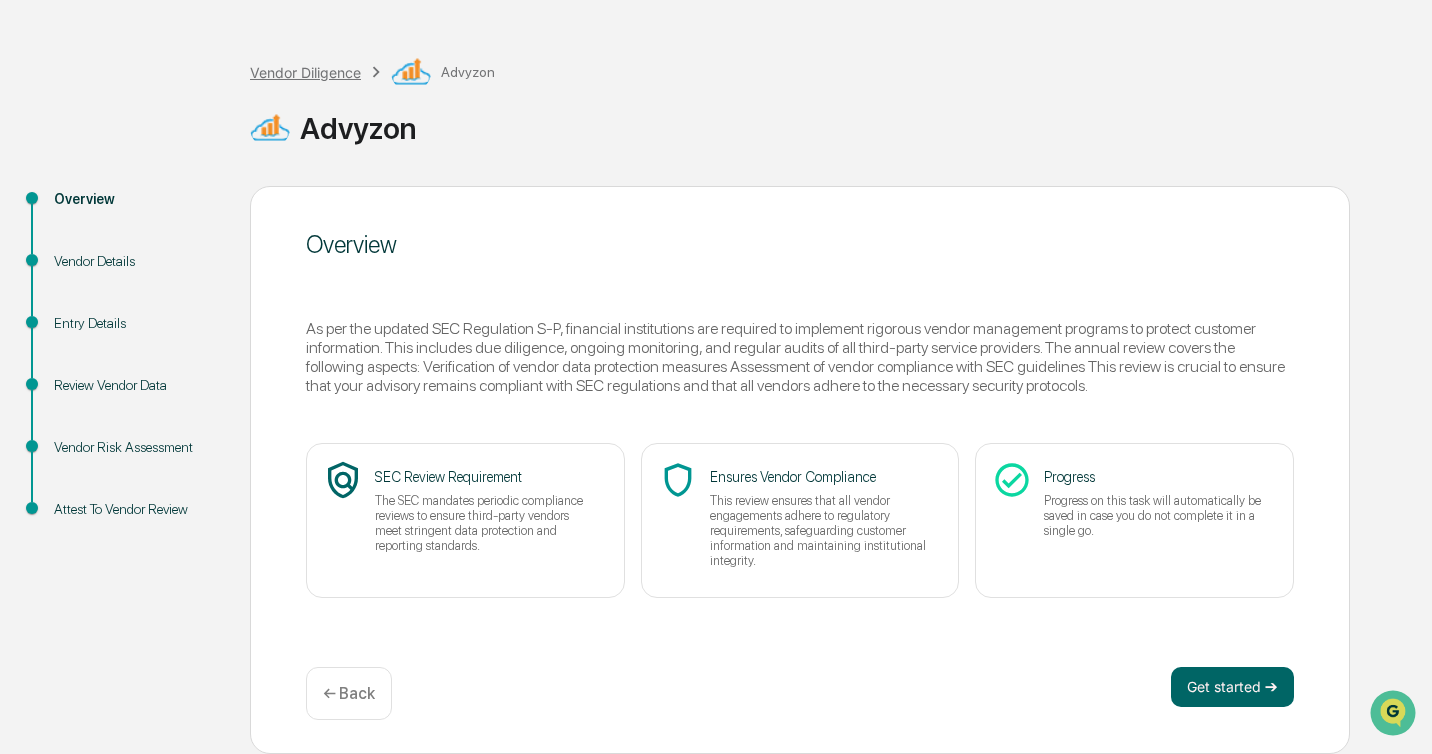 click on "Vendor Diligence" at bounding box center [305, 72] 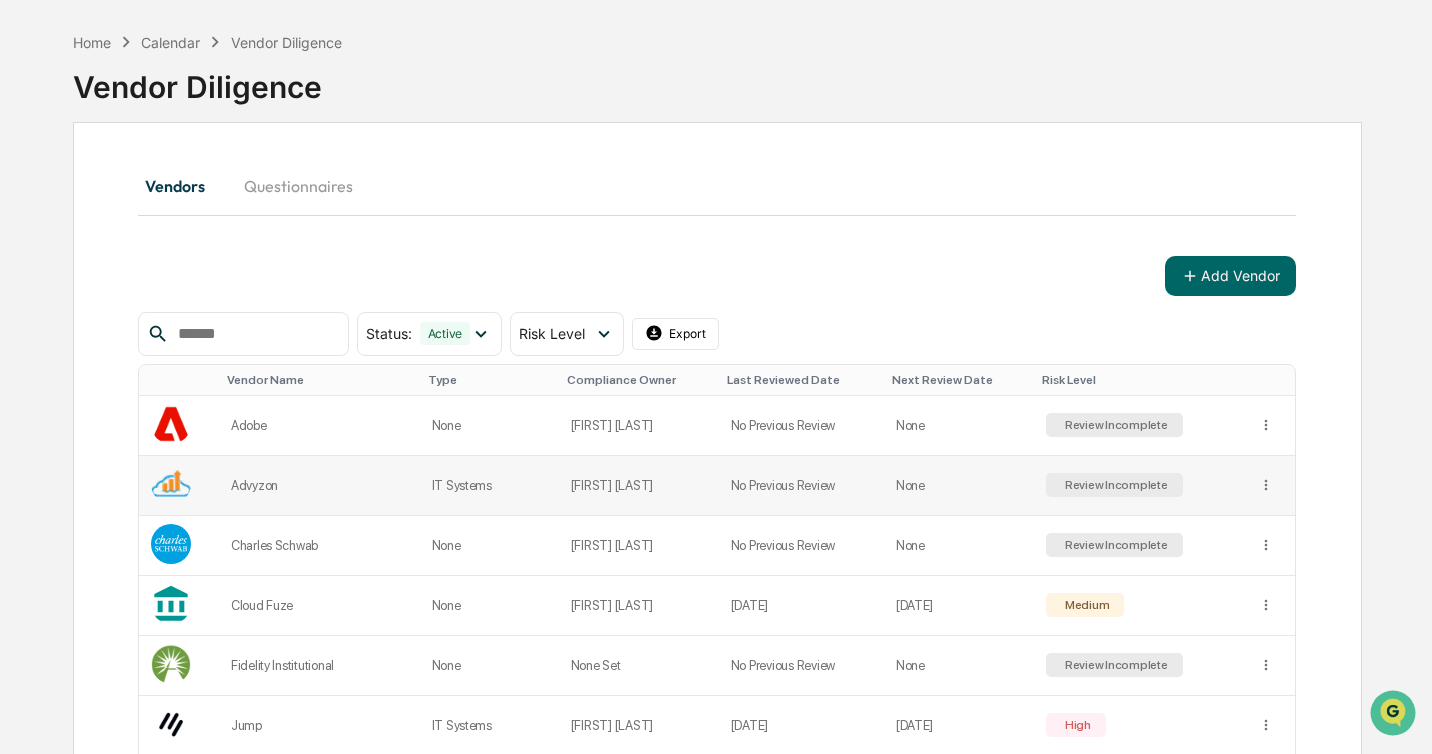 click on "Review Incomplete" at bounding box center [1114, 485] 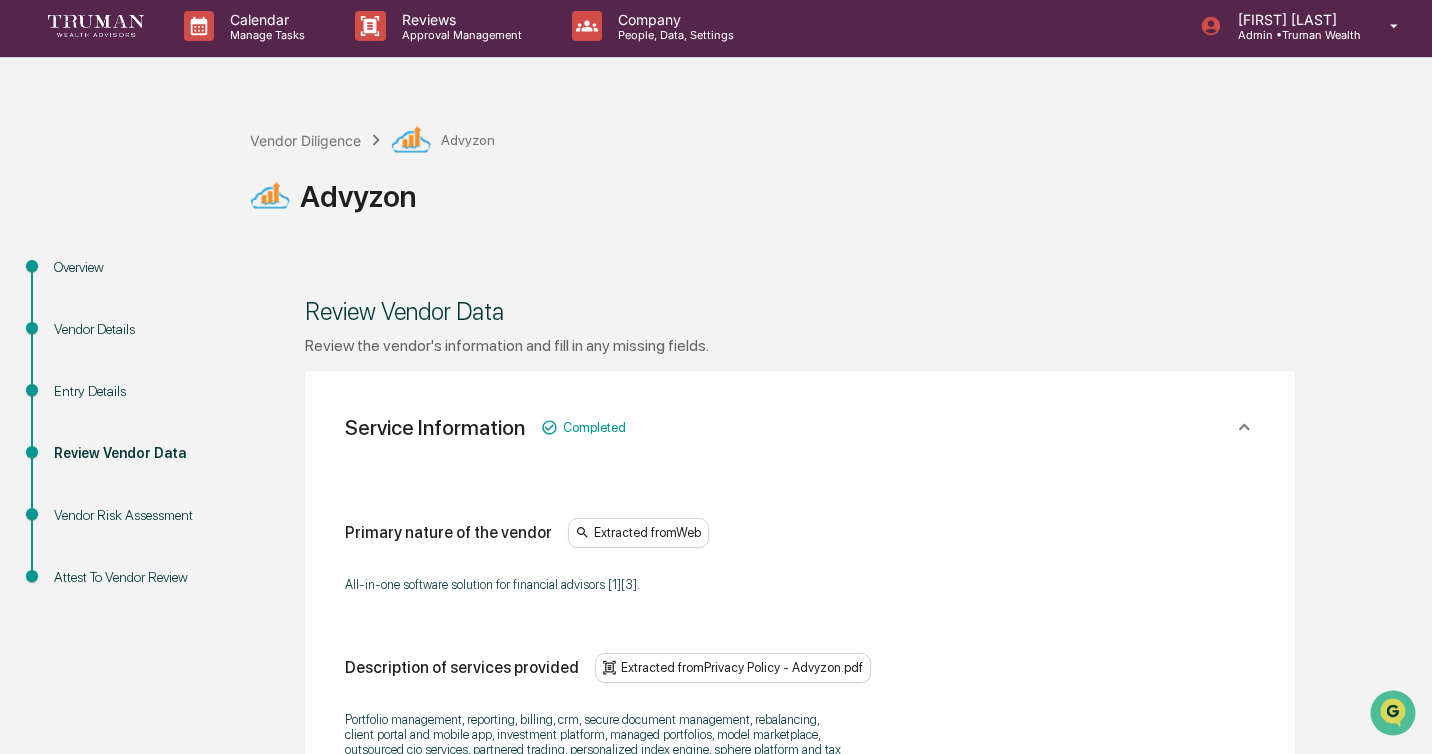 scroll, scrollTop: 9, scrollLeft: 0, axis: vertical 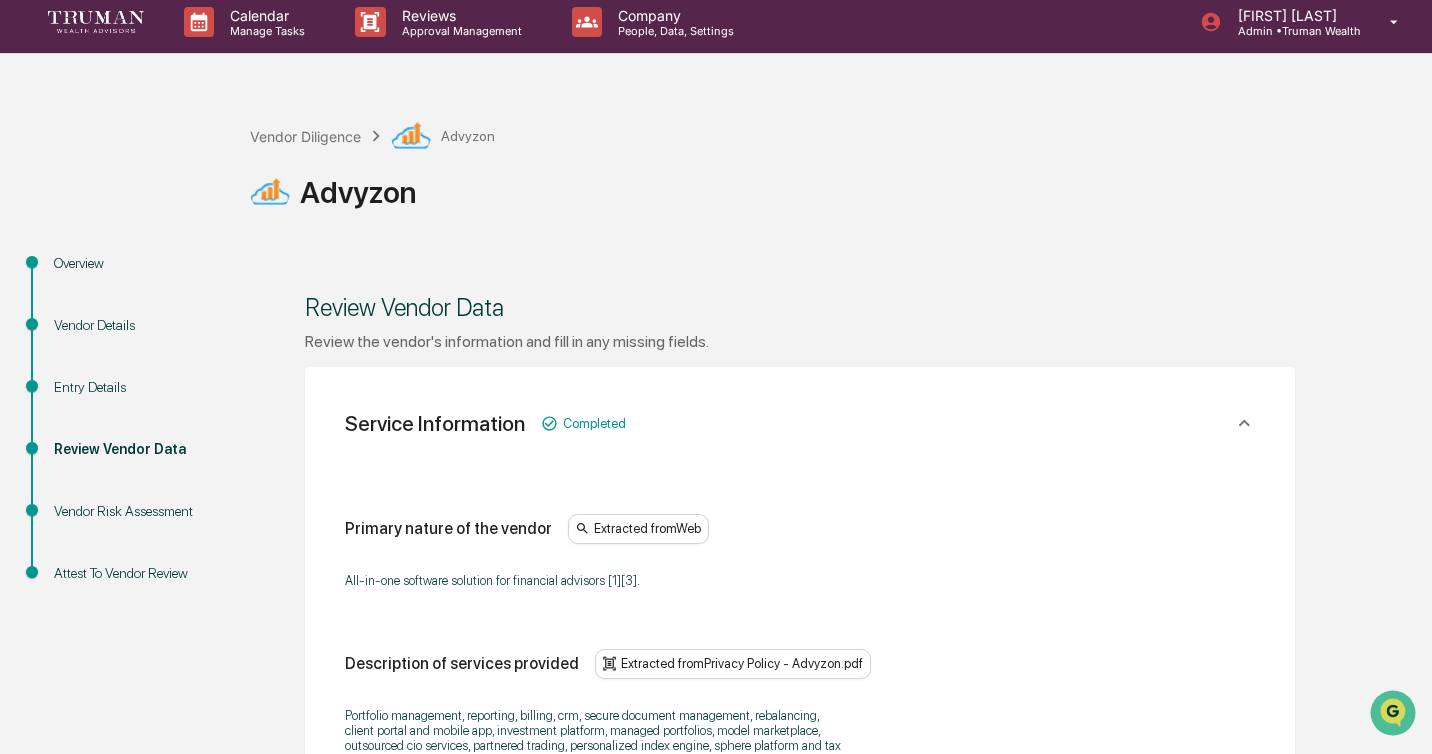 click on "Overview" at bounding box center [136, 287] 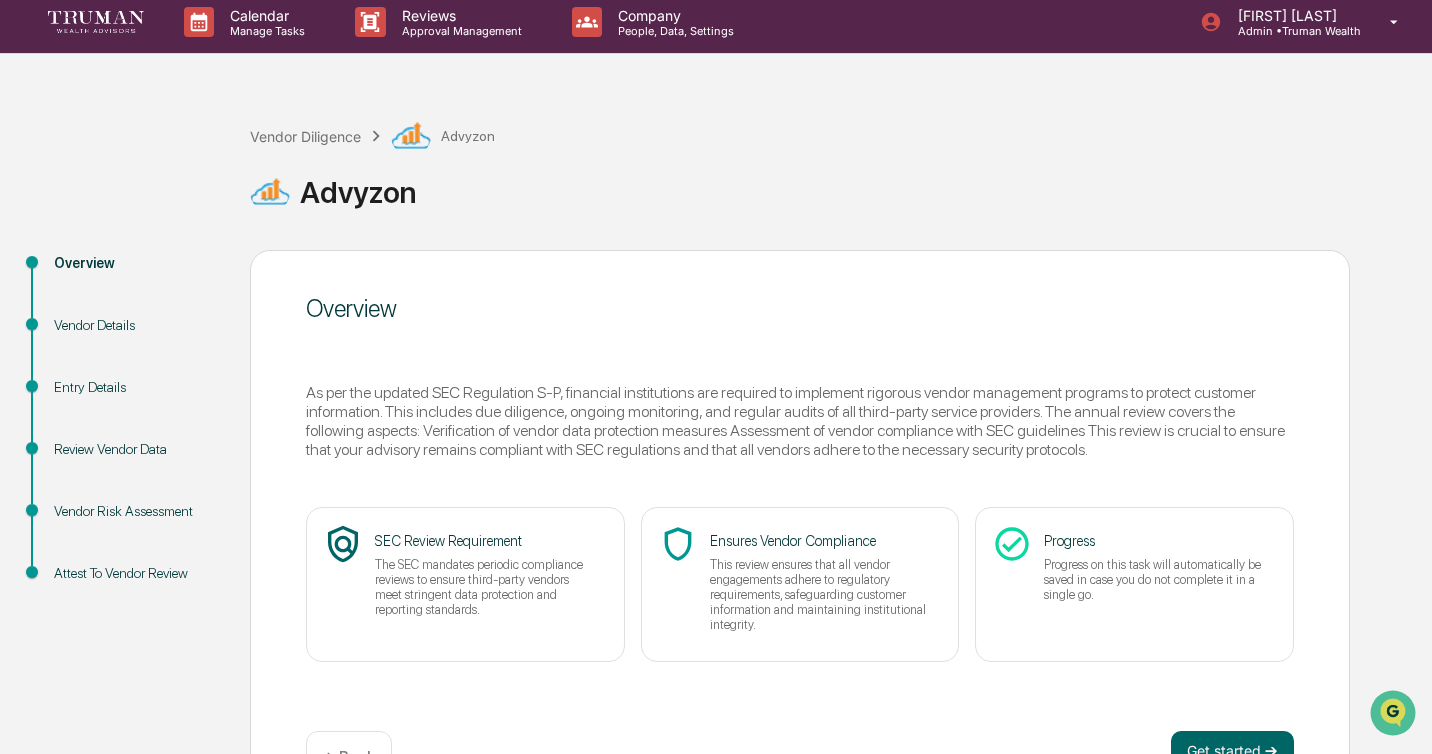 click on "Overview" at bounding box center [136, 287] 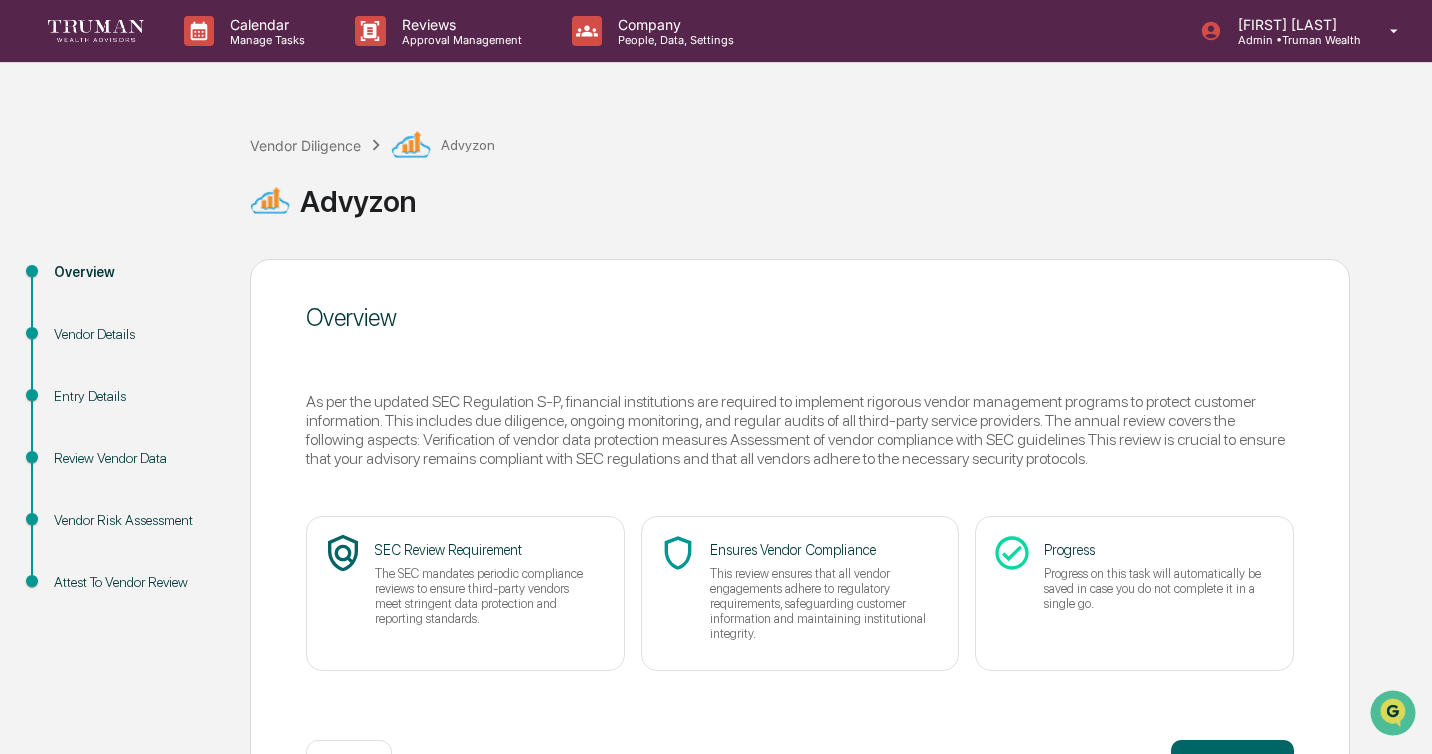 scroll, scrollTop: 51, scrollLeft: 0, axis: vertical 